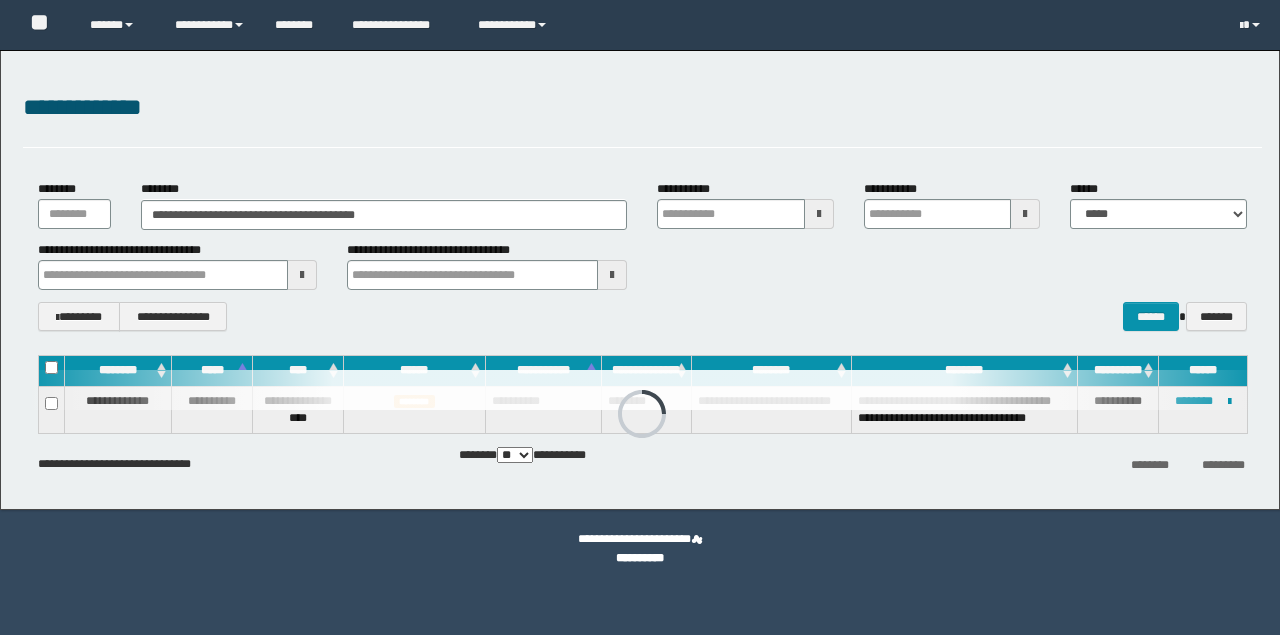 scroll, scrollTop: 0, scrollLeft: 0, axis: both 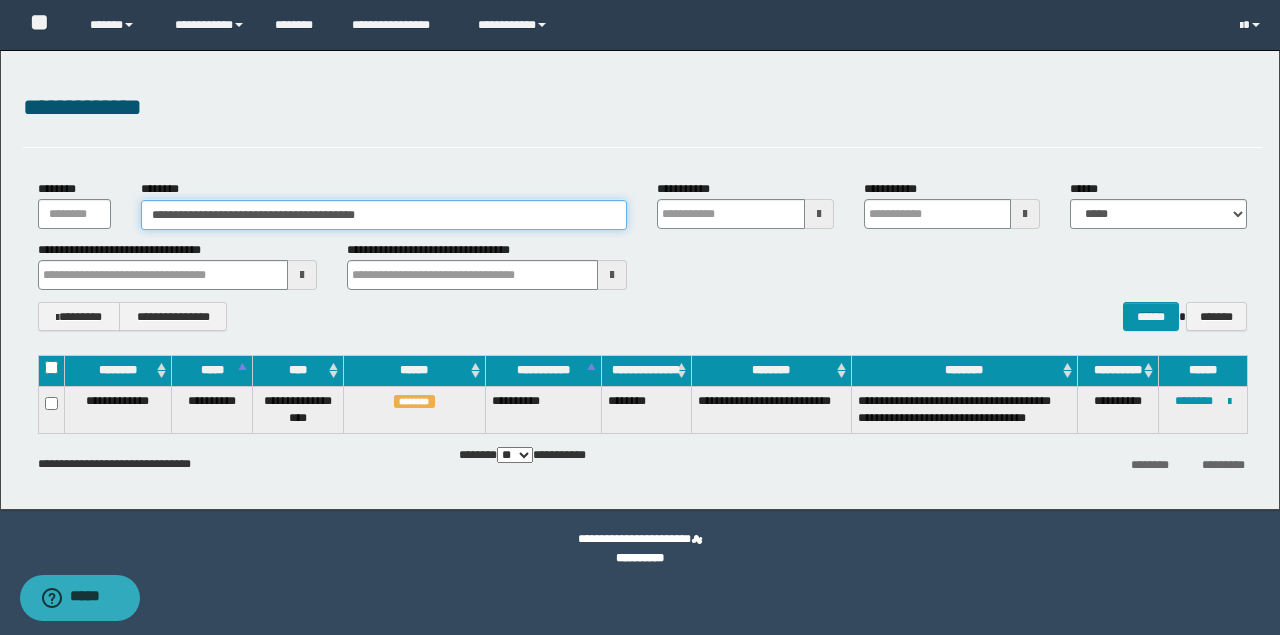 drag, startPoint x: 95, startPoint y: 216, endPoint x: 49, endPoint y: 213, distance: 46.09772 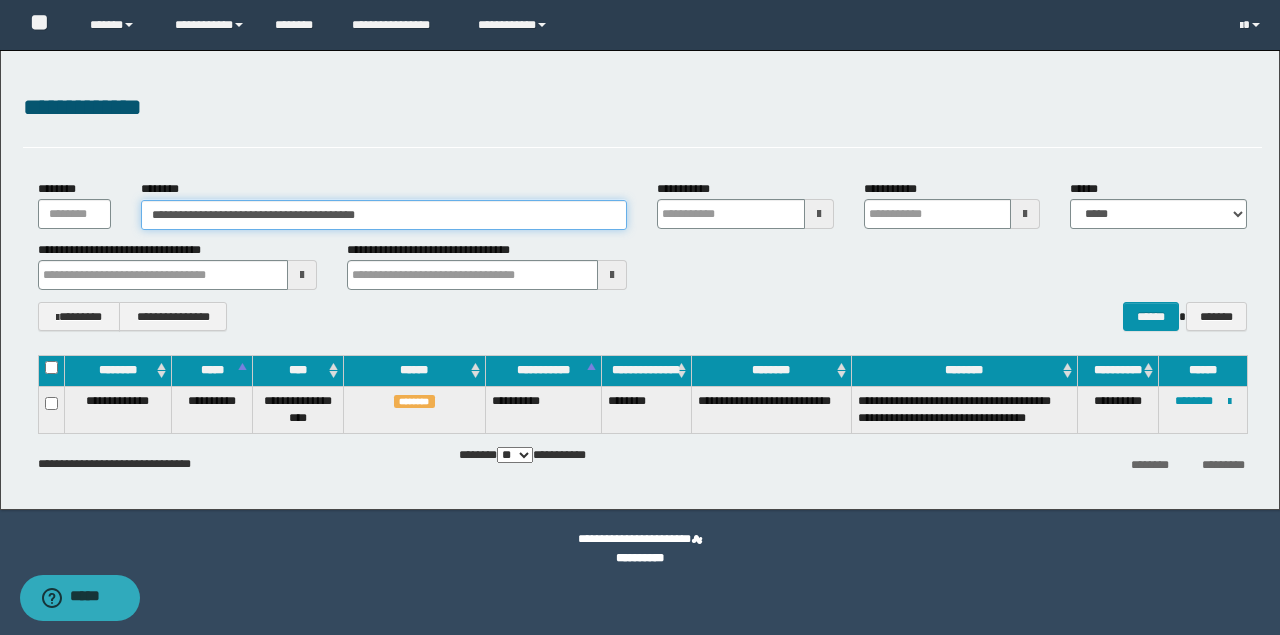 click on "**********" at bounding box center (642, 204) 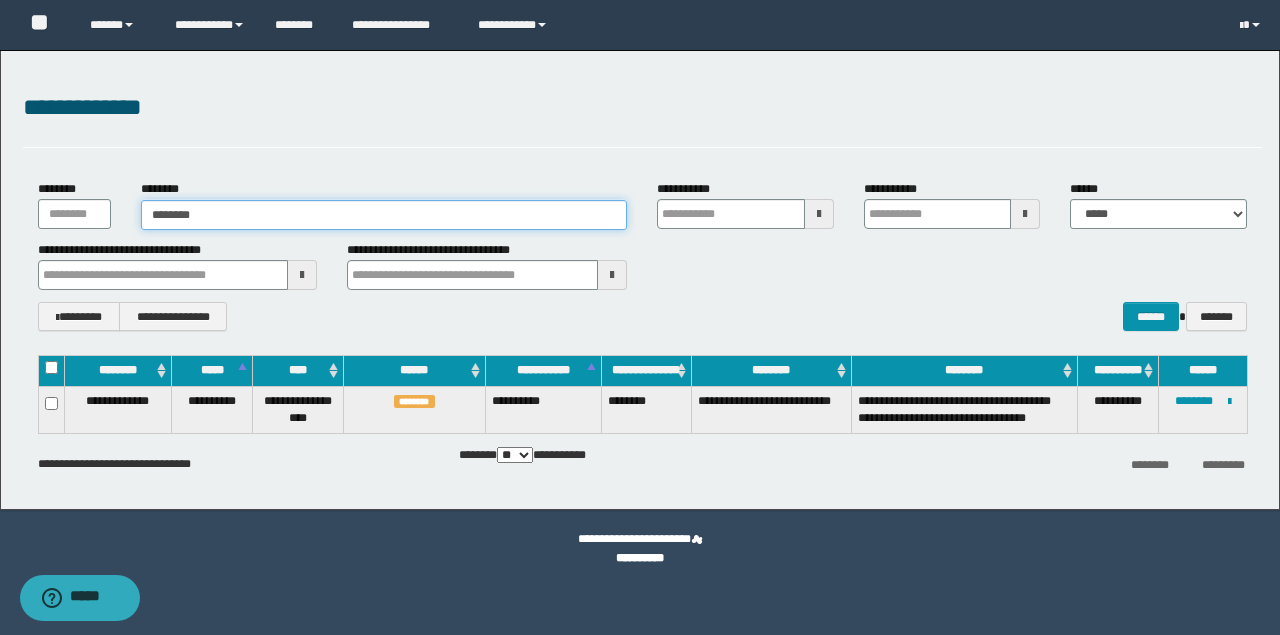 type on "********" 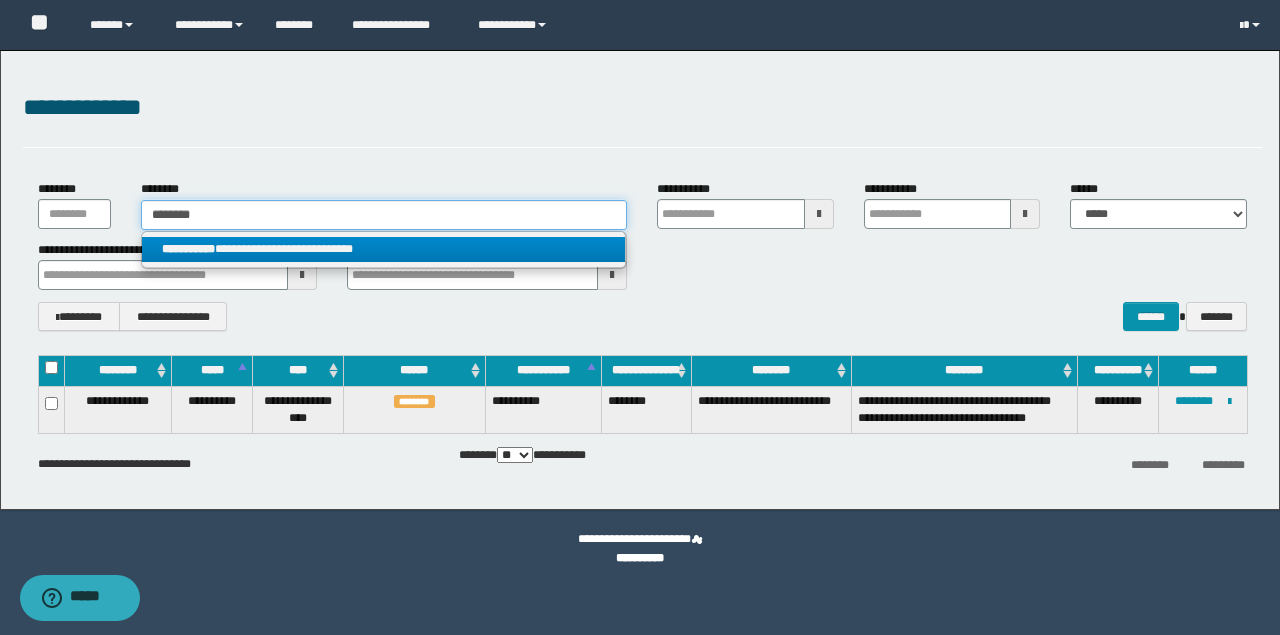 type on "********" 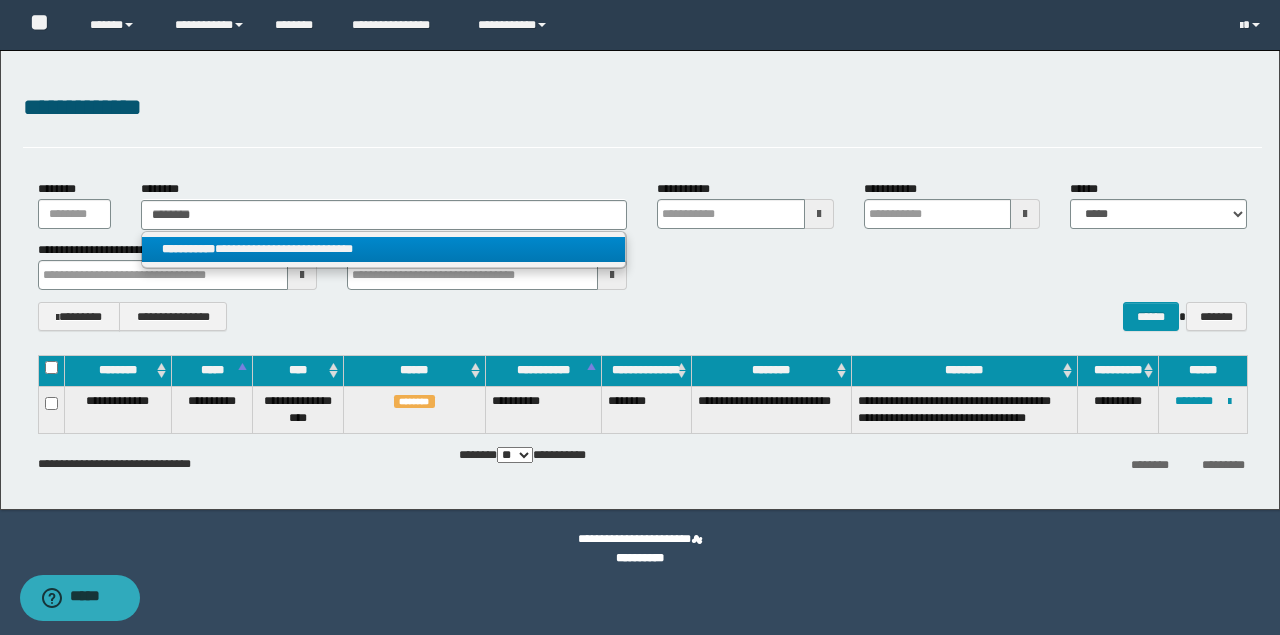 click on "**********" at bounding box center (384, 249) 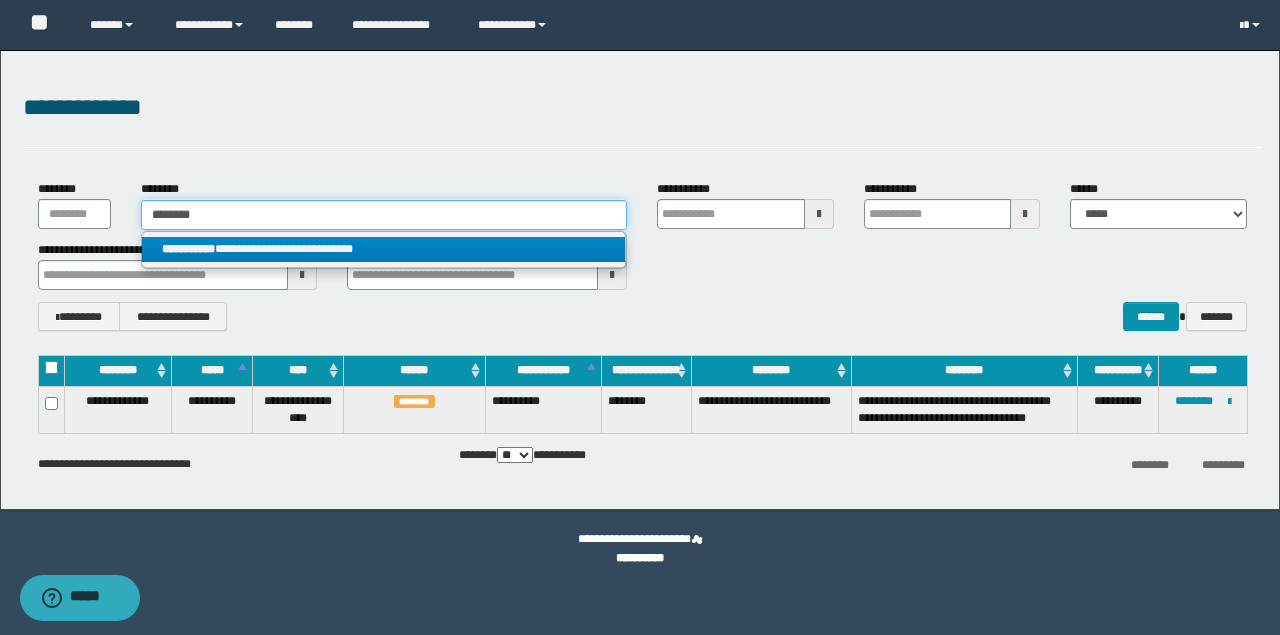 type 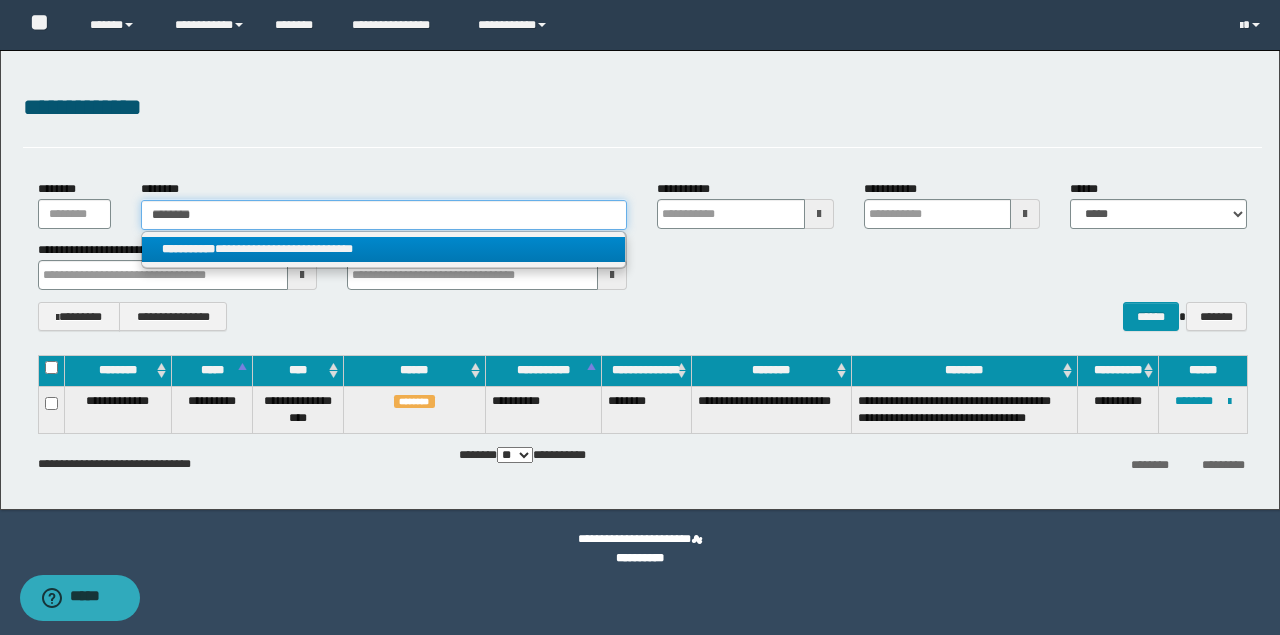 type on "**********" 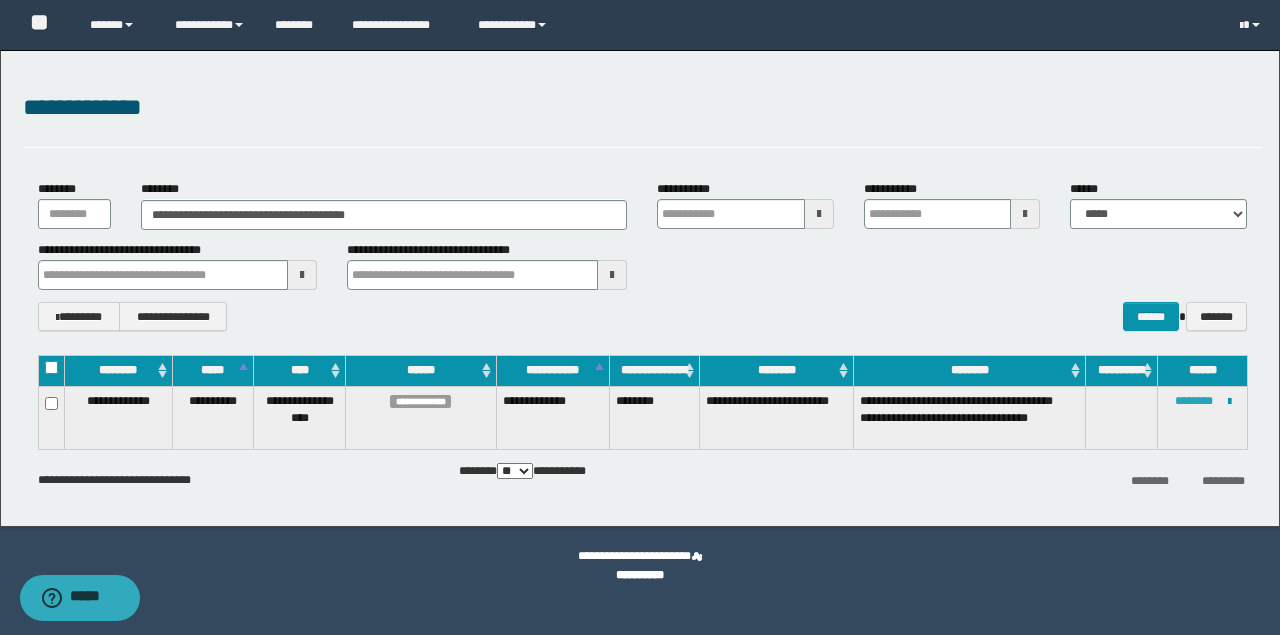 click on "********" at bounding box center (1194, 401) 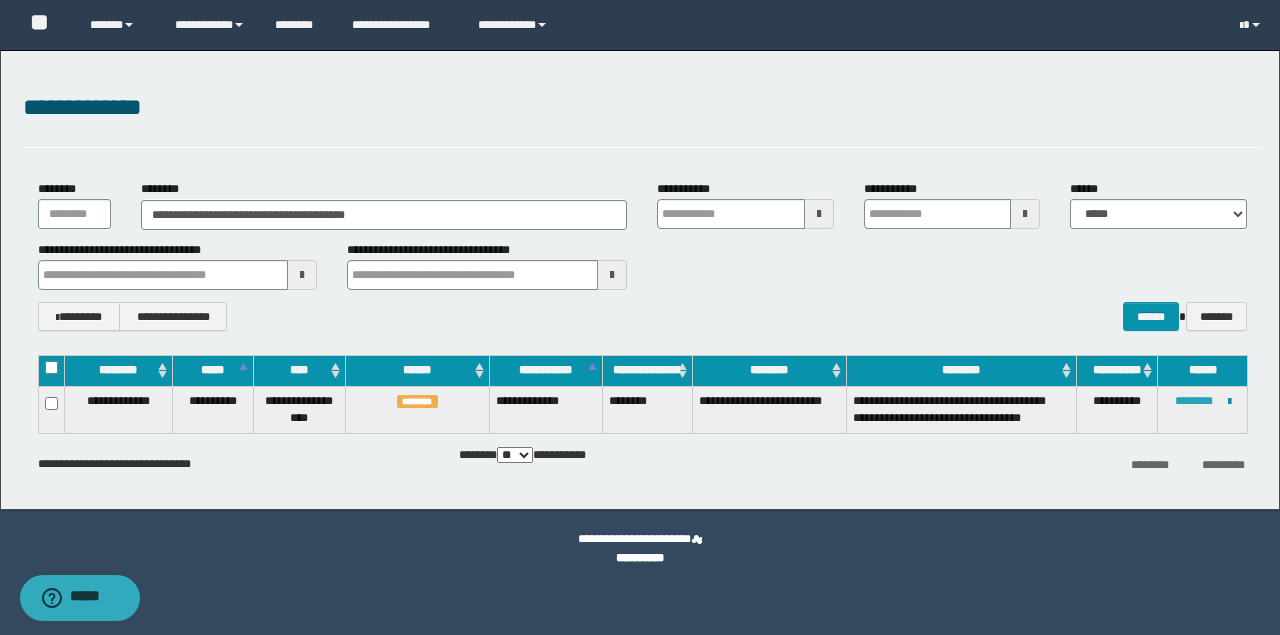 click on "********" at bounding box center (1194, 401) 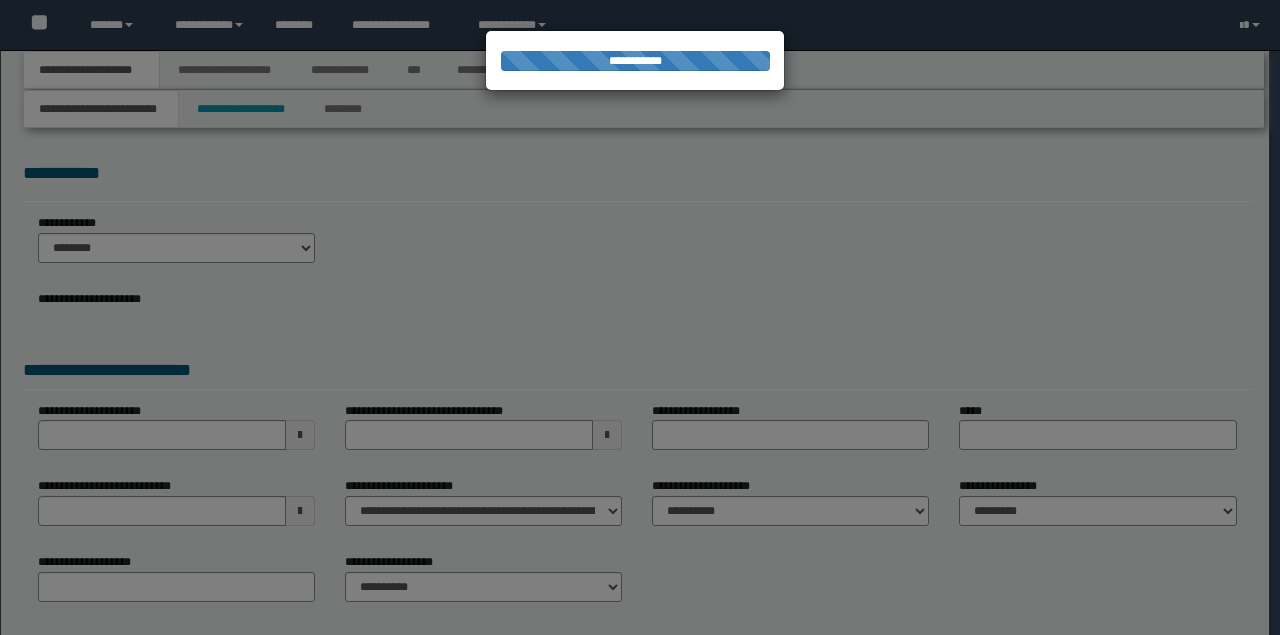 scroll, scrollTop: 0, scrollLeft: 0, axis: both 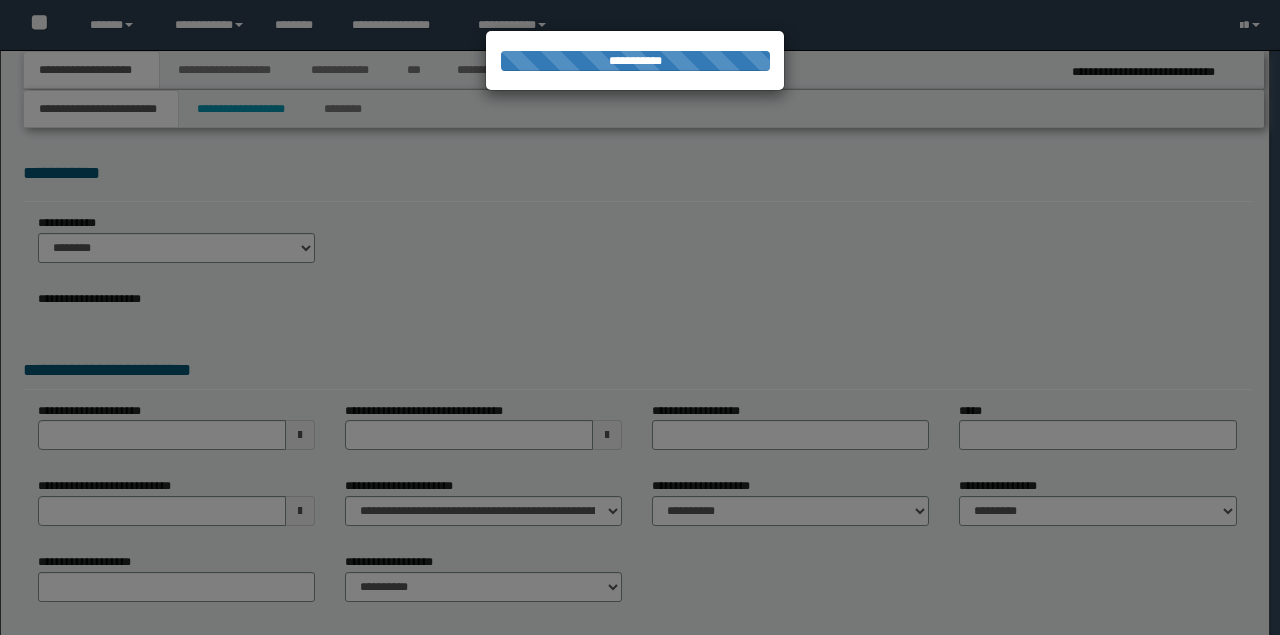 select on "*" 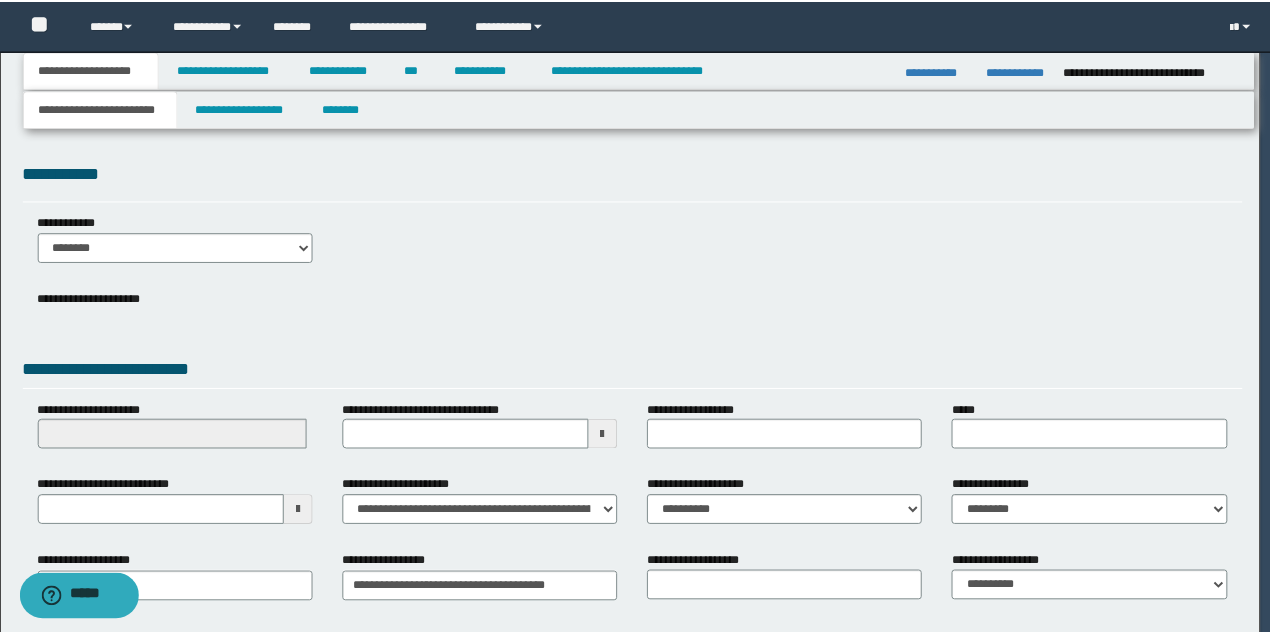 scroll, scrollTop: 0, scrollLeft: 0, axis: both 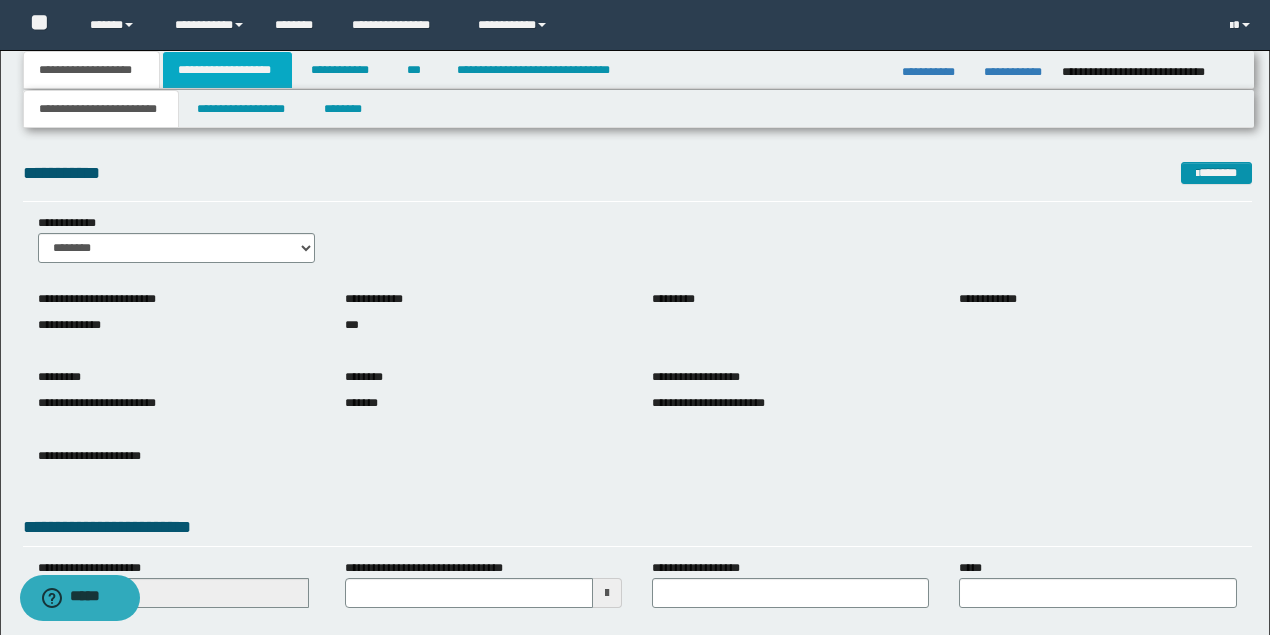 click on "**********" at bounding box center [227, 70] 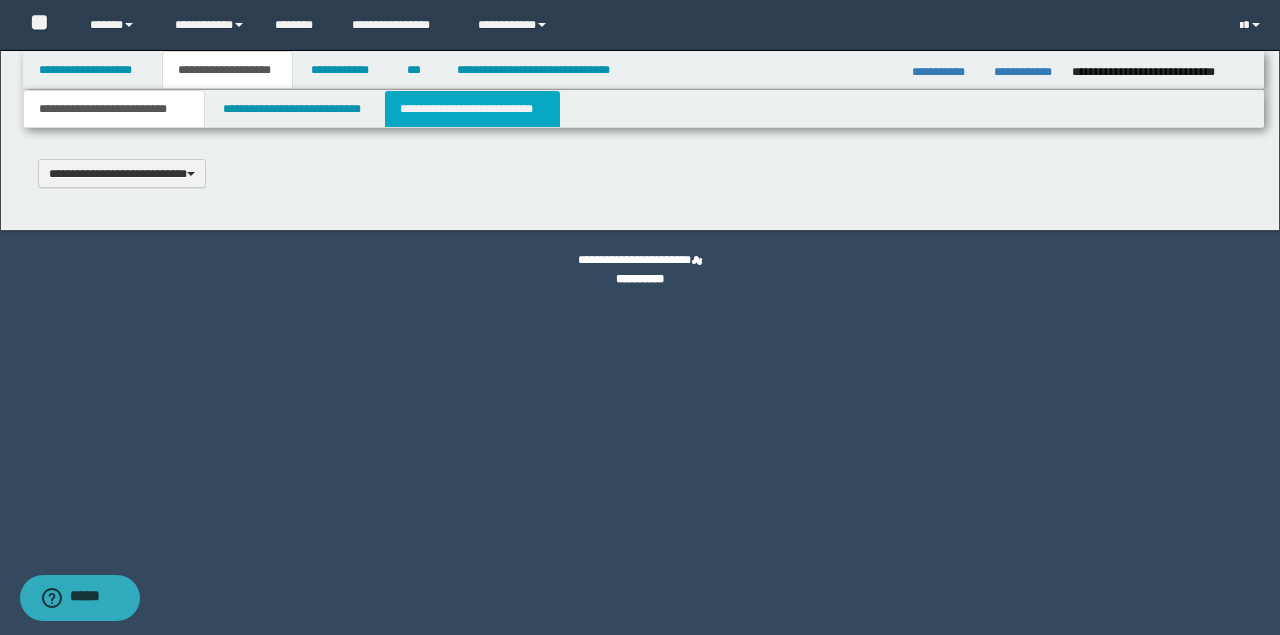 type 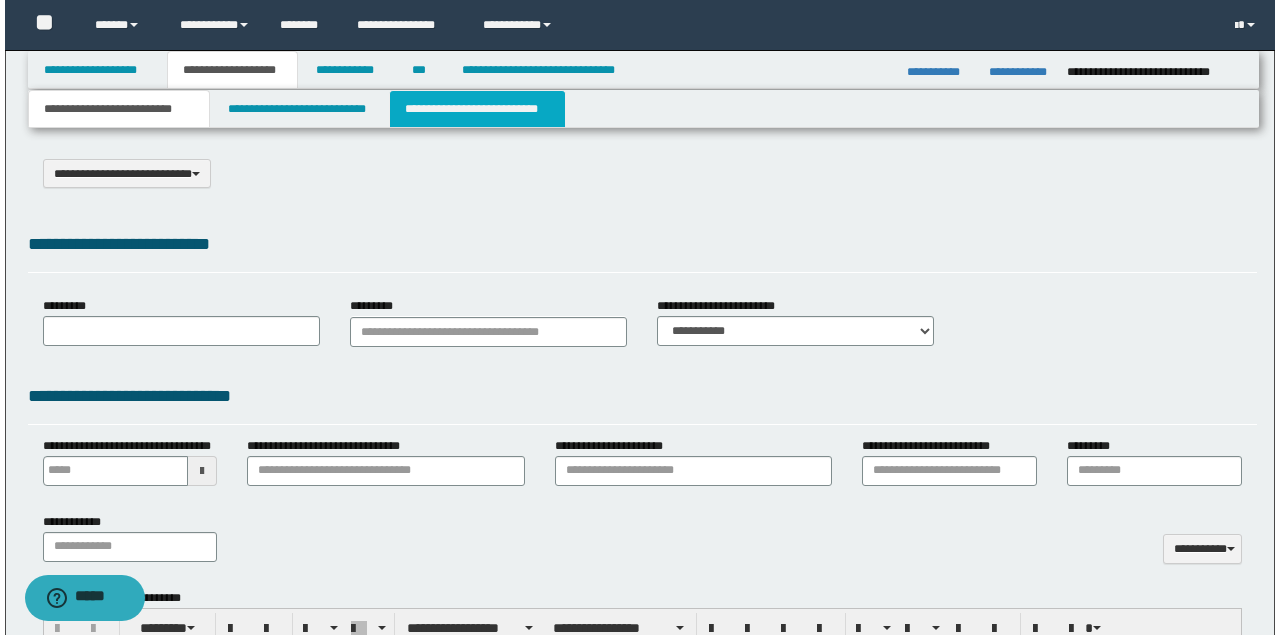 scroll, scrollTop: 0, scrollLeft: 0, axis: both 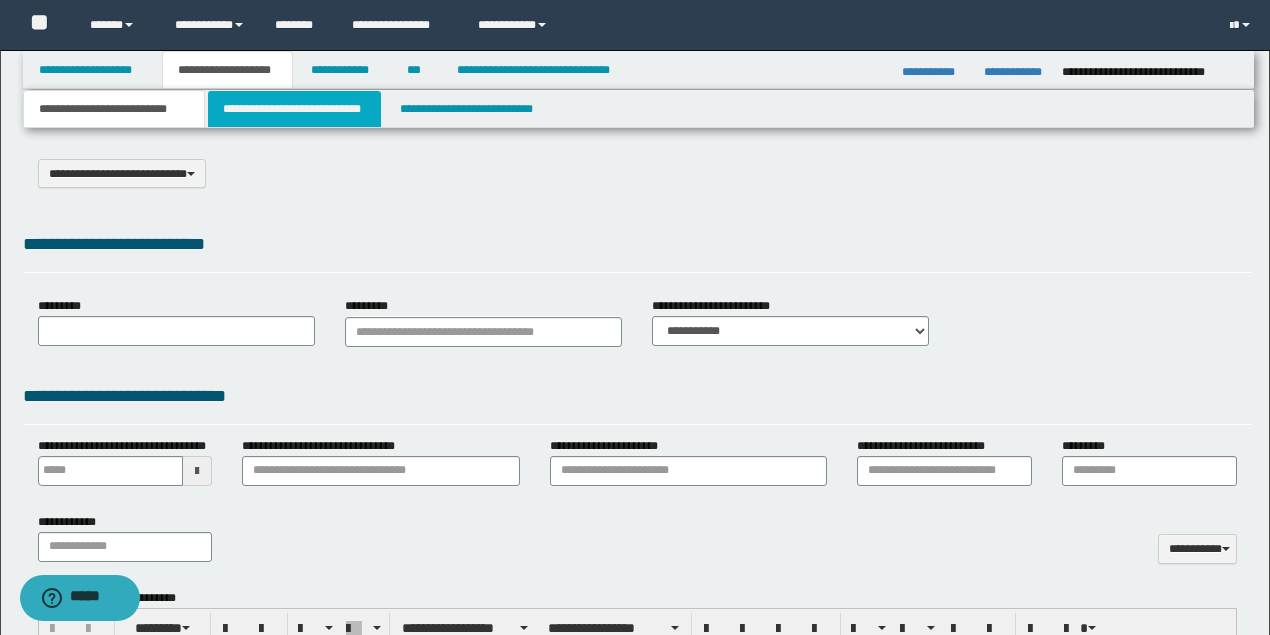 type on "**********" 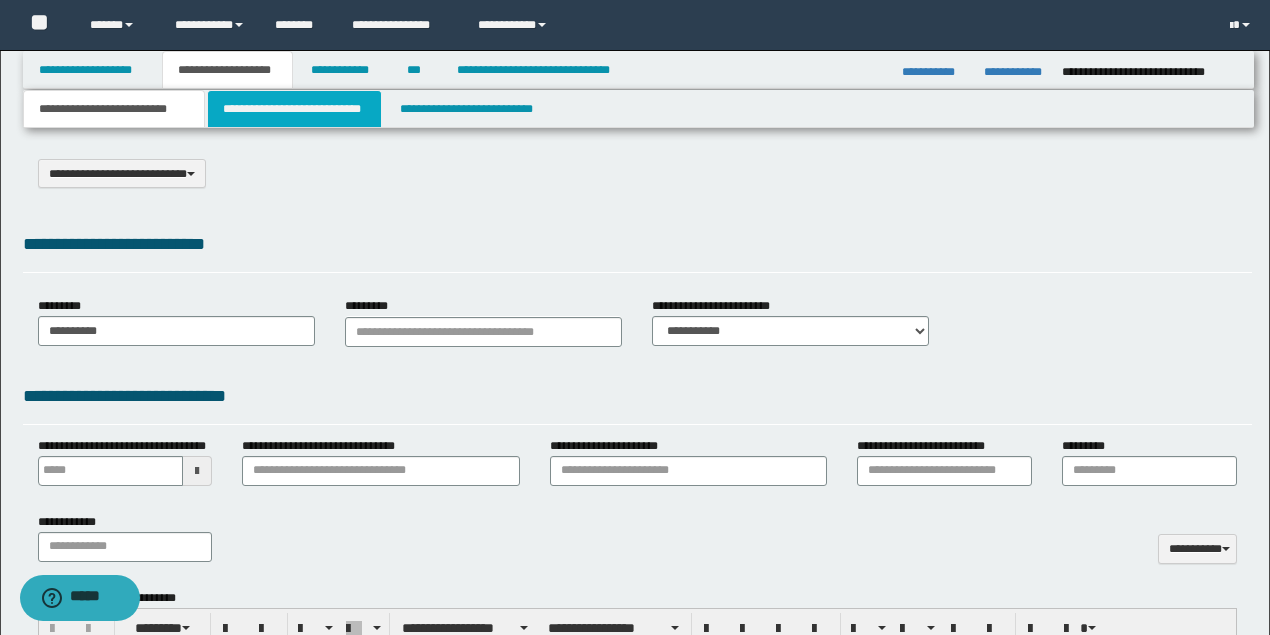 type 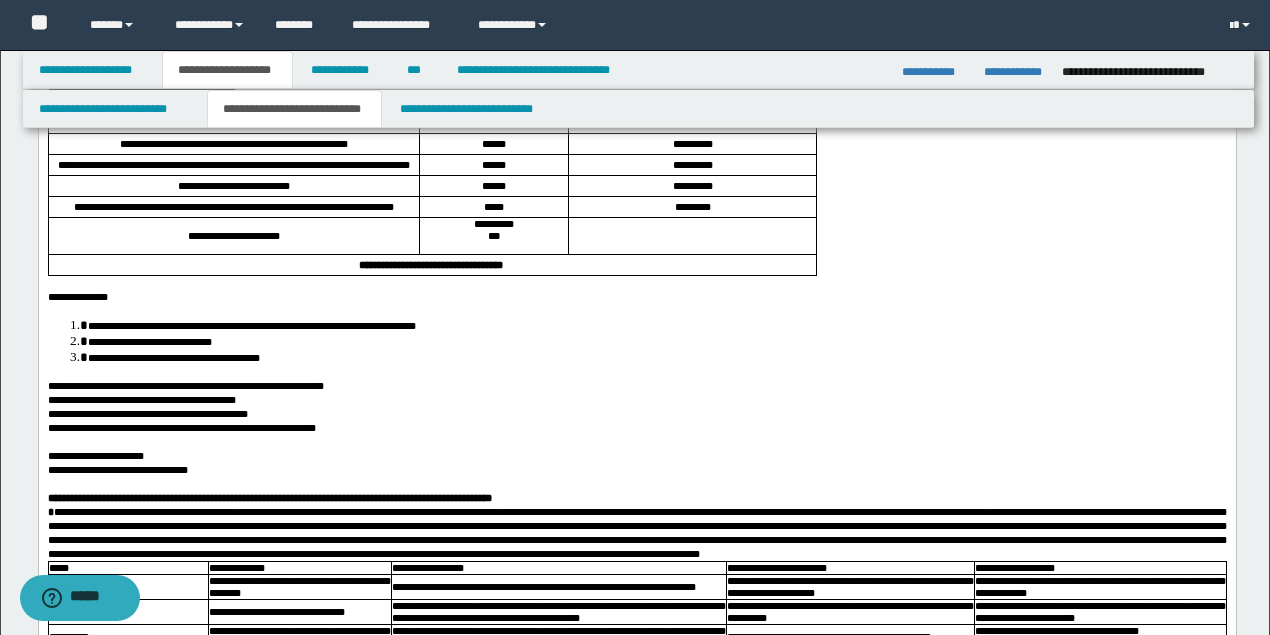 scroll, scrollTop: 466, scrollLeft: 0, axis: vertical 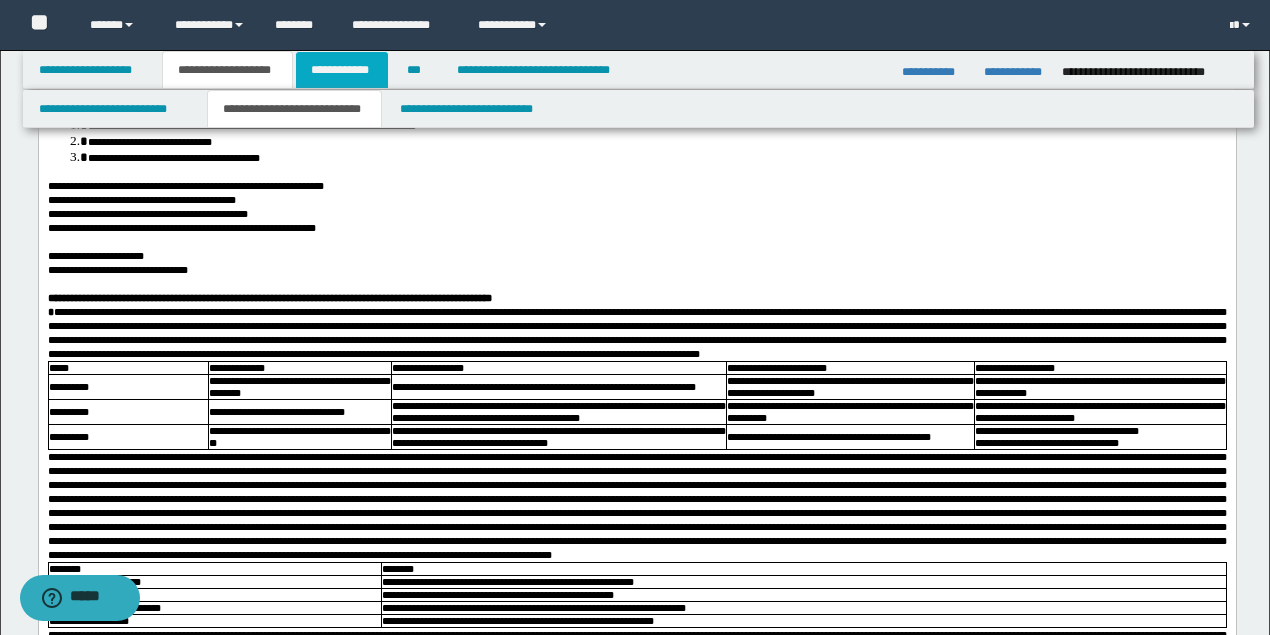 click on "**********" at bounding box center [342, 70] 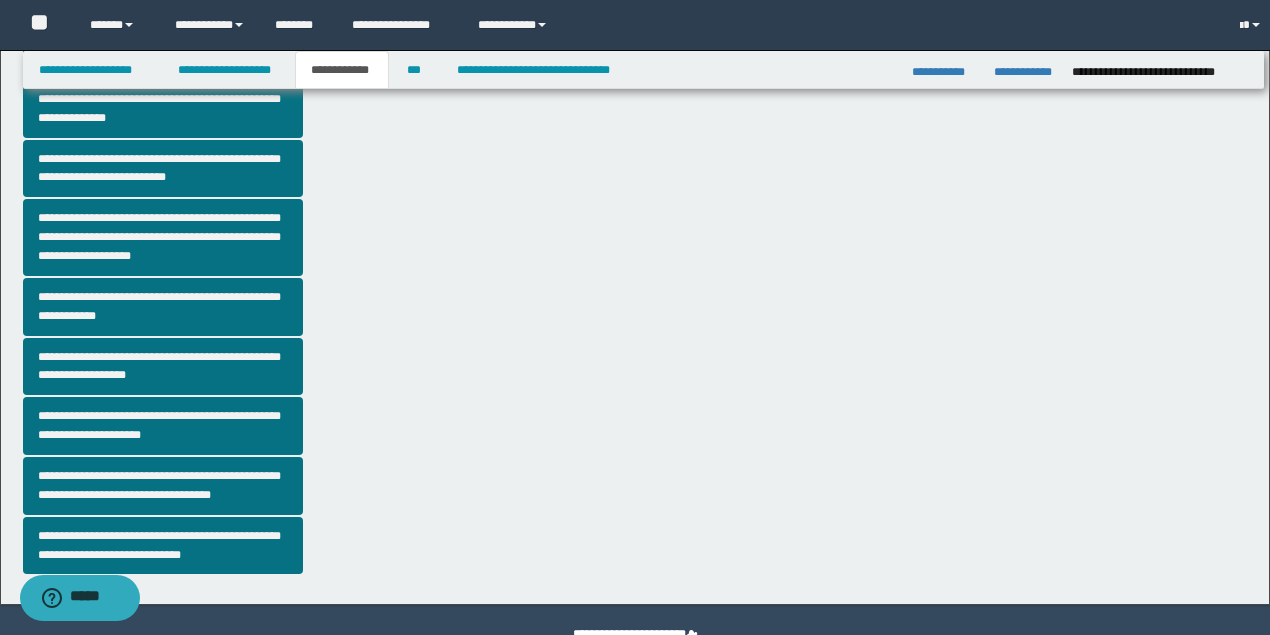 scroll, scrollTop: 436, scrollLeft: 0, axis: vertical 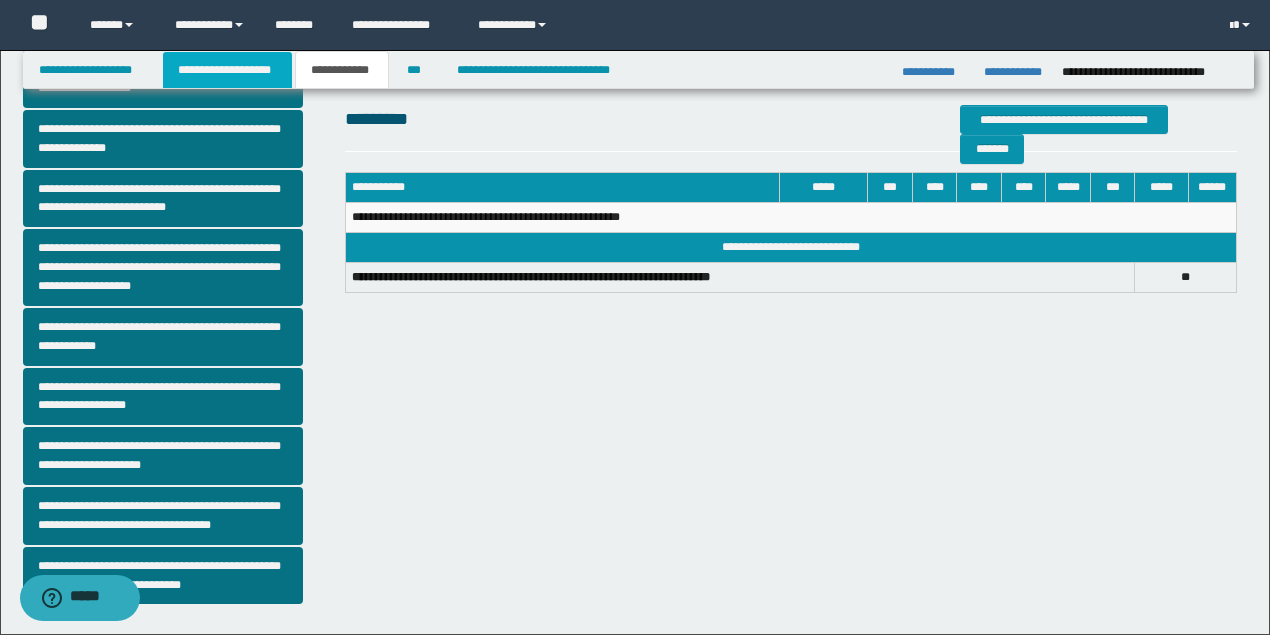 drag, startPoint x: 216, startPoint y: 79, endPoint x: 460, endPoint y: 385, distance: 391.37195 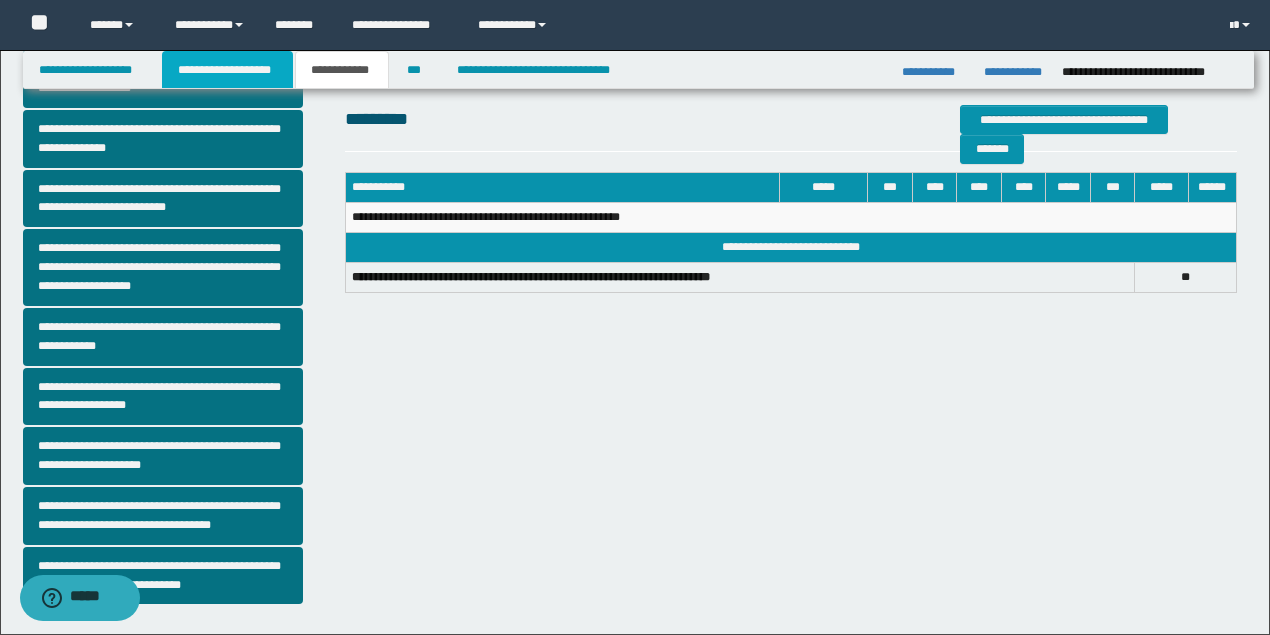 scroll, scrollTop: 466, scrollLeft: 0, axis: vertical 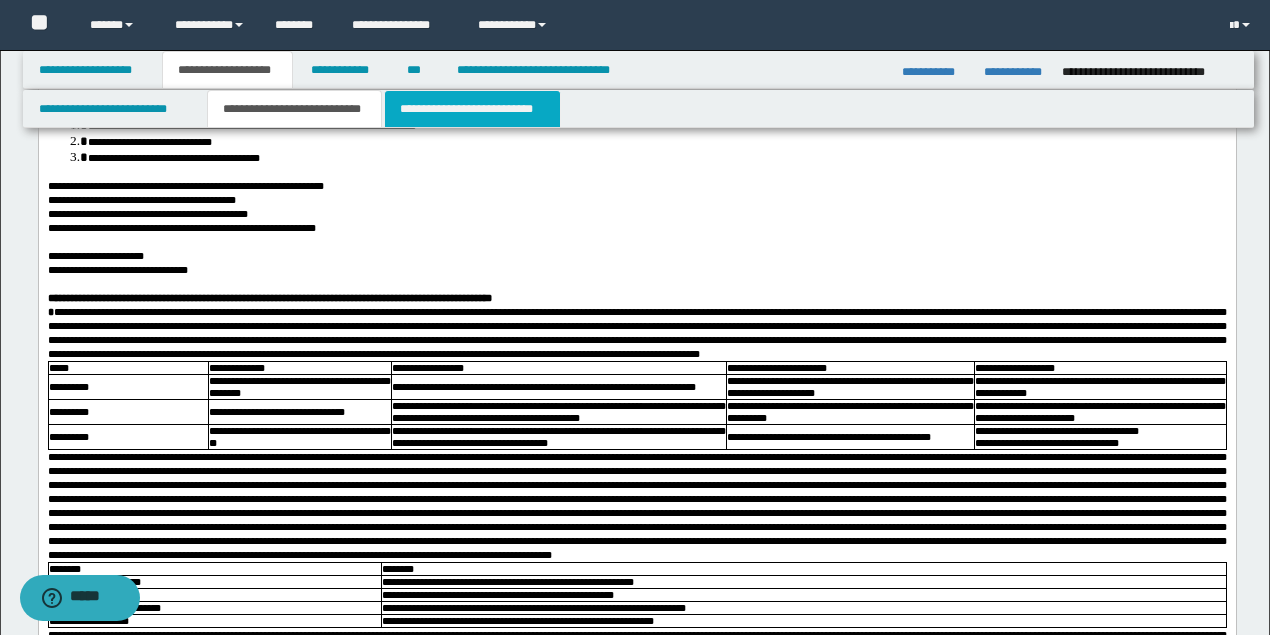 click on "**********" at bounding box center [472, 109] 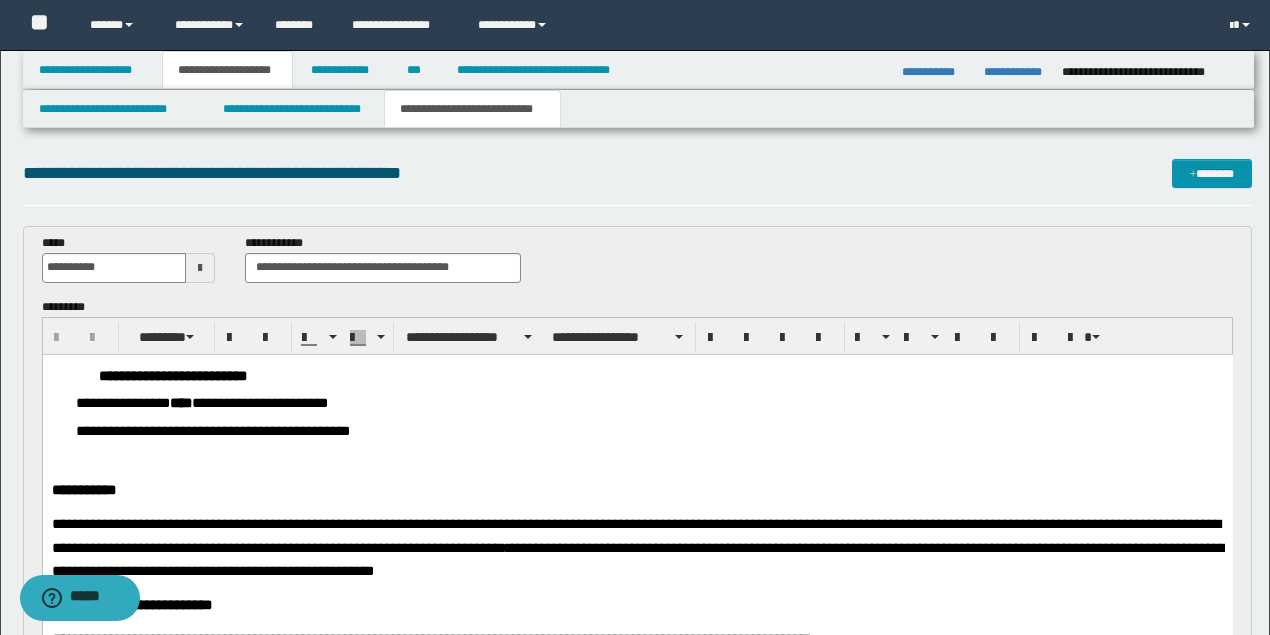scroll, scrollTop: 0, scrollLeft: 0, axis: both 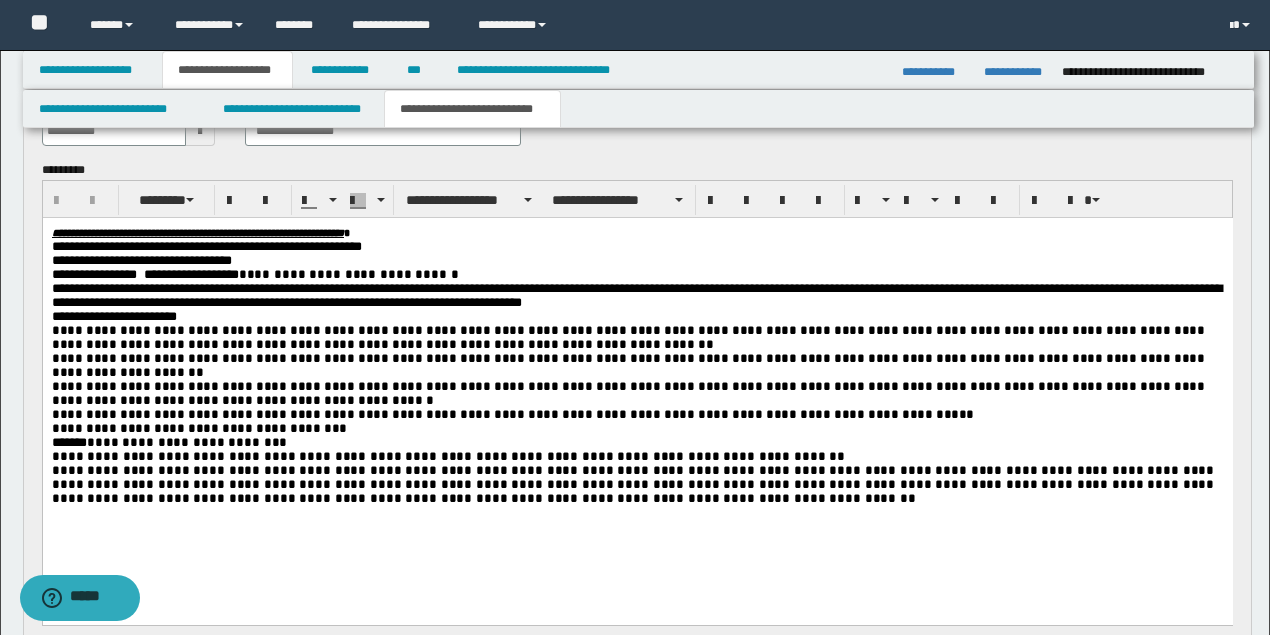 drag, startPoint x: 229, startPoint y: 505, endPoint x: 223, endPoint y: 491, distance: 15.231546 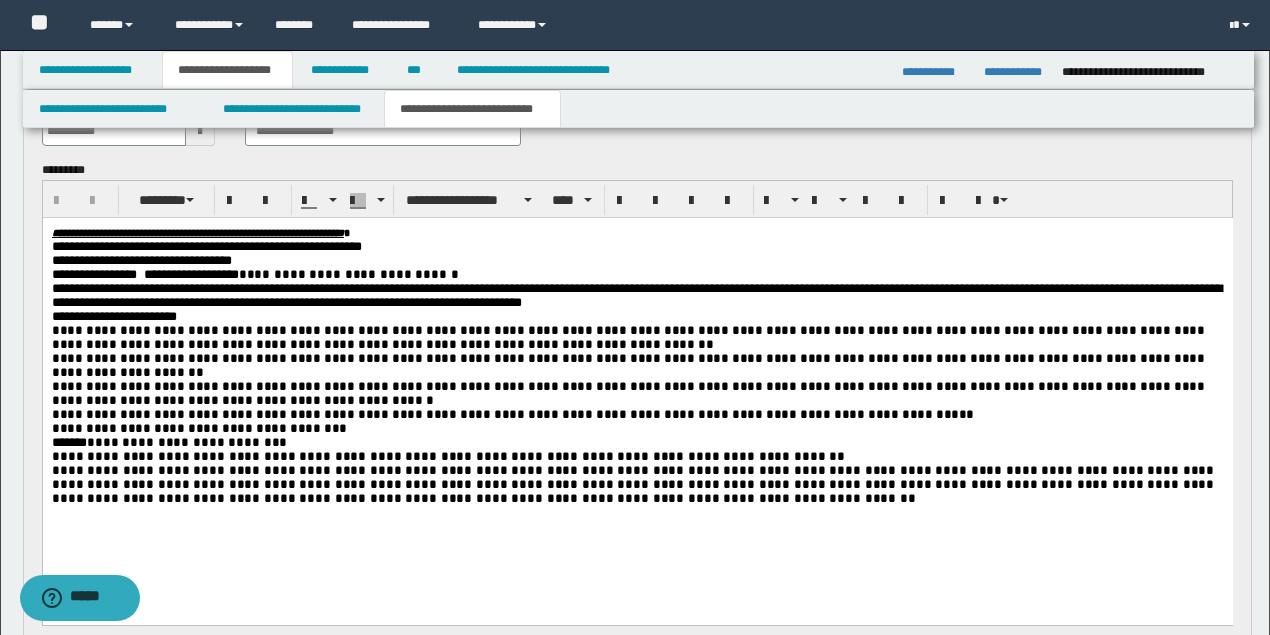 type 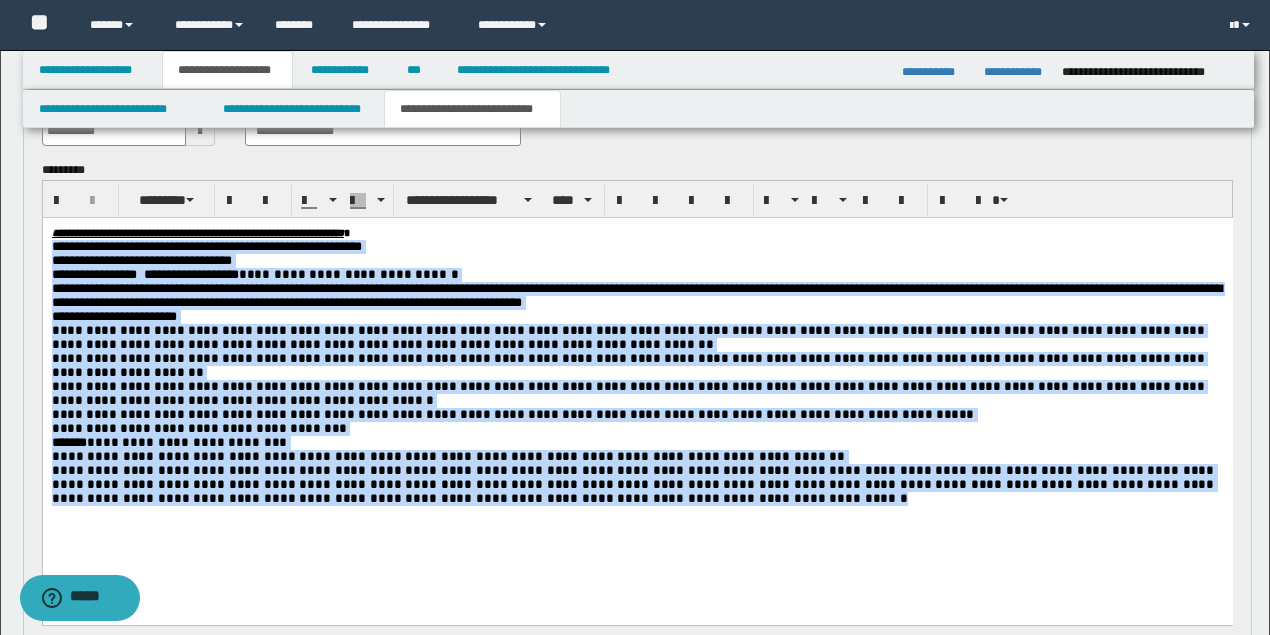 drag, startPoint x: 351, startPoint y: 517, endPoint x: 238, endPoint y: 370, distance: 185.41306 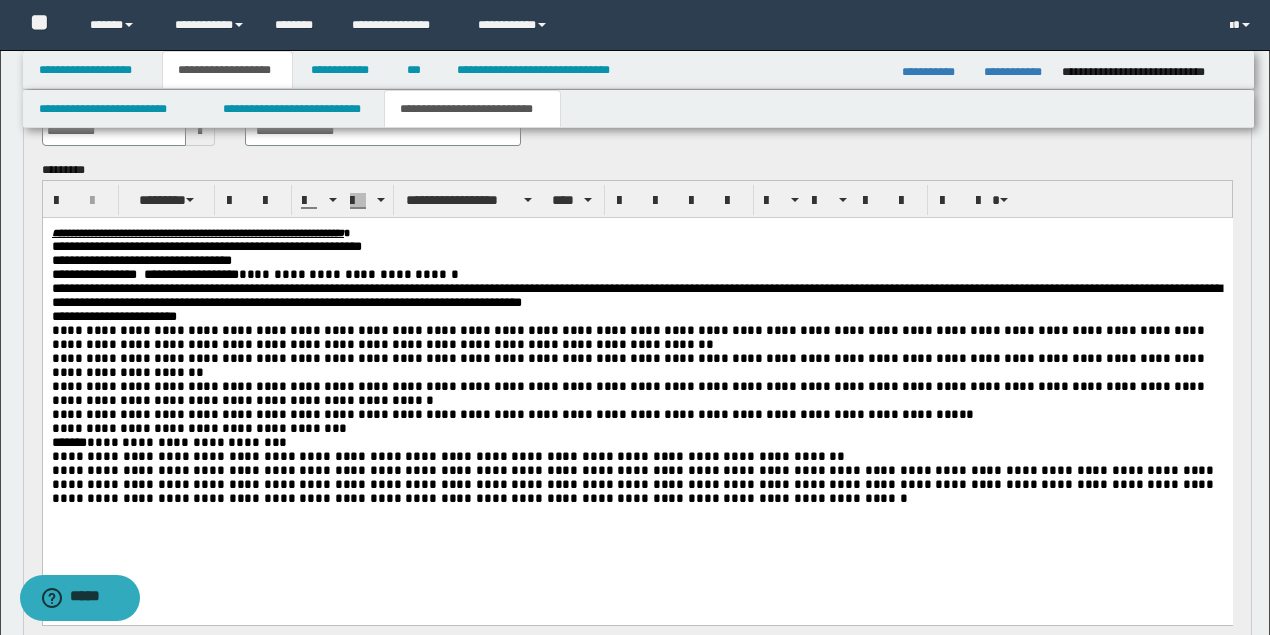 click on "**********" at bounding box center (627, 393) 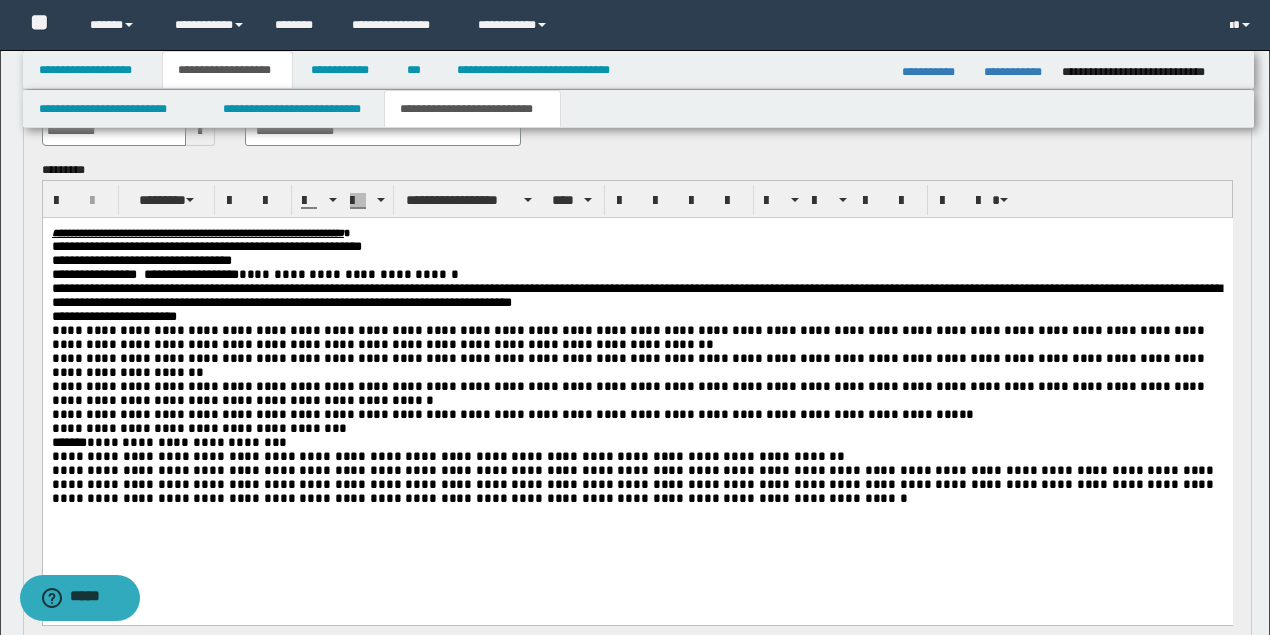 click on "**********" at bounding box center (627, 337) 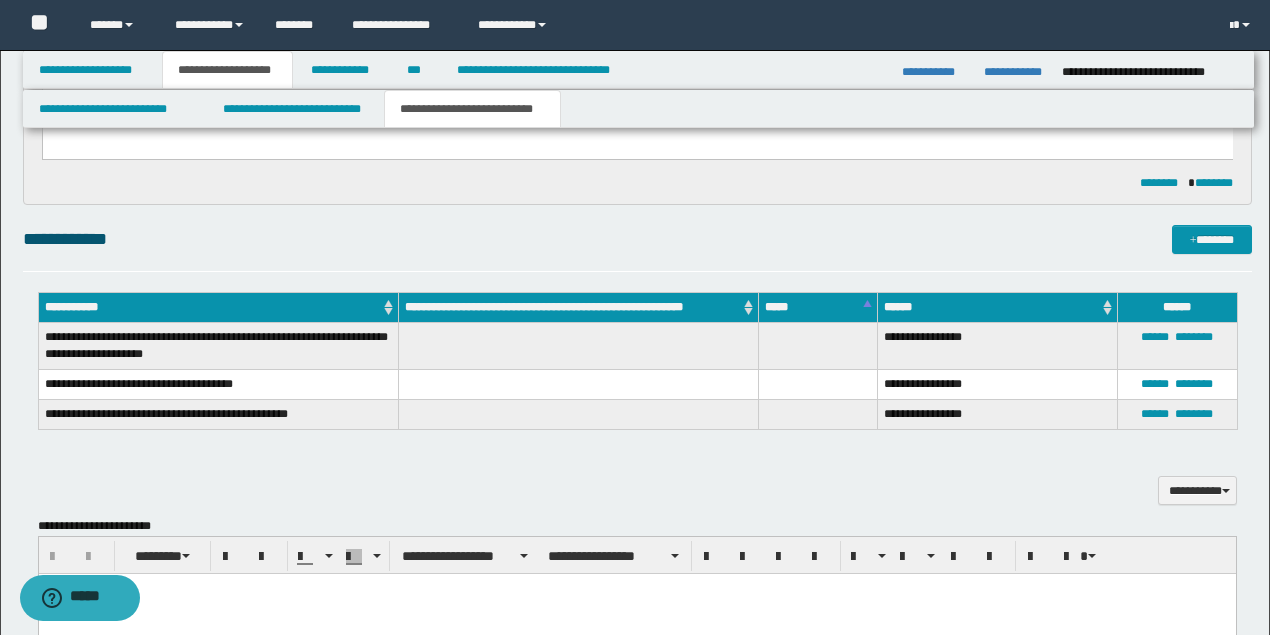 scroll, scrollTop: 1133, scrollLeft: 0, axis: vertical 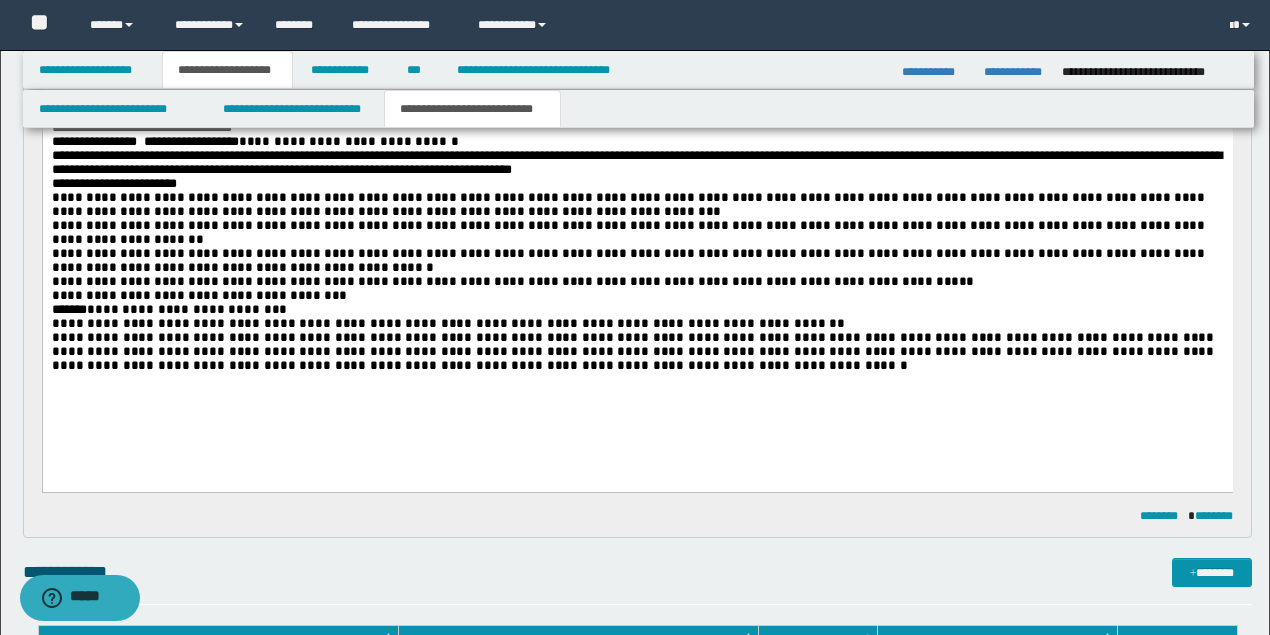 click on "**********" at bounding box center [637, 258] 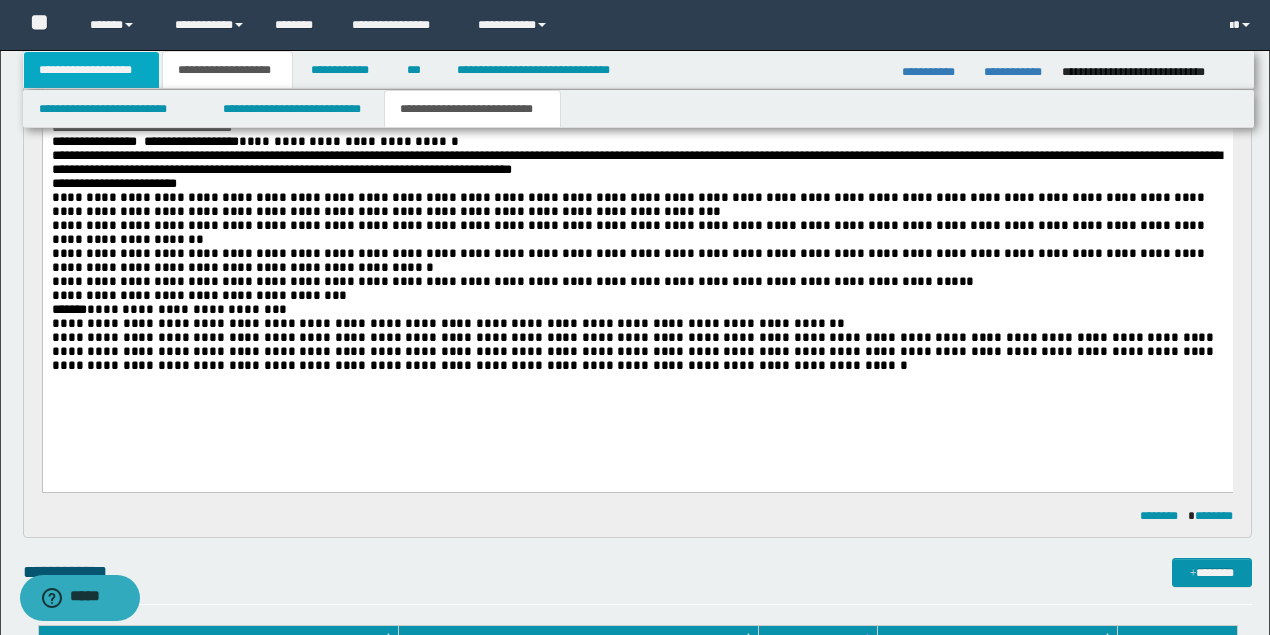 click on "**********" at bounding box center (92, 70) 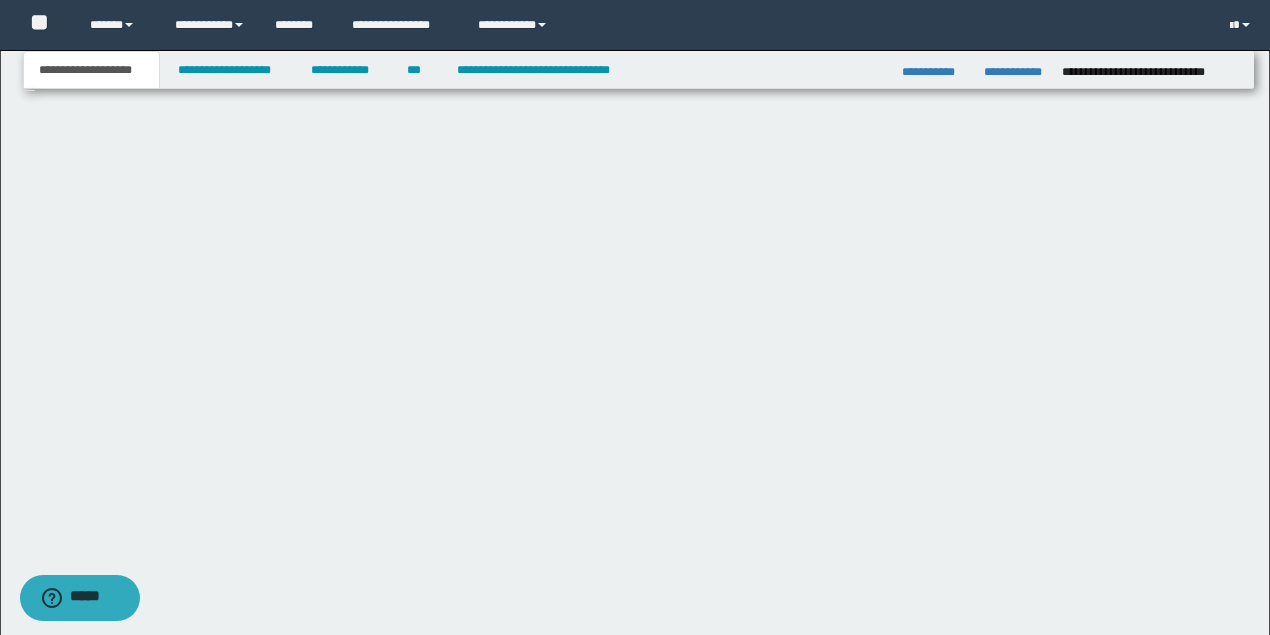 scroll, scrollTop: 247, scrollLeft: 0, axis: vertical 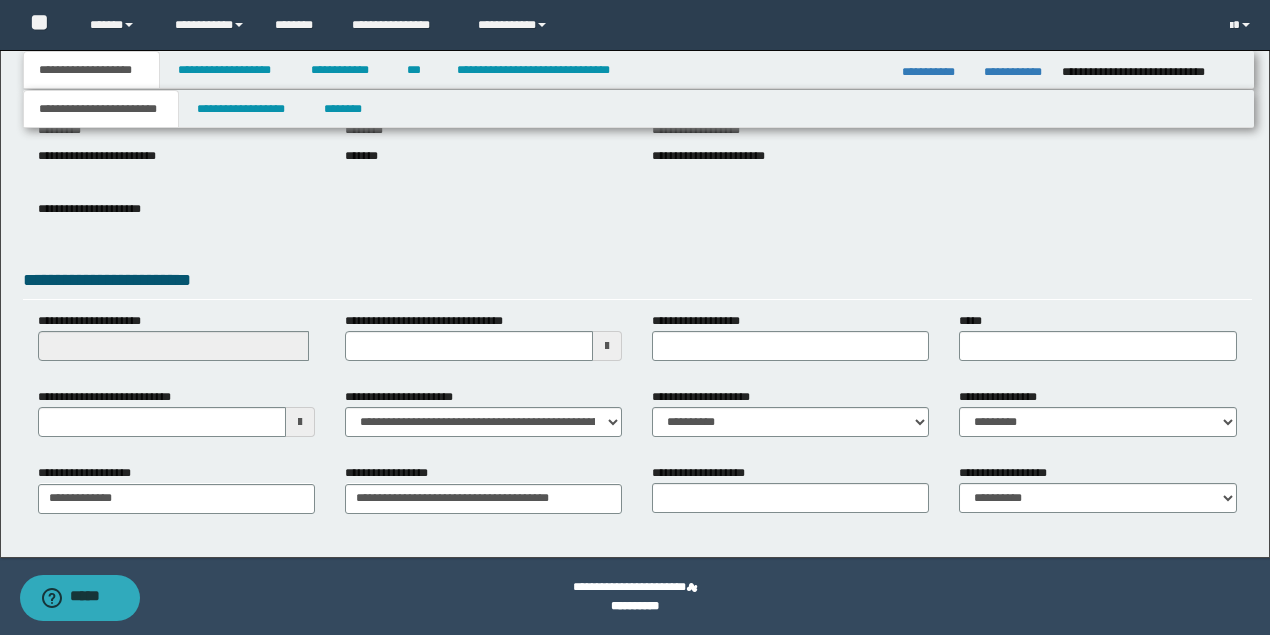 click at bounding box center (300, 422) 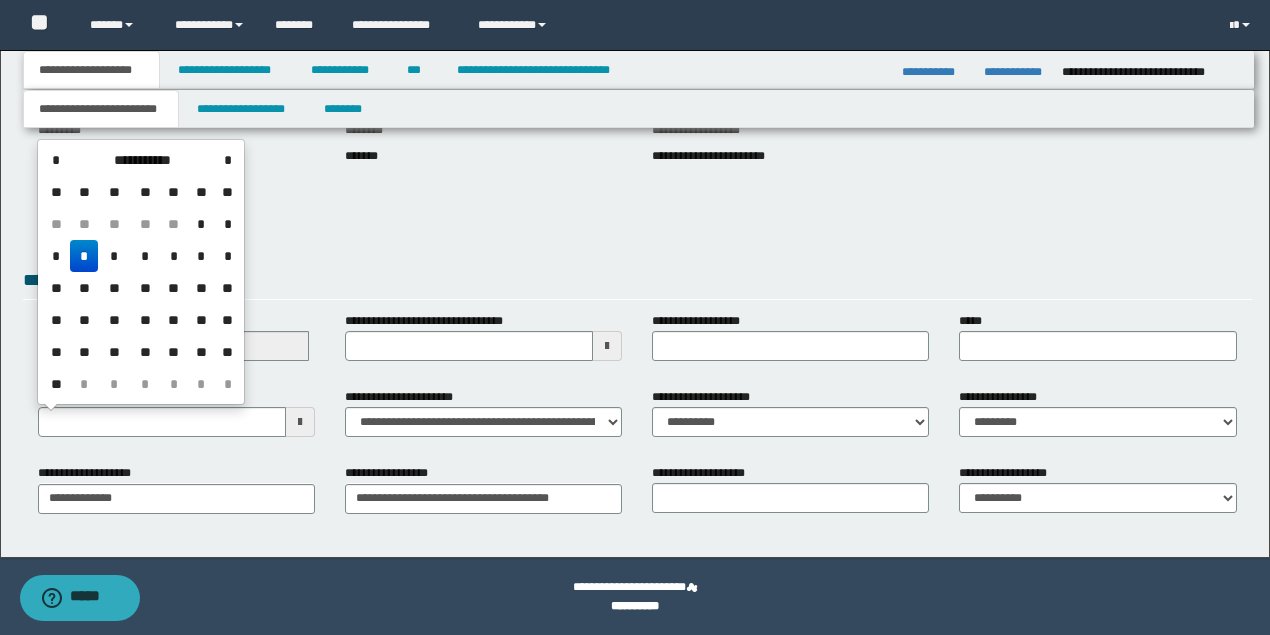 click on "*" at bounding box center [84, 256] 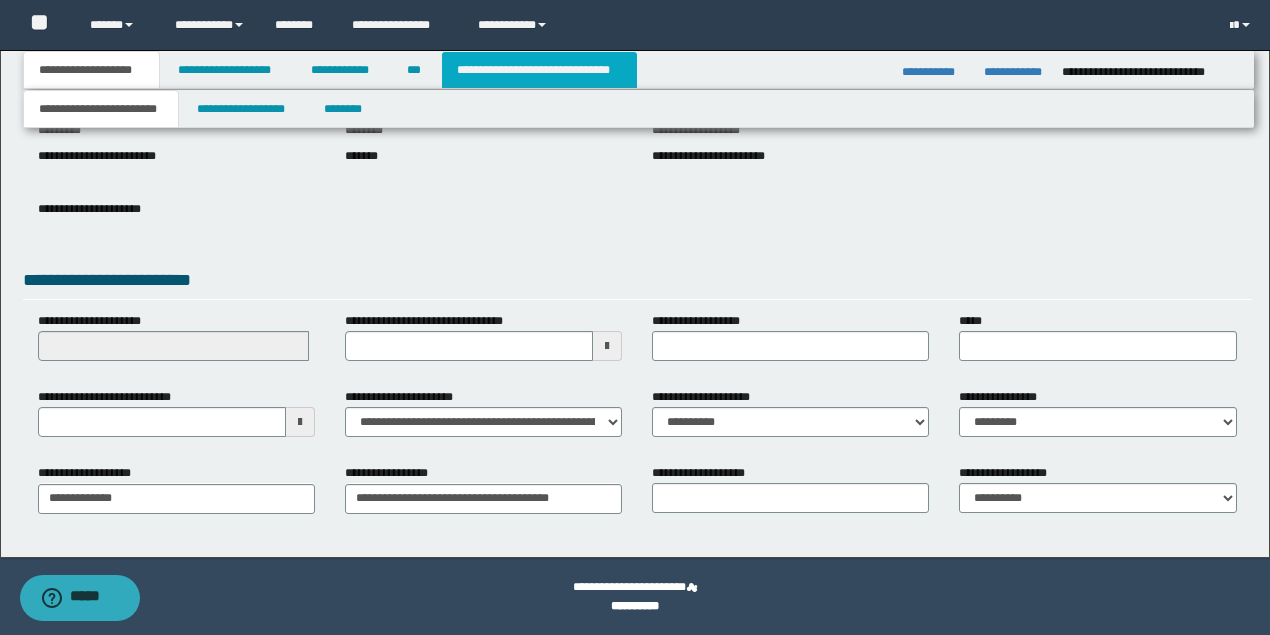 click on "**********" at bounding box center [539, 70] 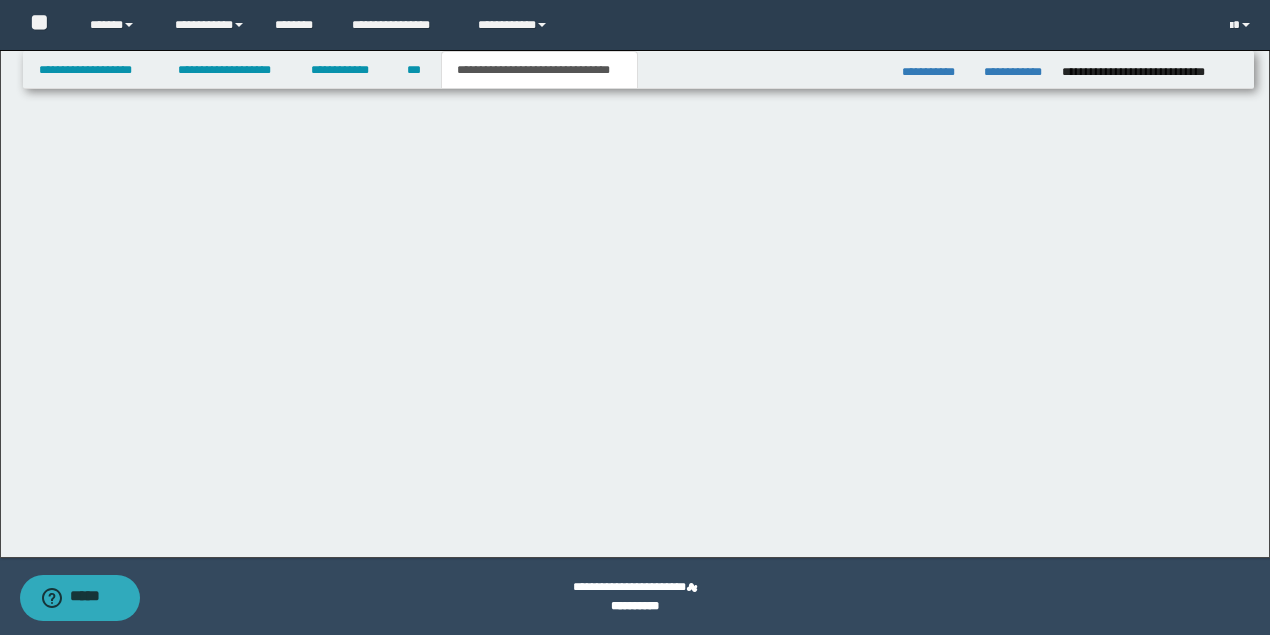 scroll, scrollTop: 0, scrollLeft: 0, axis: both 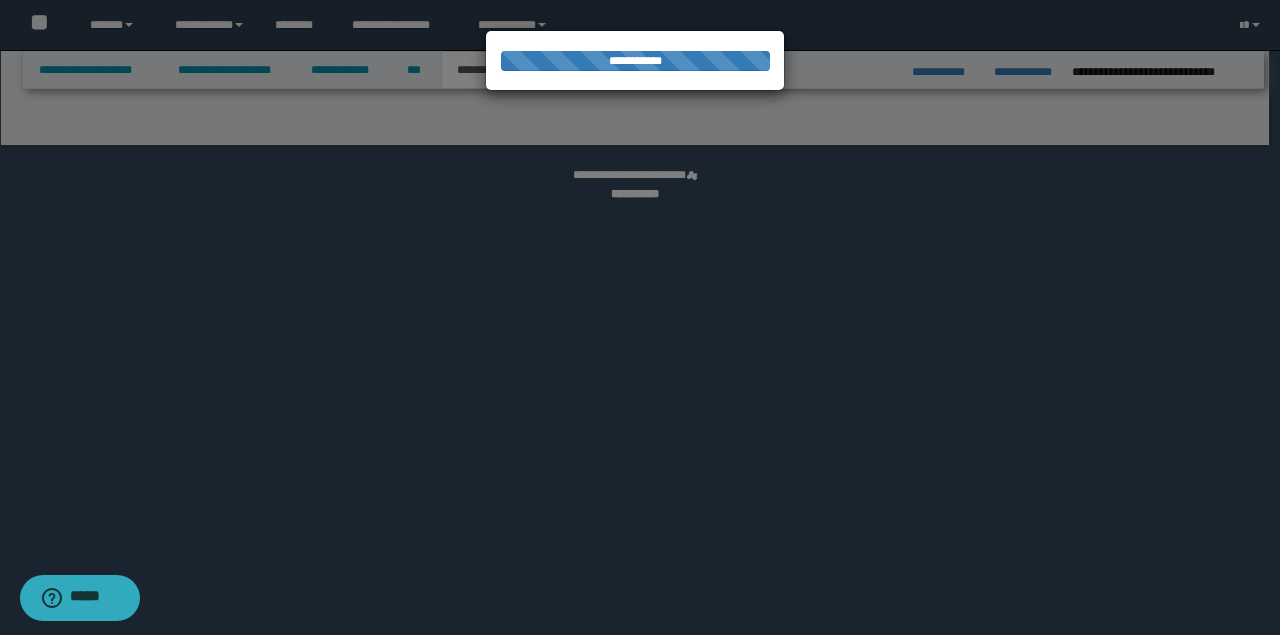 select on "*" 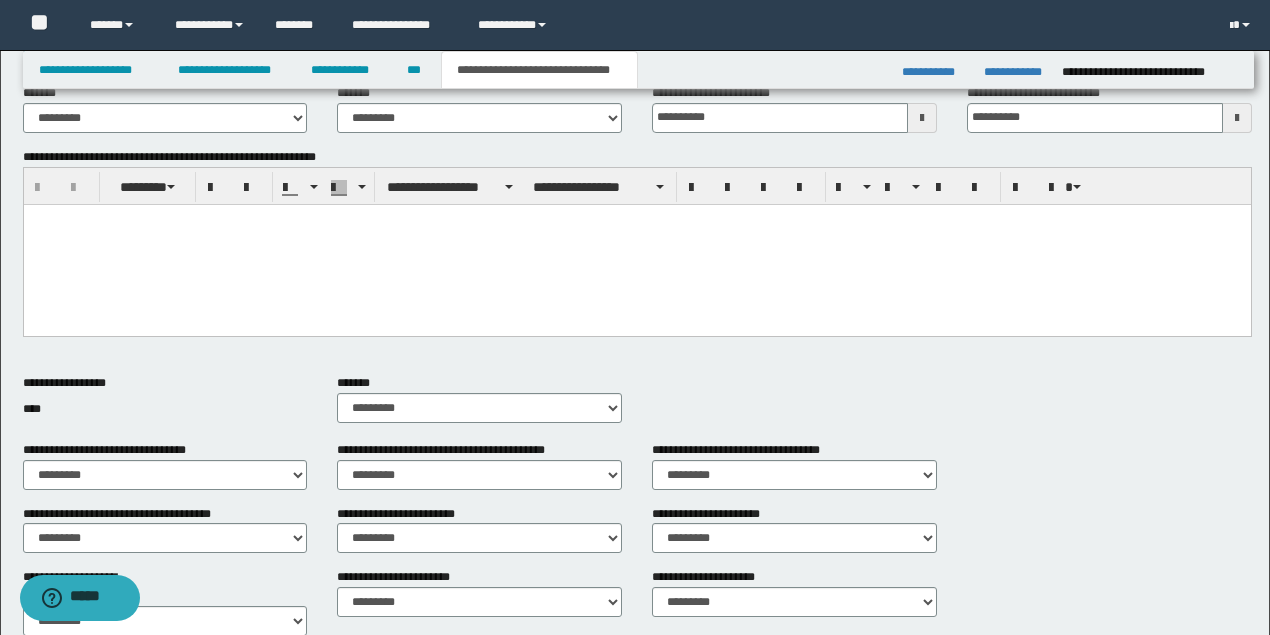 scroll, scrollTop: 789, scrollLeft: 0, axis: vertical 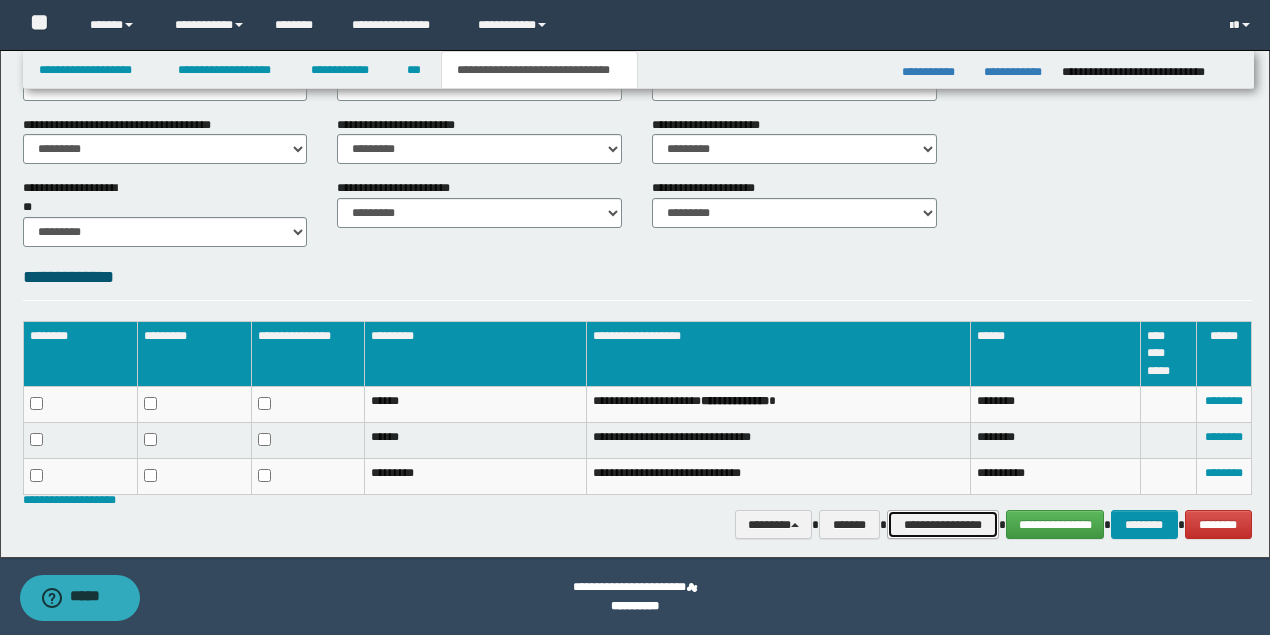click on "**********" at bounding box center [943, 524] 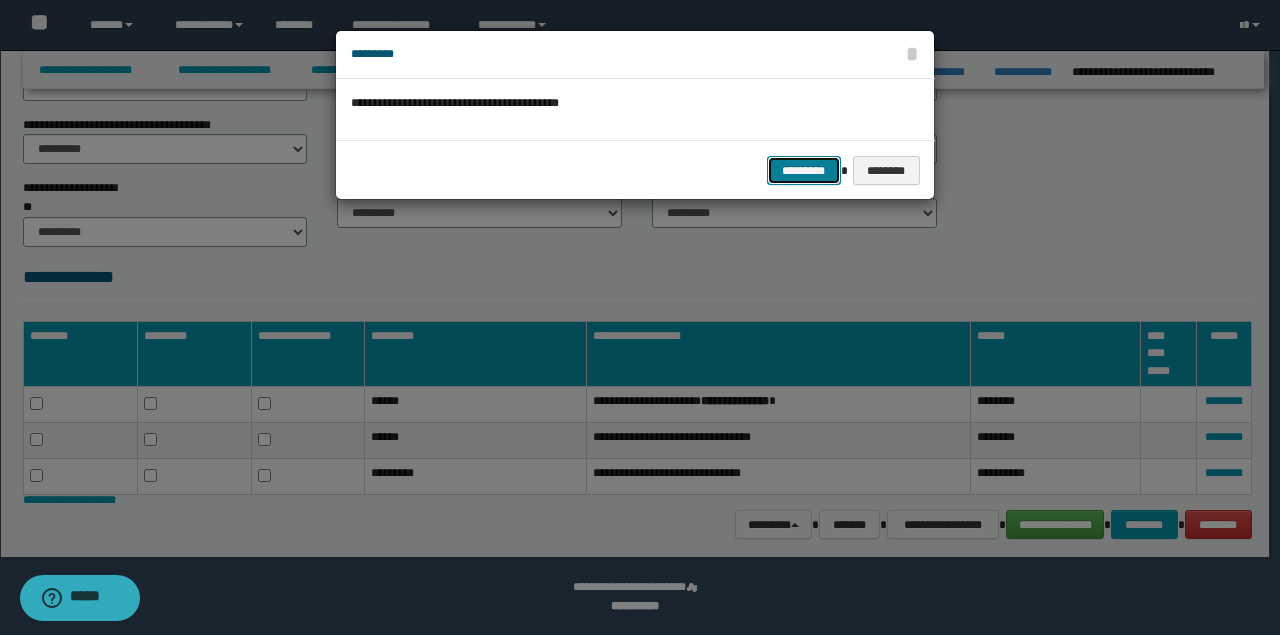 click on "*********" at bounding box center (804, 170) 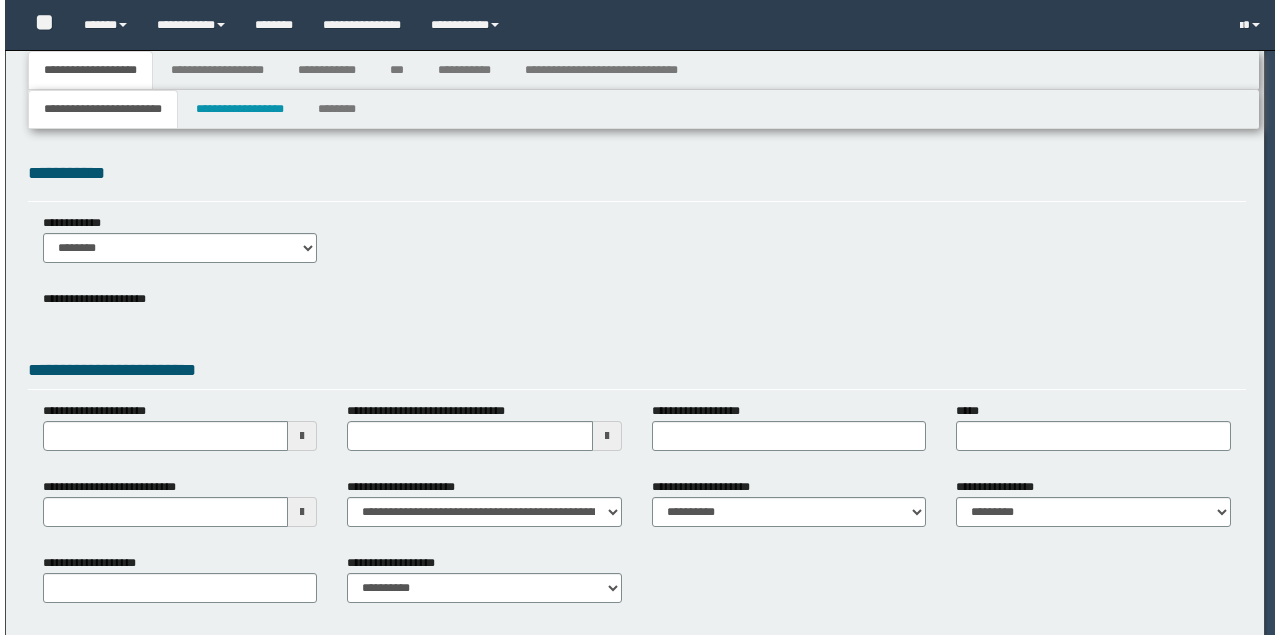 scroll, scrollTop: 0, scrollLeft: 0, axis: both 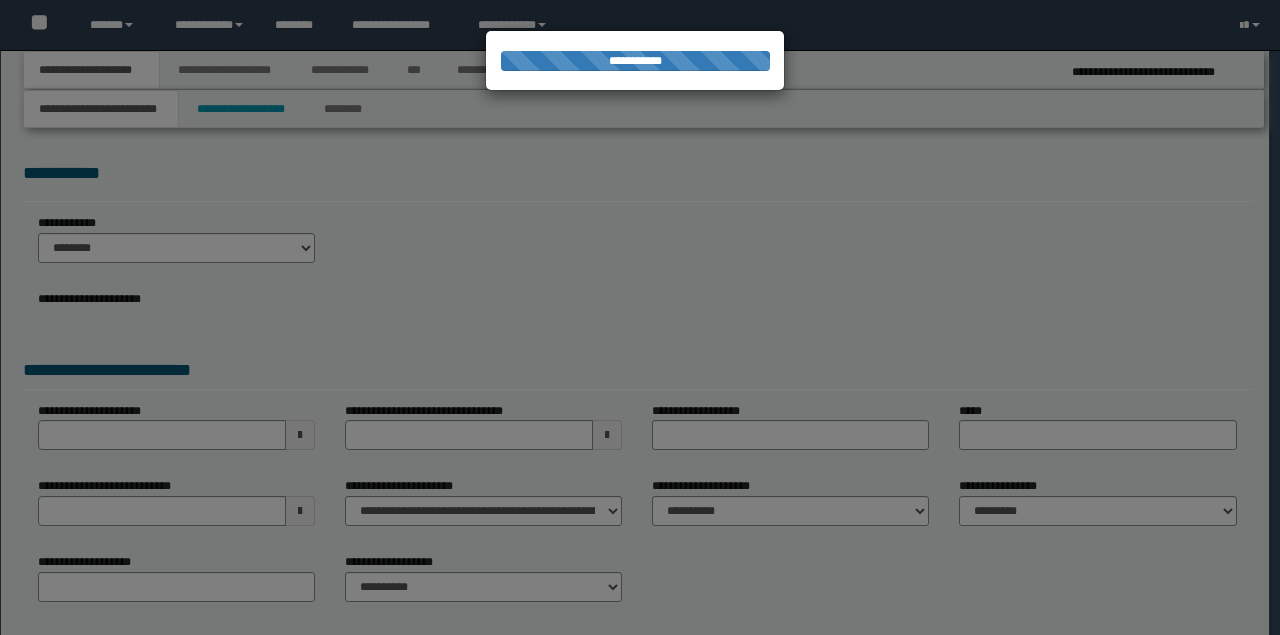 select on "*" 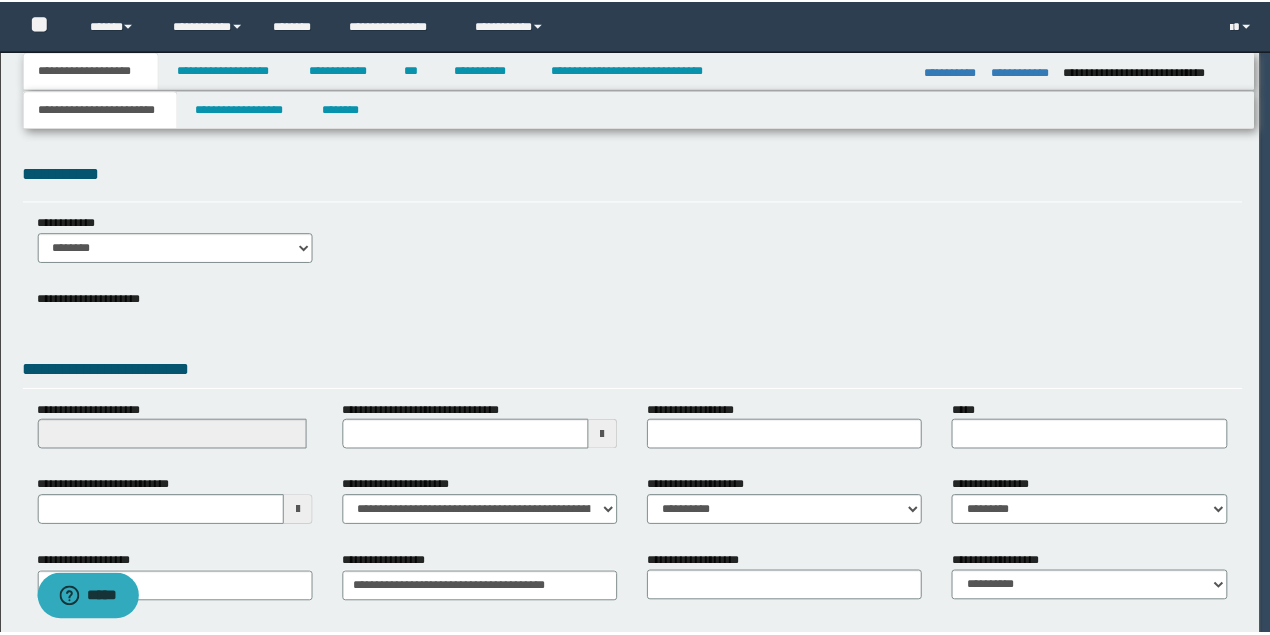 scroll, scrollTop: 0, scrollLeft: 0, axis: both 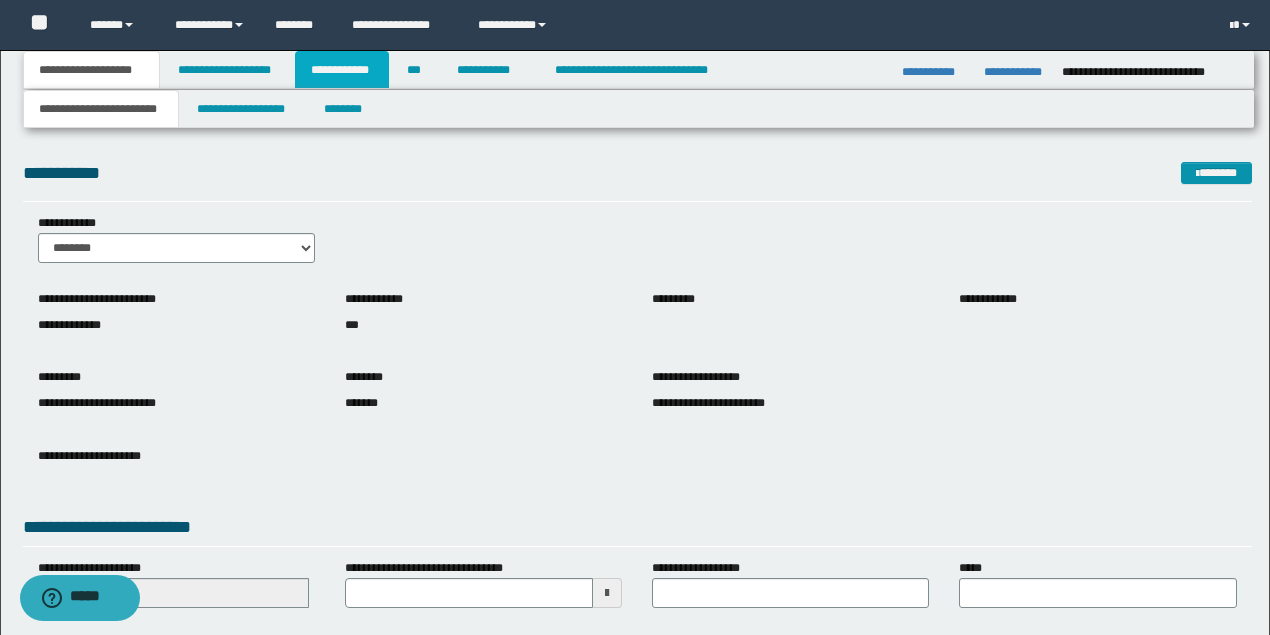 drag, startPoint x: 335, startPoint y: 70, endPoint x: 424, endPoint y: 114, distance: 99.282425 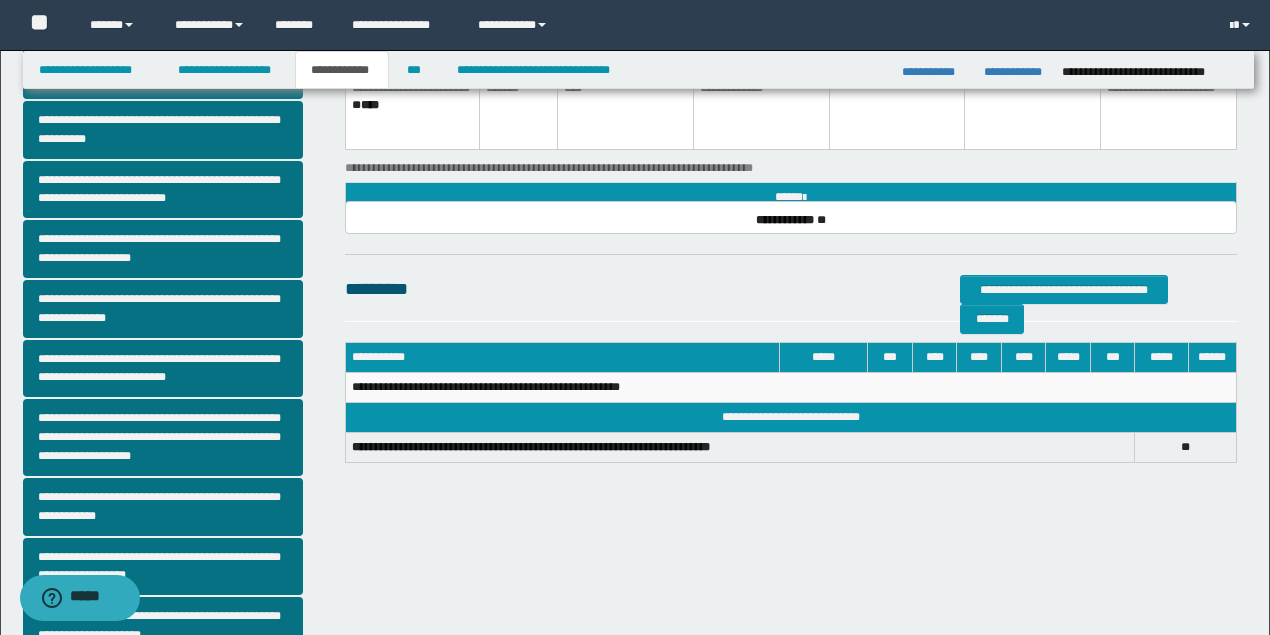 scroll, scrollTop: 466, scrollLeft: 0, axis: vertical 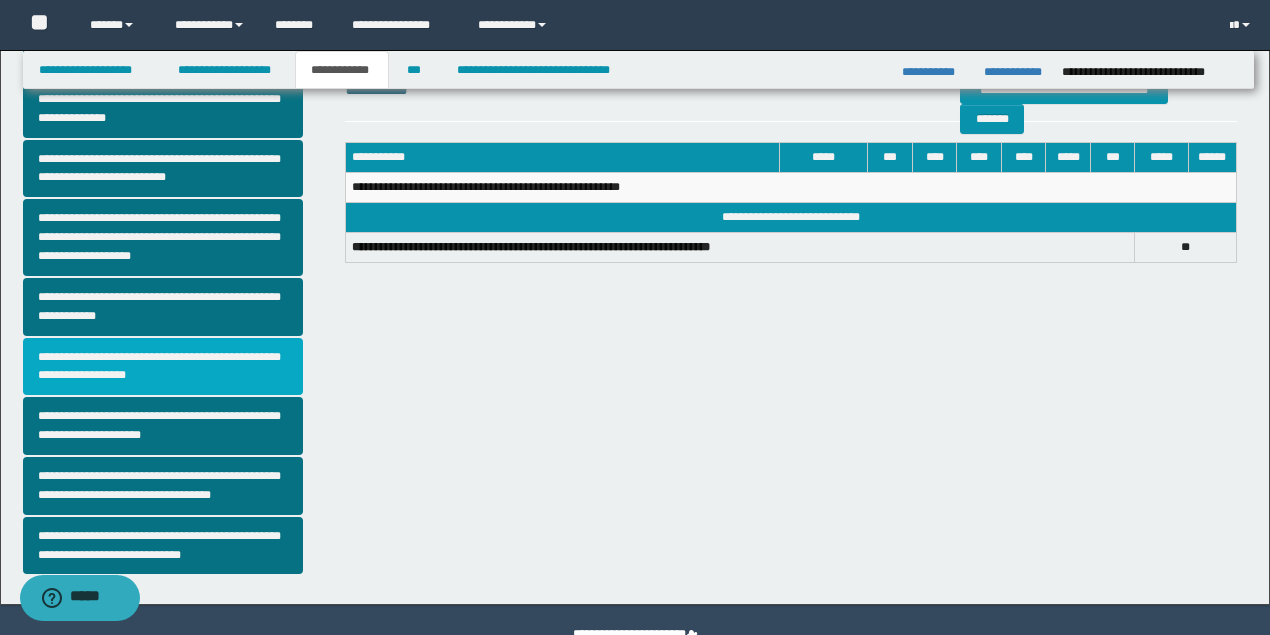 click on "**********" at bounding box center [163, 367] 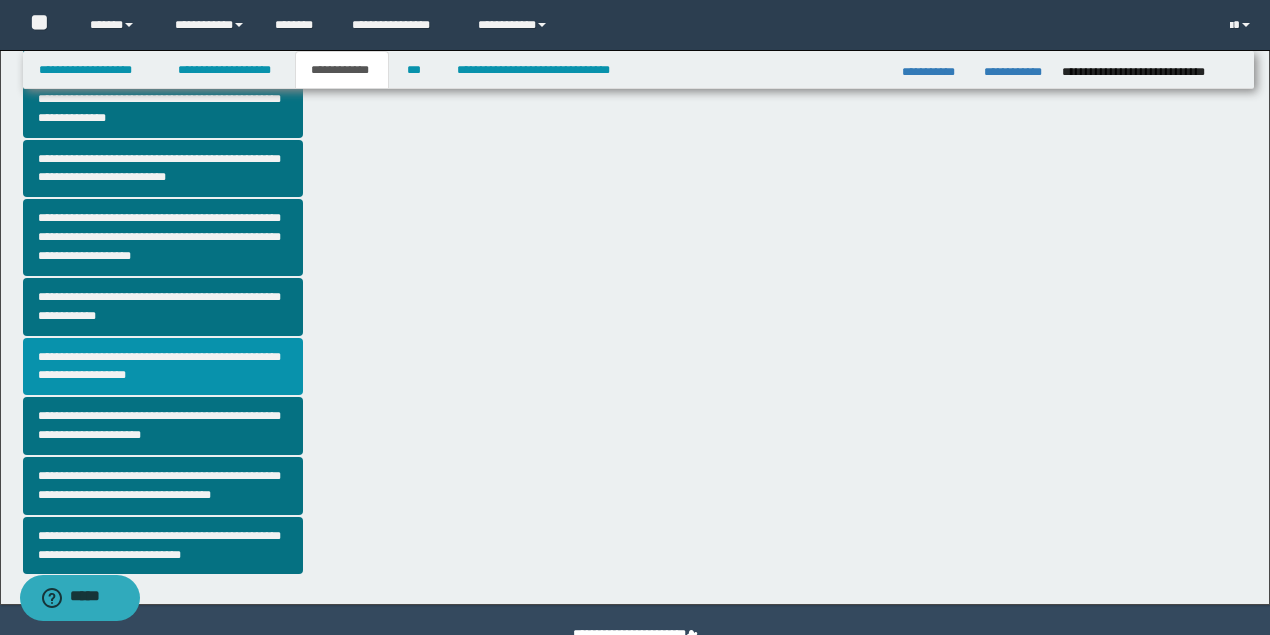 scroll, scrollTop: 0, scrollLeft: 0, axis: both 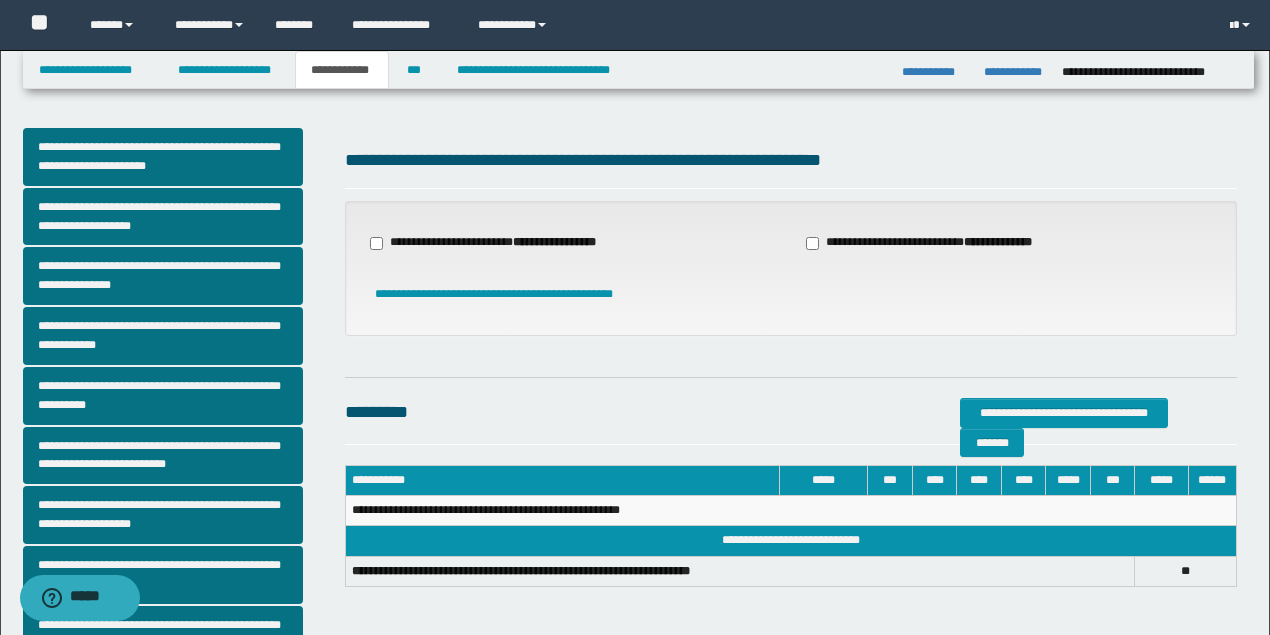 click on "**********" at bounding box center [554, 242] 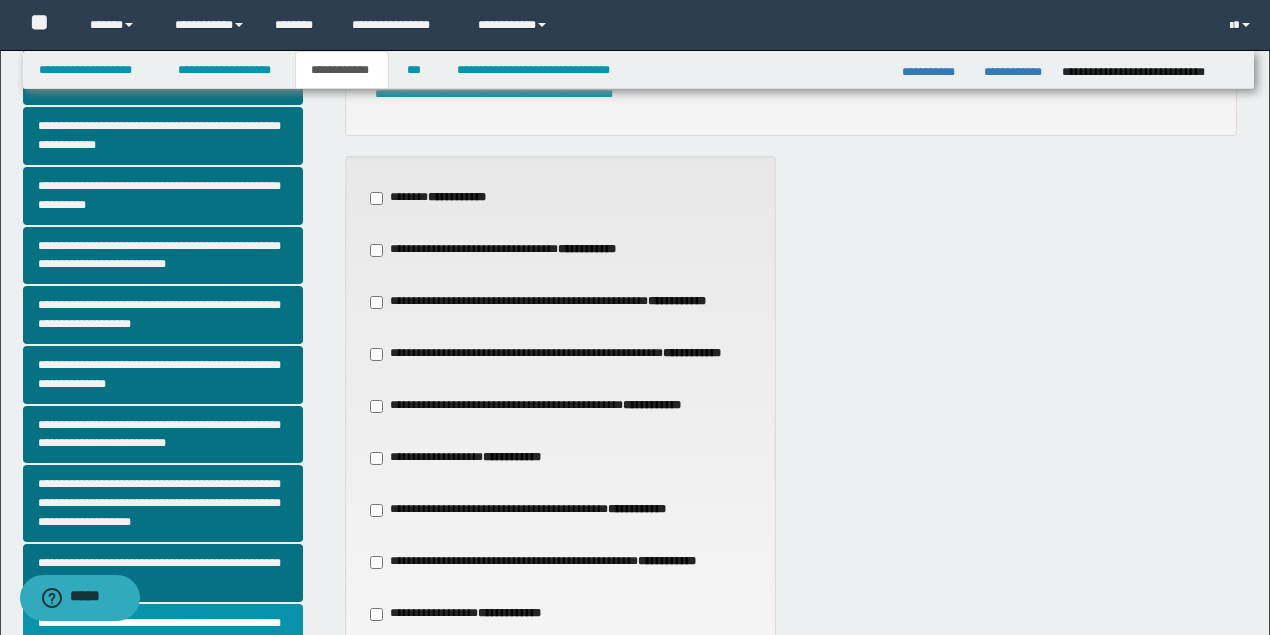 scroll, scrollTop: 266, scrollLeft: 0, axis: vertical 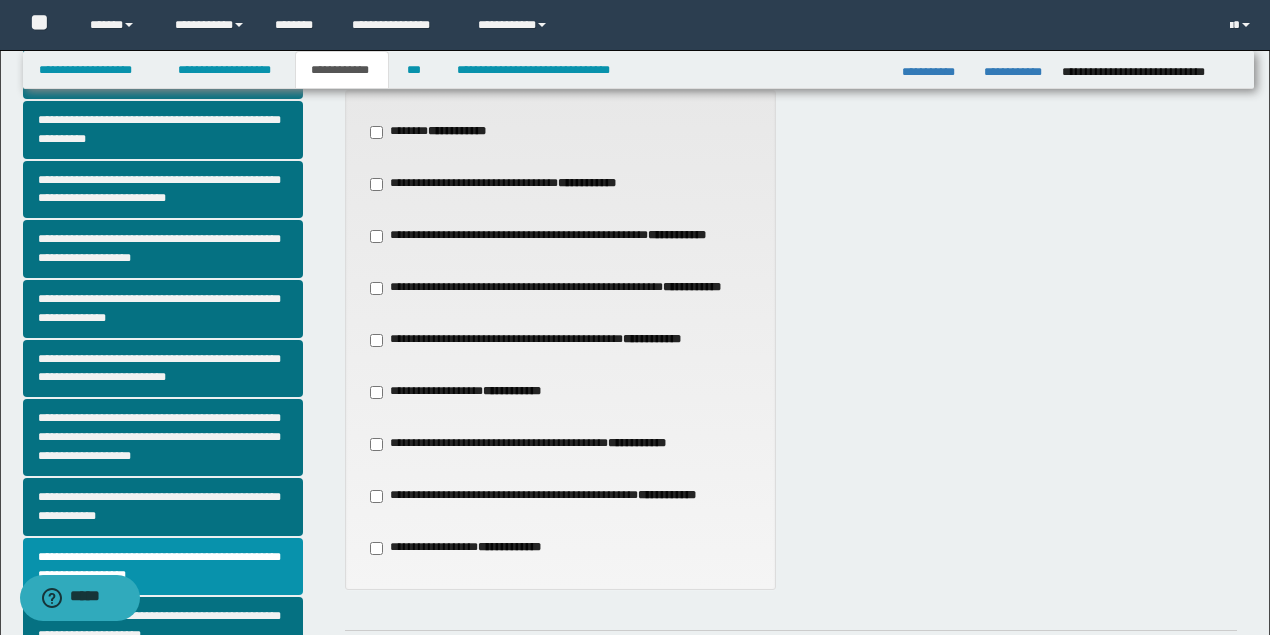 click on "**********" at bounding box center [457, 131] 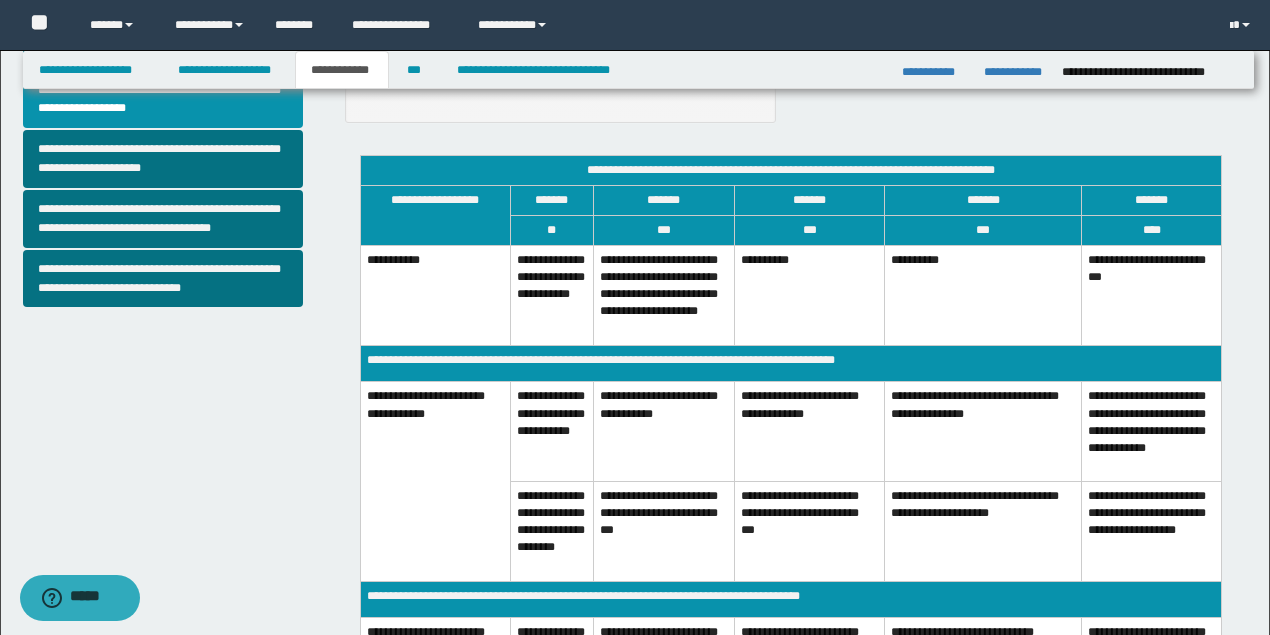 scroll, scrollTop: 800, scrollLeft: 0, axis: vertical 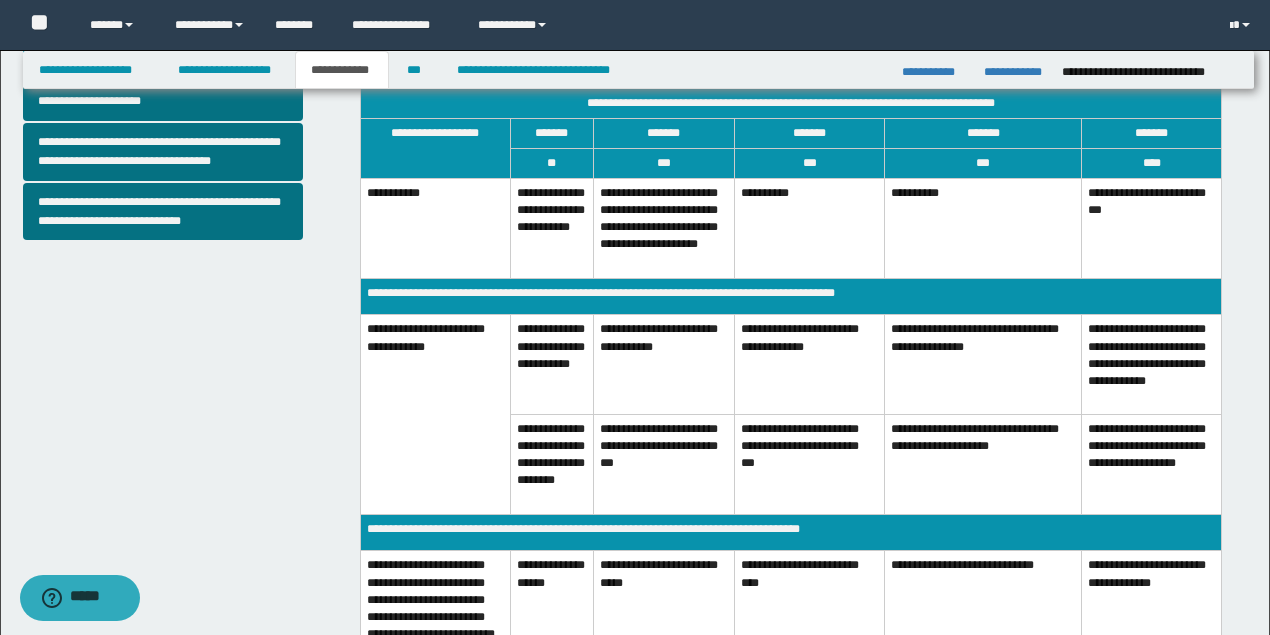 click on "**********" at bounding box center [551, 365] 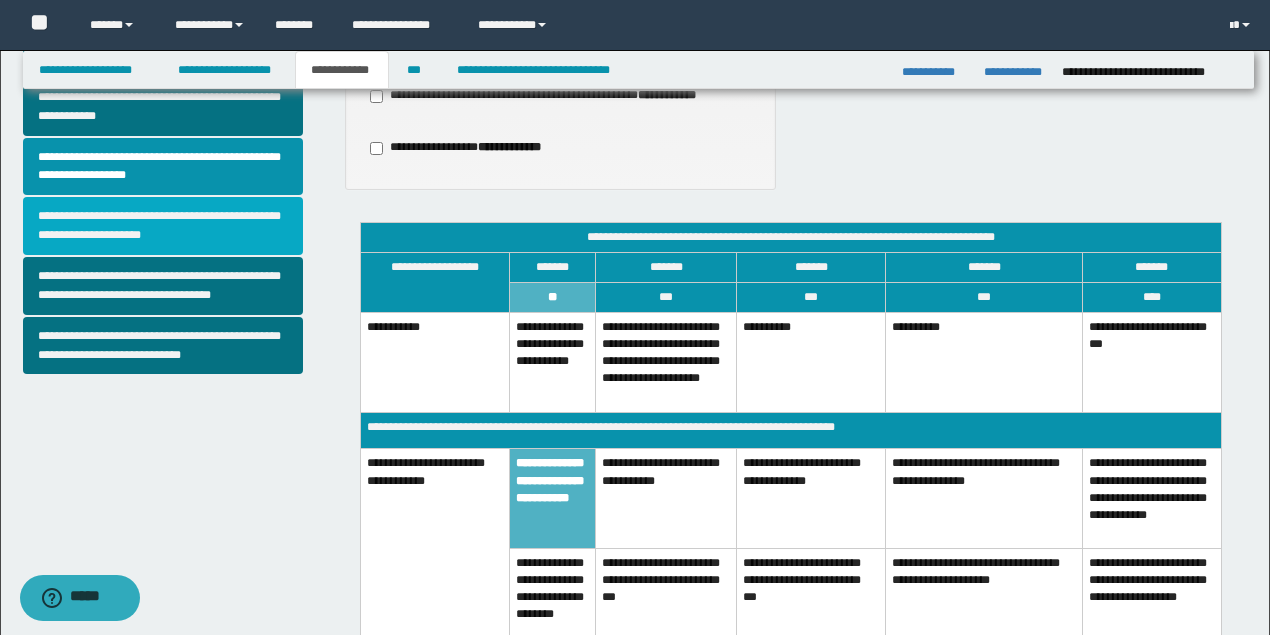 scroll, scrollTop: 600, scrollLeft: 0, axis: vertical 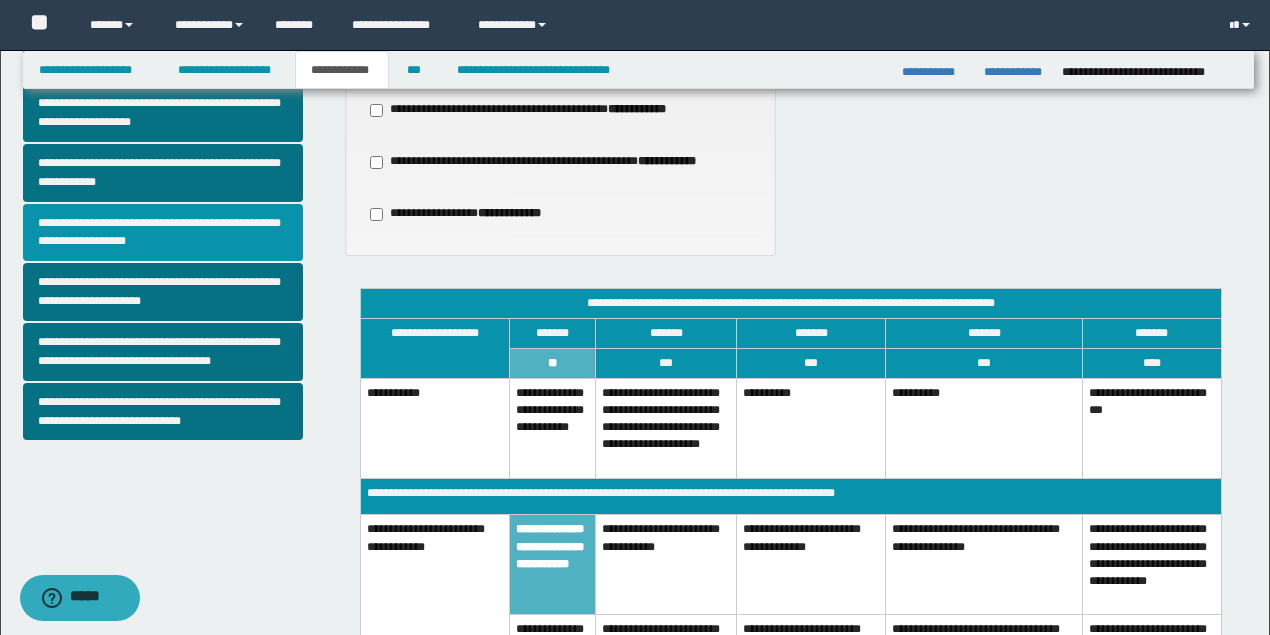 click on "**********" at bounding box center [163, 233] 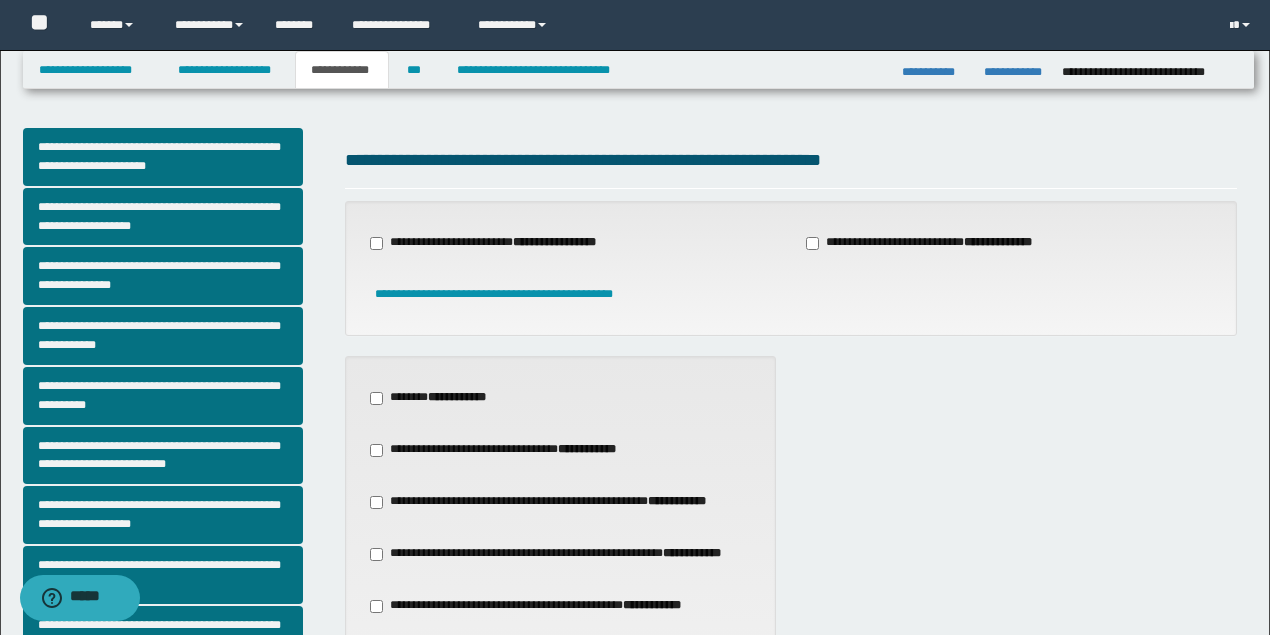 scroll, scrollTop: 66, scrollLeft: 0, axis: vertical 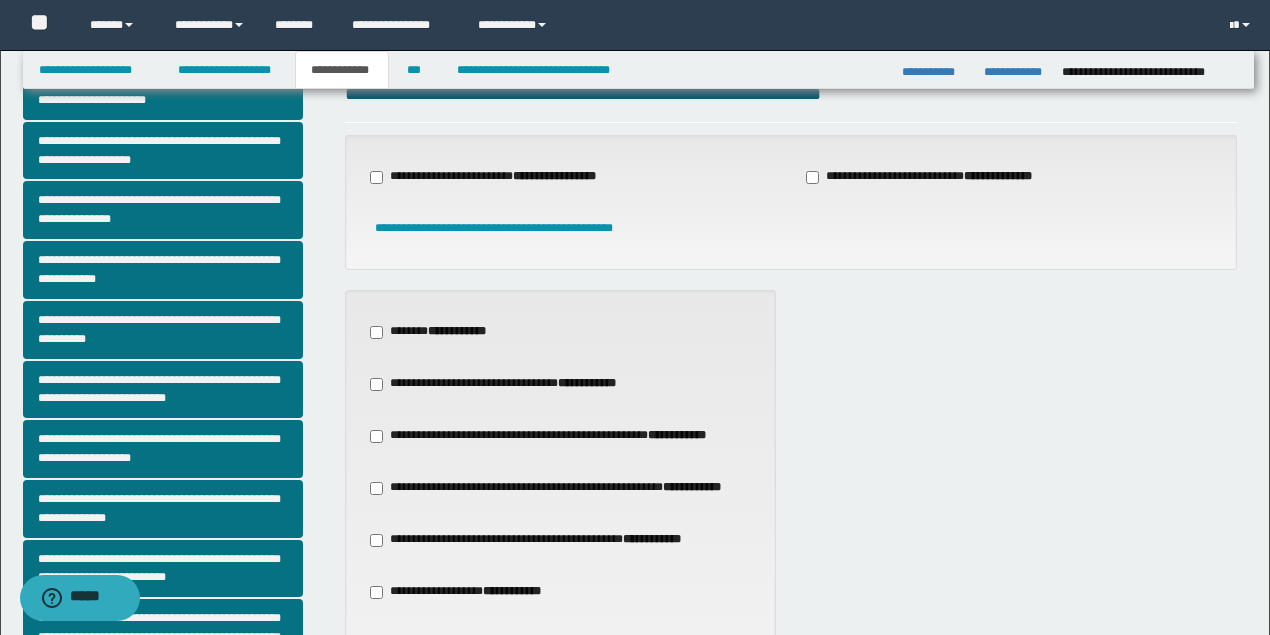 click on "**********" at bounding box center (551, 436) 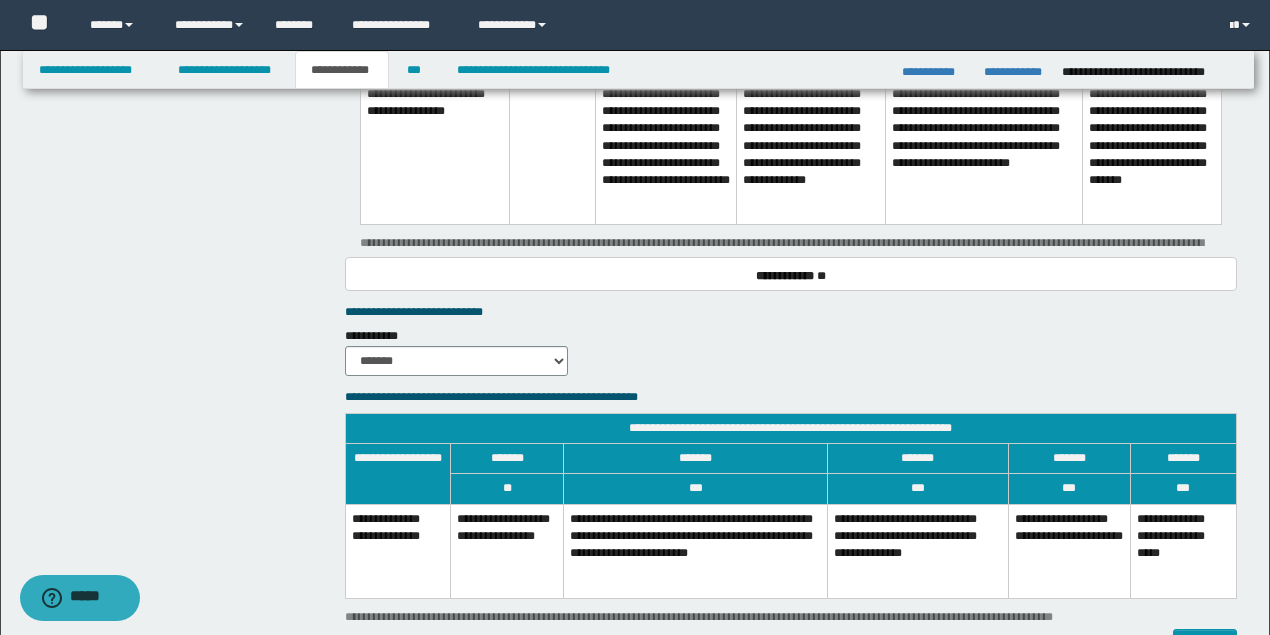 scroll, scrollTop: 1866, scrollLeft: 0, axis: vertical 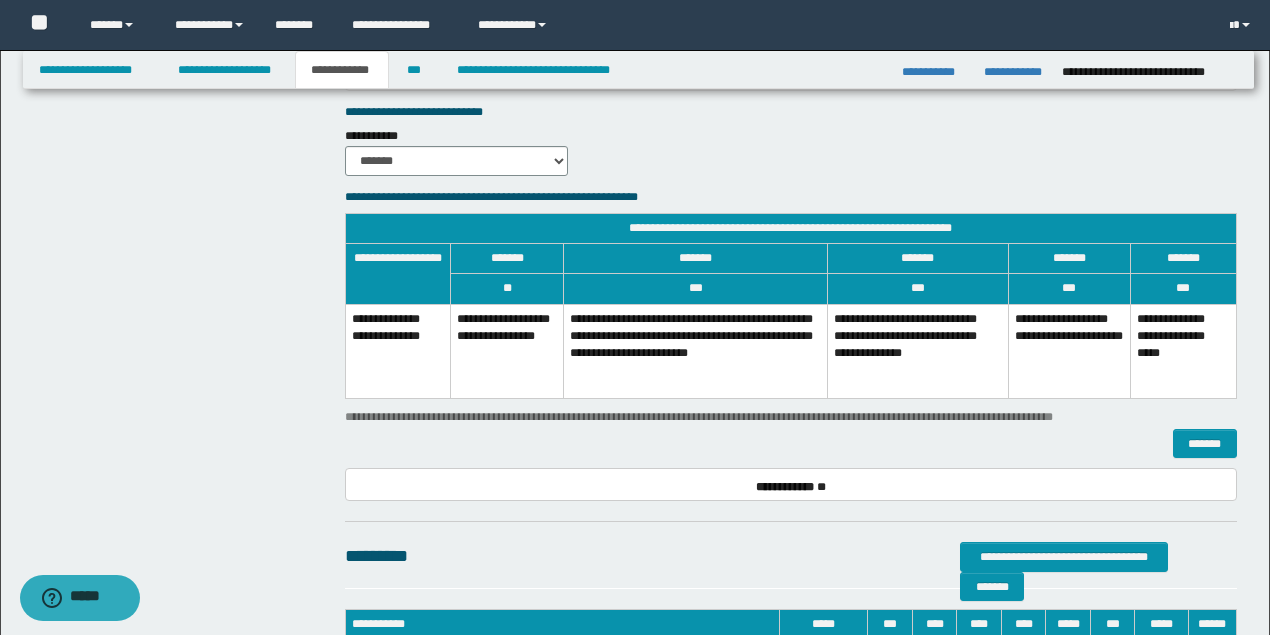 click on "**********" at bounding box center [1069, 351] 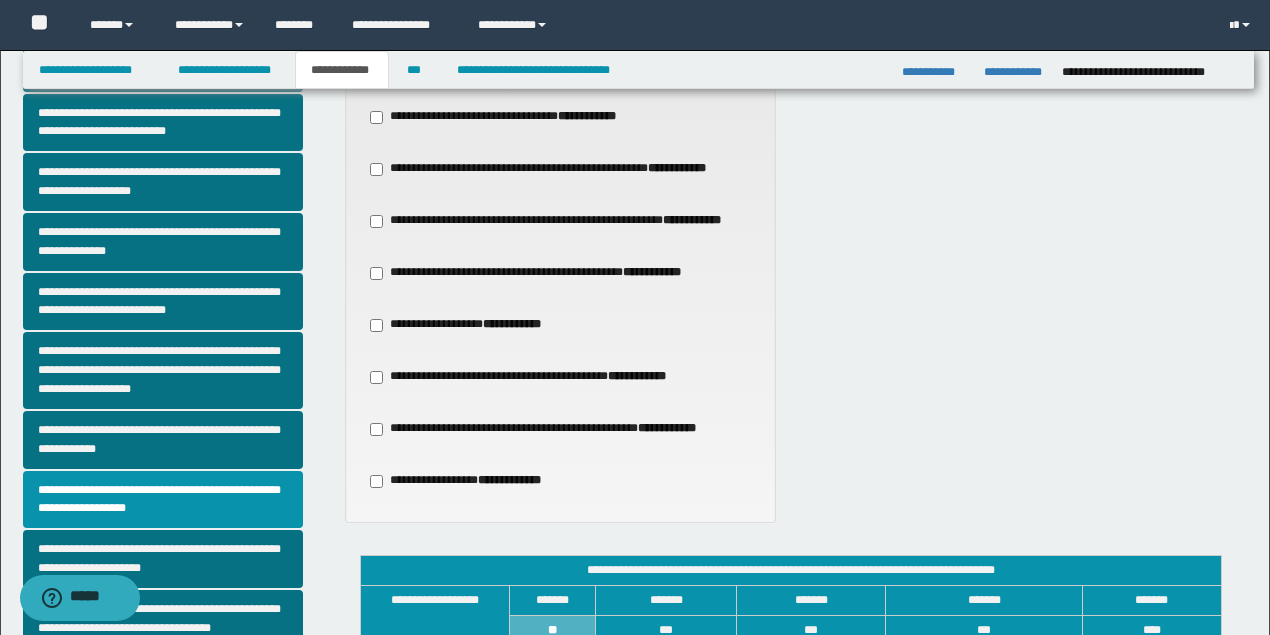 scroll, scrollTop: 200, scrollLeft: 0, axis: vertical 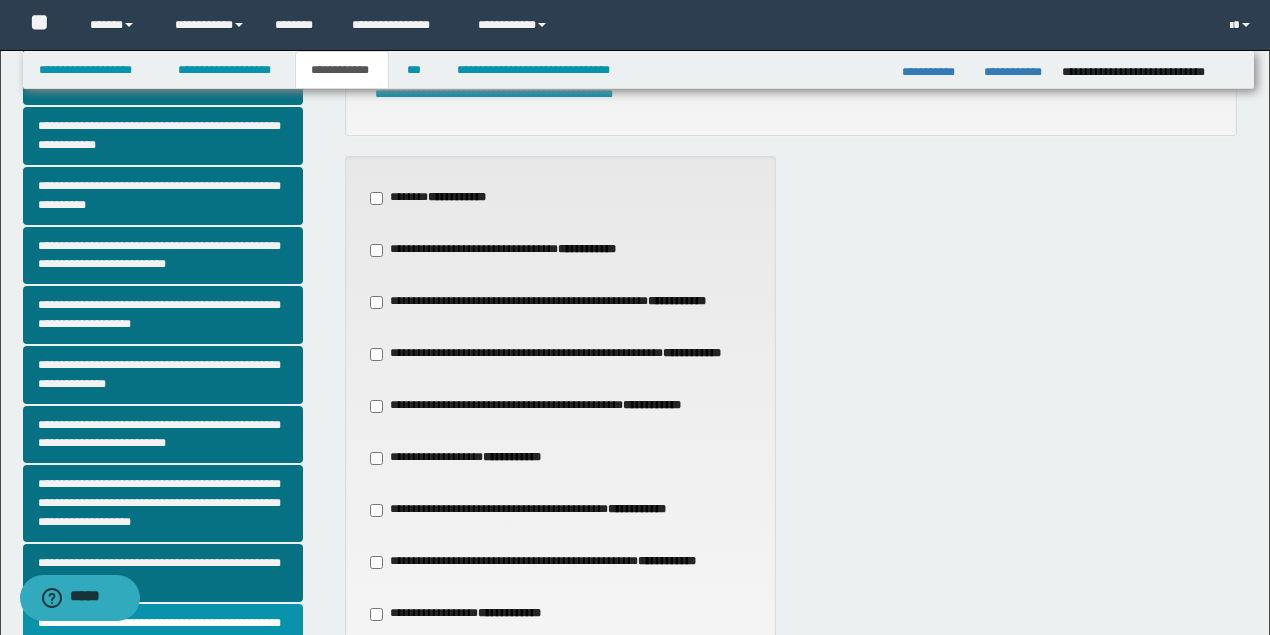 click on "**********" at bounding box center [506, 250] 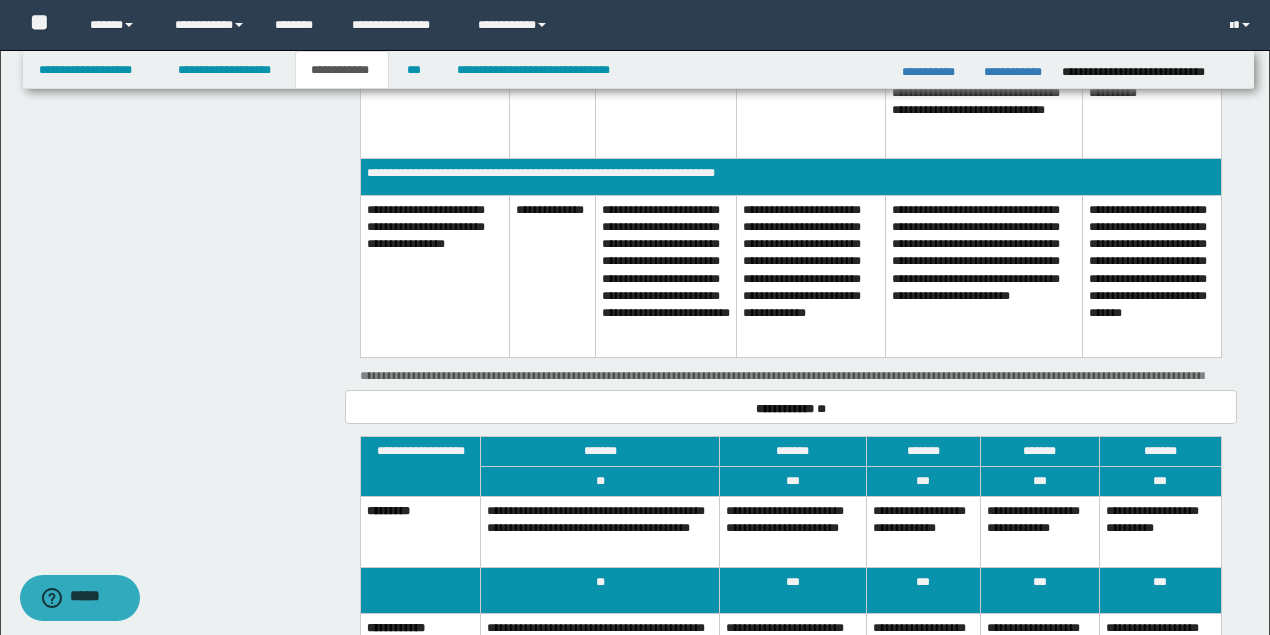 scroll, scrollTop: 1733, scrollLeft: 0, axis: vertical 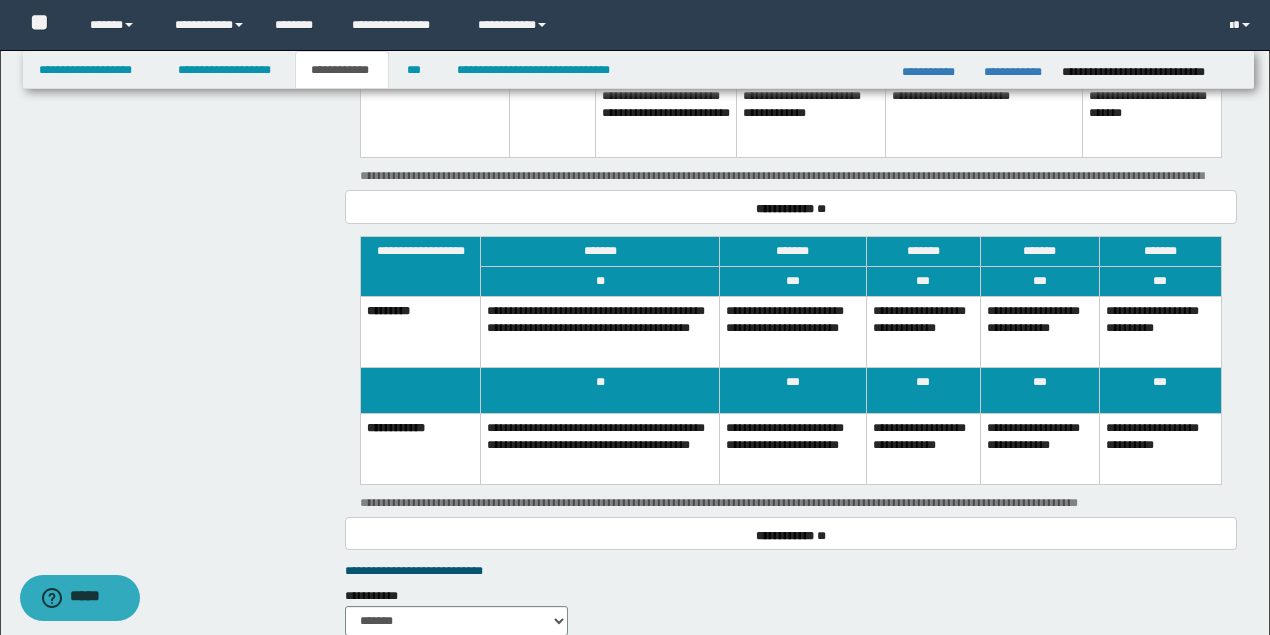 click on "**********" at bounding box center [1039, 448] 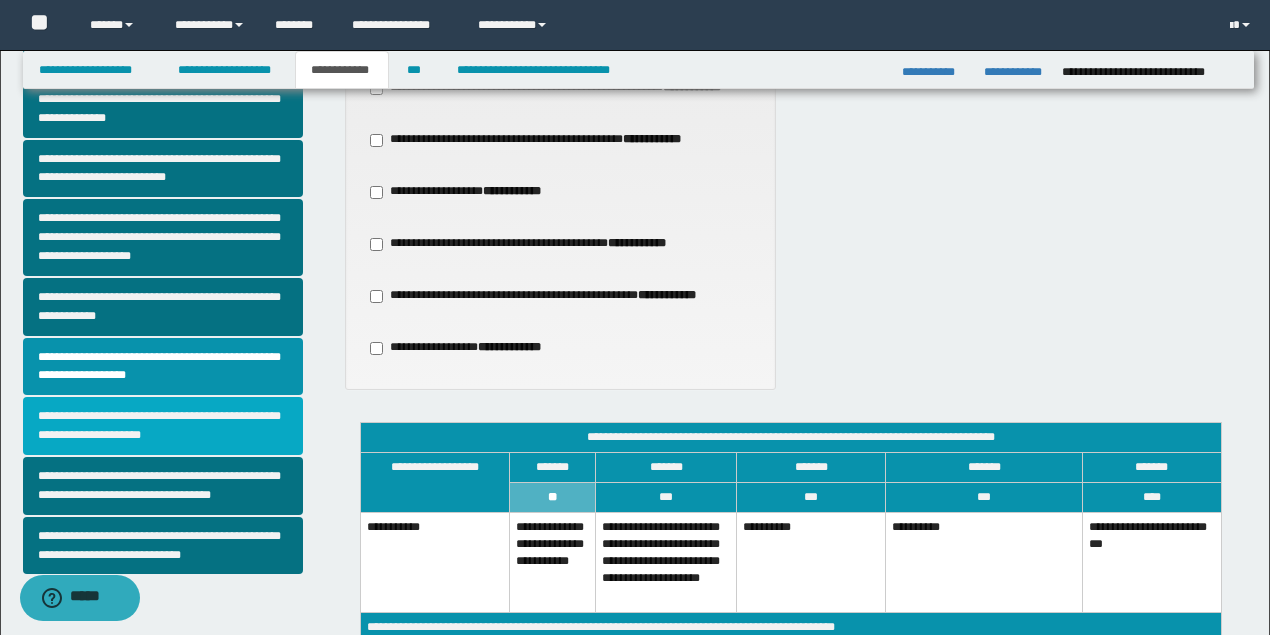 scroll, scrollTop: 266, scrollLeft: 0, axis: vertical 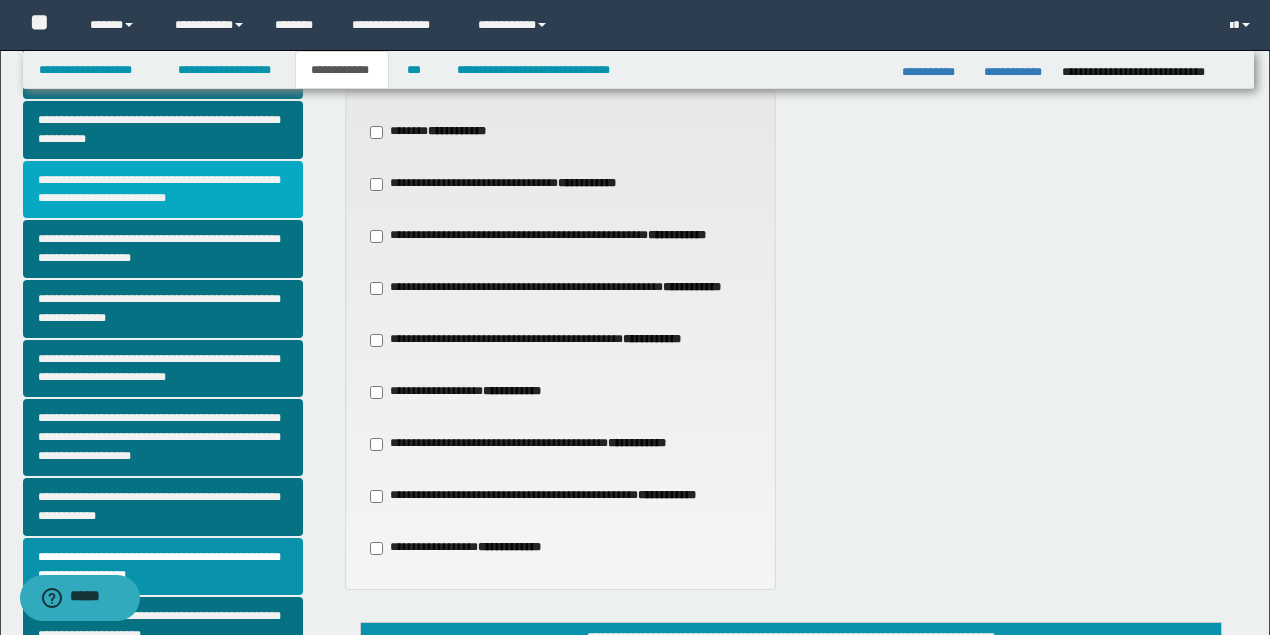 click on "**********" at bounding box center [163, 190] 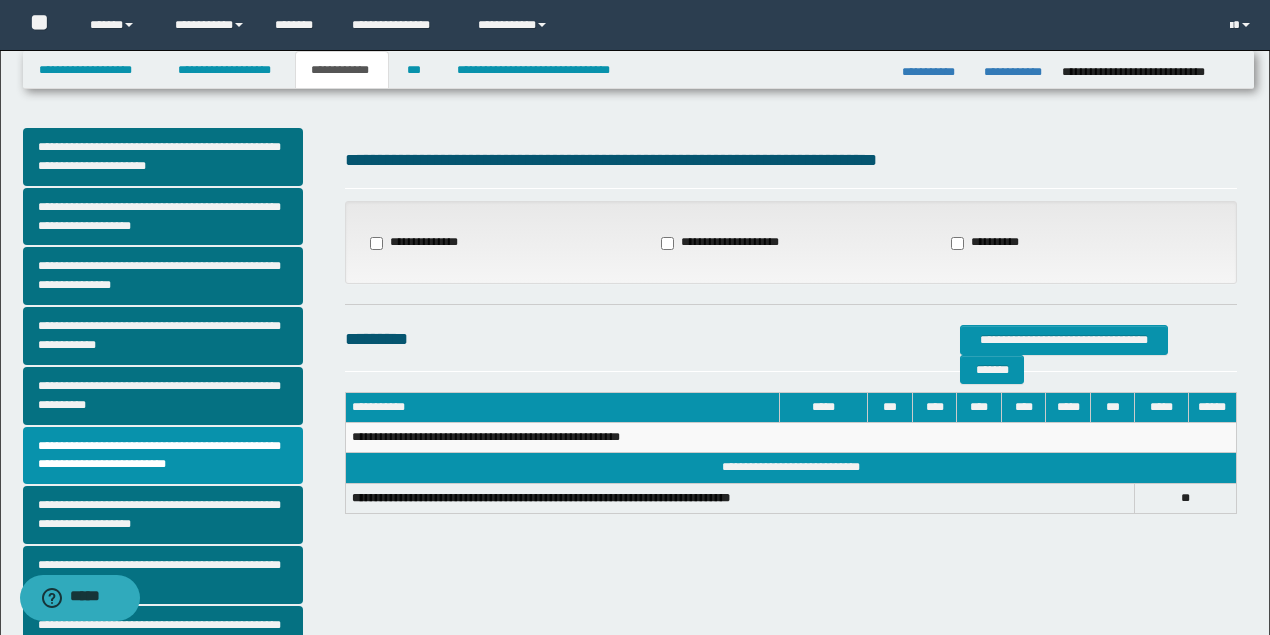 click on "**********" at bounding box center (722, 243) 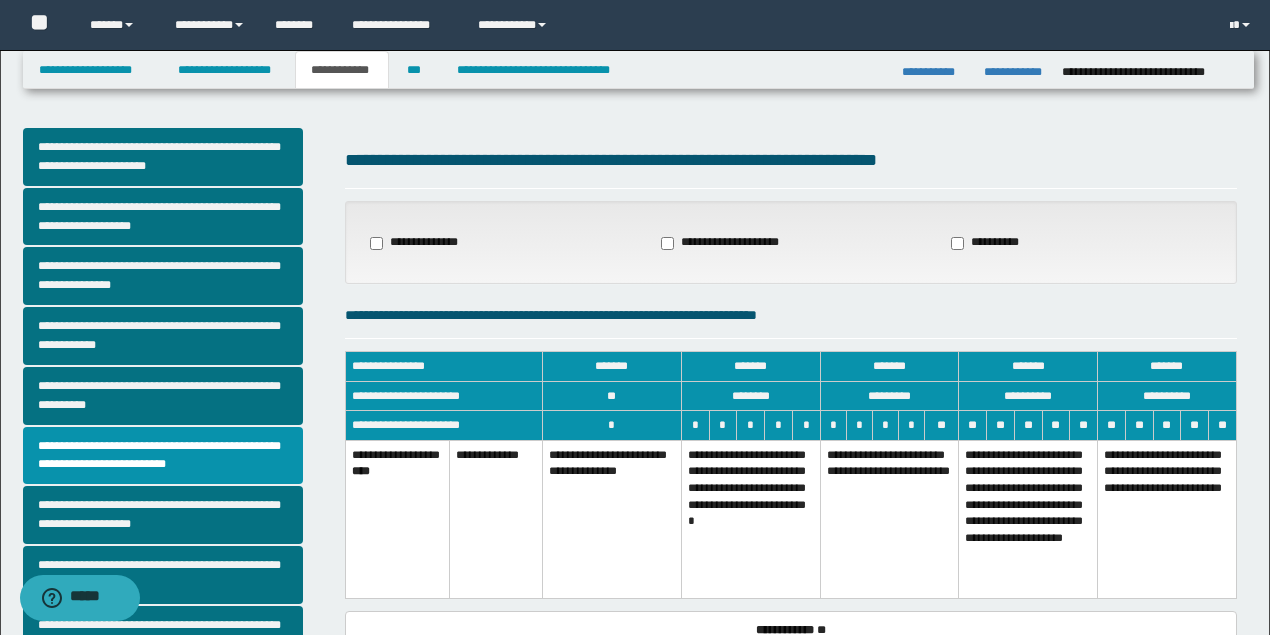 click on "**********" at bounding box center (889, 519) 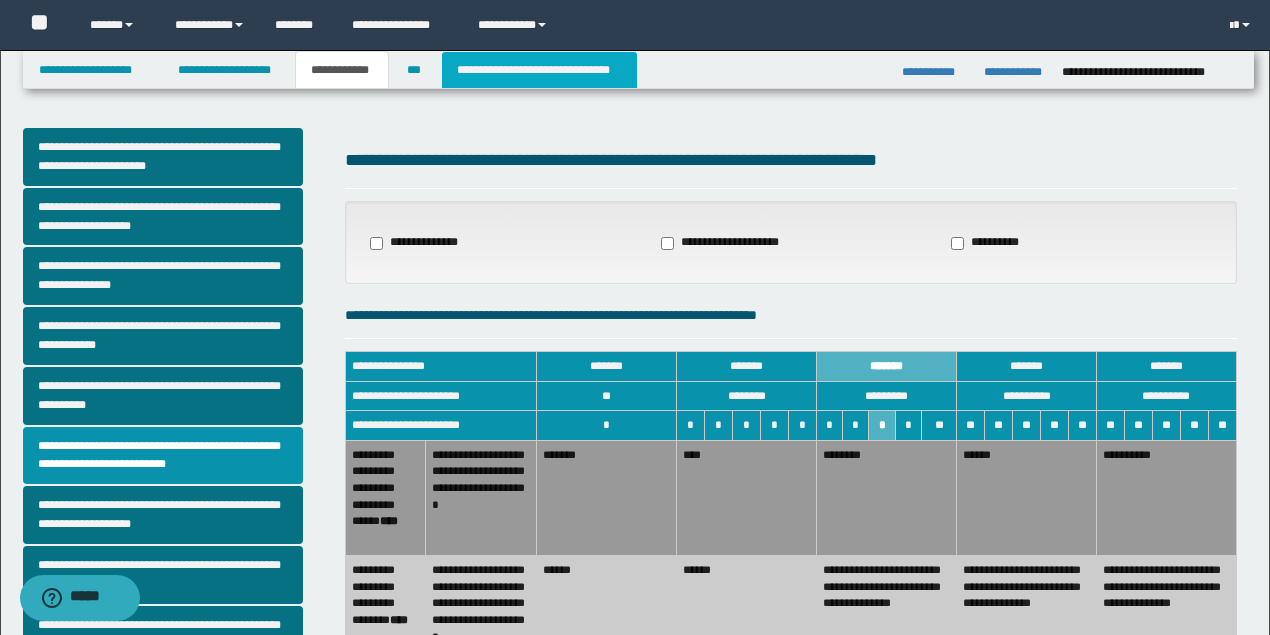 click on "**********" at bounding box center (539, 70) 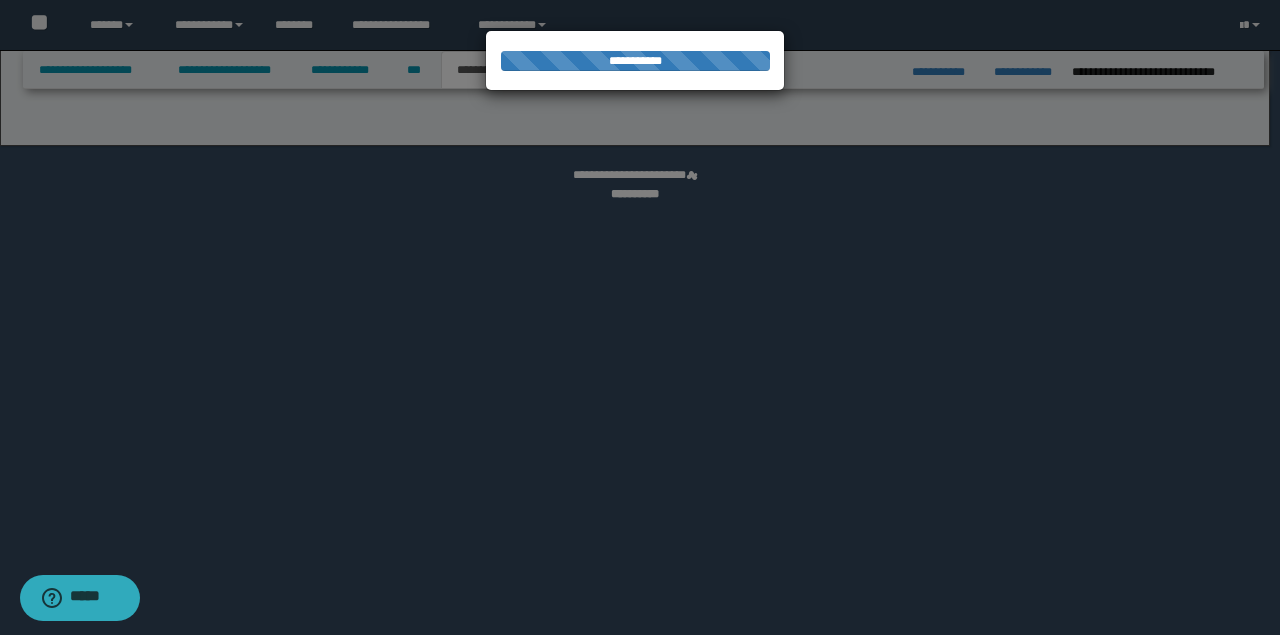 select on "*" 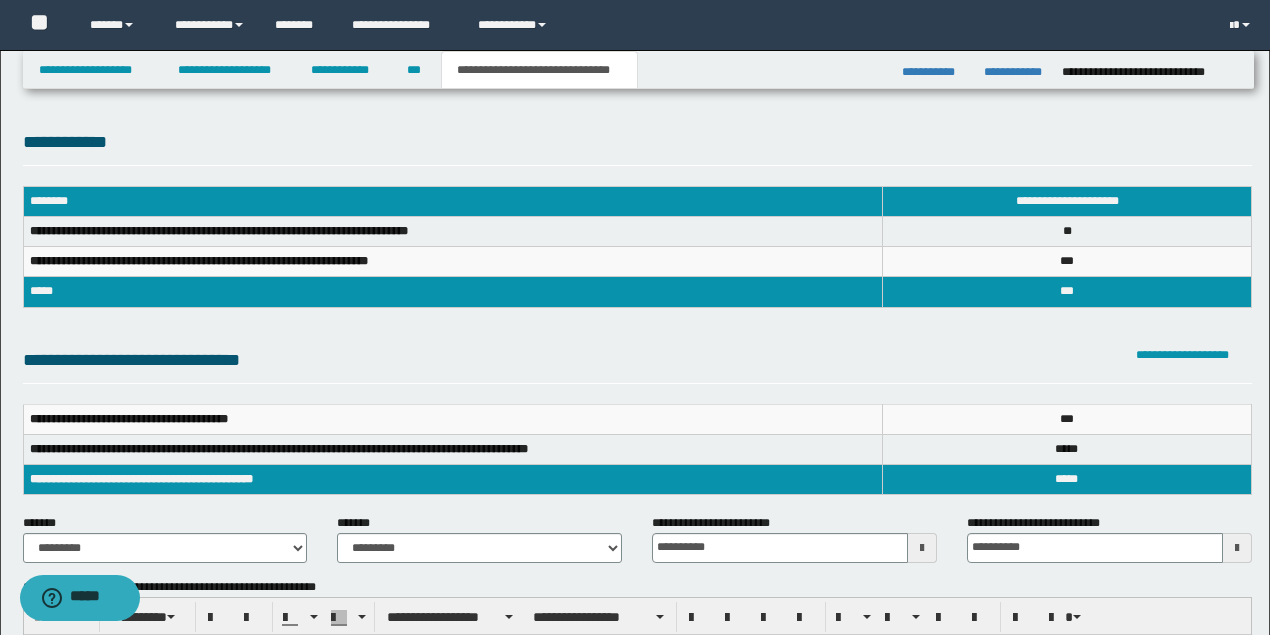 scroll, scrollTop: 0, scrollLeft: 0, axis: both 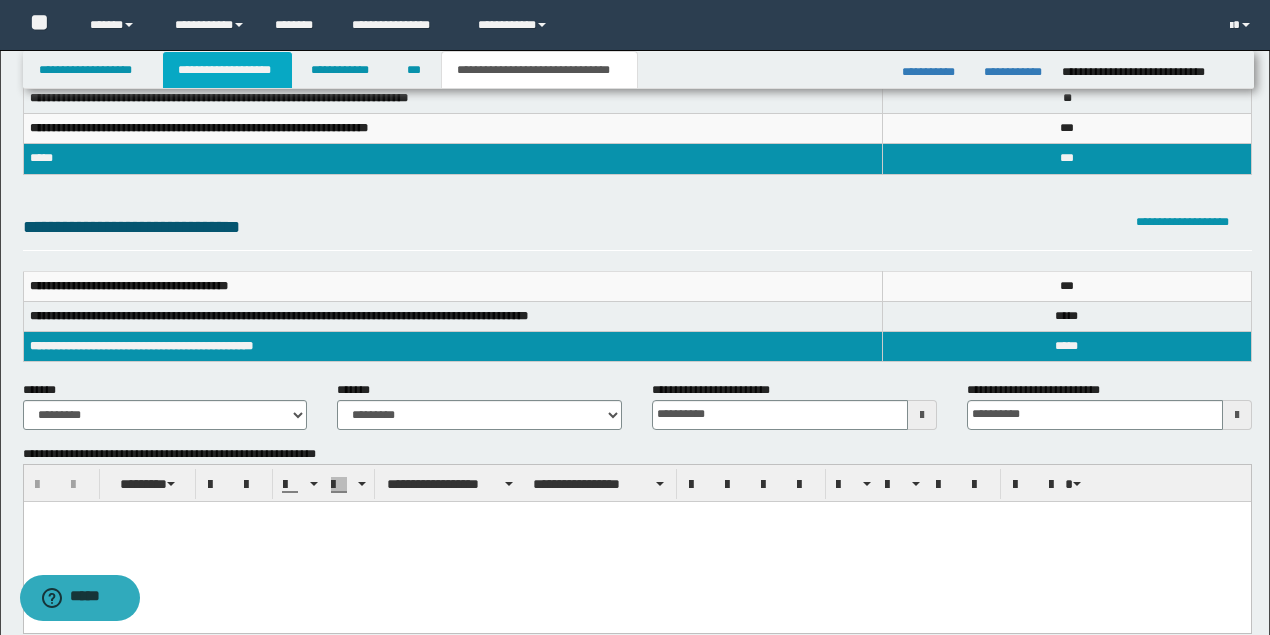 click on "**********" at bounding box center (227, 70) 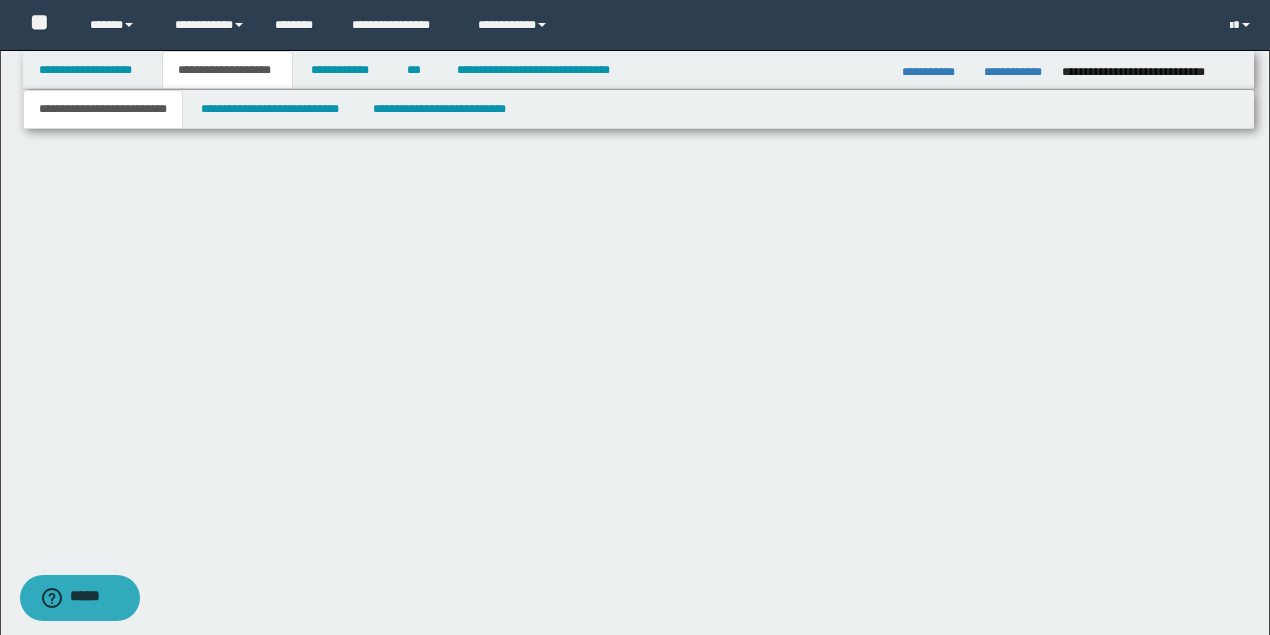 scroll, scrollTop: 0, scrollLeft: 0, axis: both 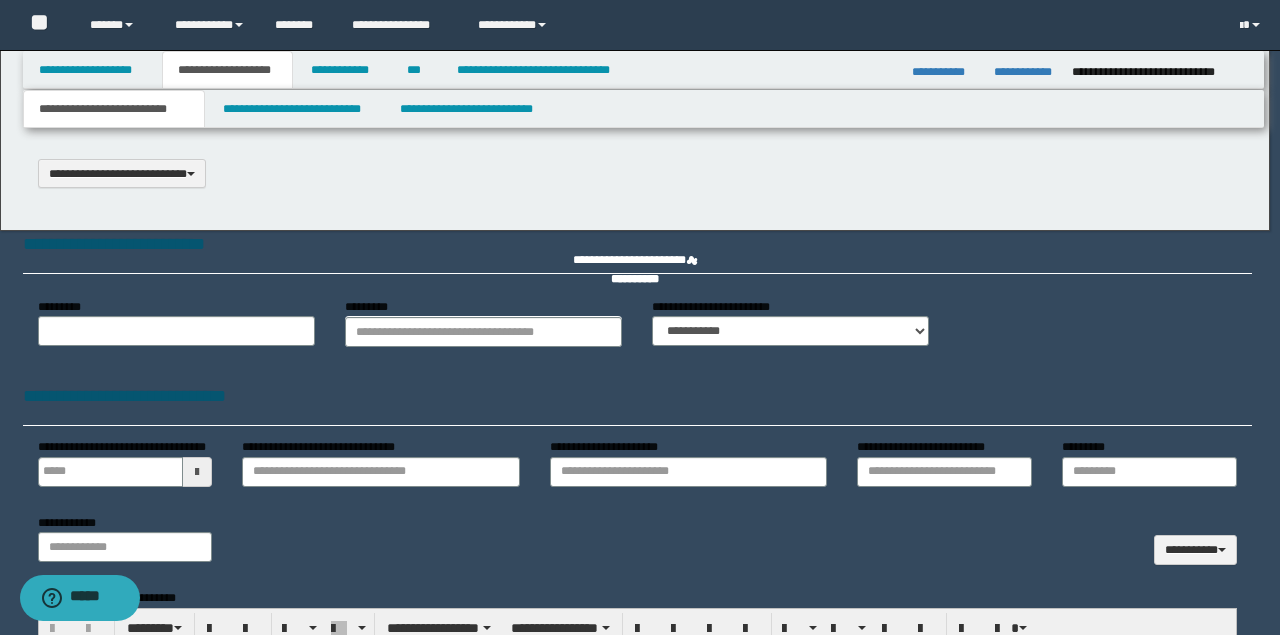 type 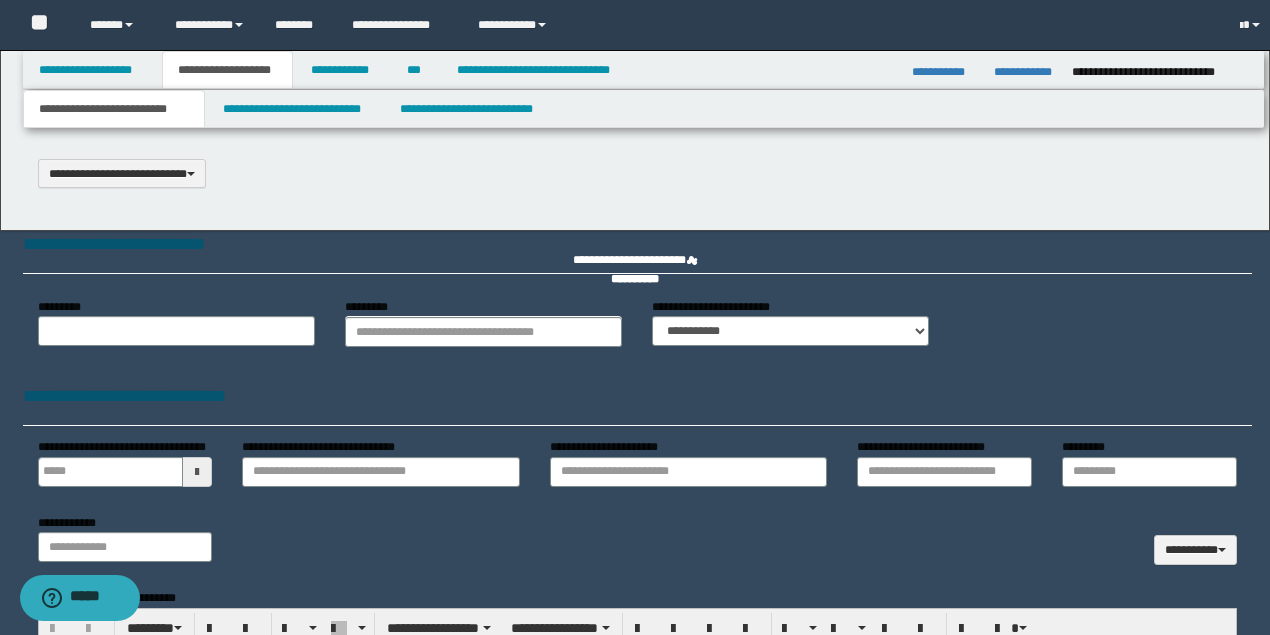 type on "**********" 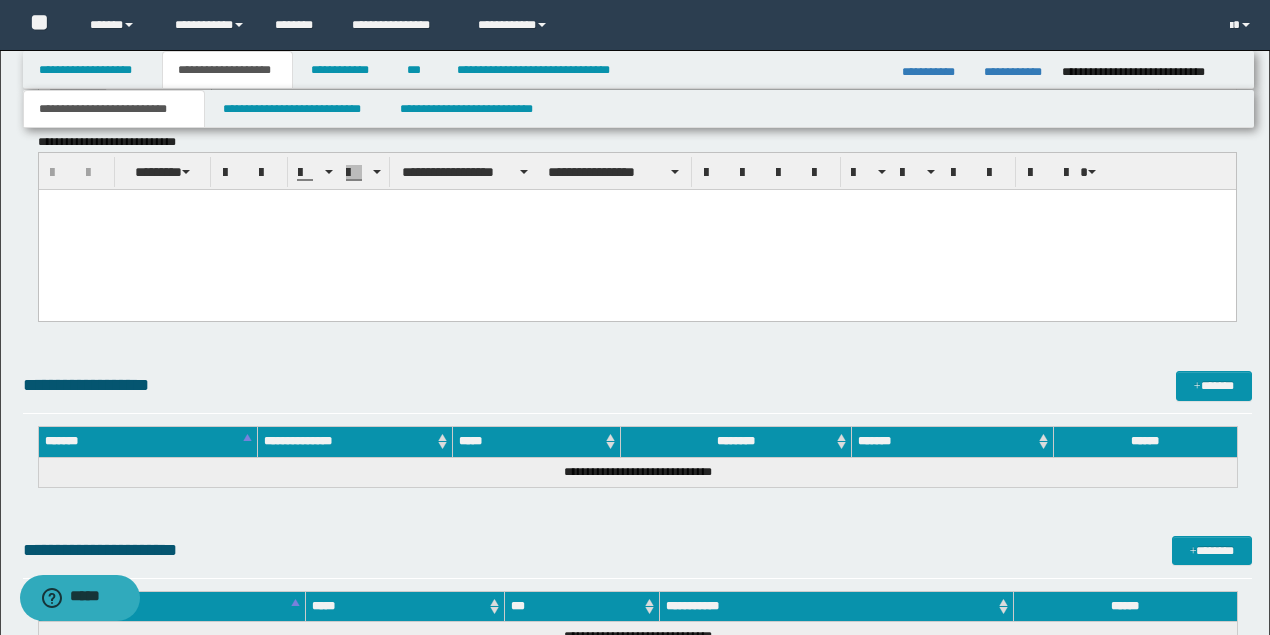 scroll, scrollTop: 1352, scrollLeft: 0, axis: vertical 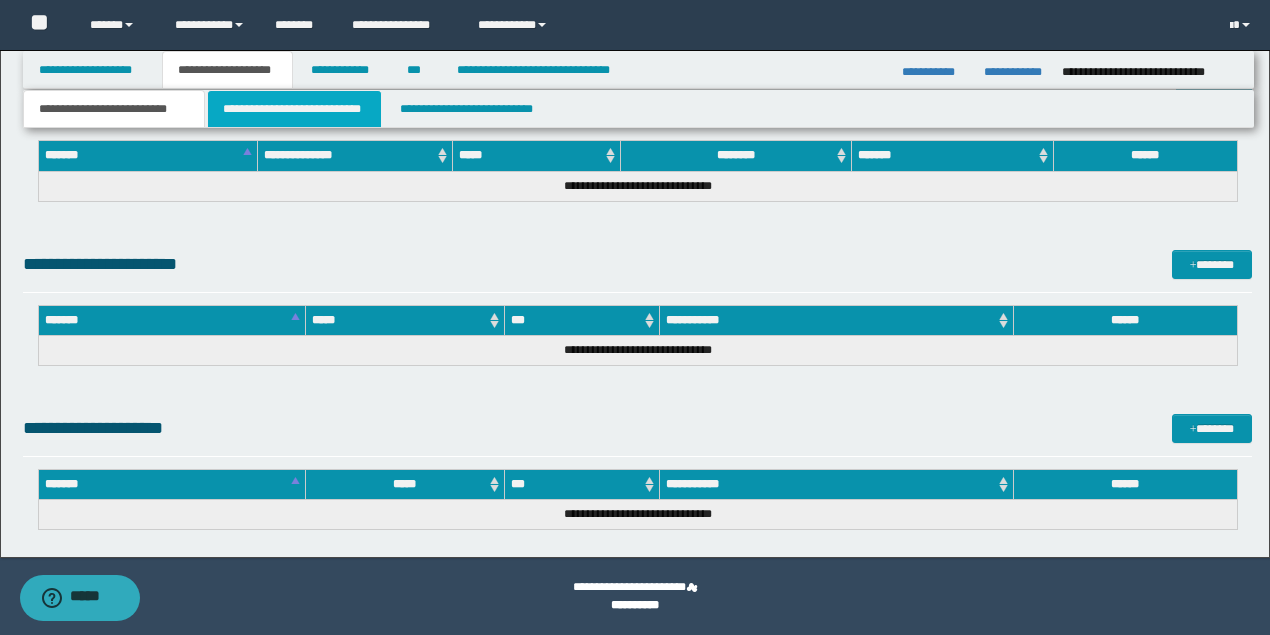 click on "**********" at bounding box center [294, 109] 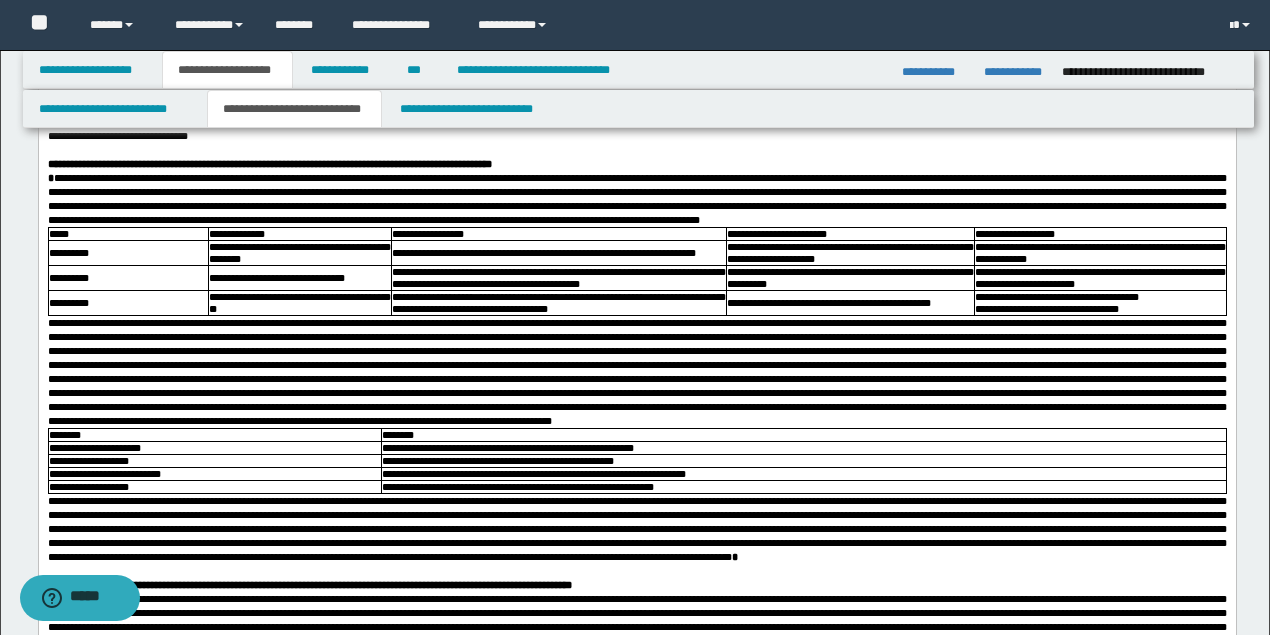 scroll, scrollTop: 1066, scrollLeft: 0, axis: vertical 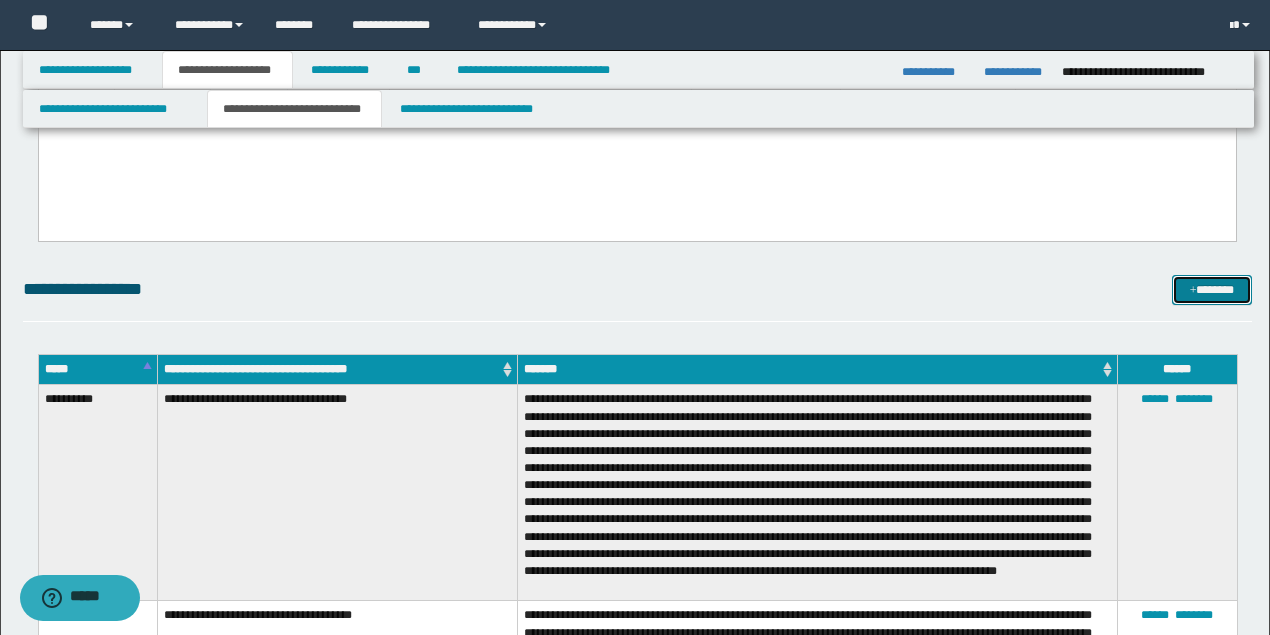 click on "*******" at bounding box center (1211, 289) 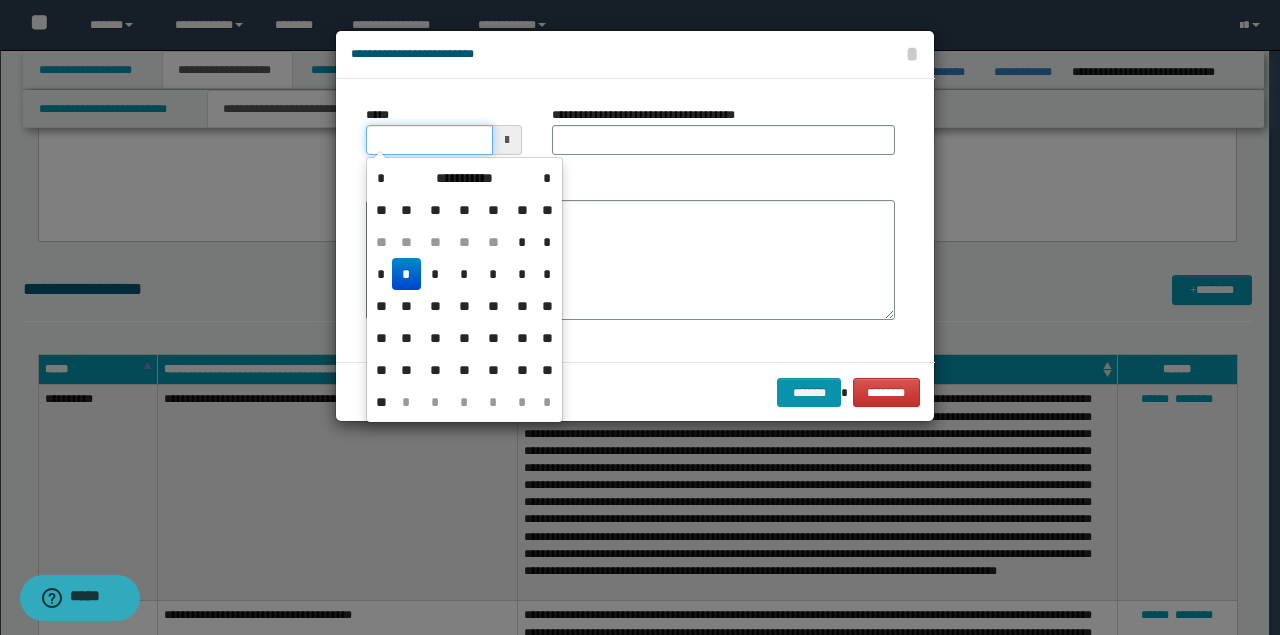 click on "*****" at bounding box center [429, 140] 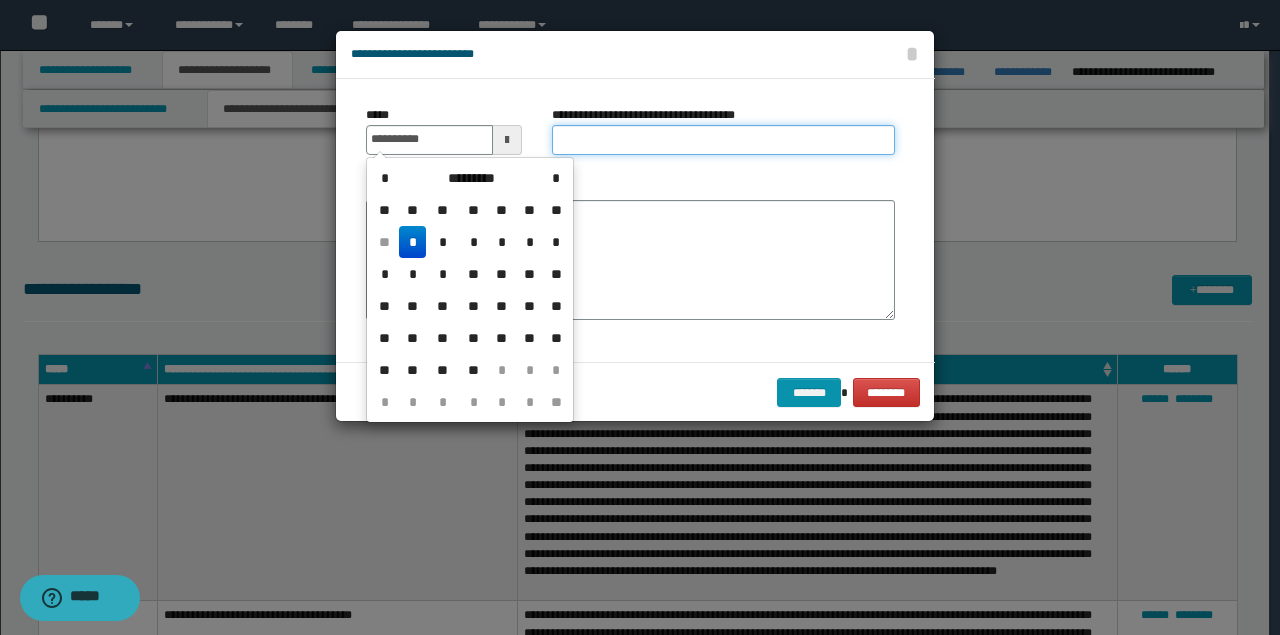 type on "**********" 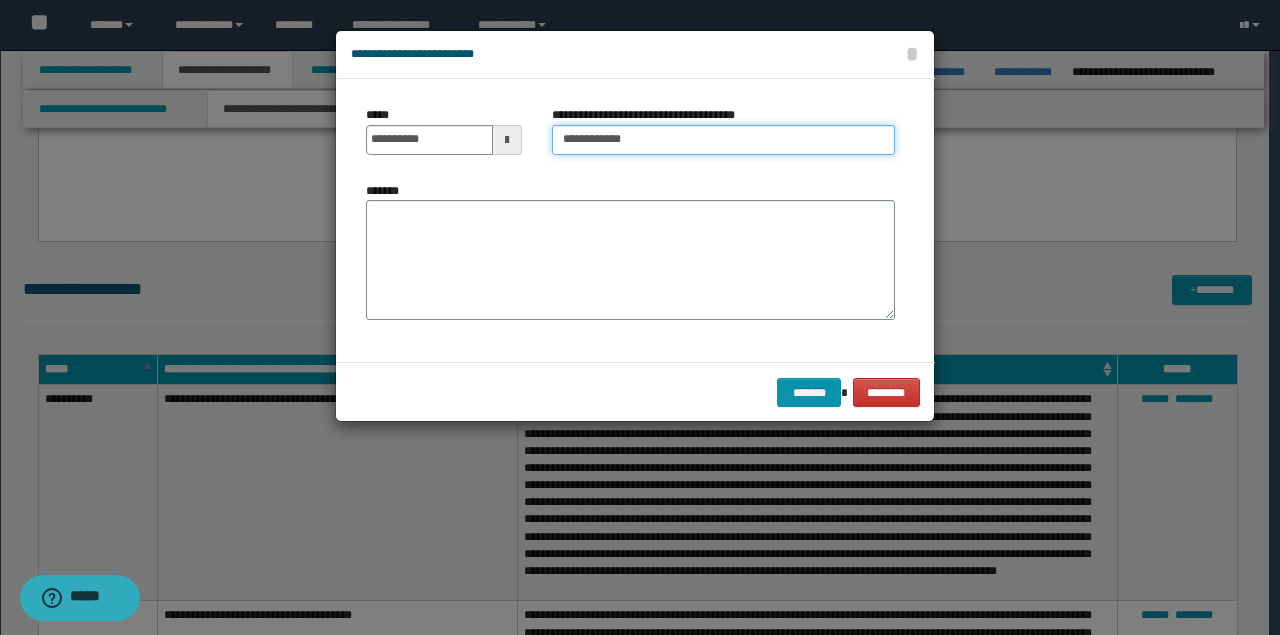 drag, startPoint x: 648, startPoint y: 146, endPoint x: 616, endPoint y: 133, distance: 34.539833 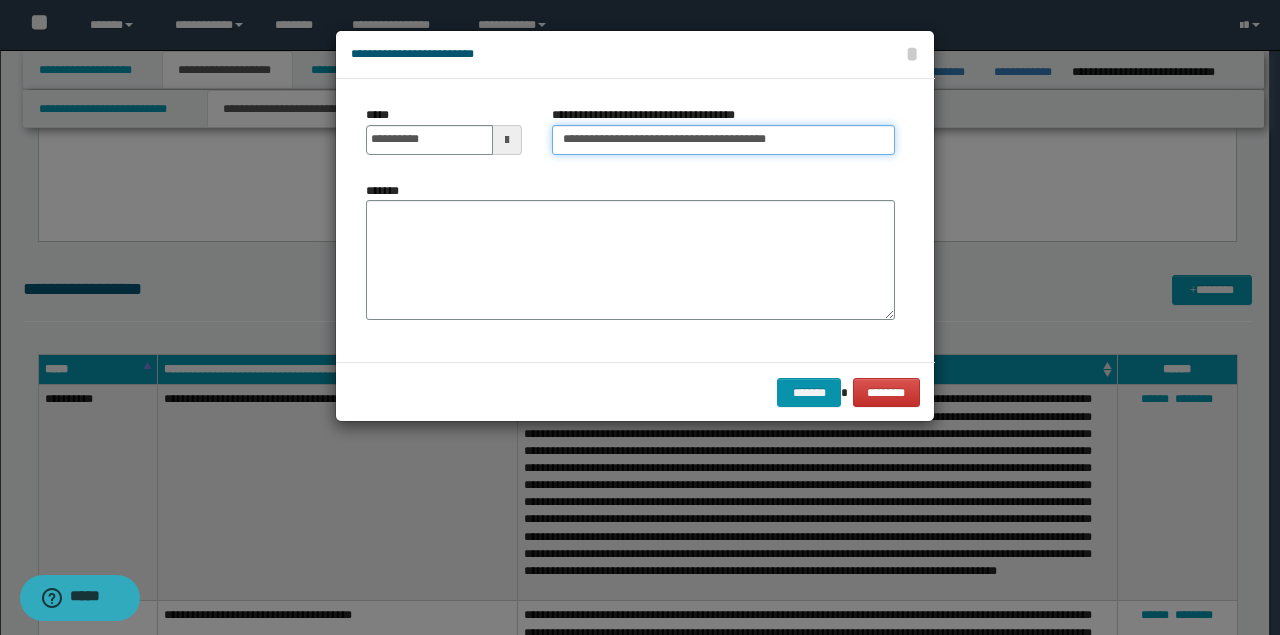 type on "**********" 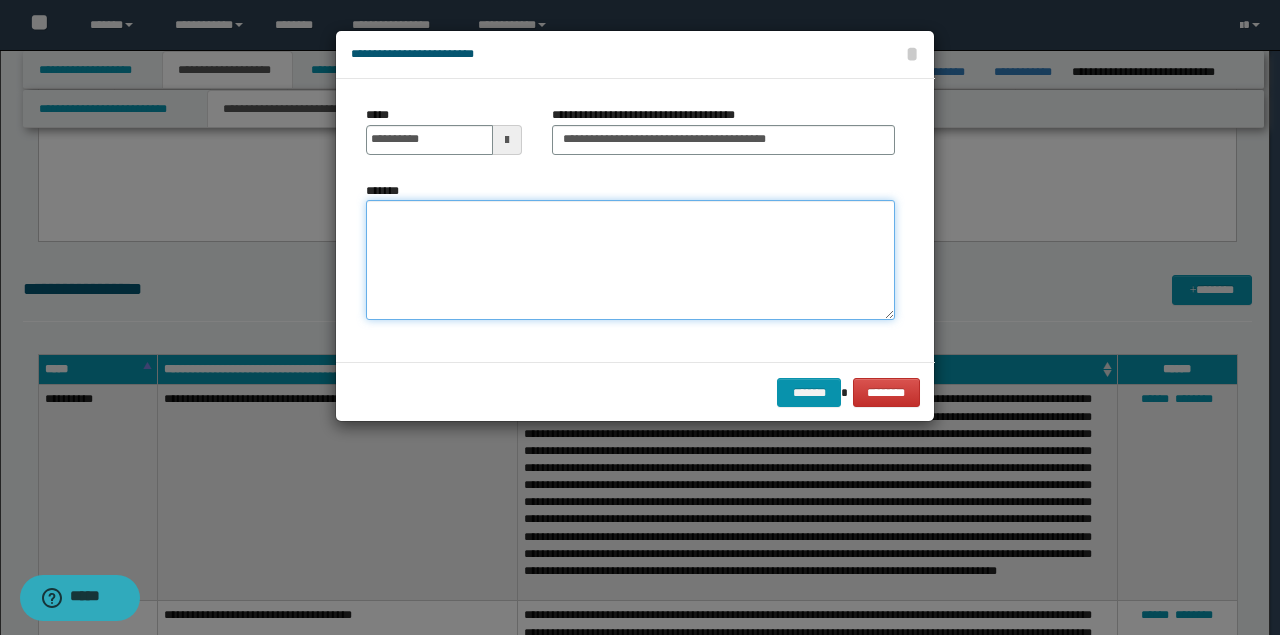 click on "*******" at bounding box center [630, 260] 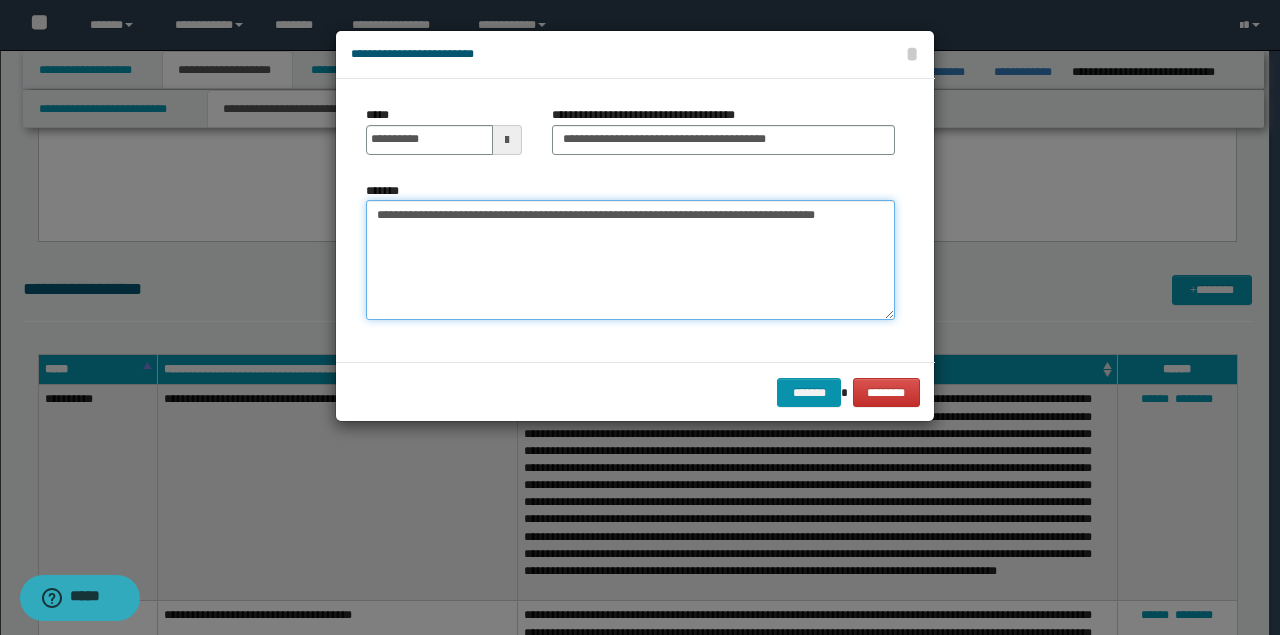 click on "**********" at bounding box center [630, 260] 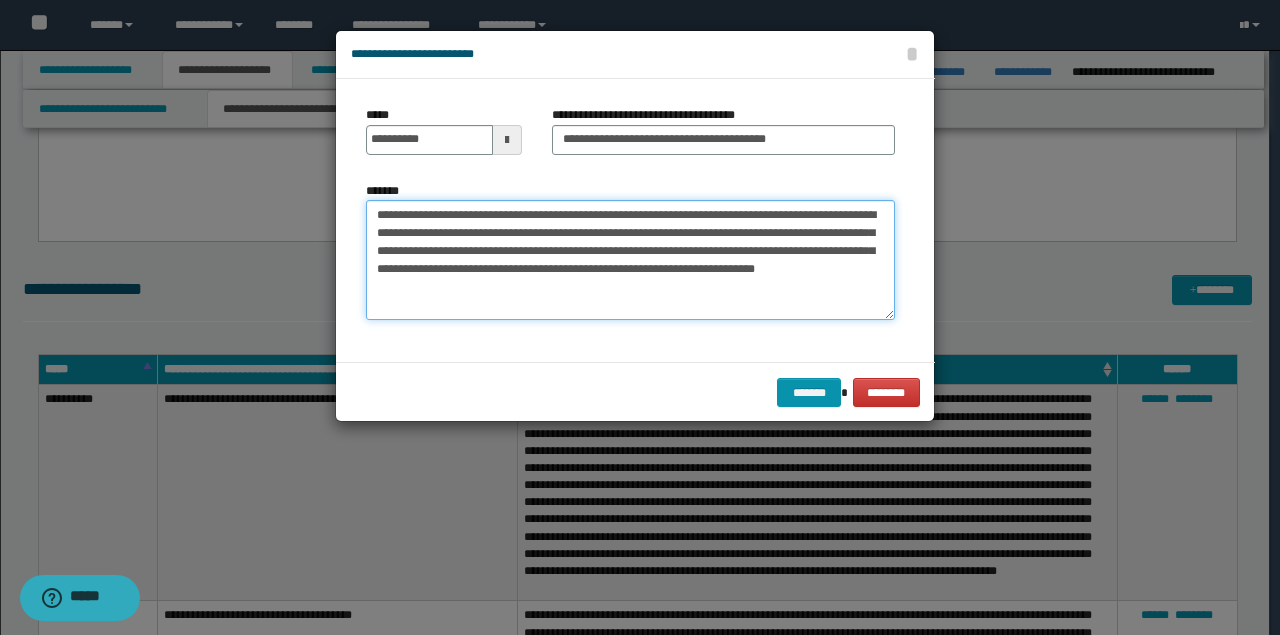 type on "**********" 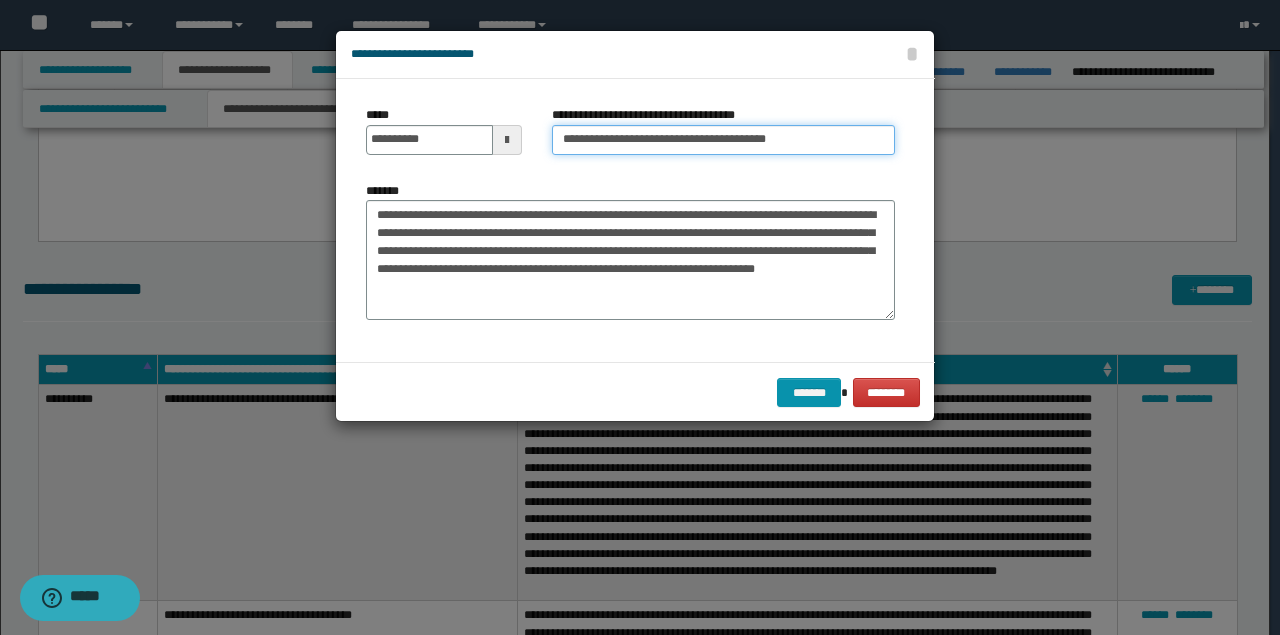 click on "**********" at bounding box center [723, 140] 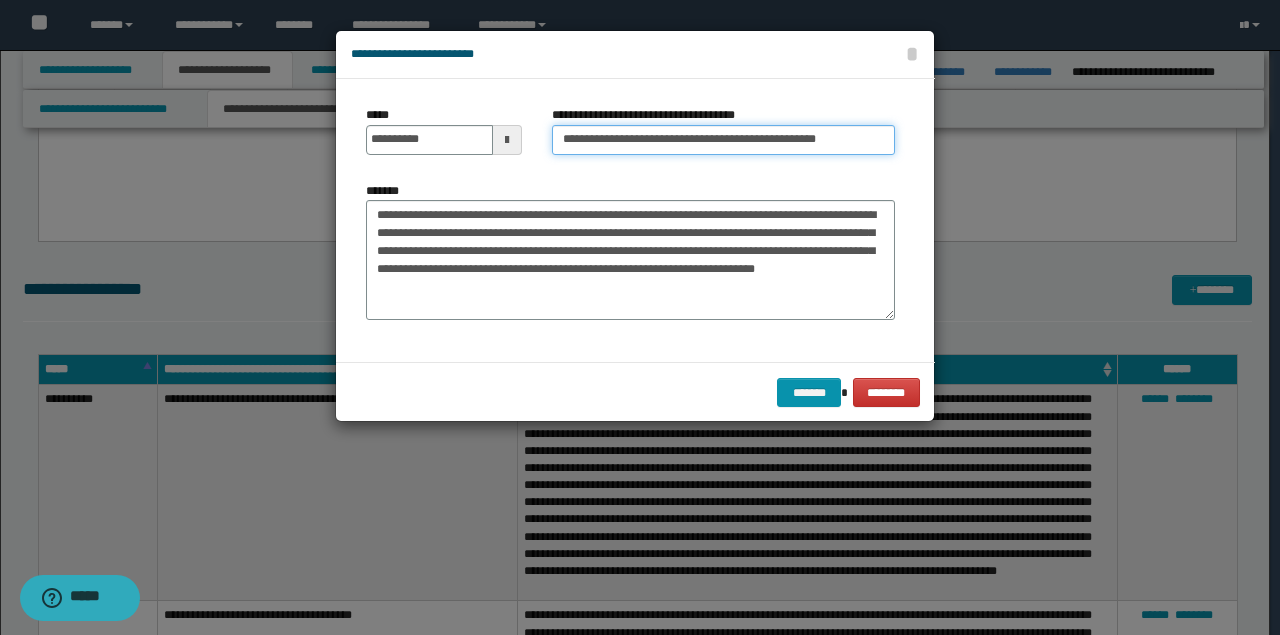 type on "**********" 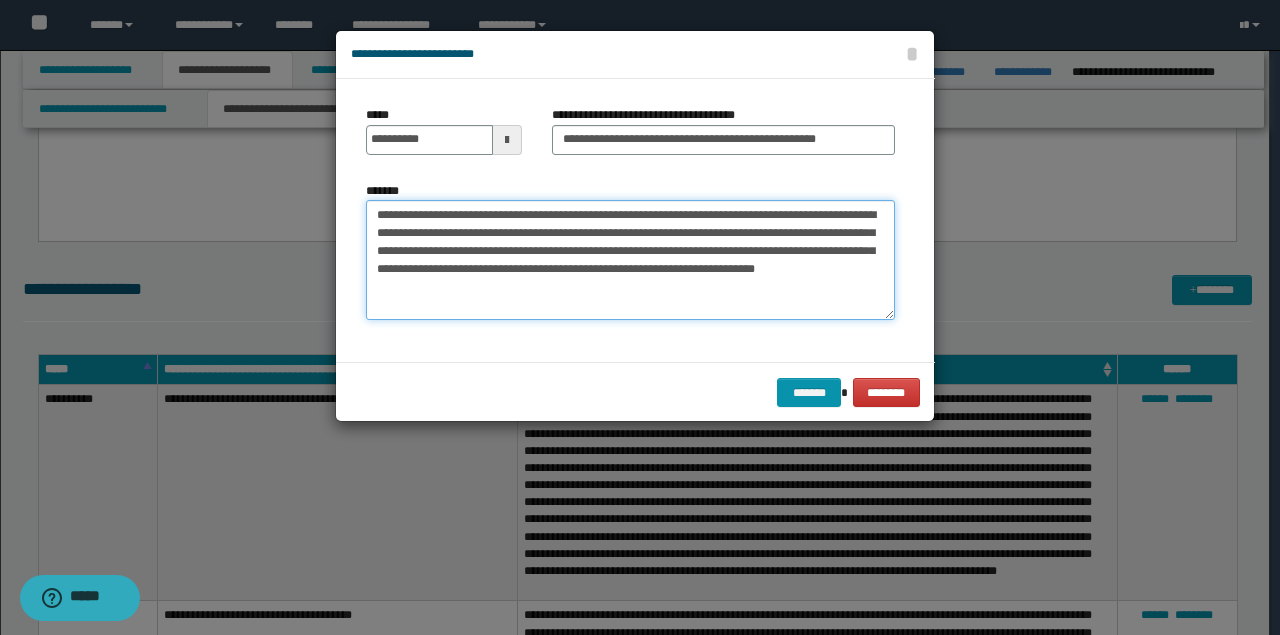 click on "**********" at bounding box center [630, 260] 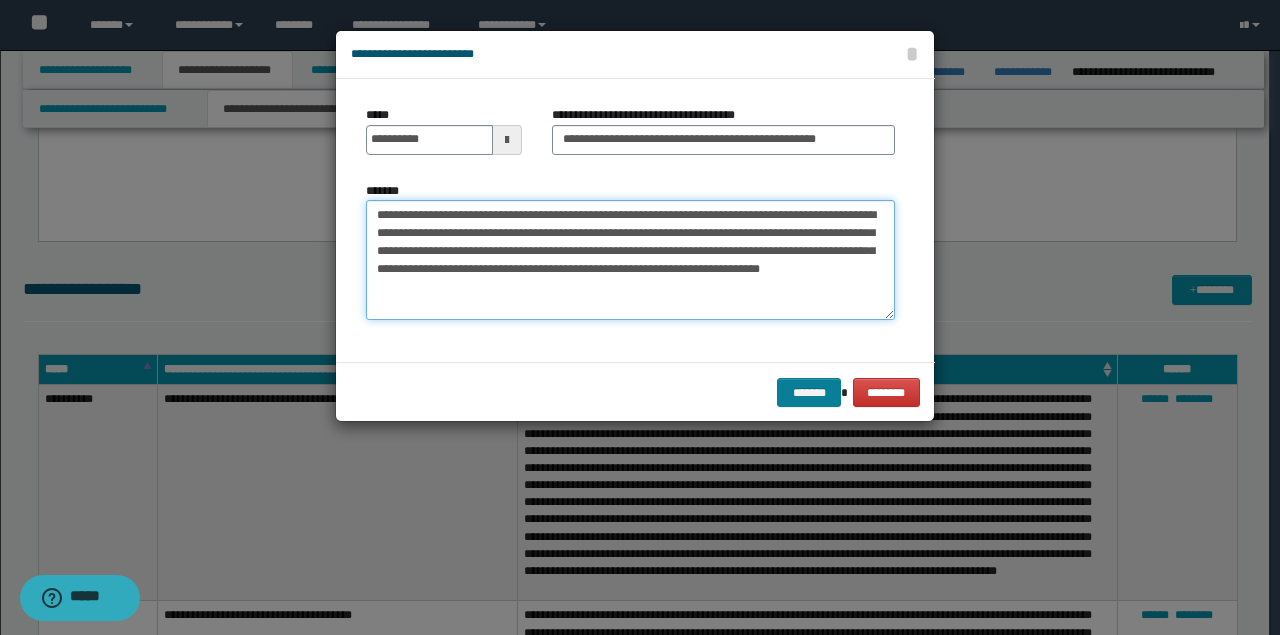 type on "**********" 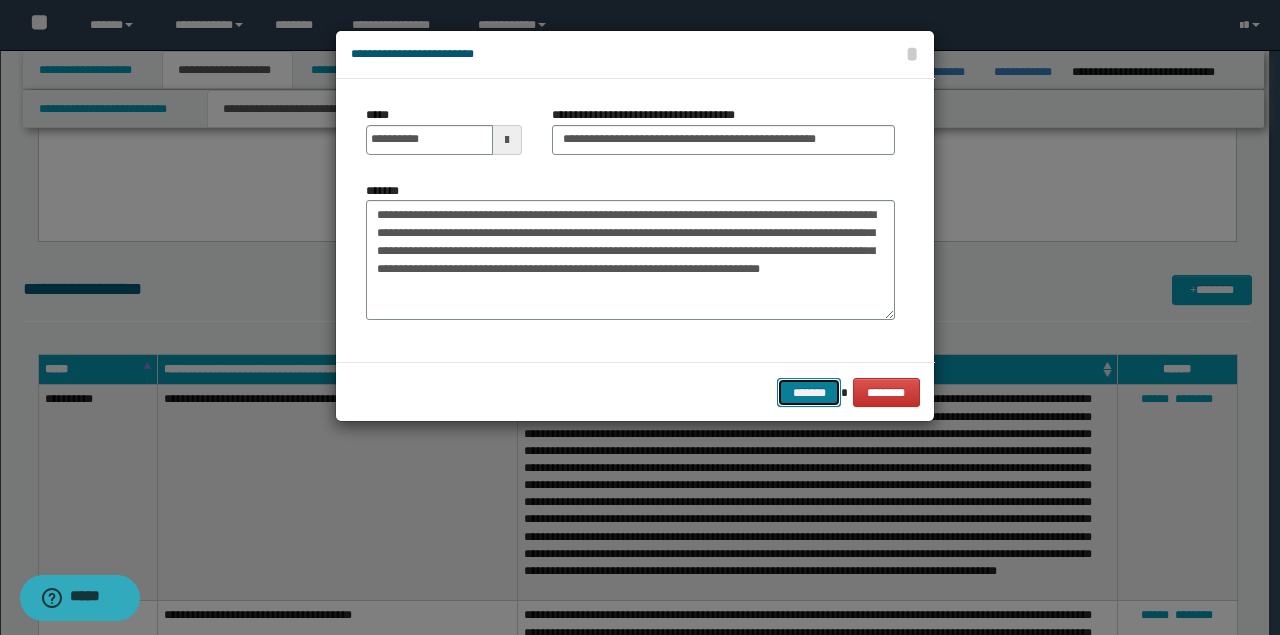 click on "*******" at bounding box center [809, 392] 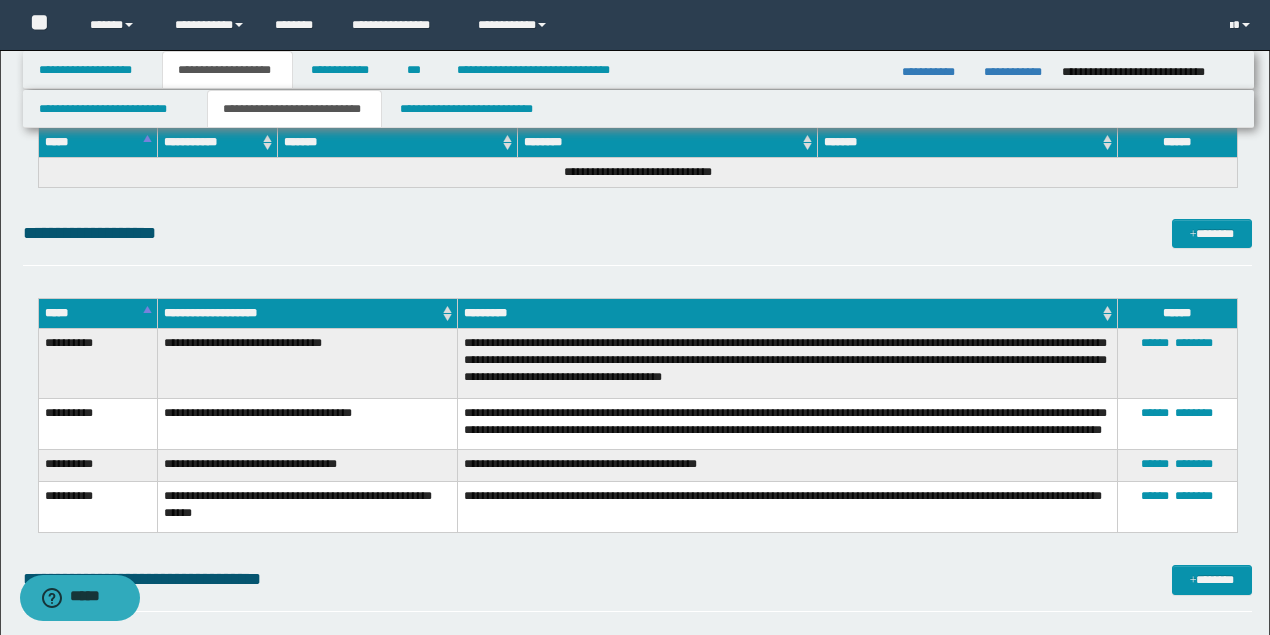 scroll, scrollTop: 3634, scrollLeft: 0, axis: vertical 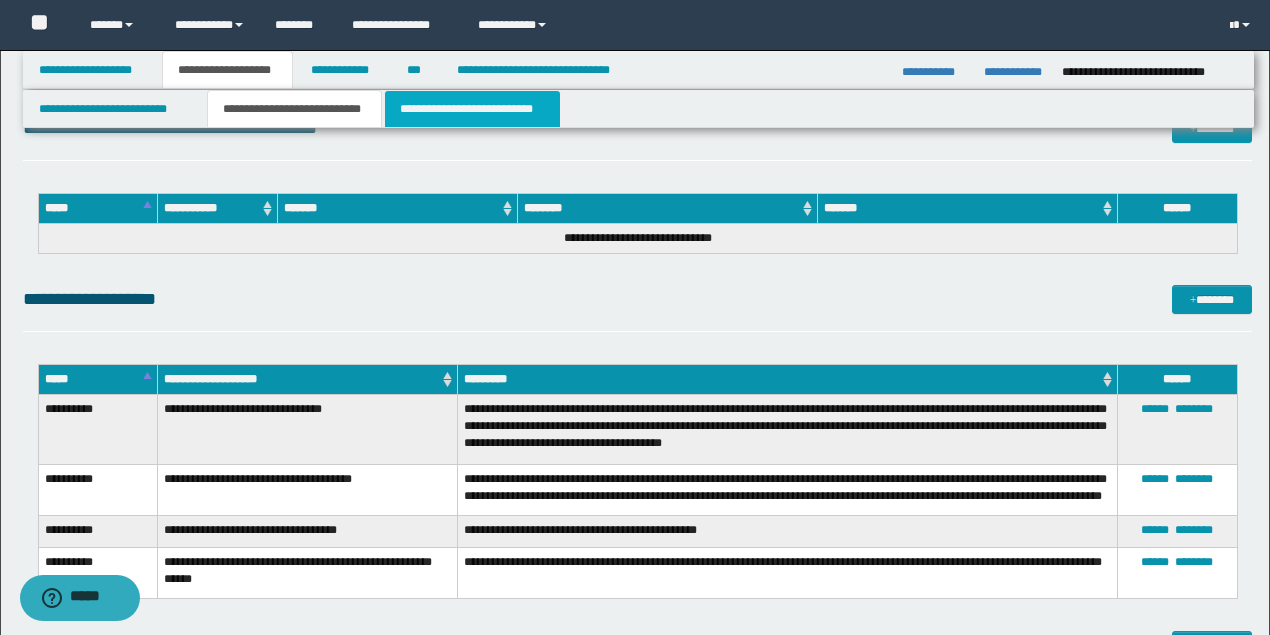 click on "**********" at bounding box center [472, 109] 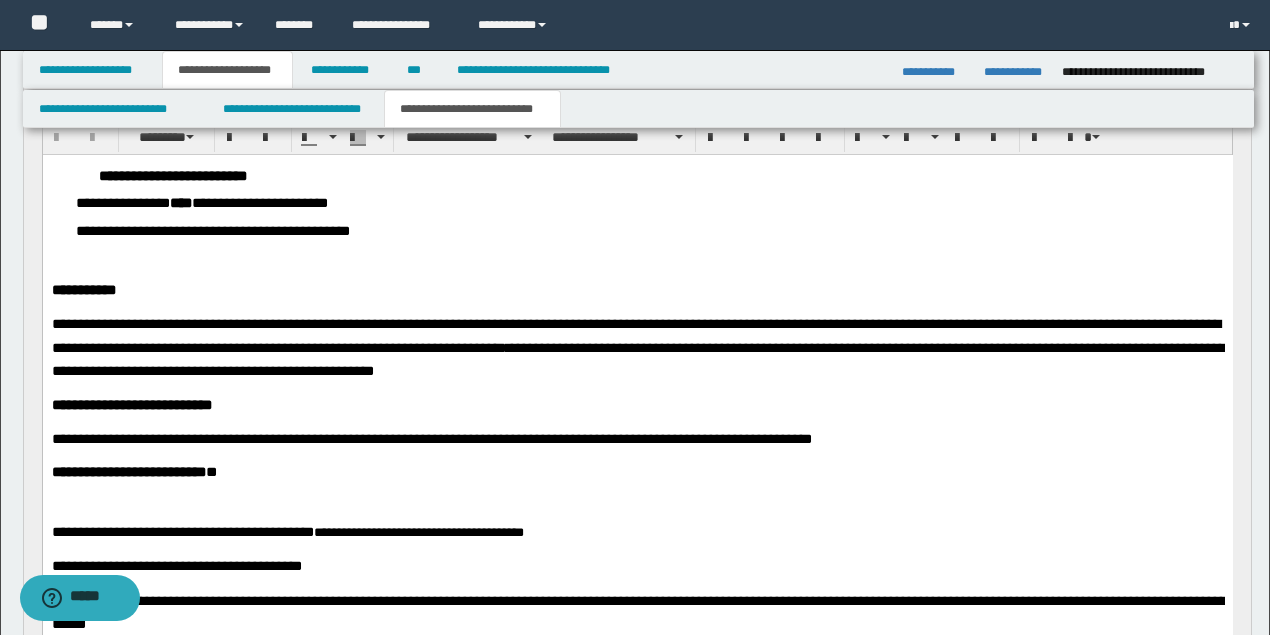 scroll, scrollTop: 266, scrollLeft: 0, axis: vertical 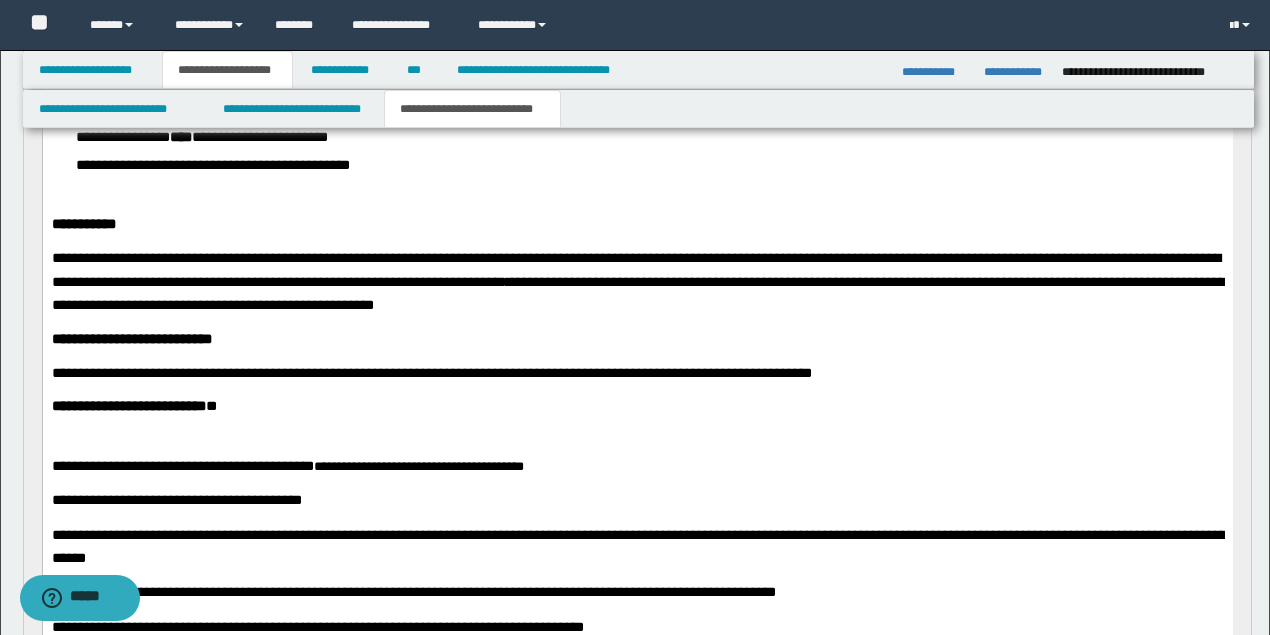 click on "**********" at bounding box center [472, 109] 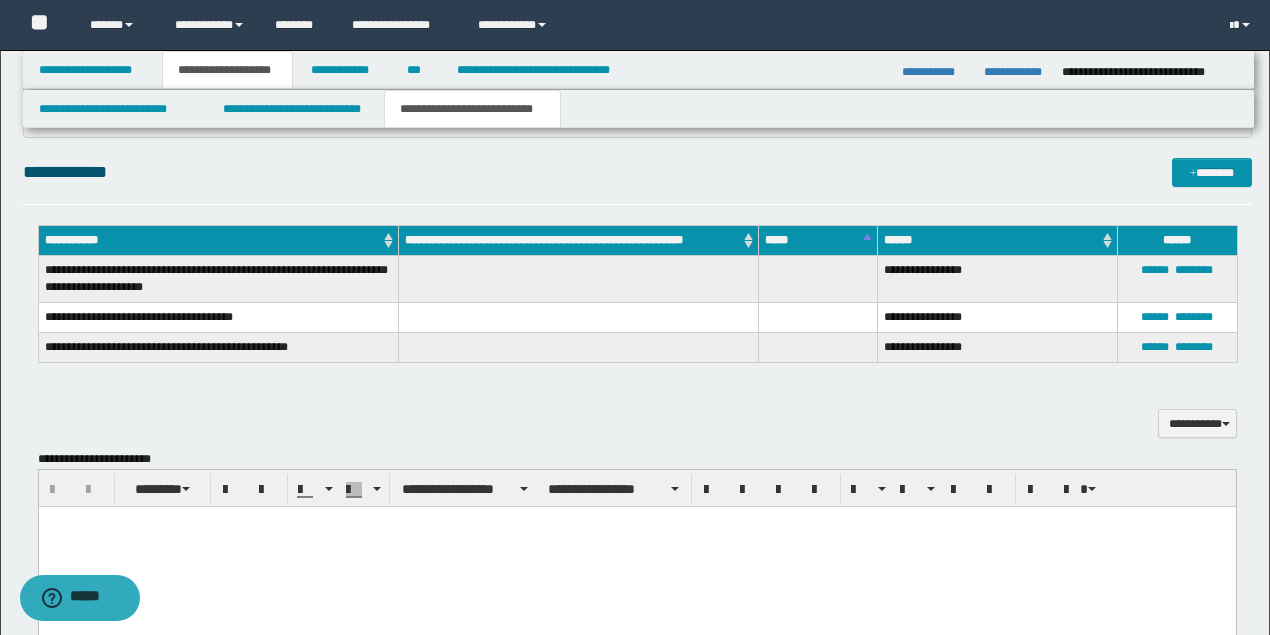 scroll, scrollTop: 1800, scrollLeft: 0, axis: vertical 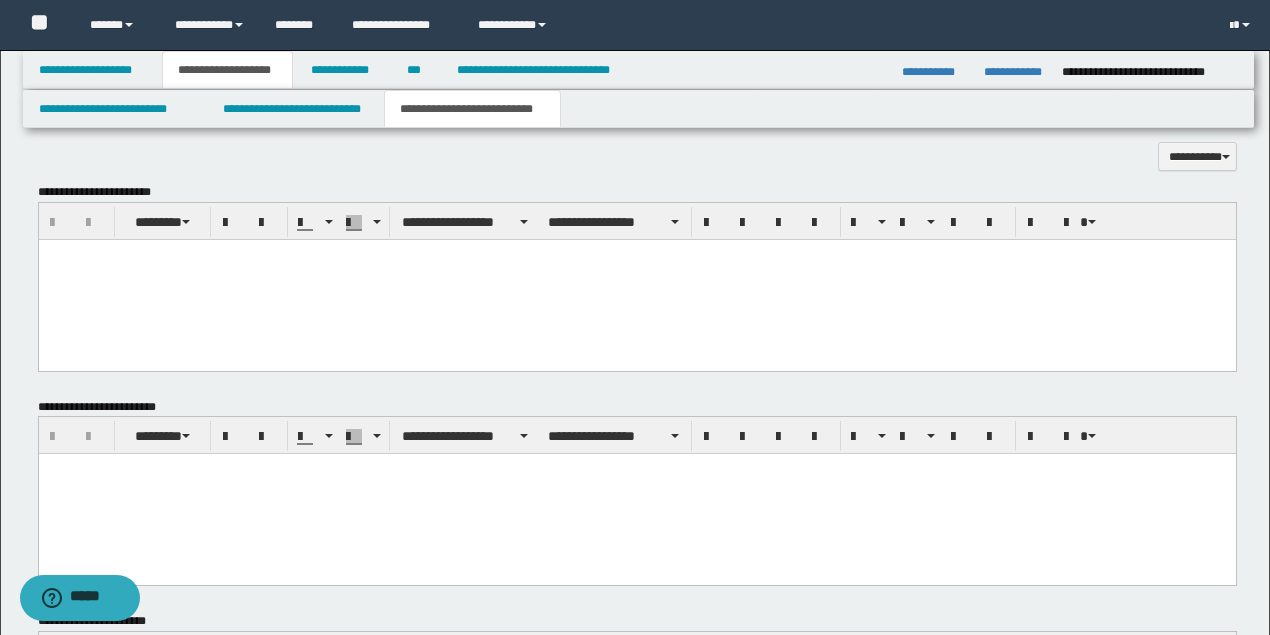click at bounding box center [636, 280] 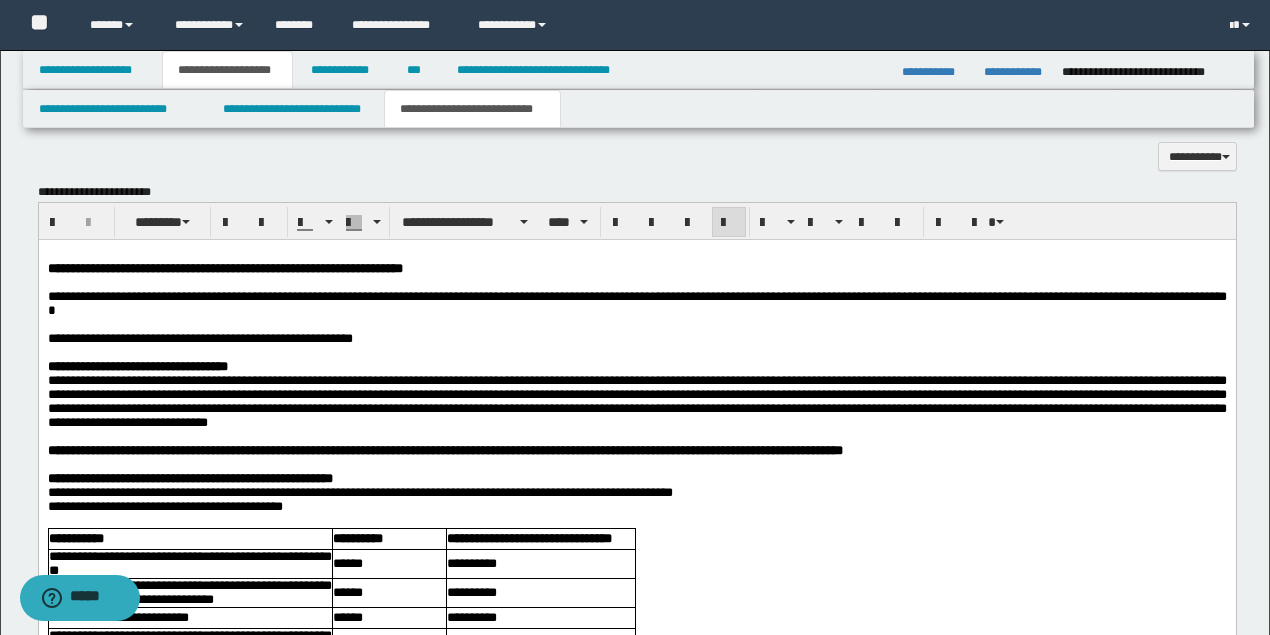 click on "**********" at bounding box center (199, 338) 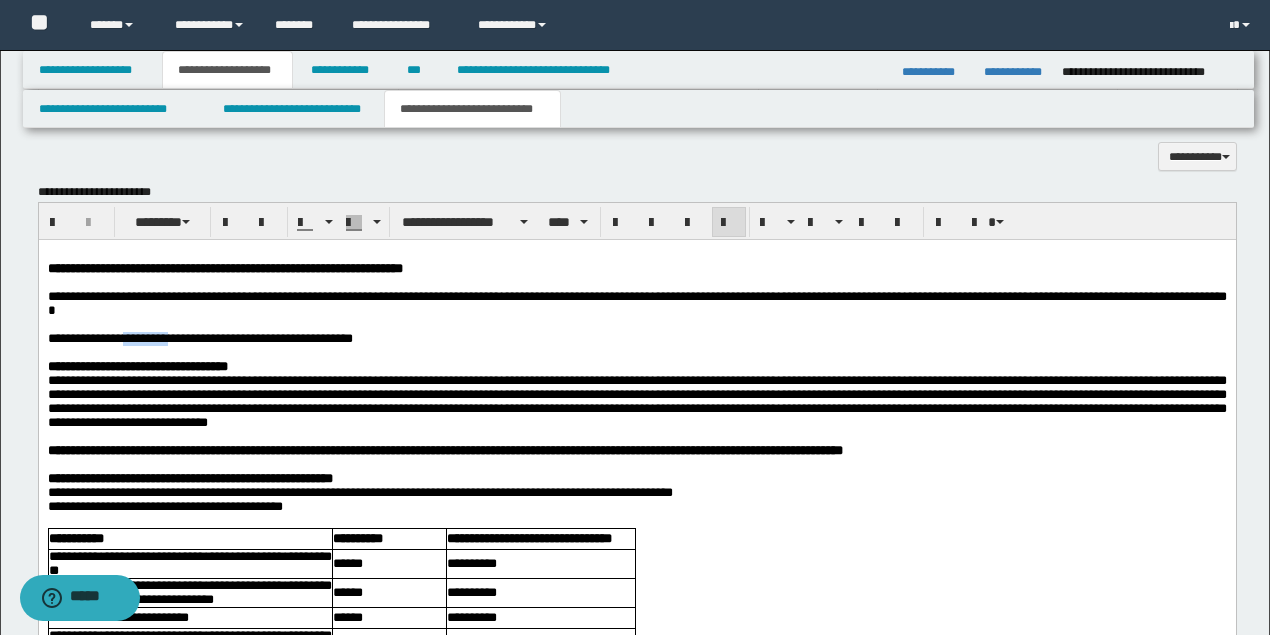 click on "**********" at bounding box center [199, 338] 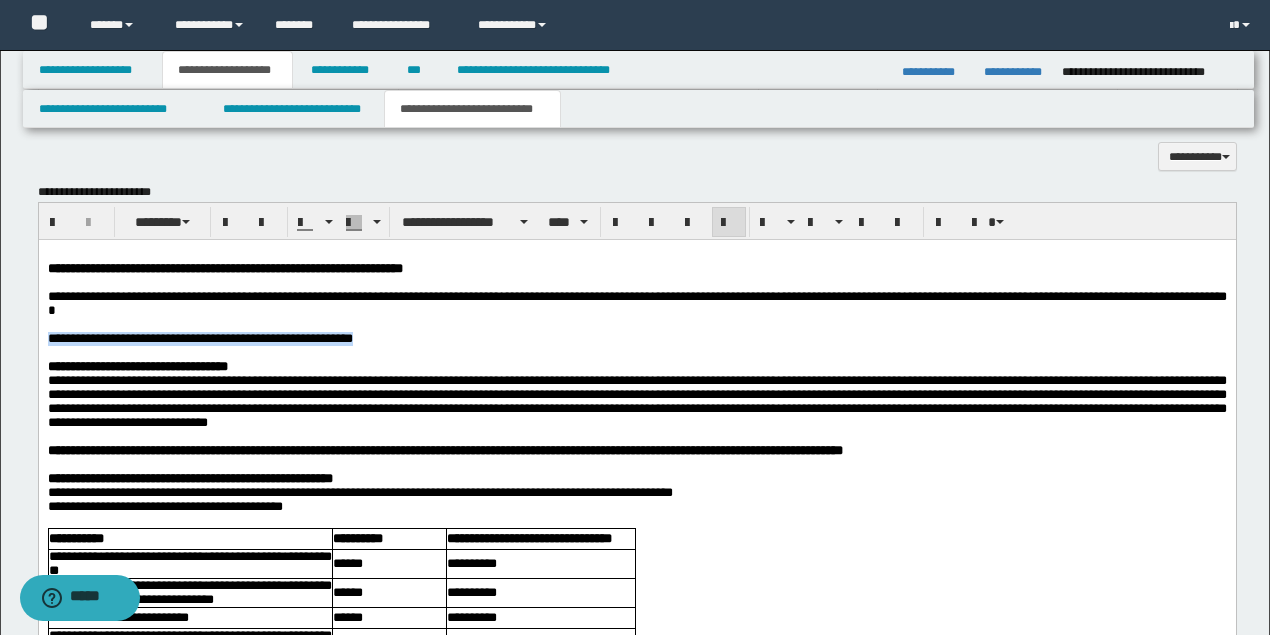 click on "**********" at bounding box center (199, 338) 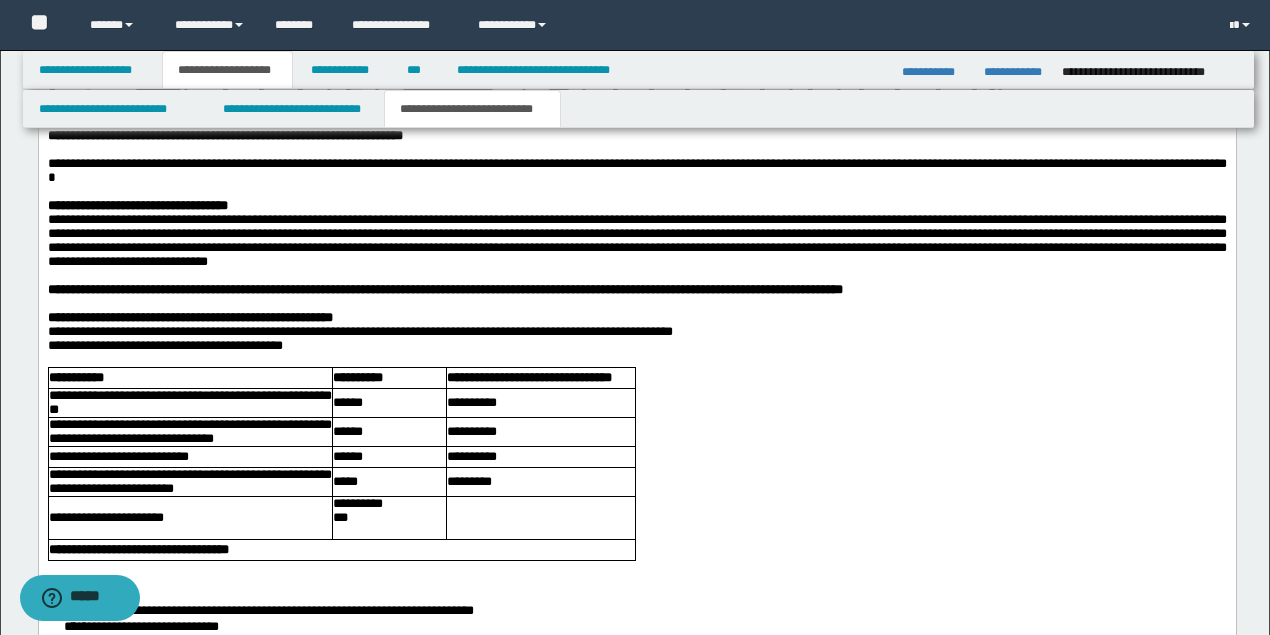 scroll, scrollTop: 1800, scrollLeft: 0, axis: vertical 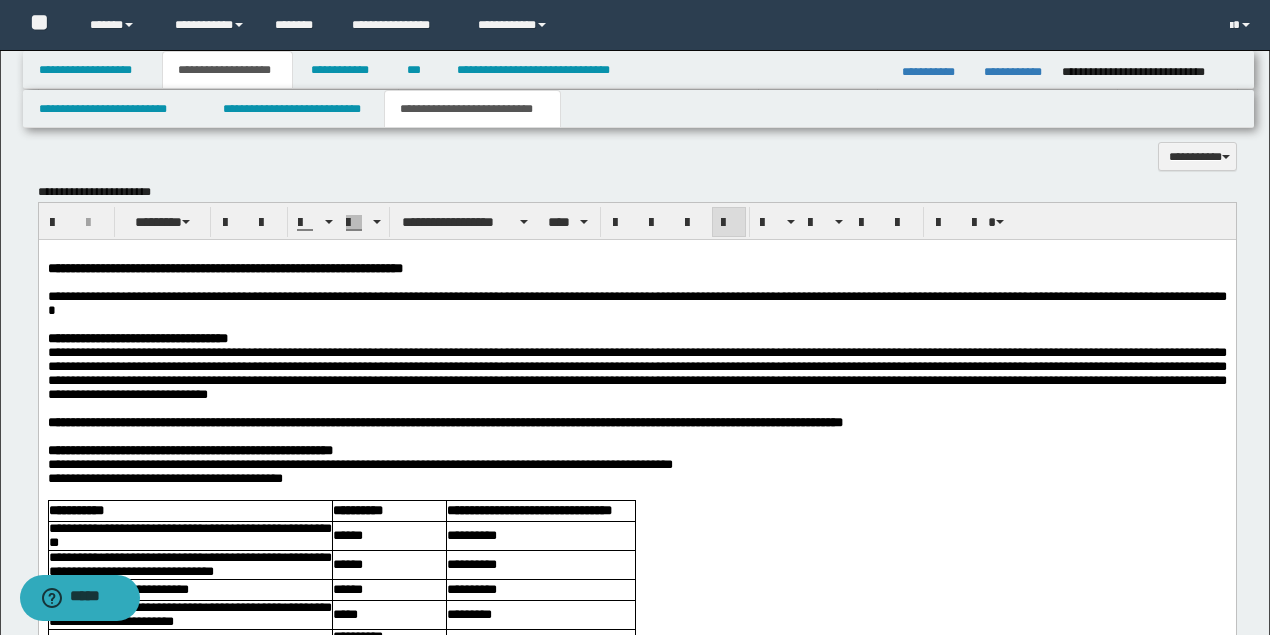 click on "**********" at bounding box center (636, 999) 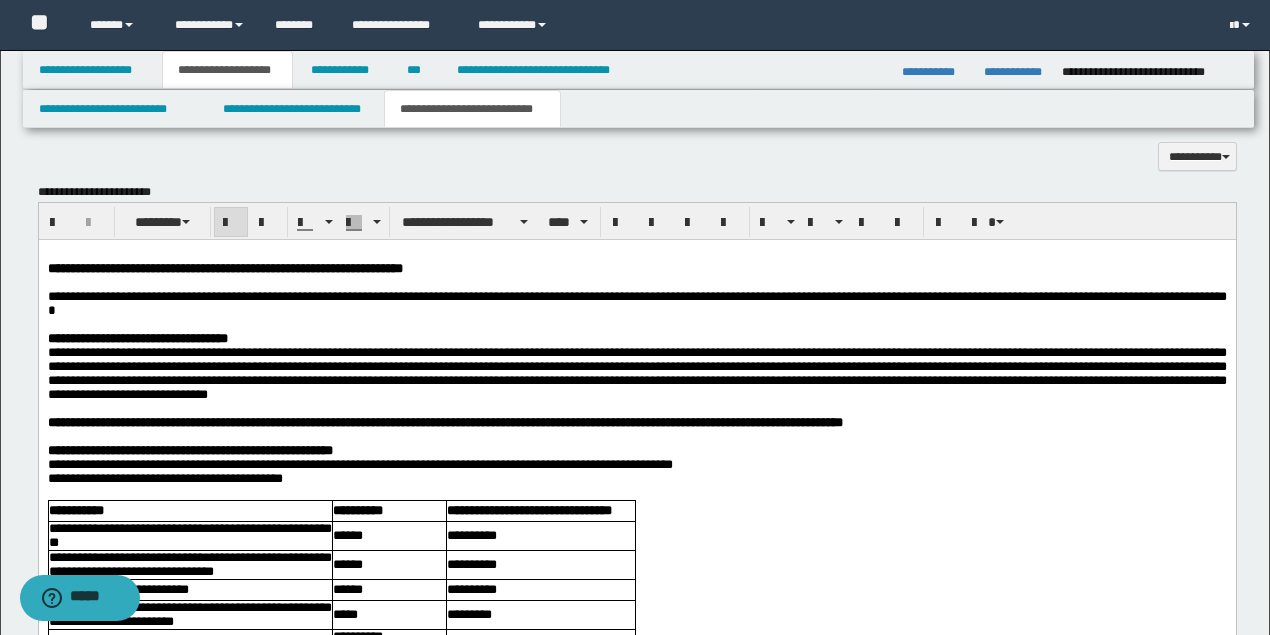 click at bounding box center [636, 255] 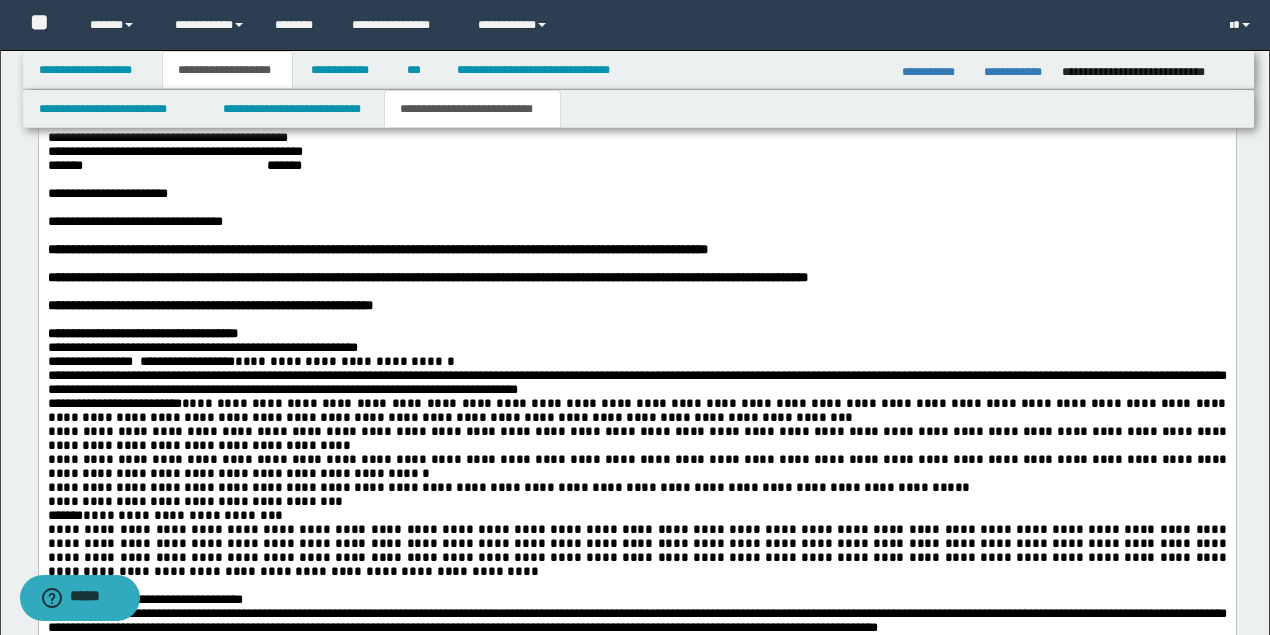 scroll, scrollTop: 2600, scrollLeft: 0, axis: vertical 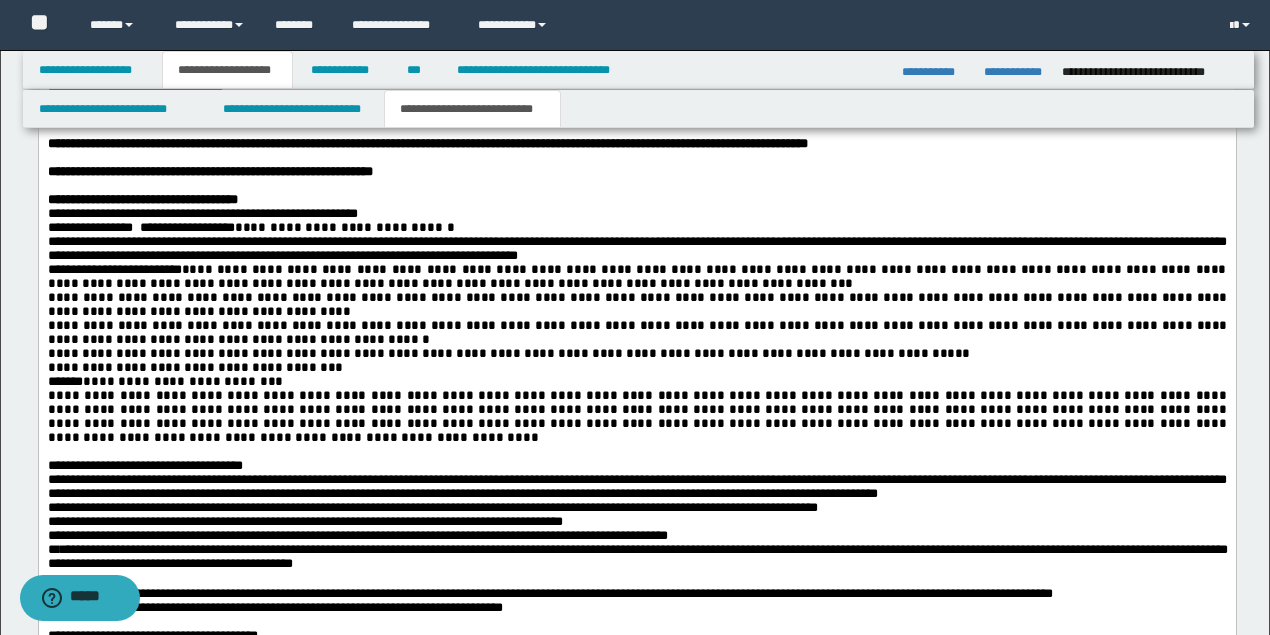 click on "**********" at bounding box center (636, 229) 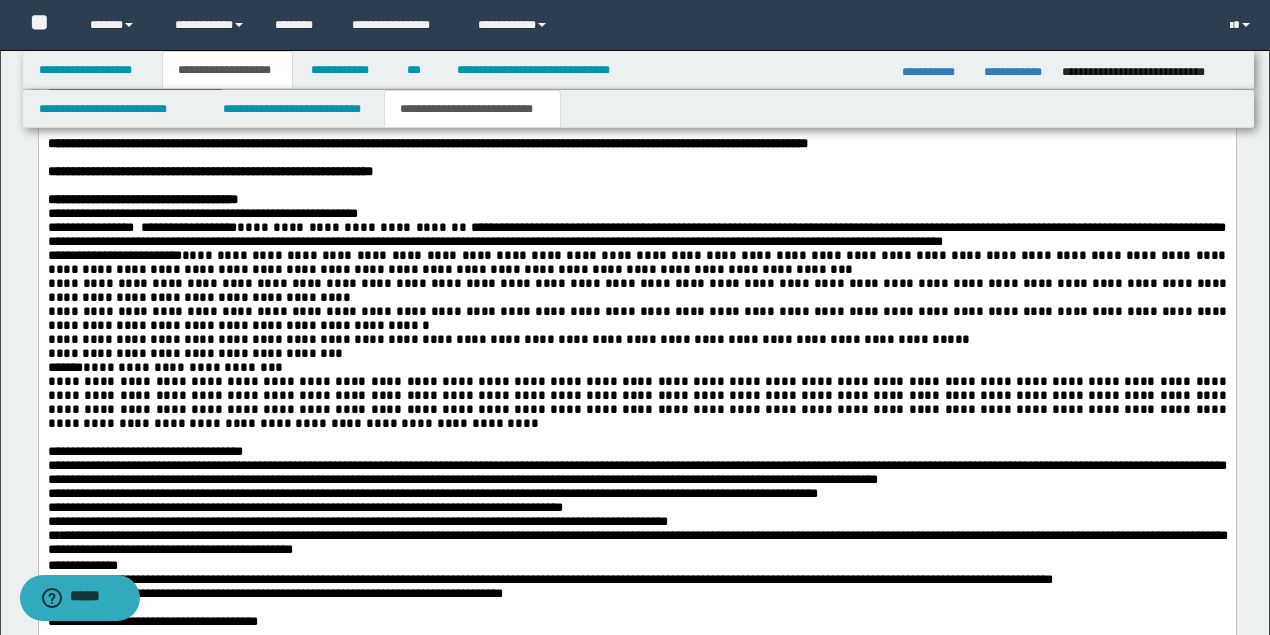 scroll, scrollTop: 2666, scrollLeft: 0, axis: vertical 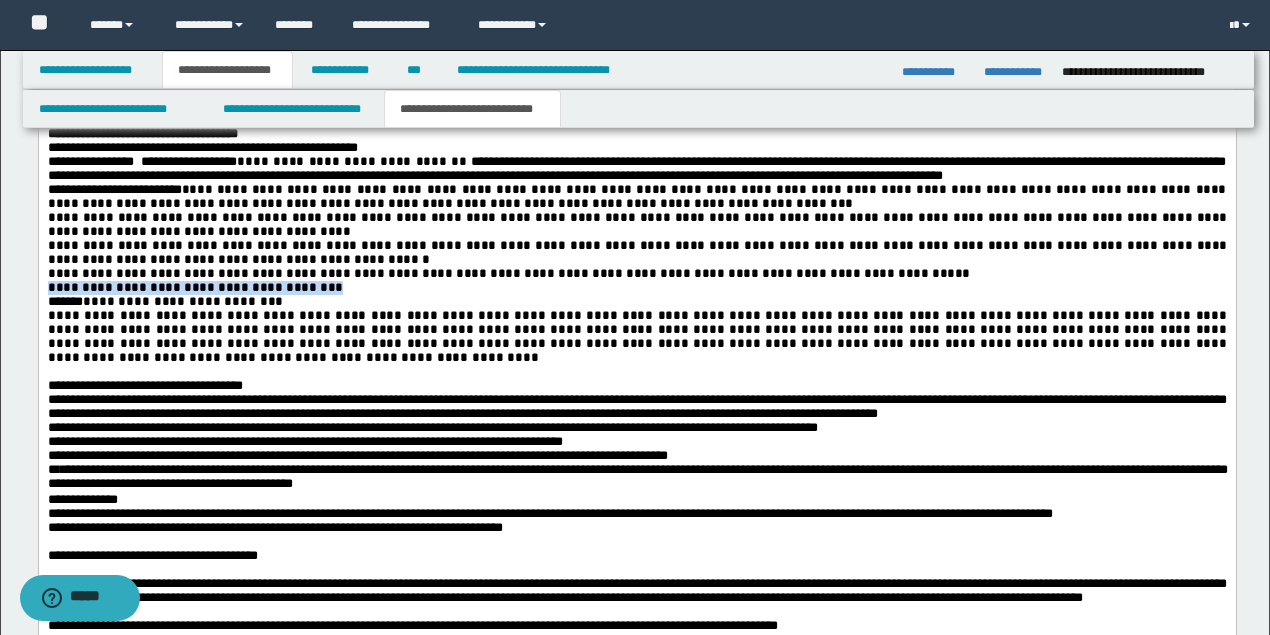 drag, startPoint x: 289, startPoint y: 381, endPoint x: 24, endPoint y: 380, distance: 265.0019 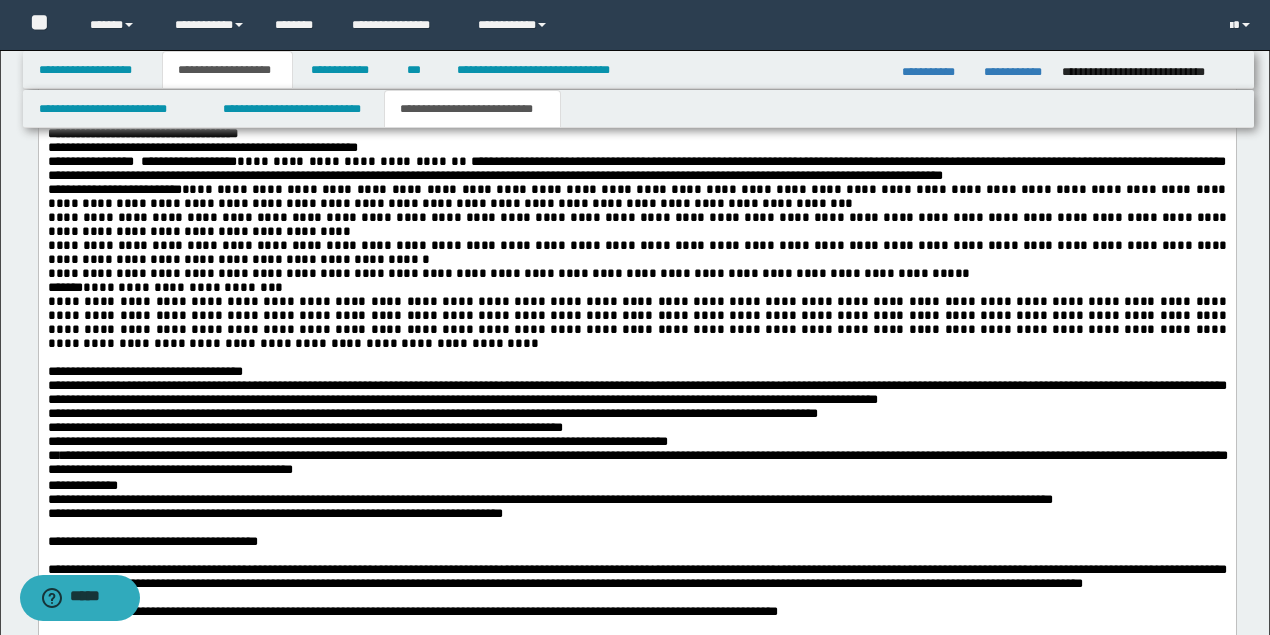 click on "**********" at bounding box center [182, 288] 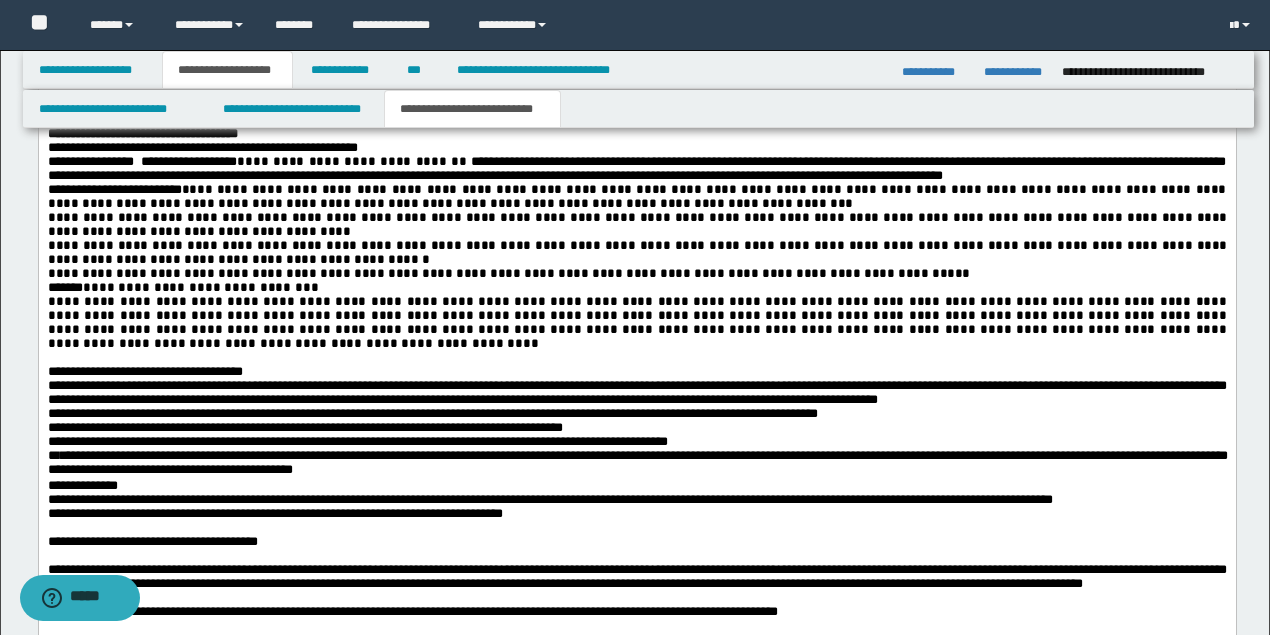 click on "**********" at bounding box center (636, 289) 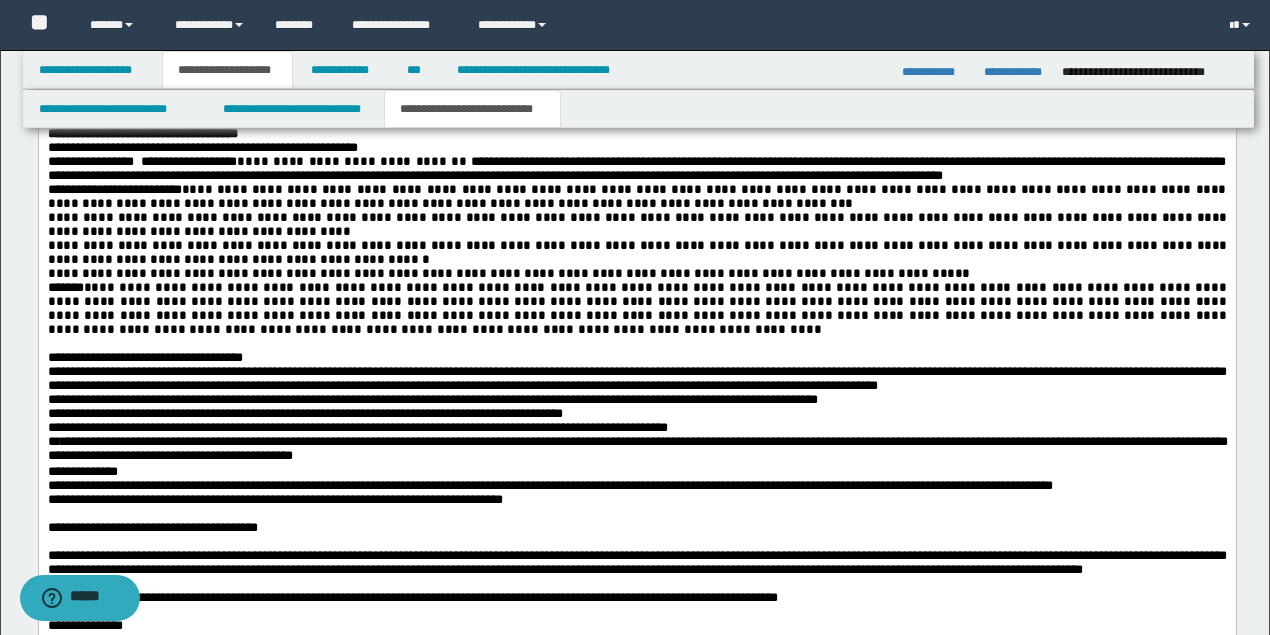 scroll, scrollTop: 2800, scrollLeft: 0, axis: vertical 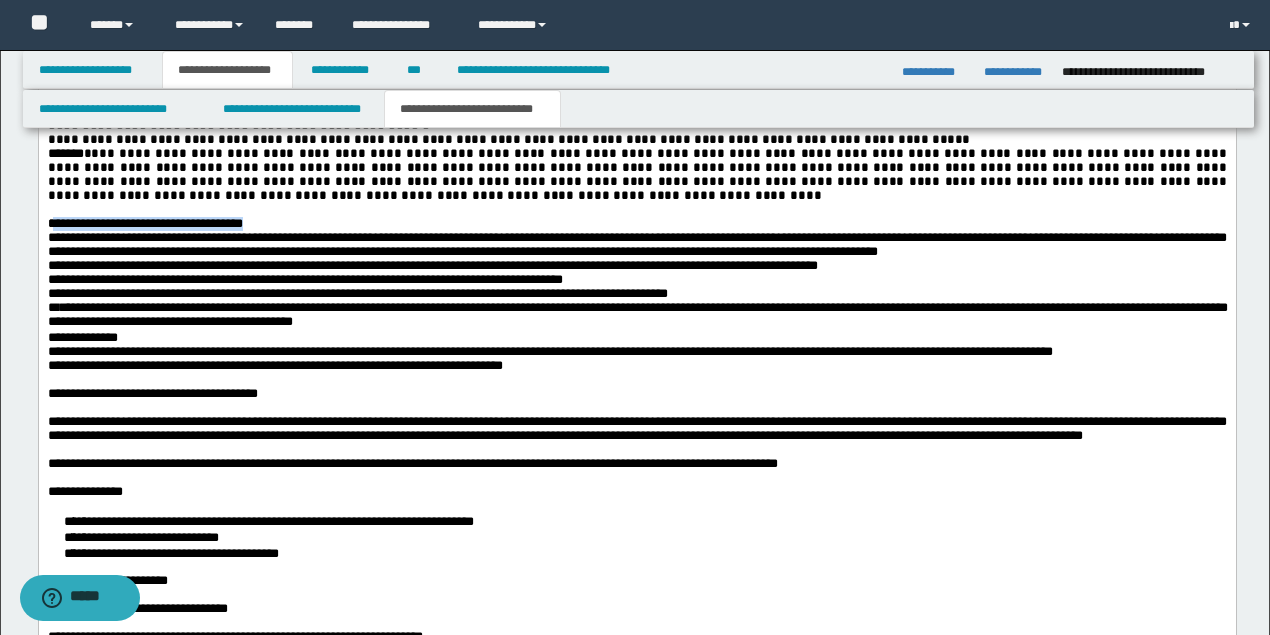 drag, startPoint x: 374, startPoint y: 310, endPoint x: 60, endPoint y: 281, distance: 315.33633 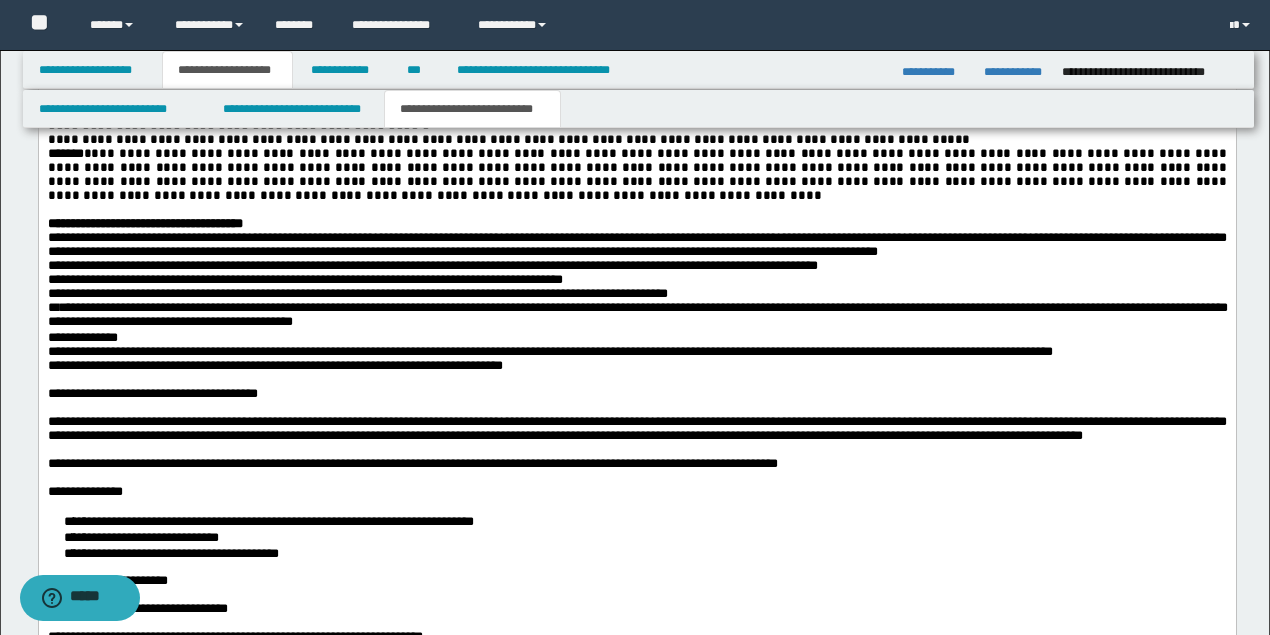click on "**********" at bounding box center (636, 225) 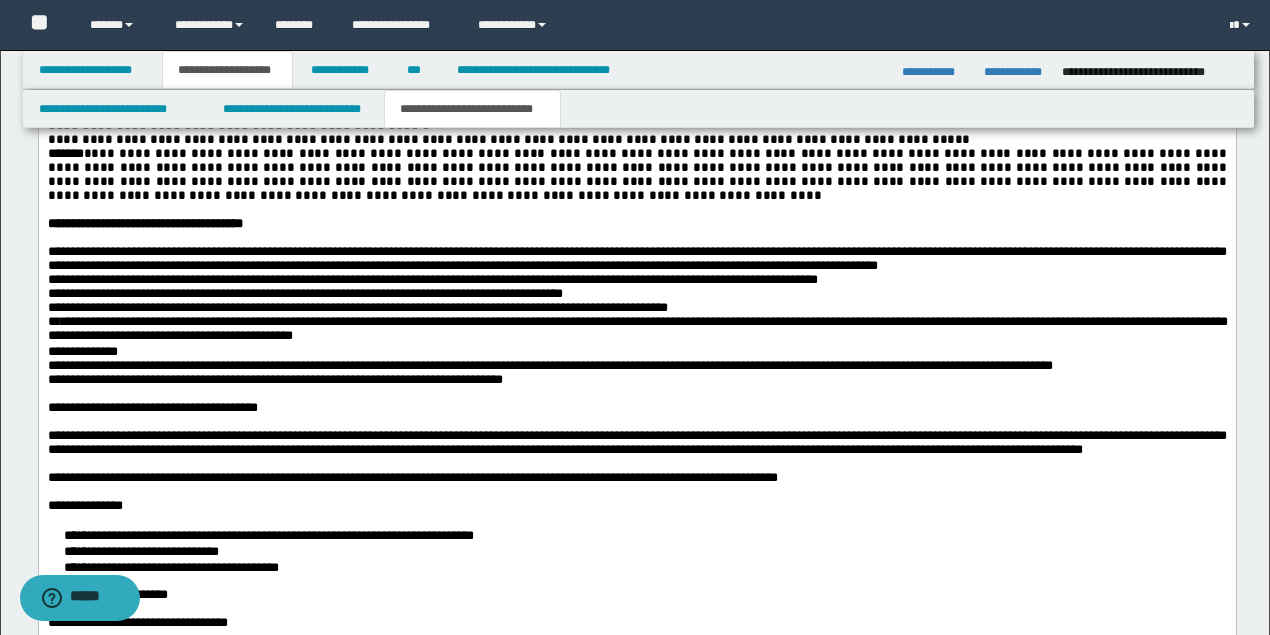 click on "**********" at bounding box center [636, 259] 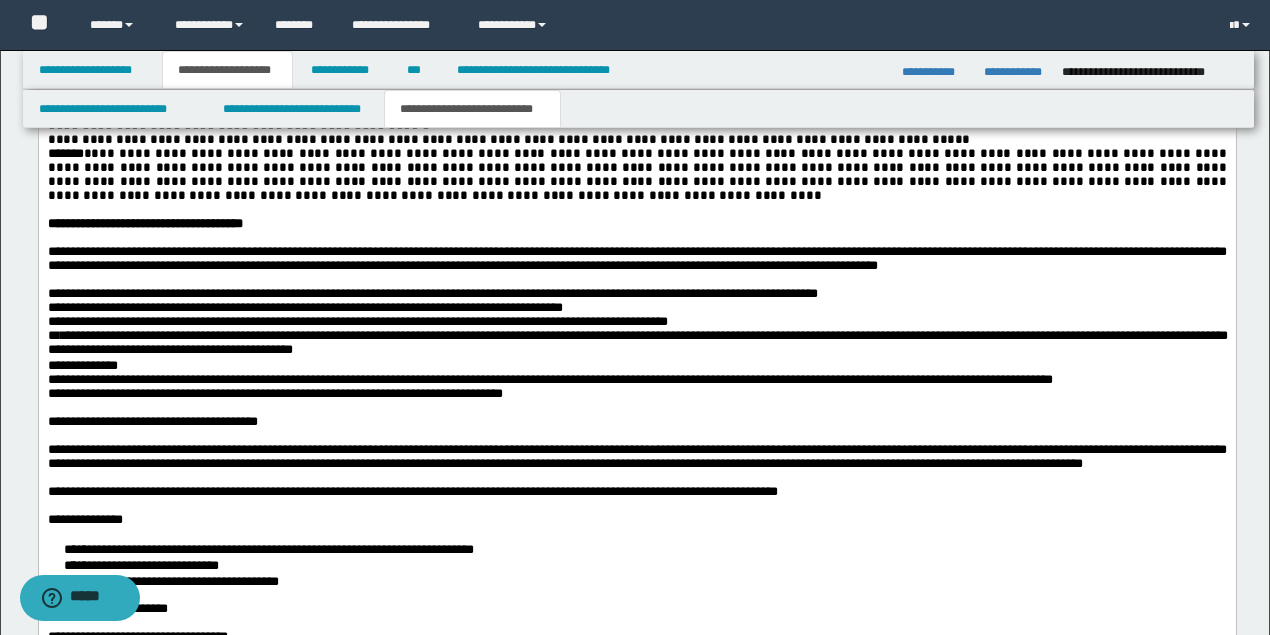 click on "**********" at bounding box center [636, 295] 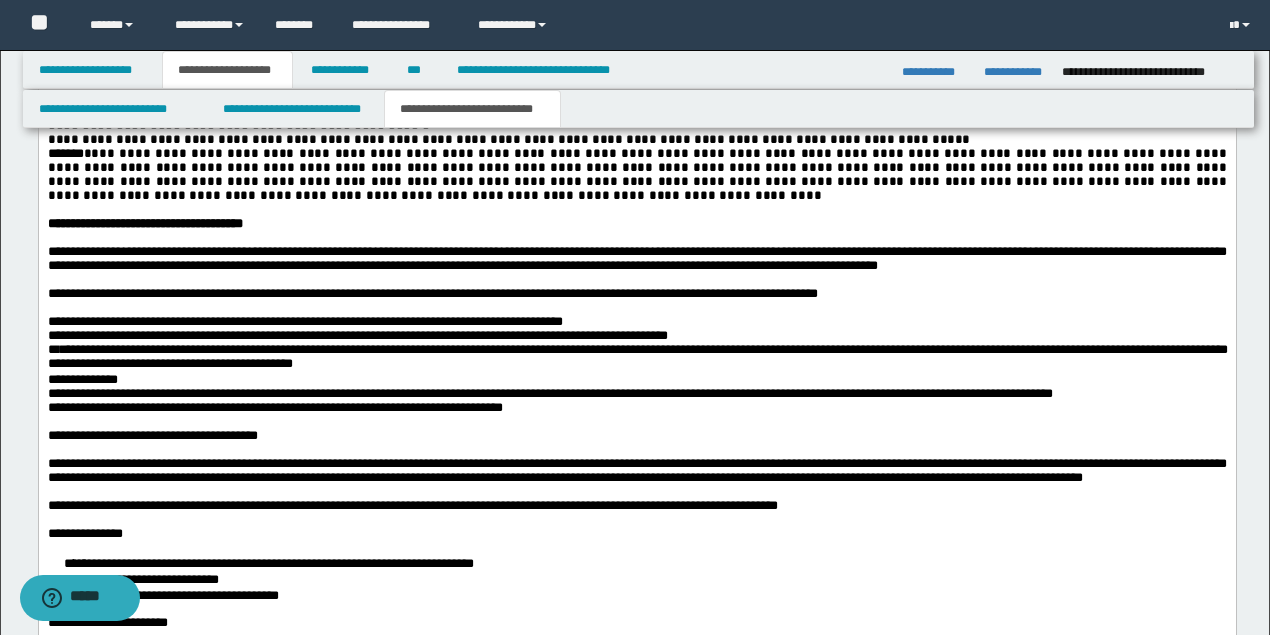 click on "**********" at bounding box center (636, 323) 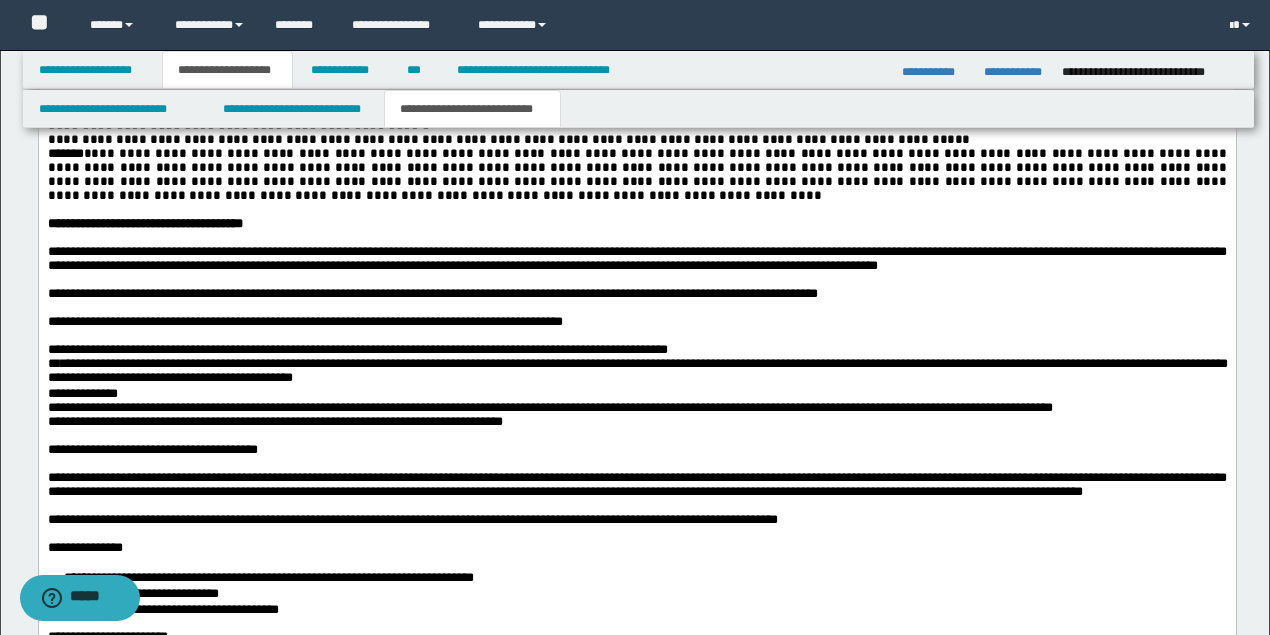 click on "**********" at bounding box center (637, 373) 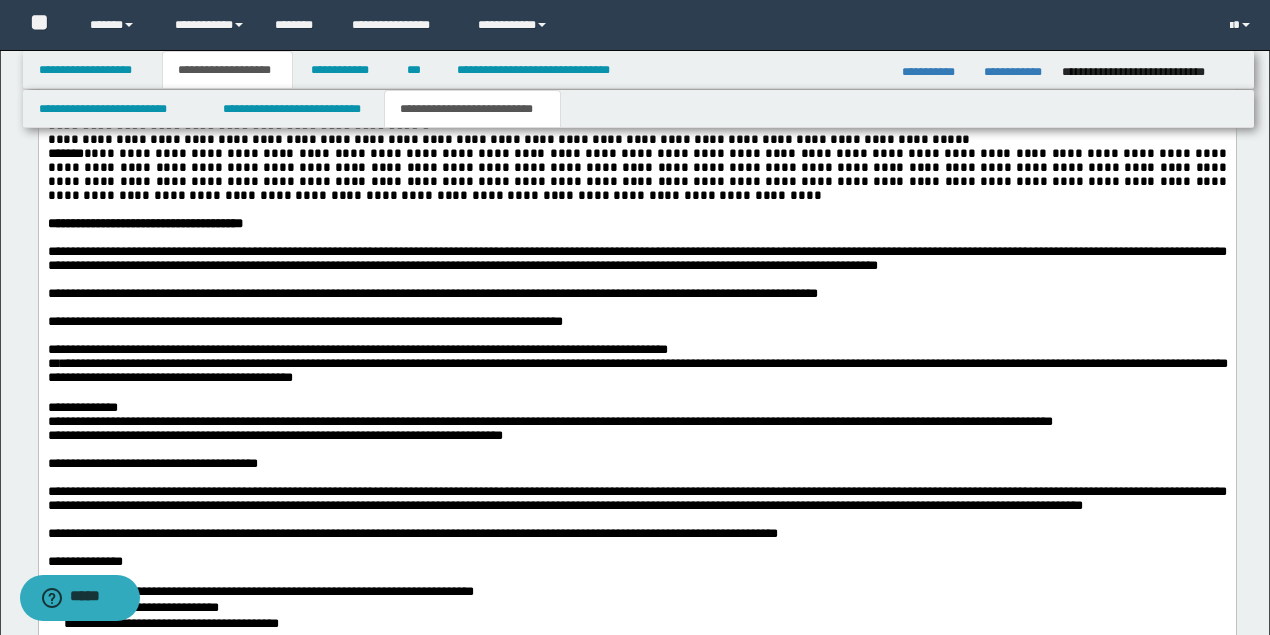 scroll, scrollTop: 2933, scrollLeft: 0, axis: vertical 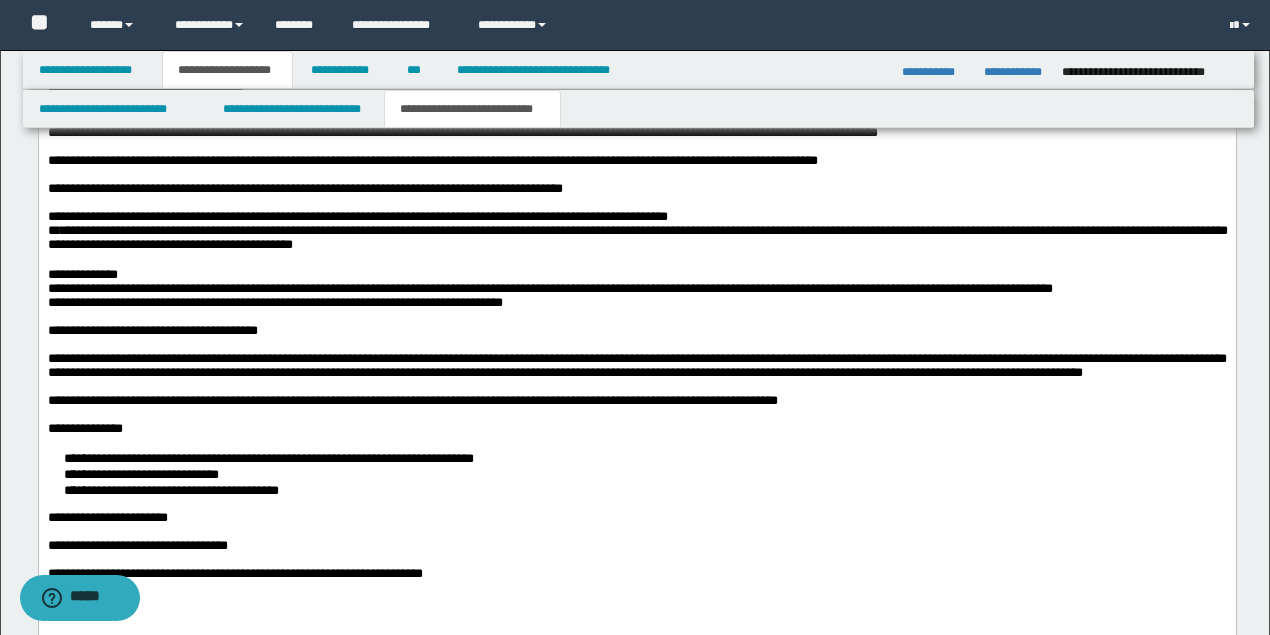 click on "**********" at bounding box center (82, 275) 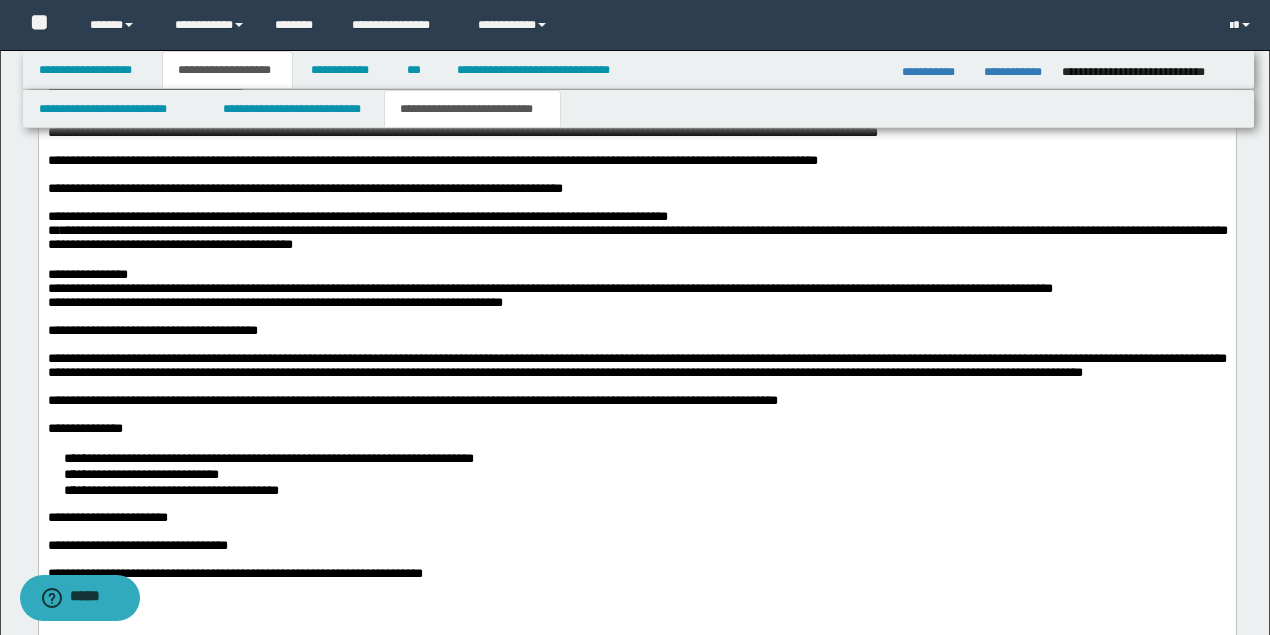 click on "**********" at bounding box center [636, 276] 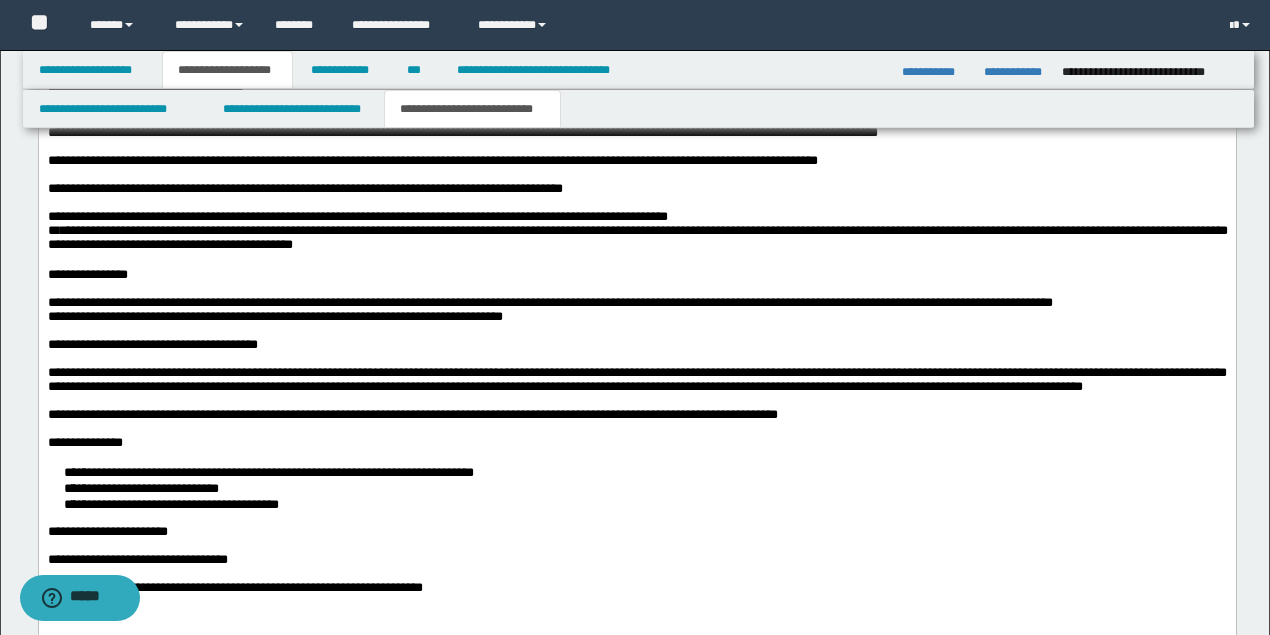 click on "**********" at bounding box center (636, 304) 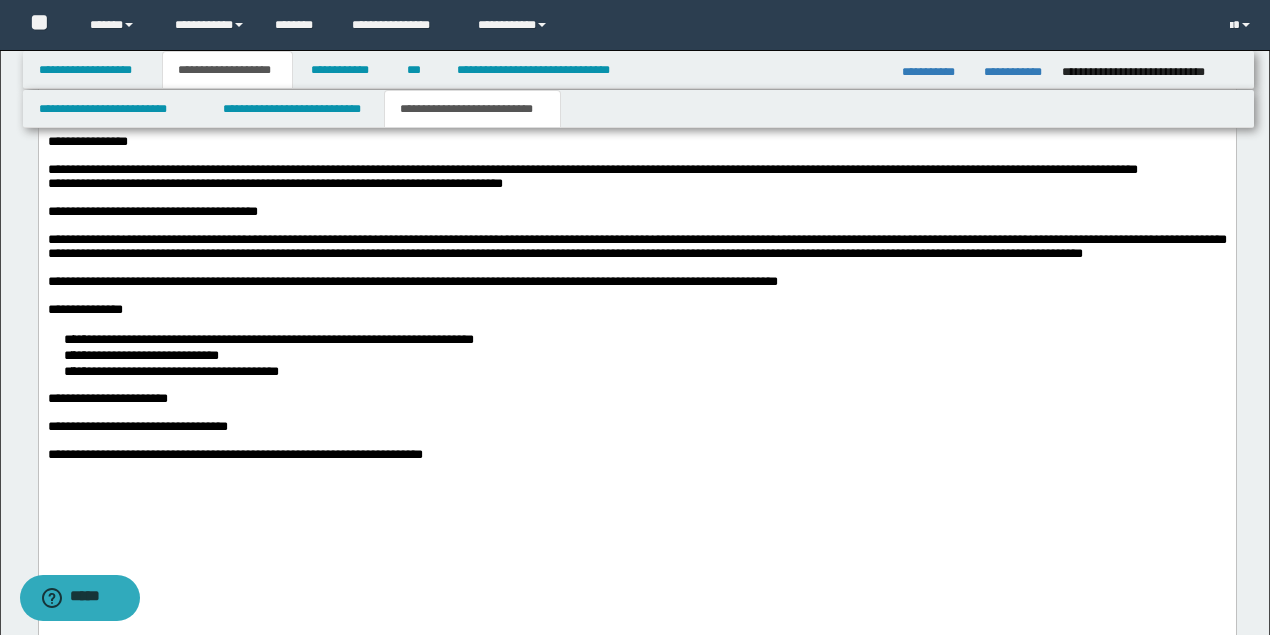 scroll, scrollTop: 3133, scrollLeft: 0, axis: vertical 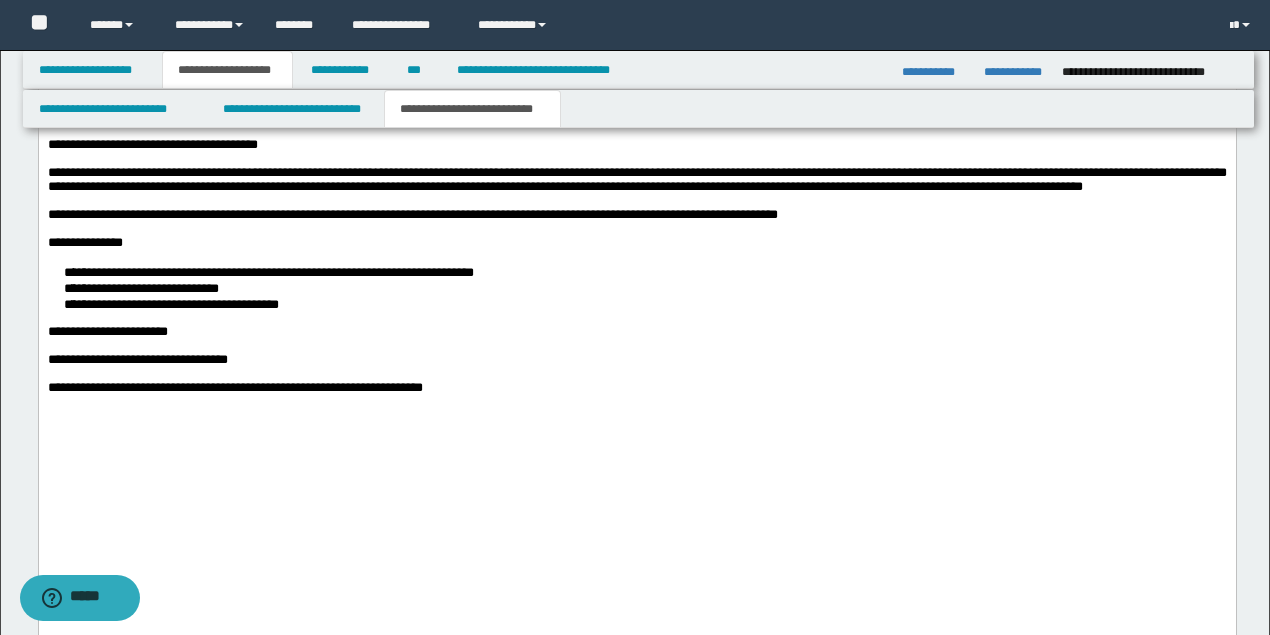 click on "**********" at bounding box center [636, 180] 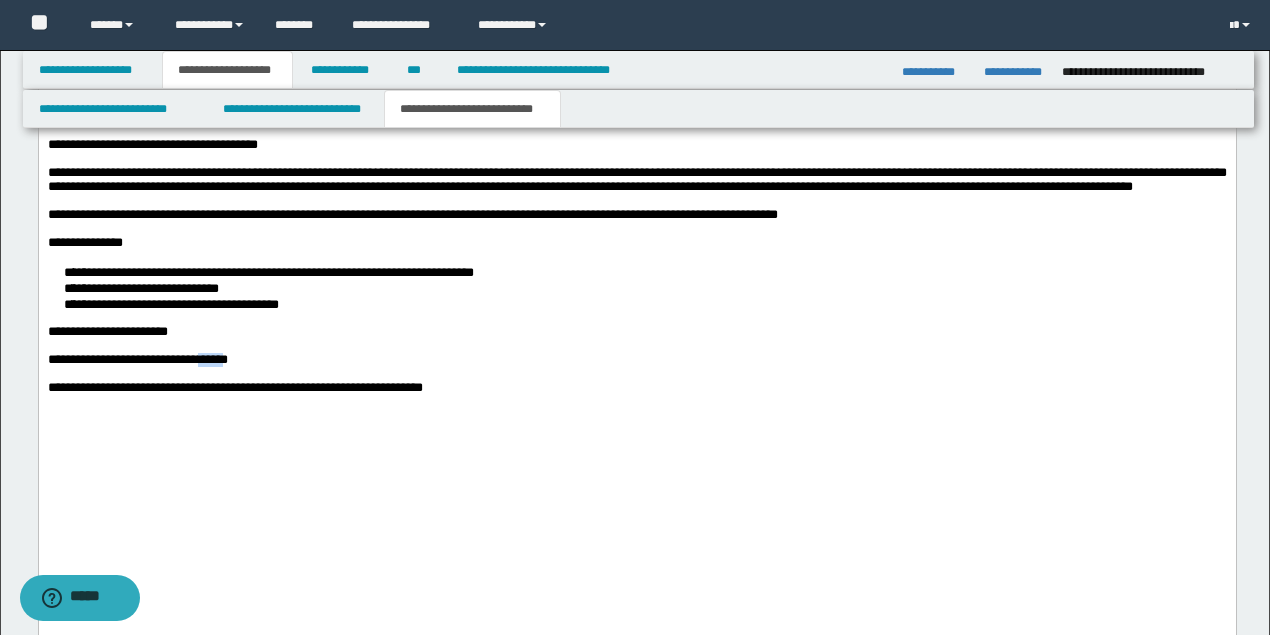 drag, startPoint x: 229, startPoint y: 523, endPoint x: 246, endPoint y: 485, distance: 41.62932 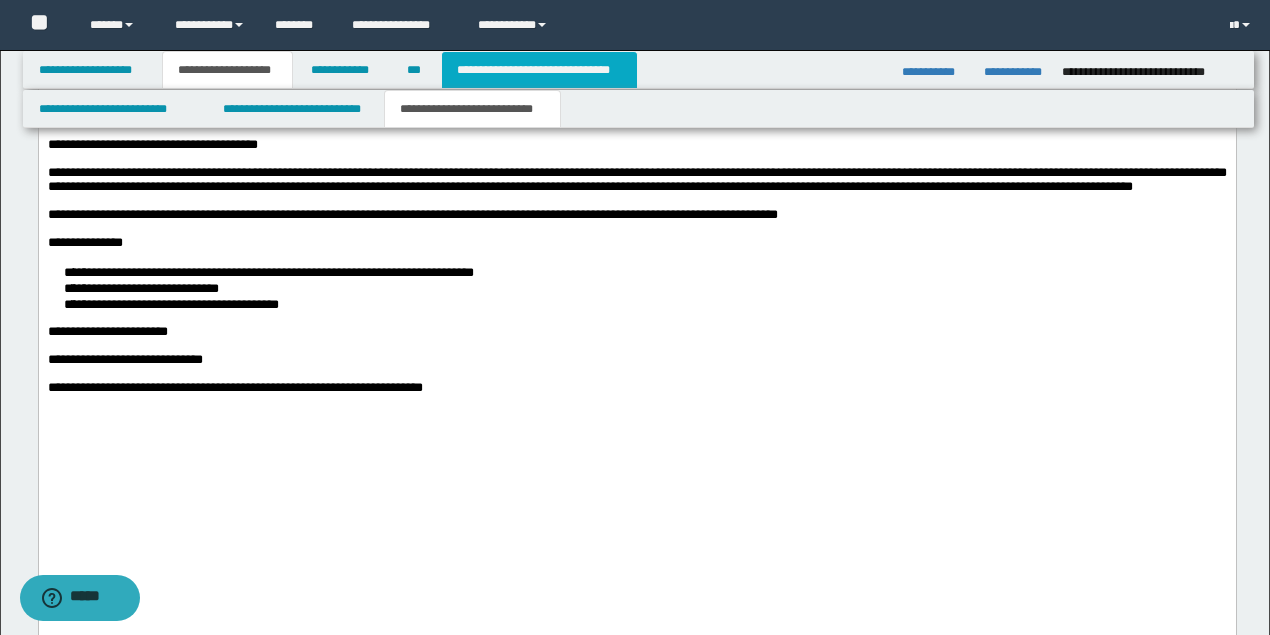 click on "**********" at bounding box center (539, 70) 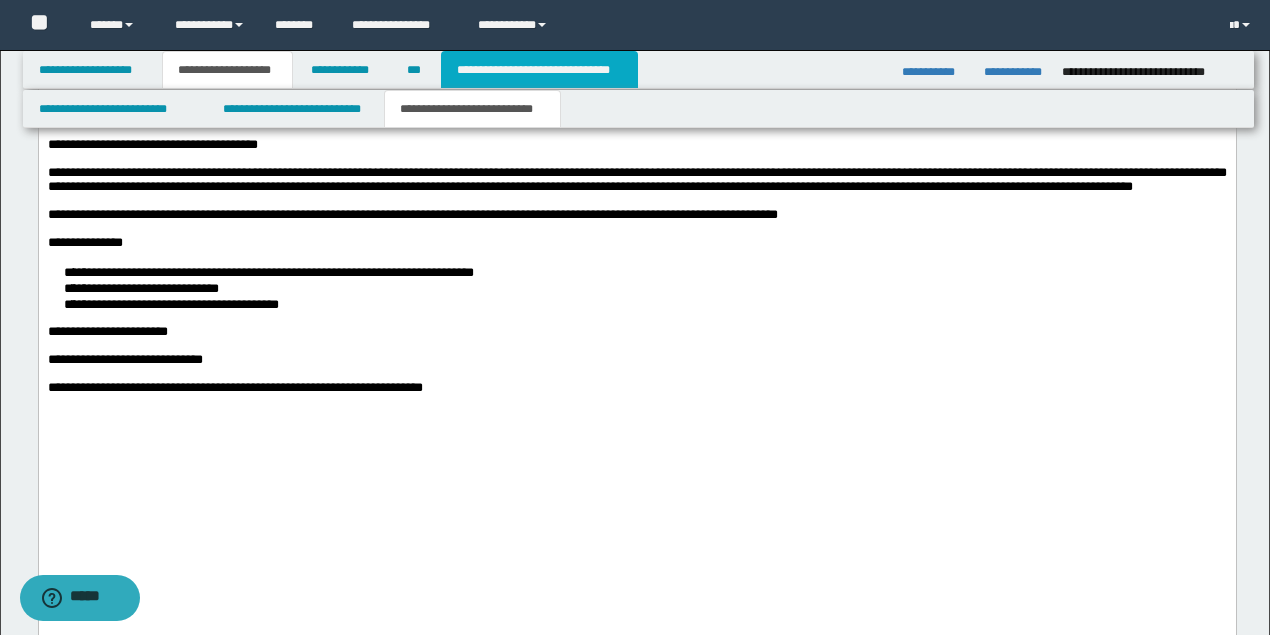 type on "**********" 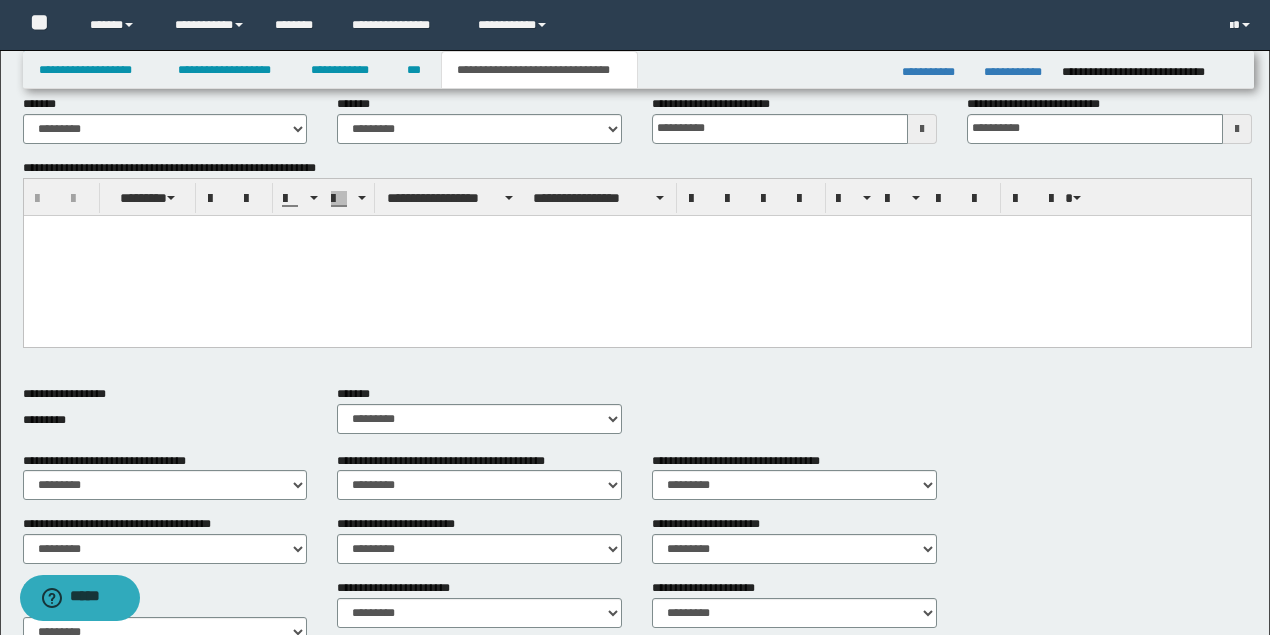 scroll, scrollTop: 286, scrollLeft: 0, axis: vertical 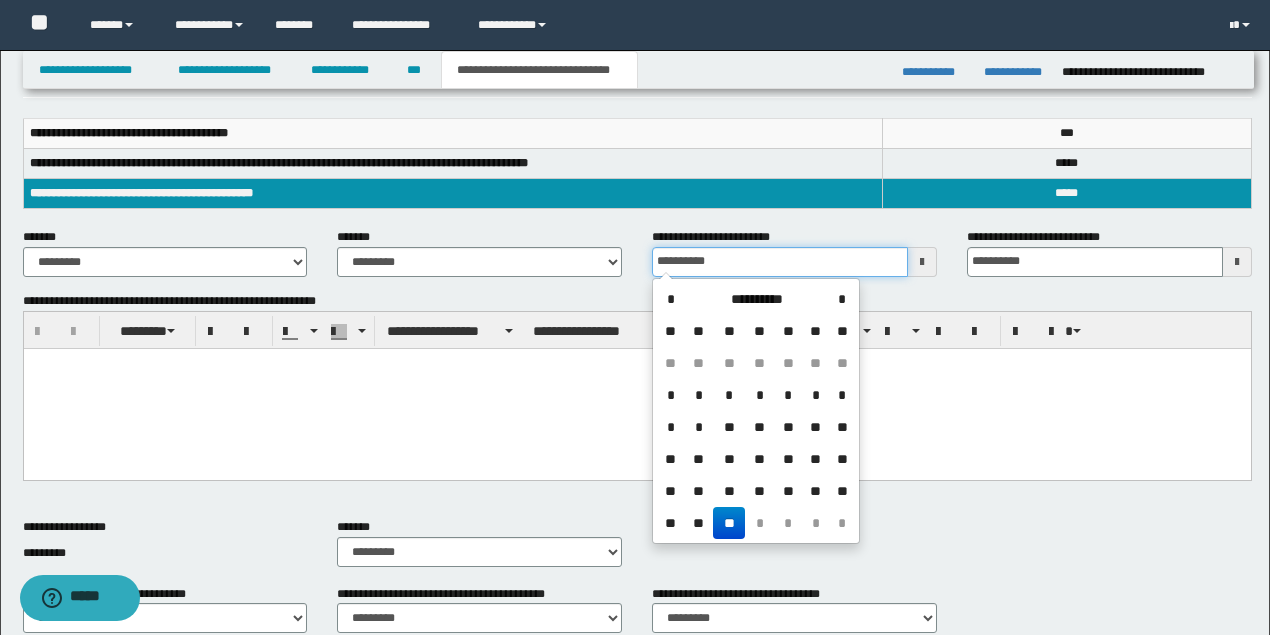 click on "**********" at bounding box center (780, 262) 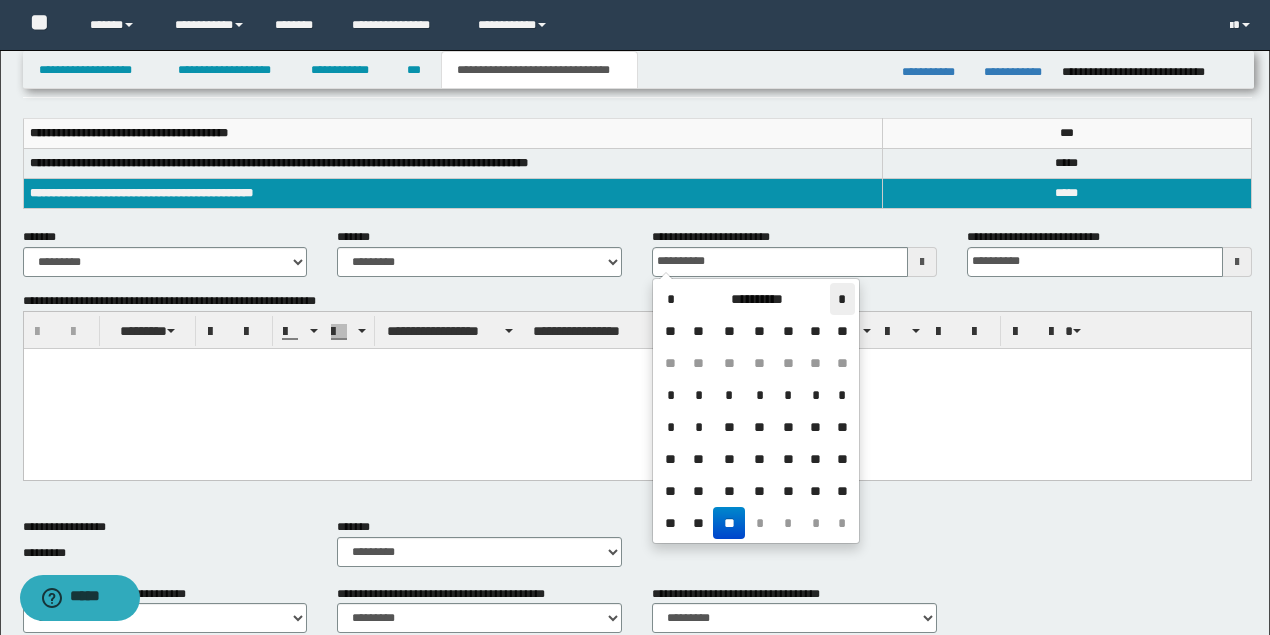 click on "*" at bounding box center (842, 299) 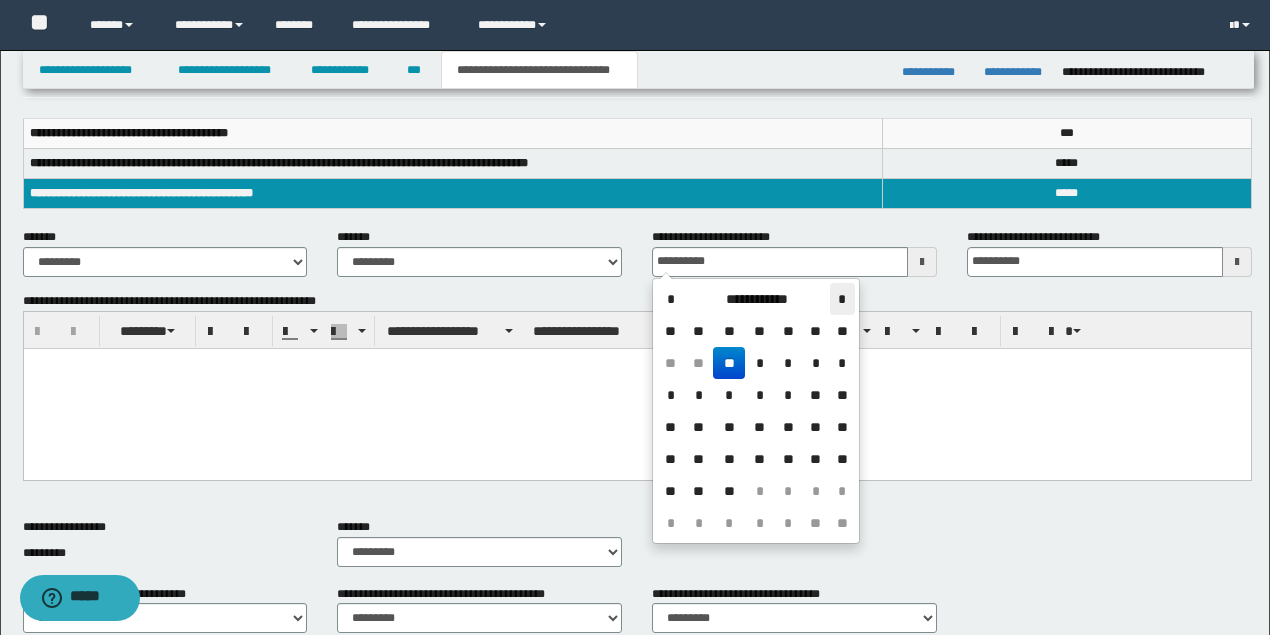 click on "*" at bounding box center [842, 299] 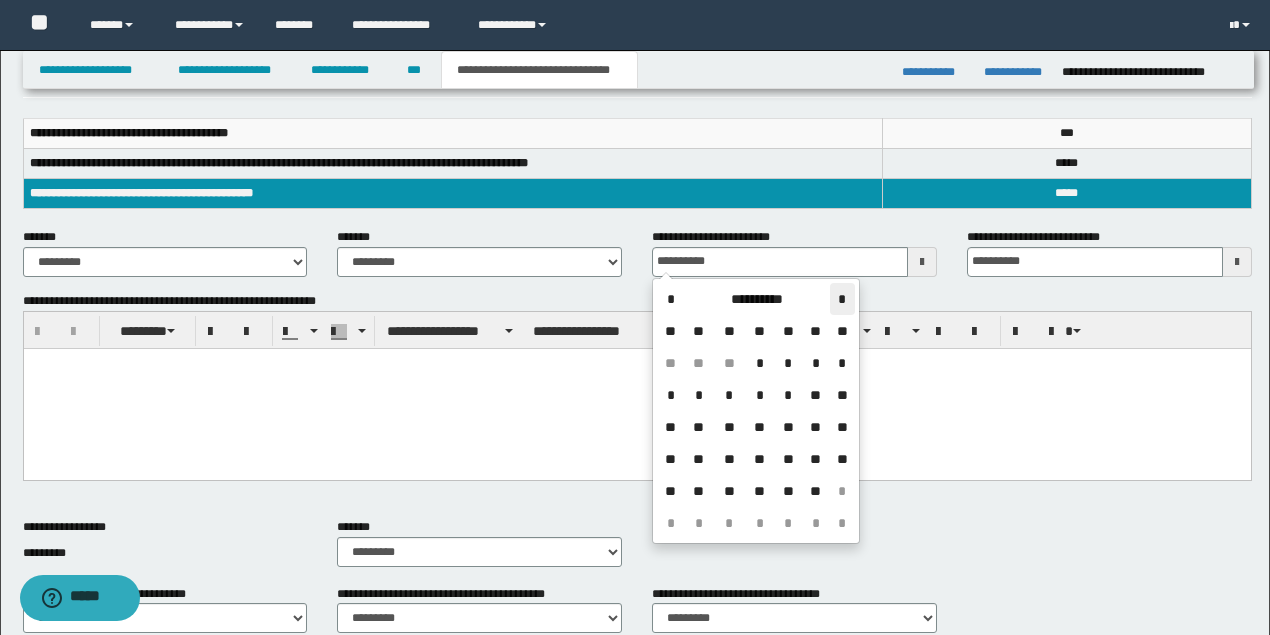 click on "*" at bounding box center [842, 299] 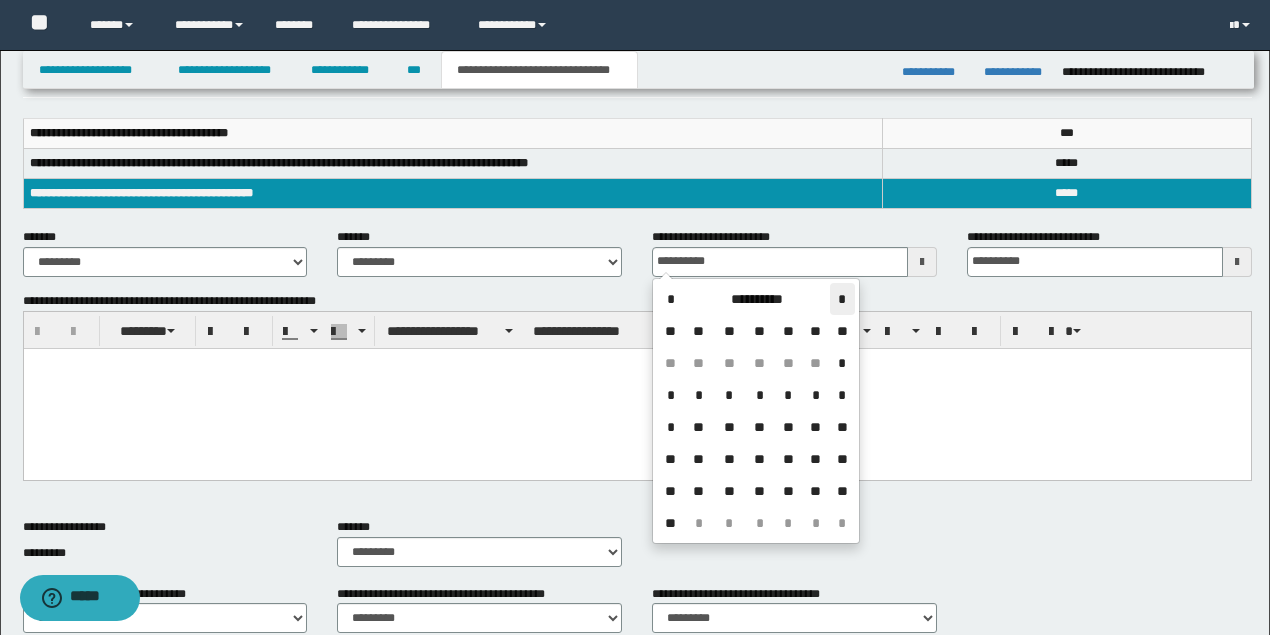 click on "*" at bounding box center [842, 299] 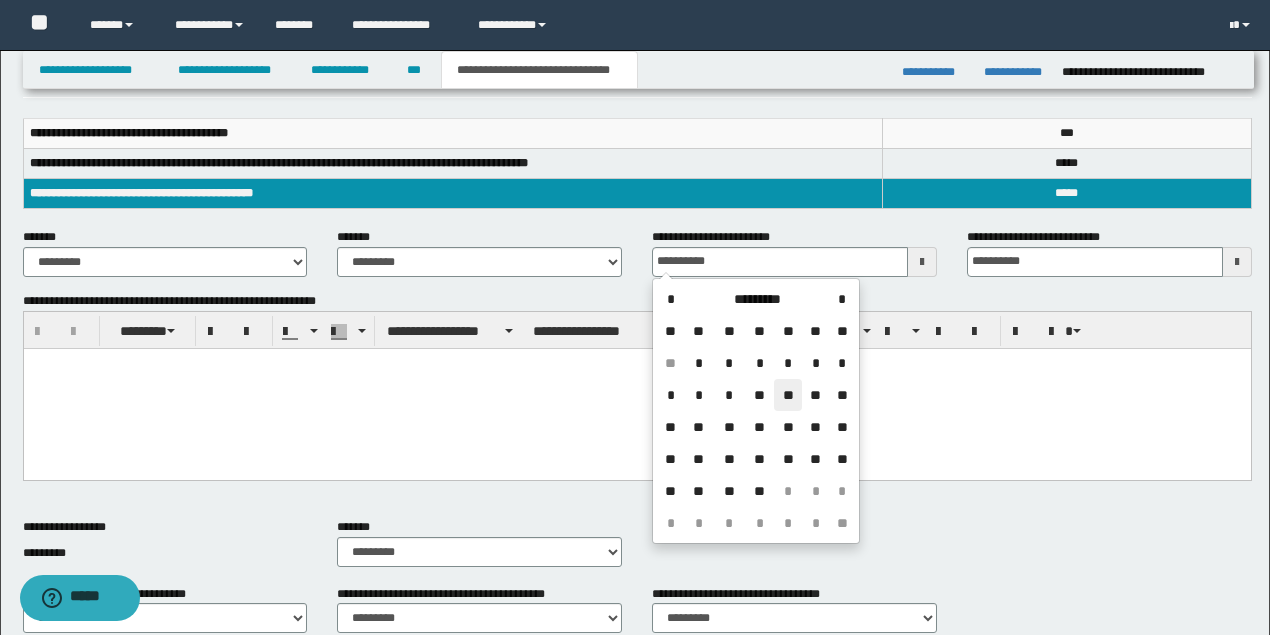 click on "**" at bounding box center [788, 395] 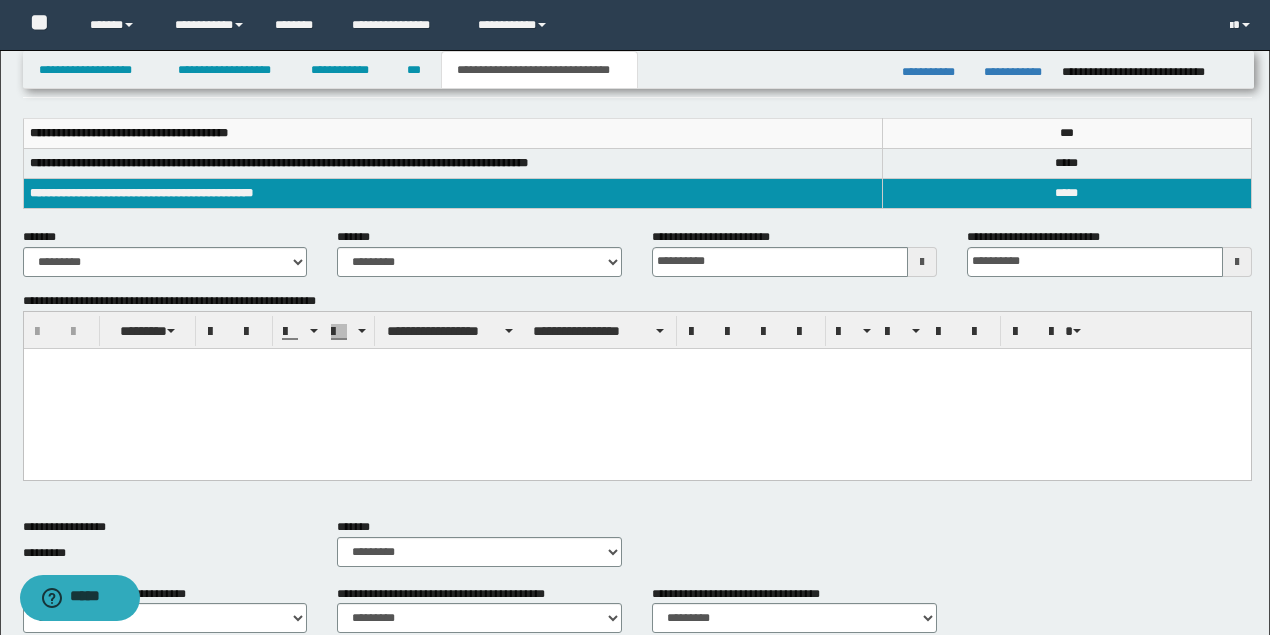 click at bounding box center (636, 388) 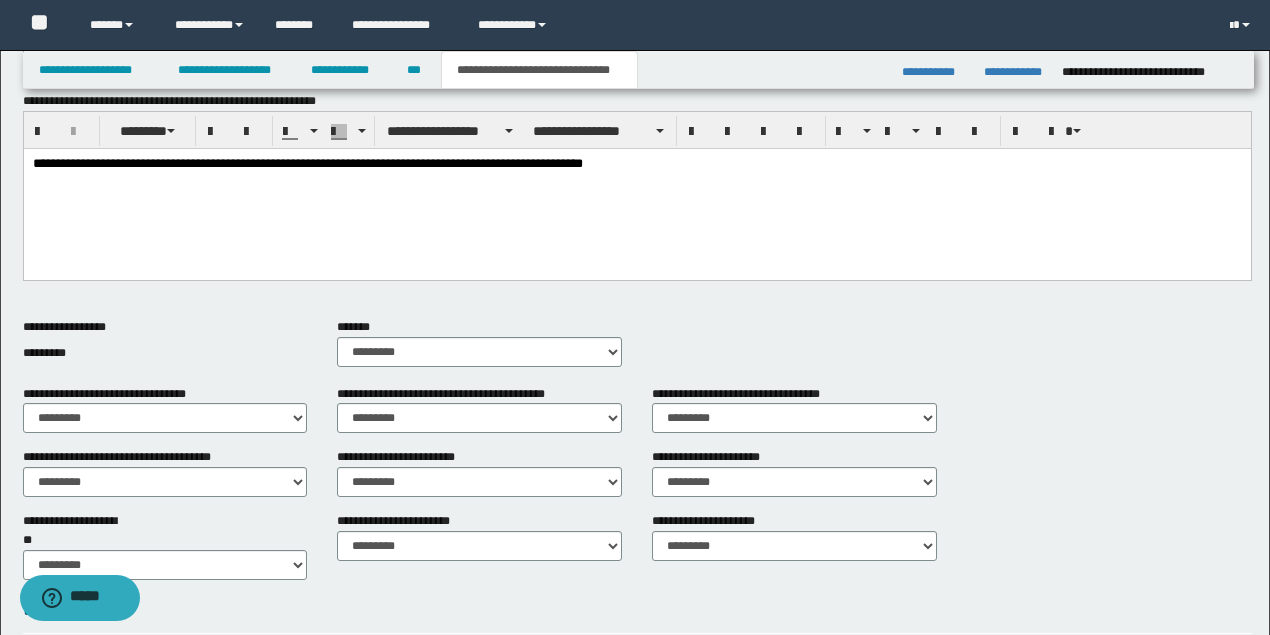 scroll, scrollTop: 619, scrollLeft: 0, axis: vertical 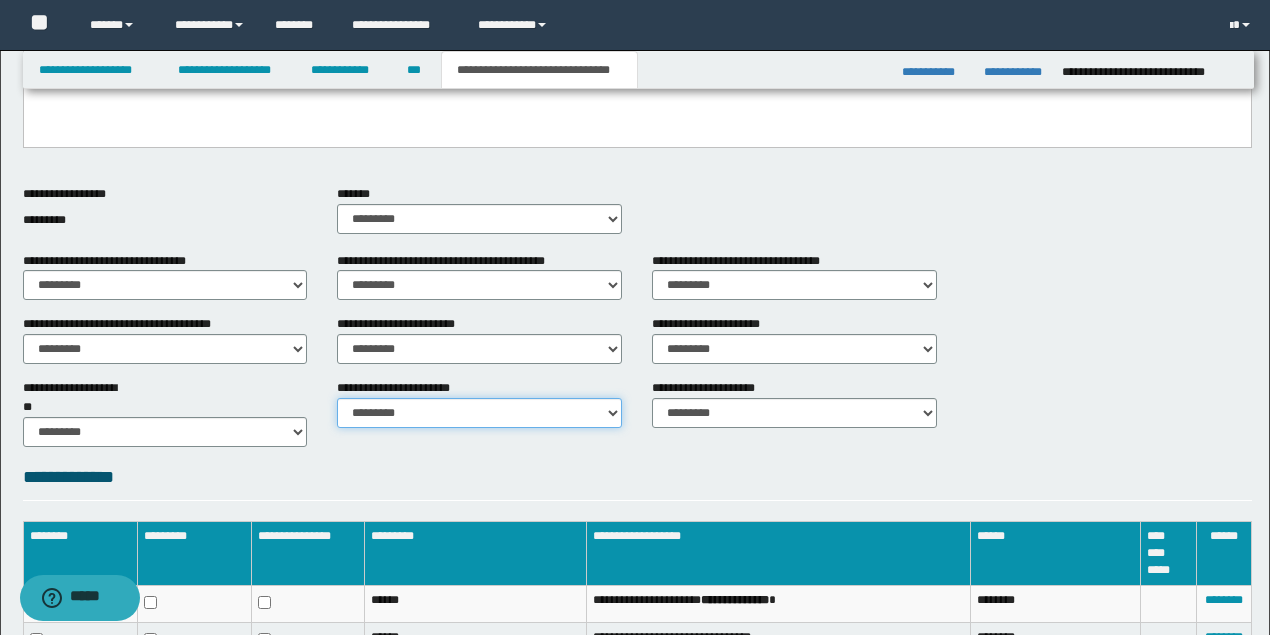click on "*********
*********
*********" at bounding box center (479, 413) 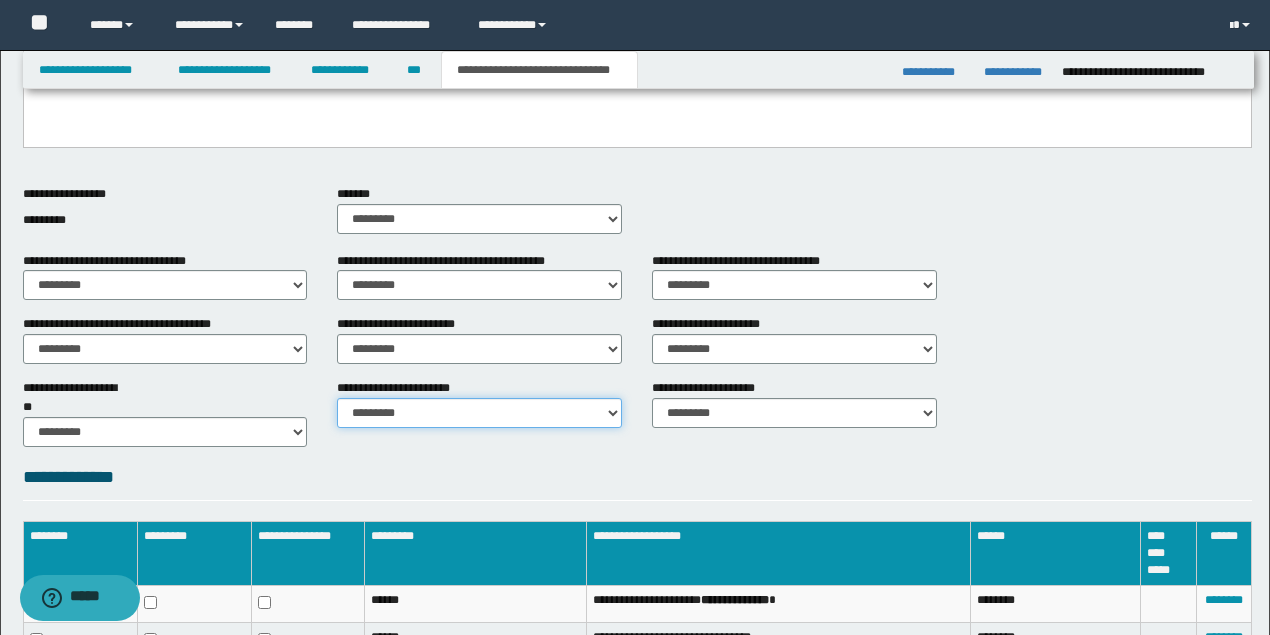 select on "*" 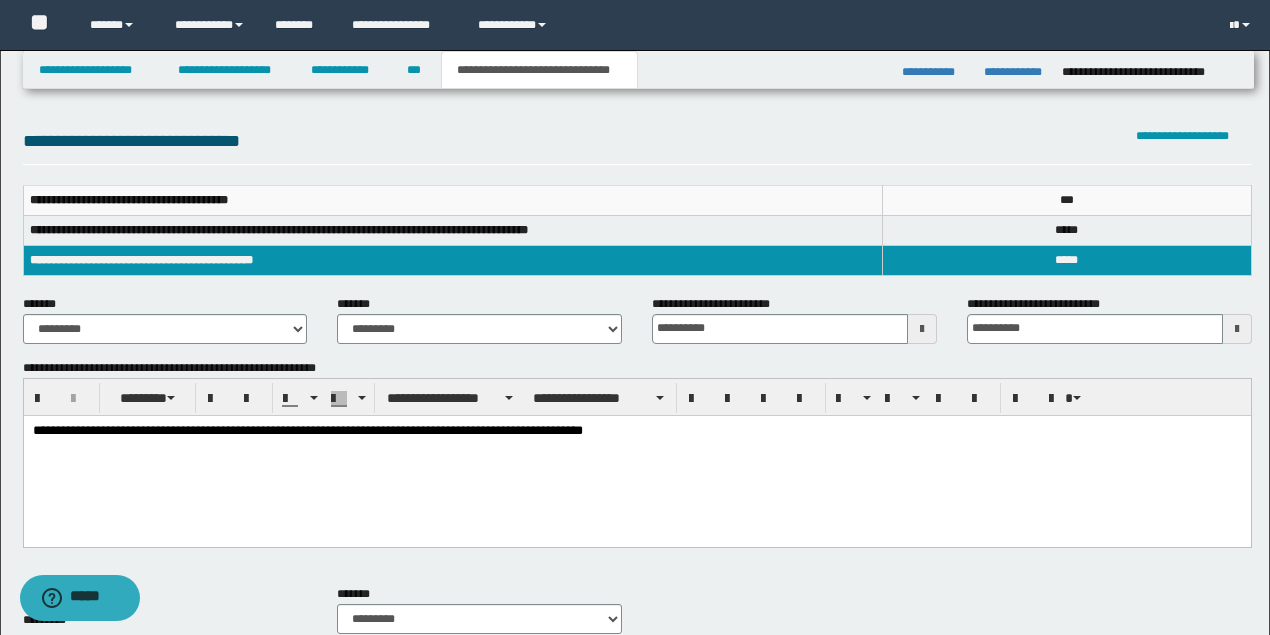 scroll, scrollTop: 352, scrollLeft: 0, axis: vertical 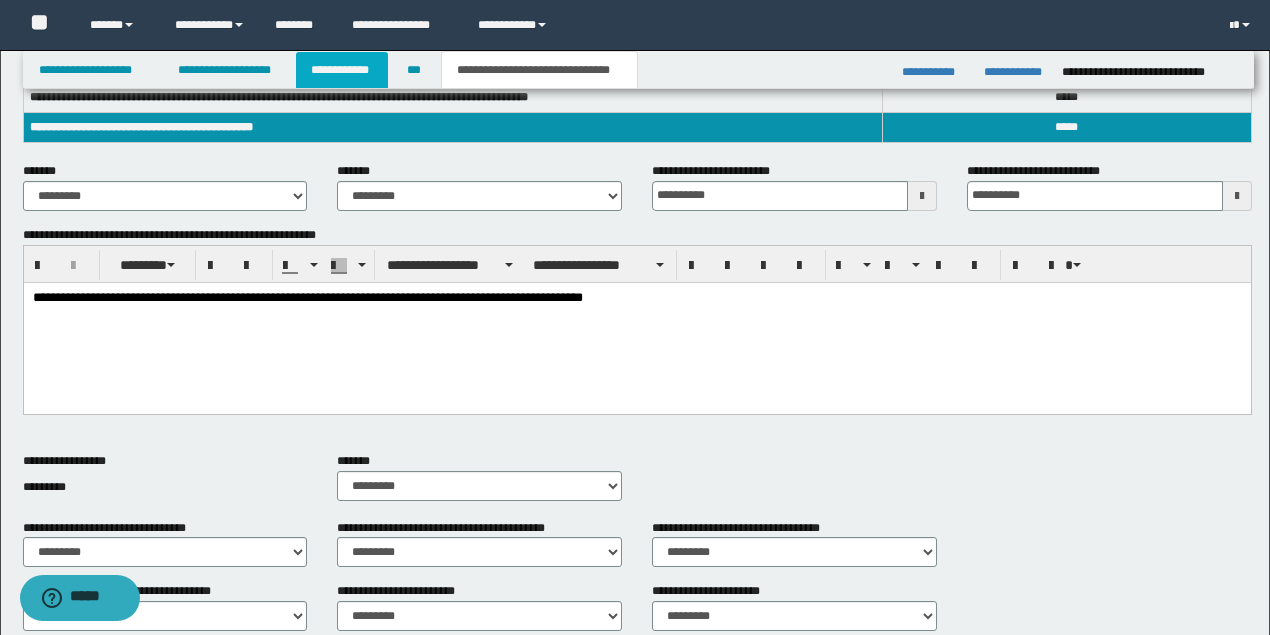 click on "**********" at bounding box center [342, 70] 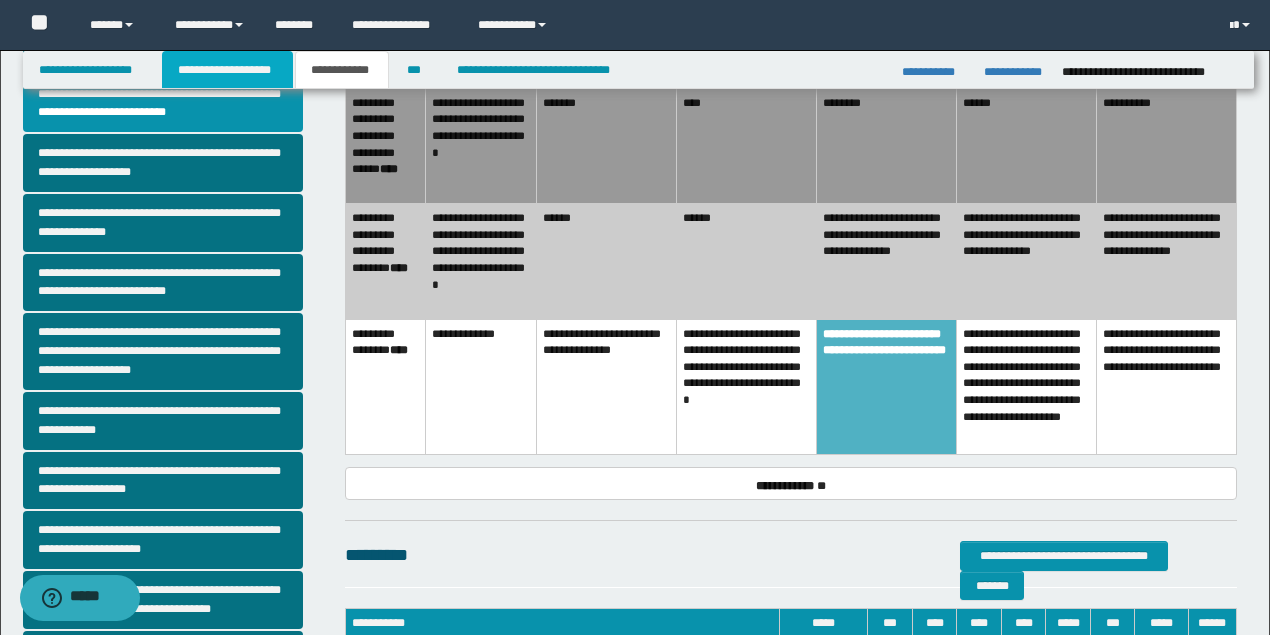 drag, startPoint x: 228, startPoint y: 67, endPoint x: 352, endPoint y: 102, distance: 128.84486 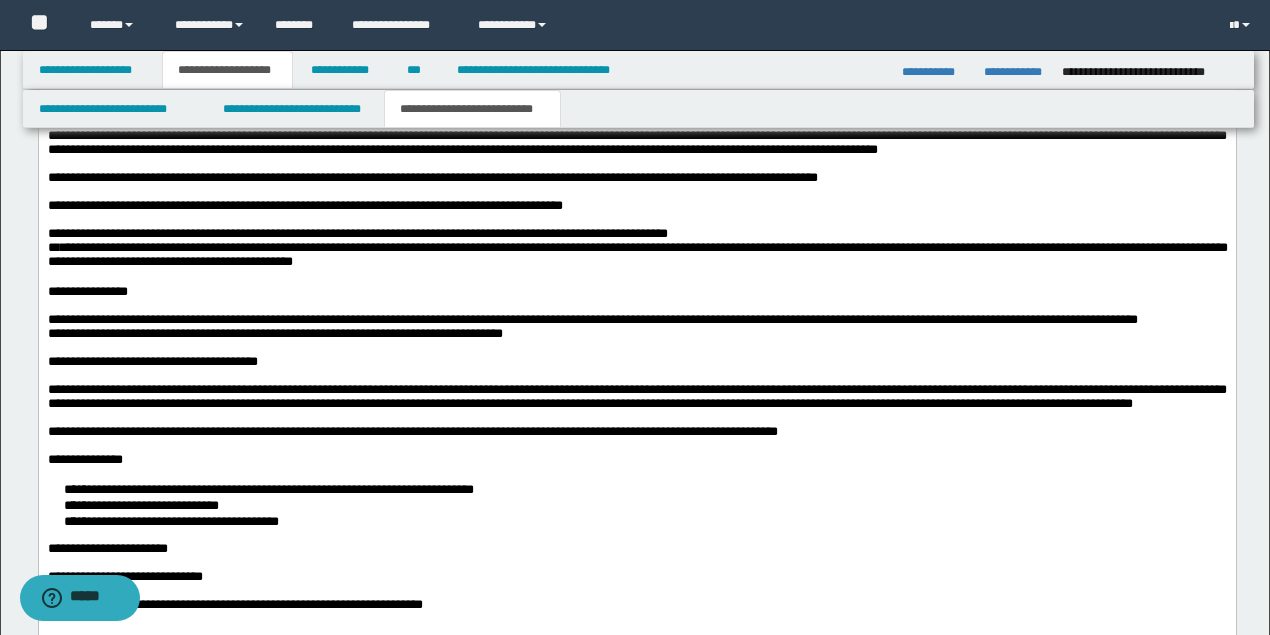 scroll, scrollTop: 3316, scrollLeft: 0, axis: vertical 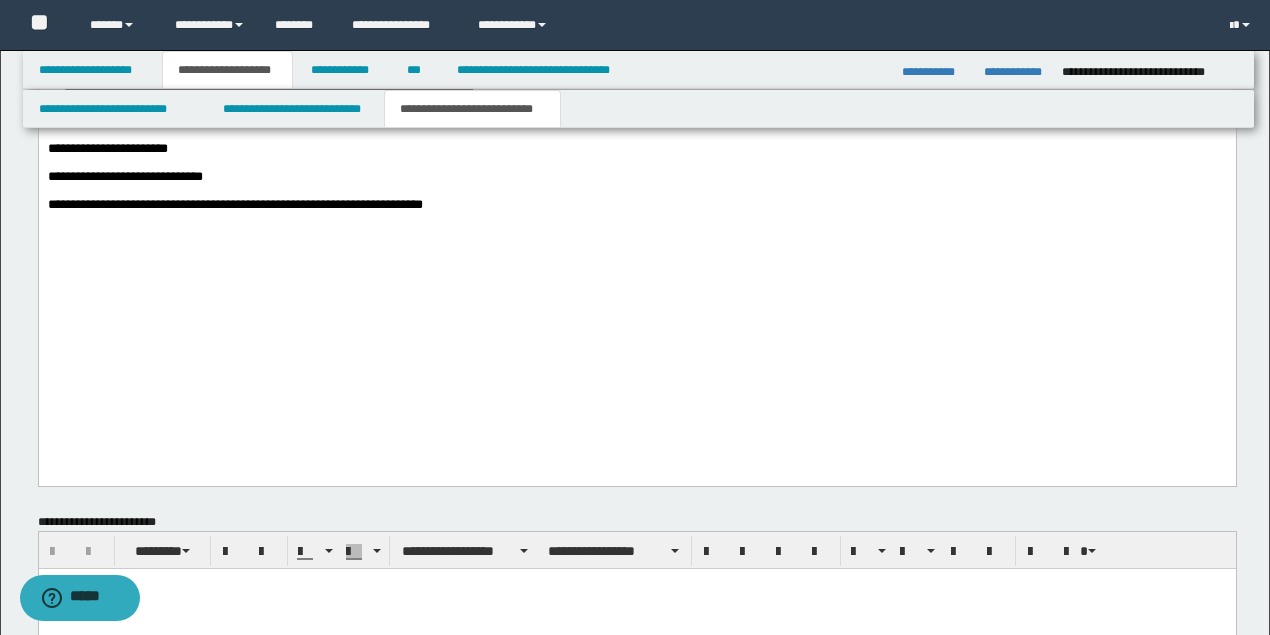 drag, startPoint x: 227, startPoint y: 334, endPoint x: 222, endPoint y: 321, distance: 13.928389 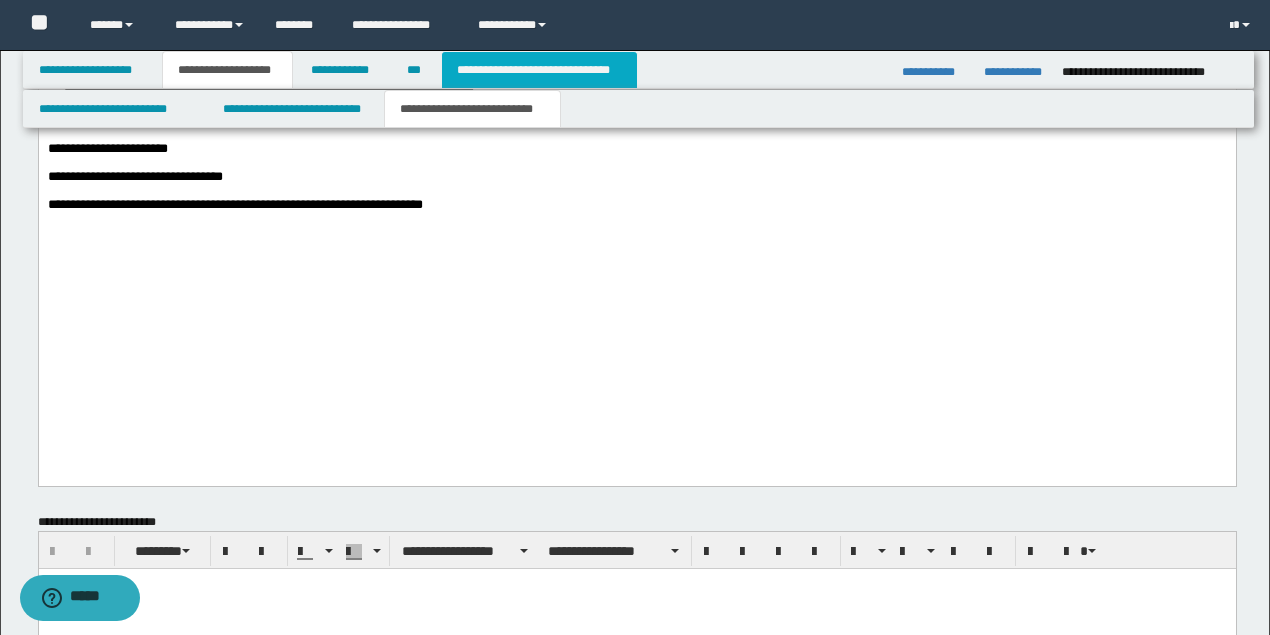 click on "**********" at bounding box center (539, 70) 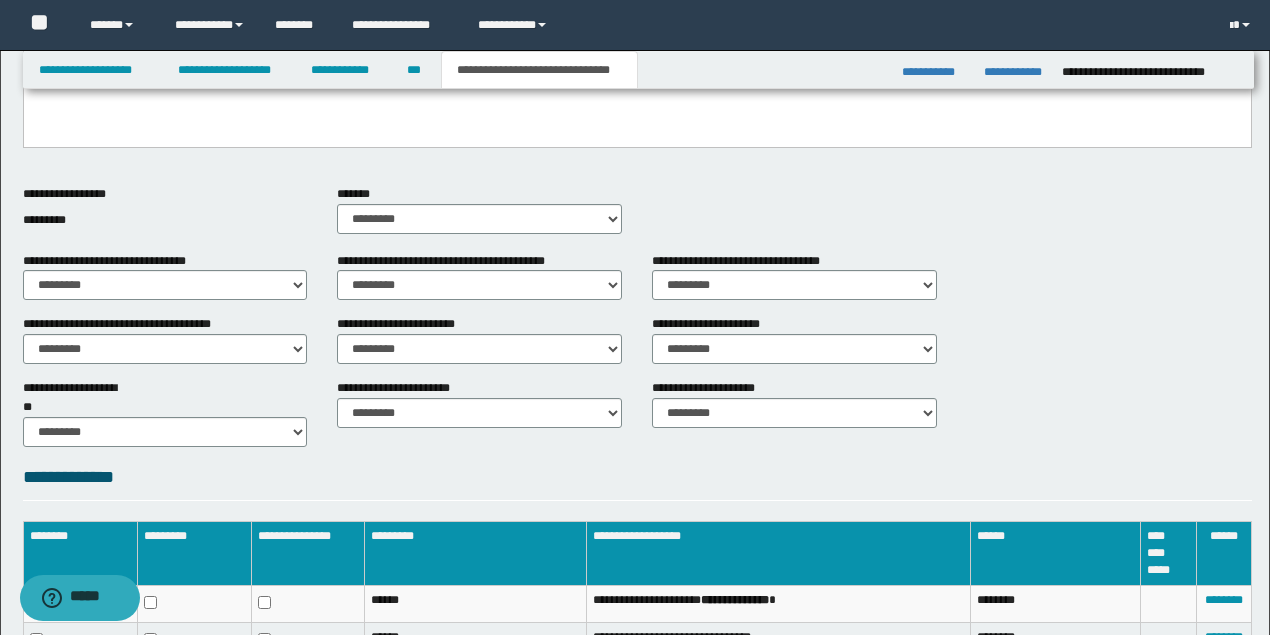 scroll, scrollTop: 819, scrollLeft: 0, axis: vertical 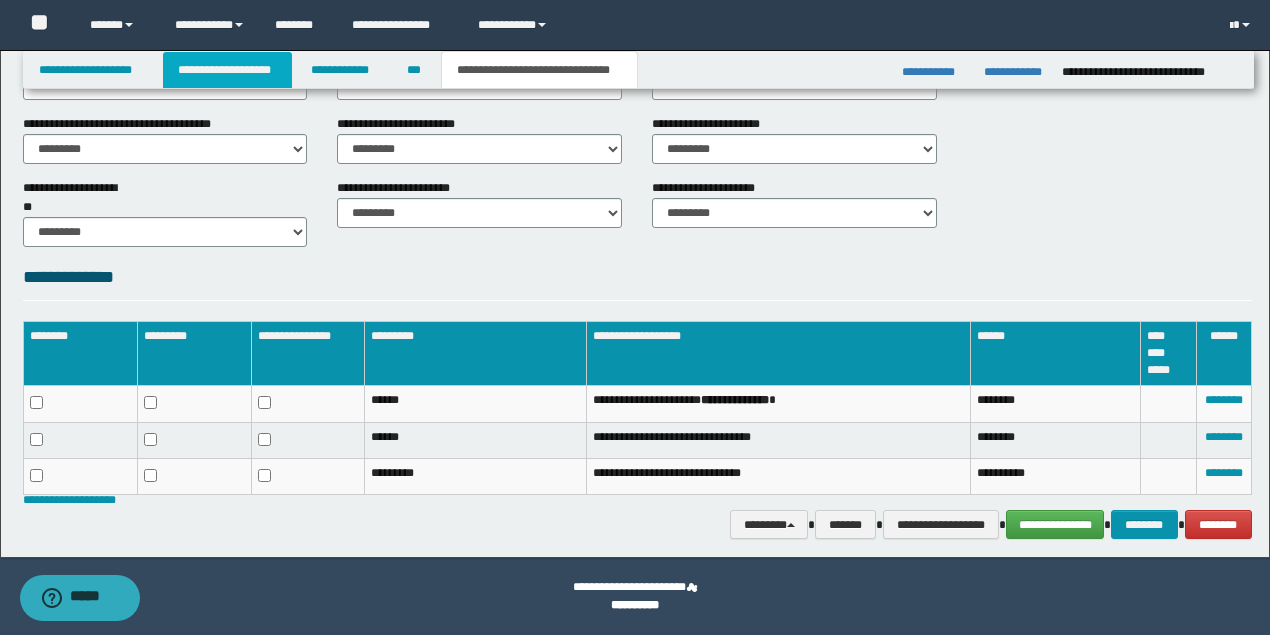 click on "**********" at bounding box center [227, 70] 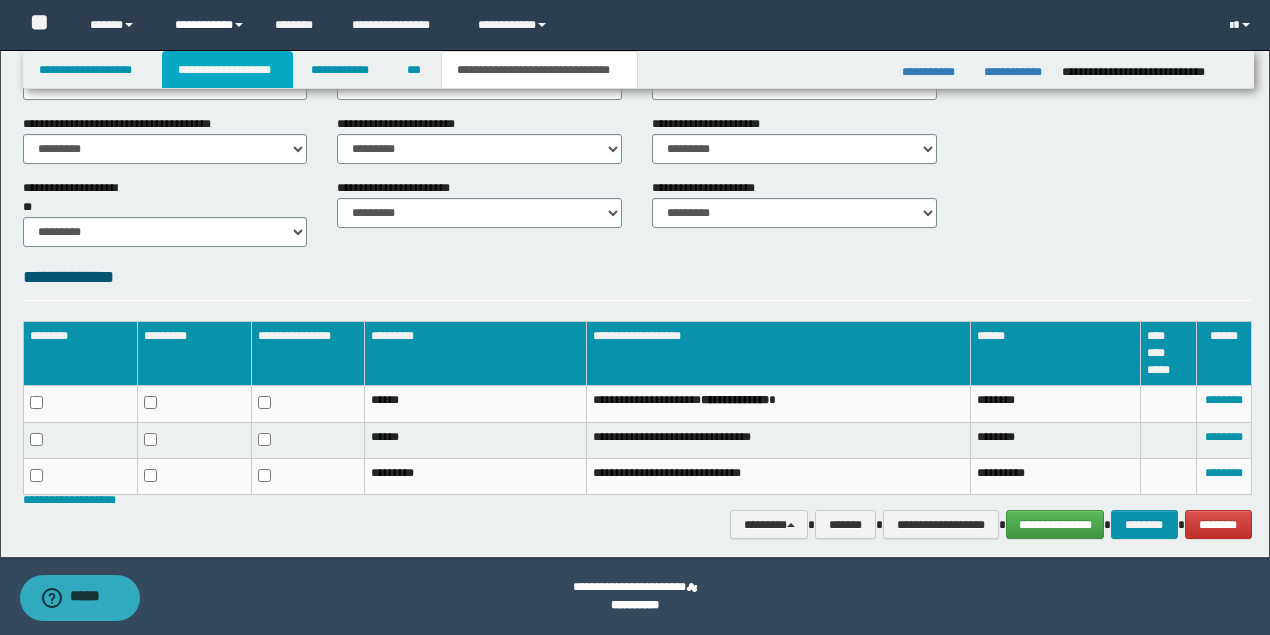 scroll, scrollTop: 850, scrollLeft: 0, axis: vertical 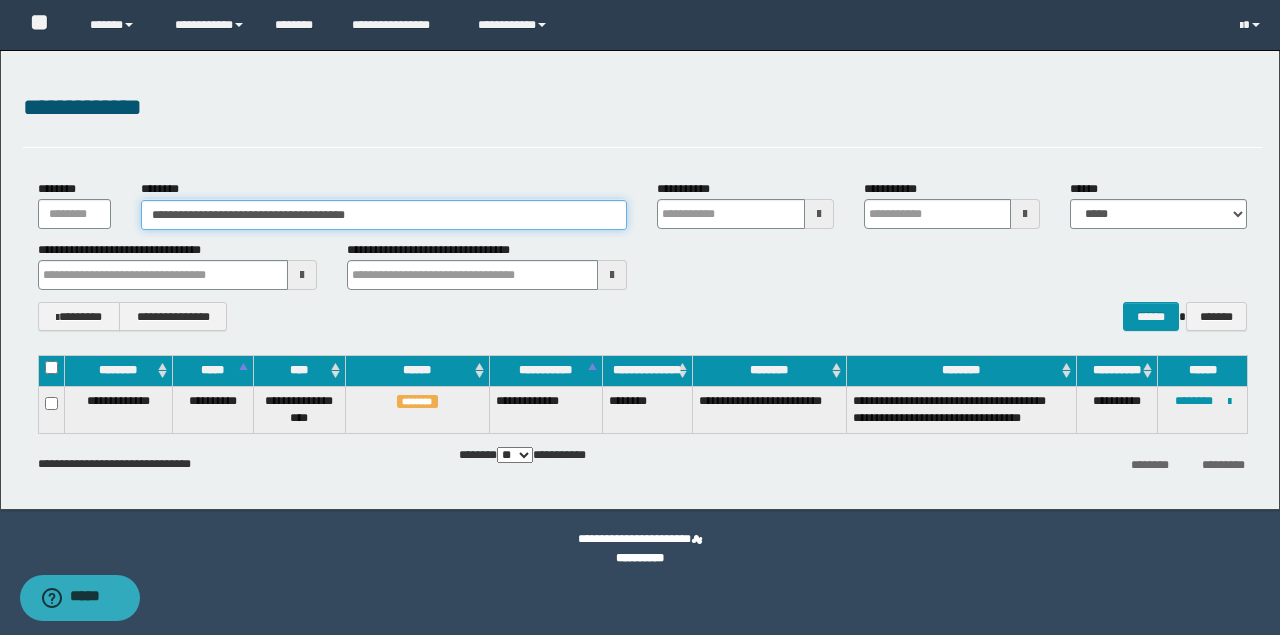 drag, startPoint x: 426, startPoint y: 210, endPoint x: 74, endPoint y: 200, distance: 352.14203 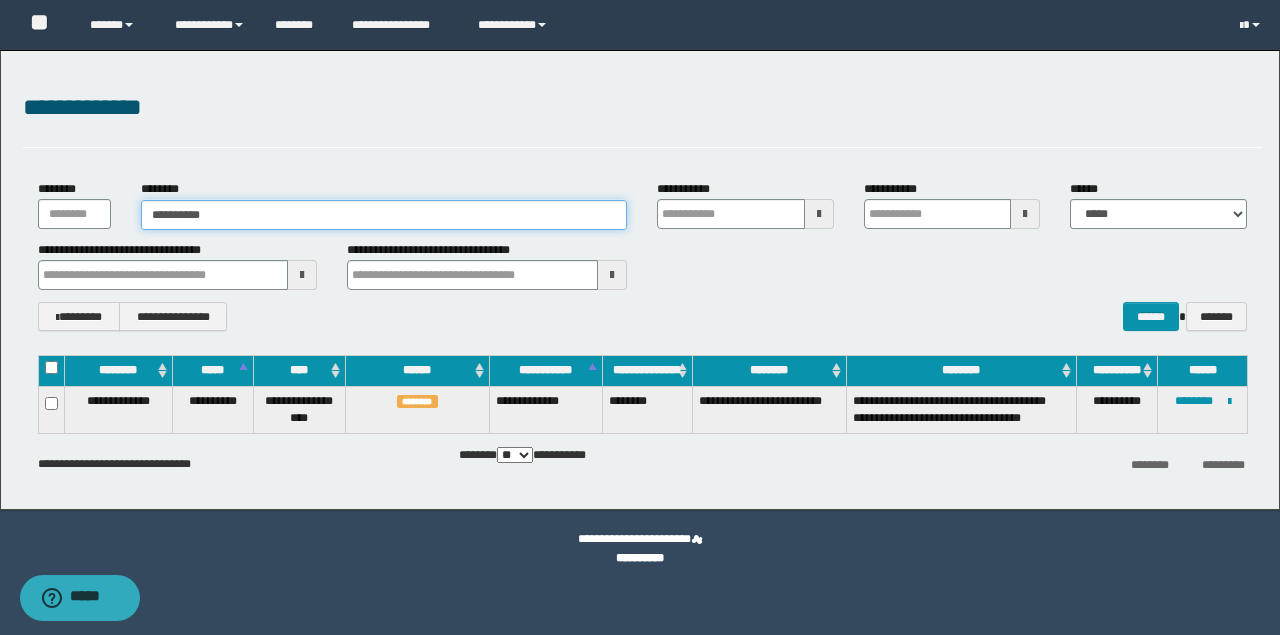 type on "**********" 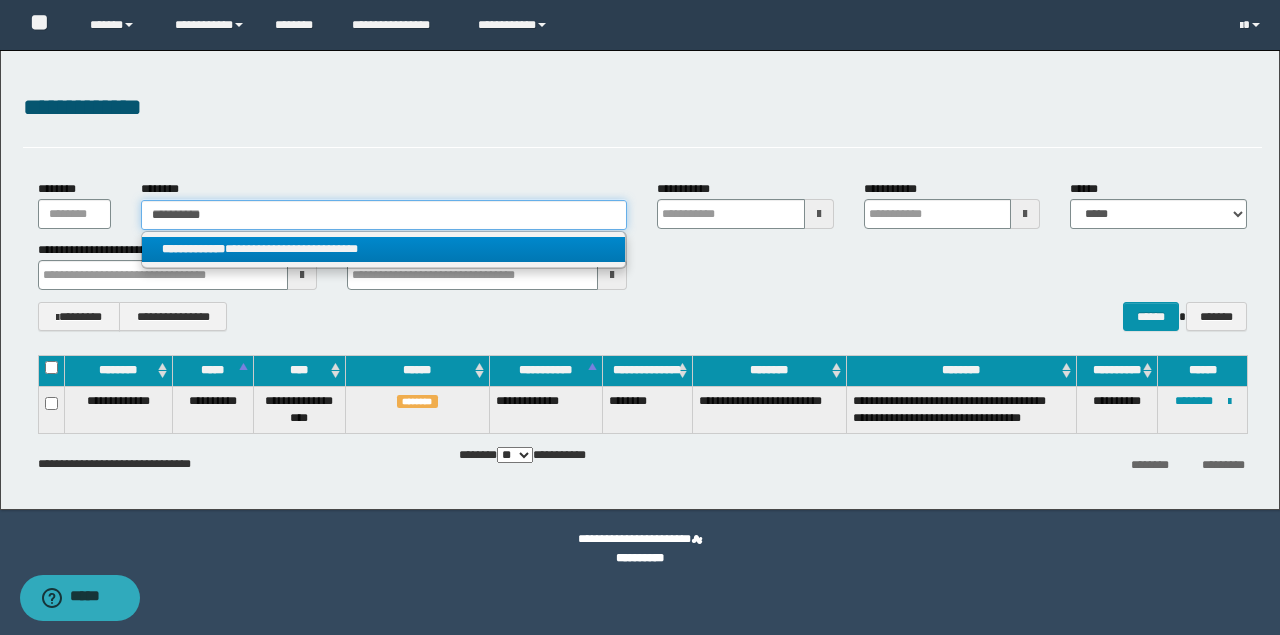 type on "**********" 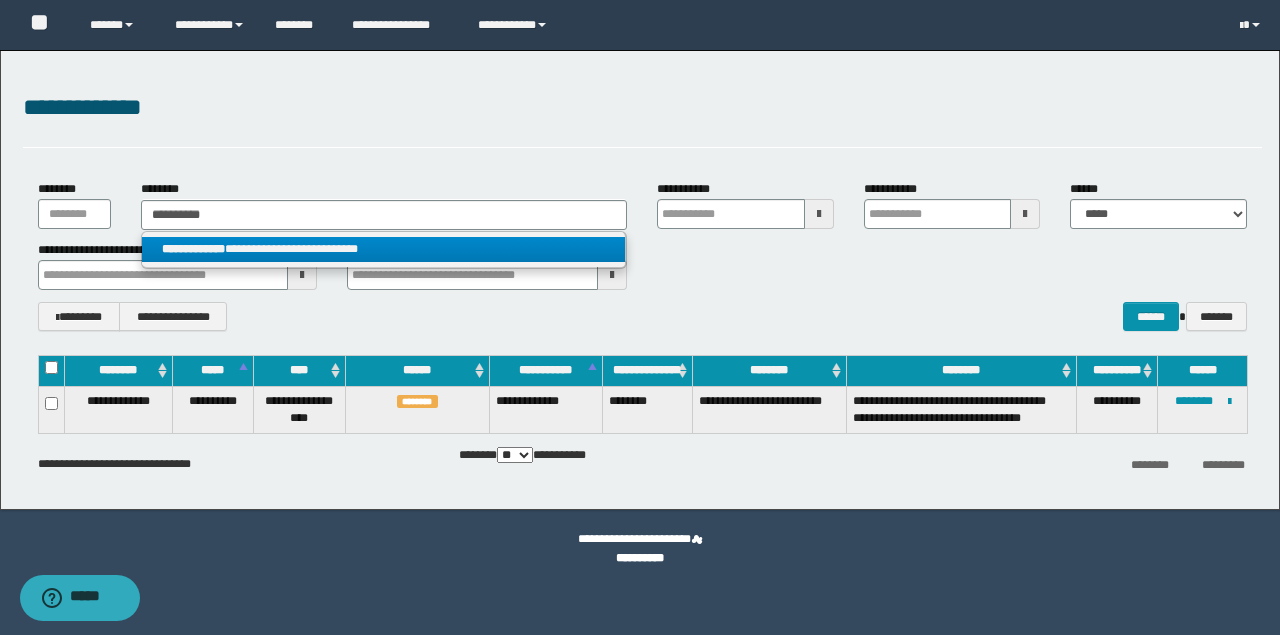 drag, startPoint x: 355, startPoint y: 244, endPoint x: 1092, endPoint y: 473, distance: 771.75775 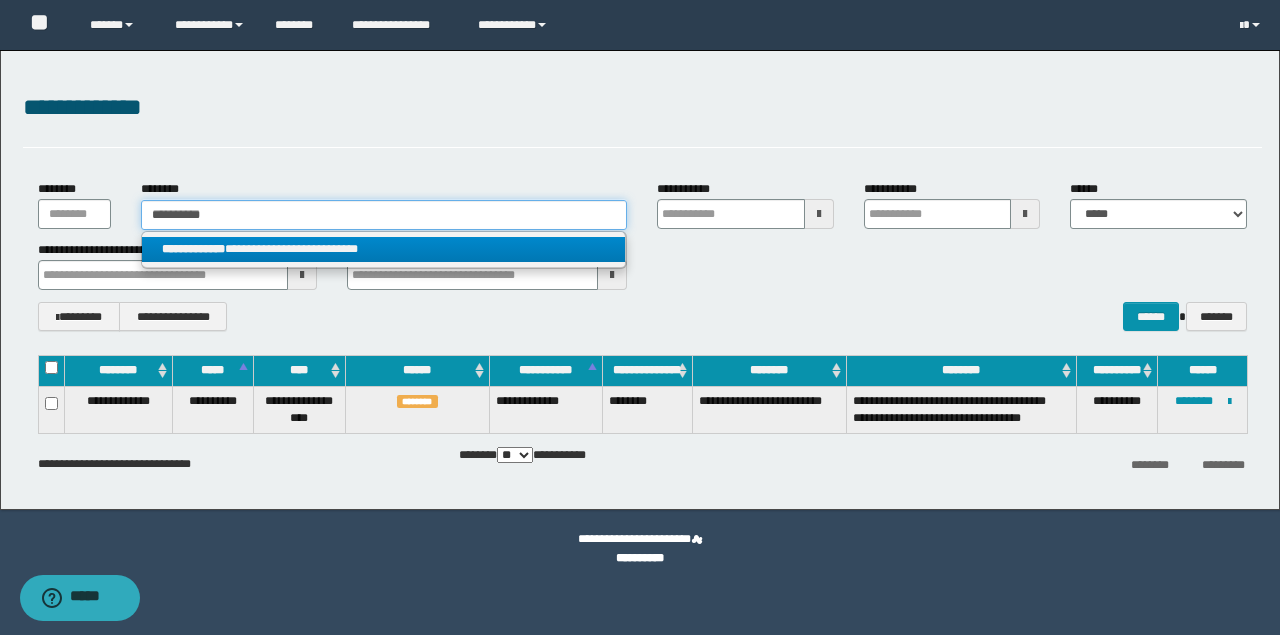 type 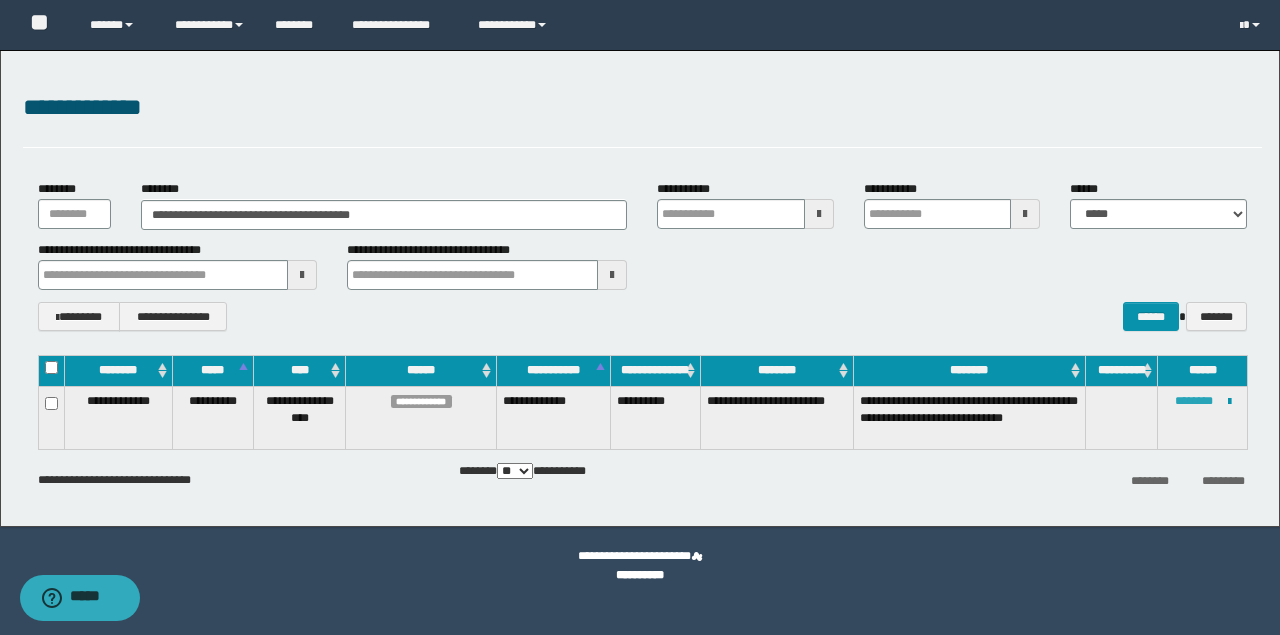 click on "********" at bounding box center [1194, 401] 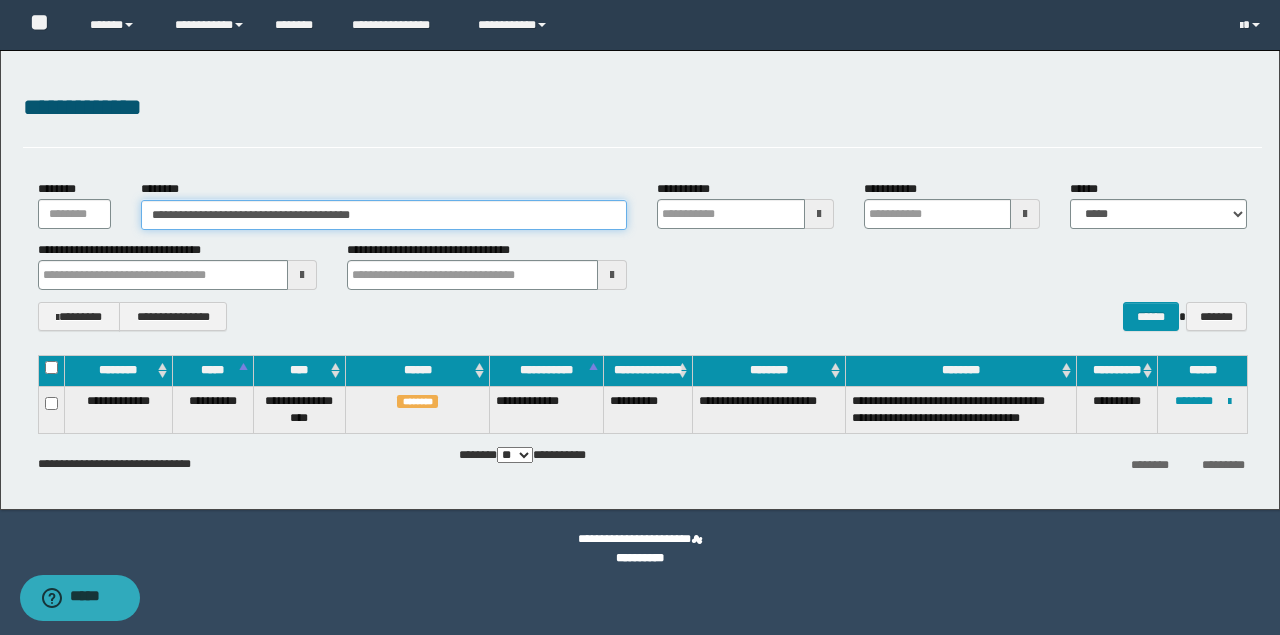 drag, startPoint x: 424, startPoint y: 214, endPoint x: -12, endPoint y: 214, distance: 436 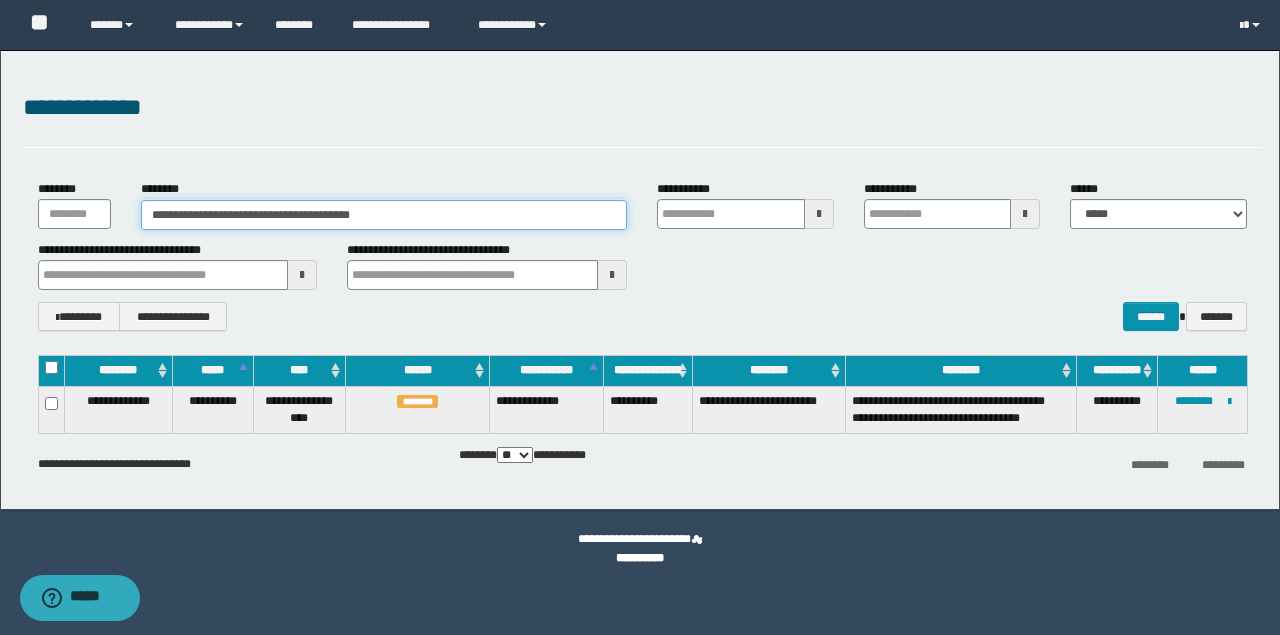 paste 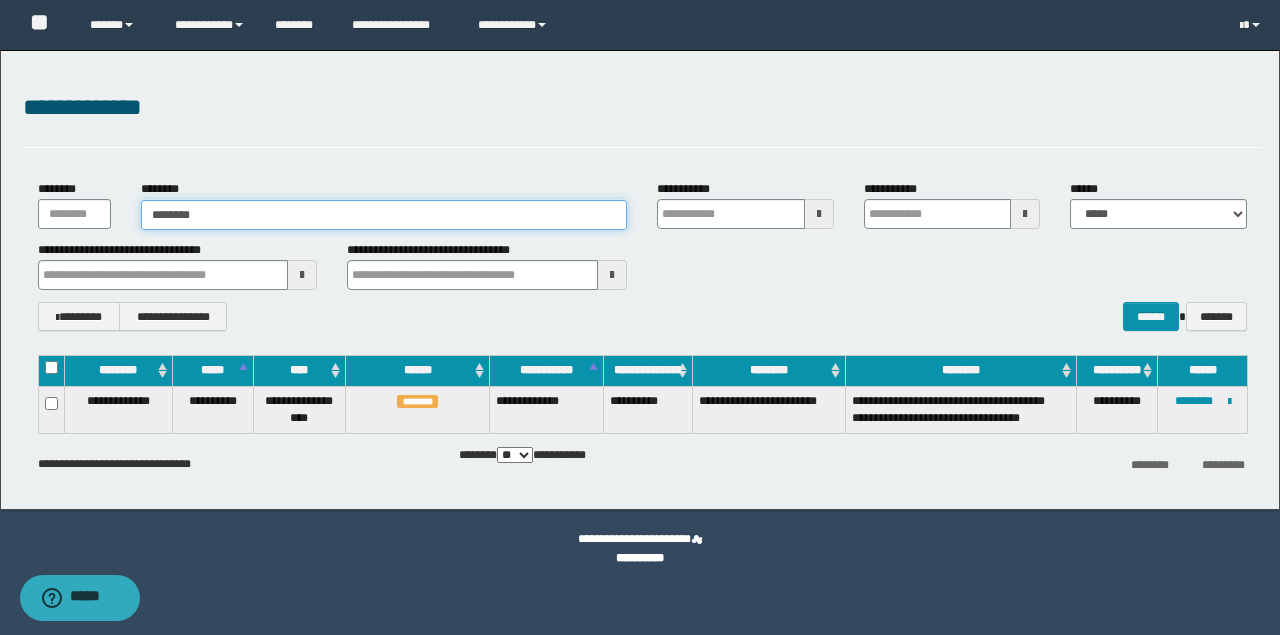 type on "********" 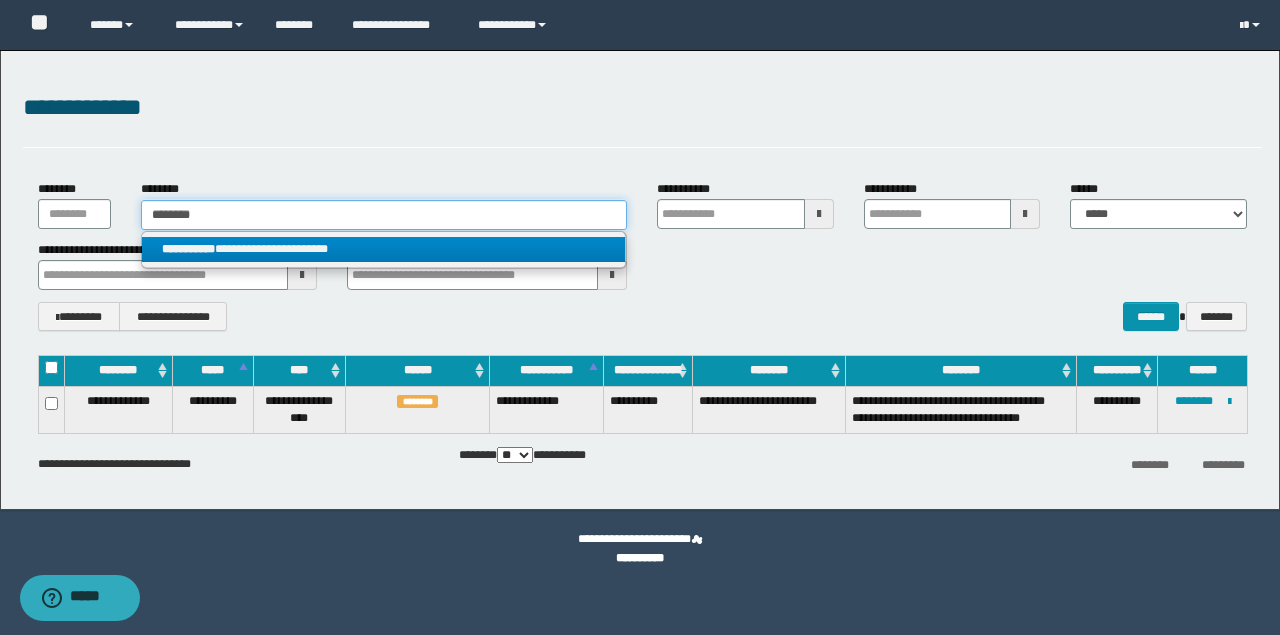 type on "********" 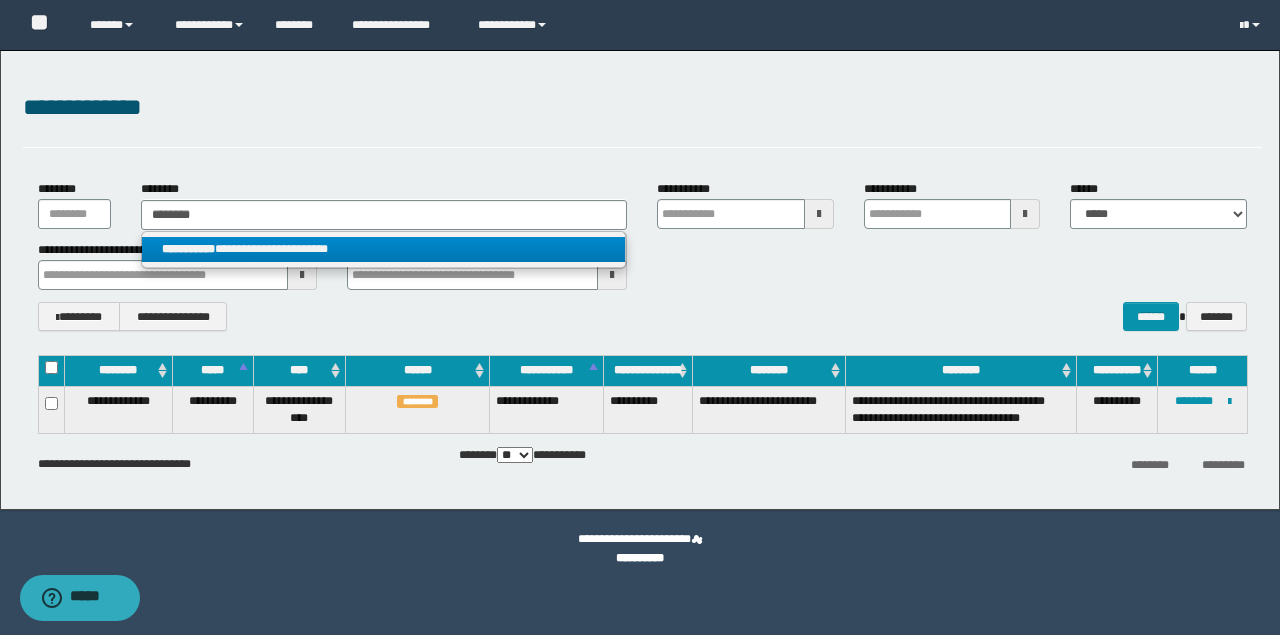 click on "**********" at bounding box center (384, 249) 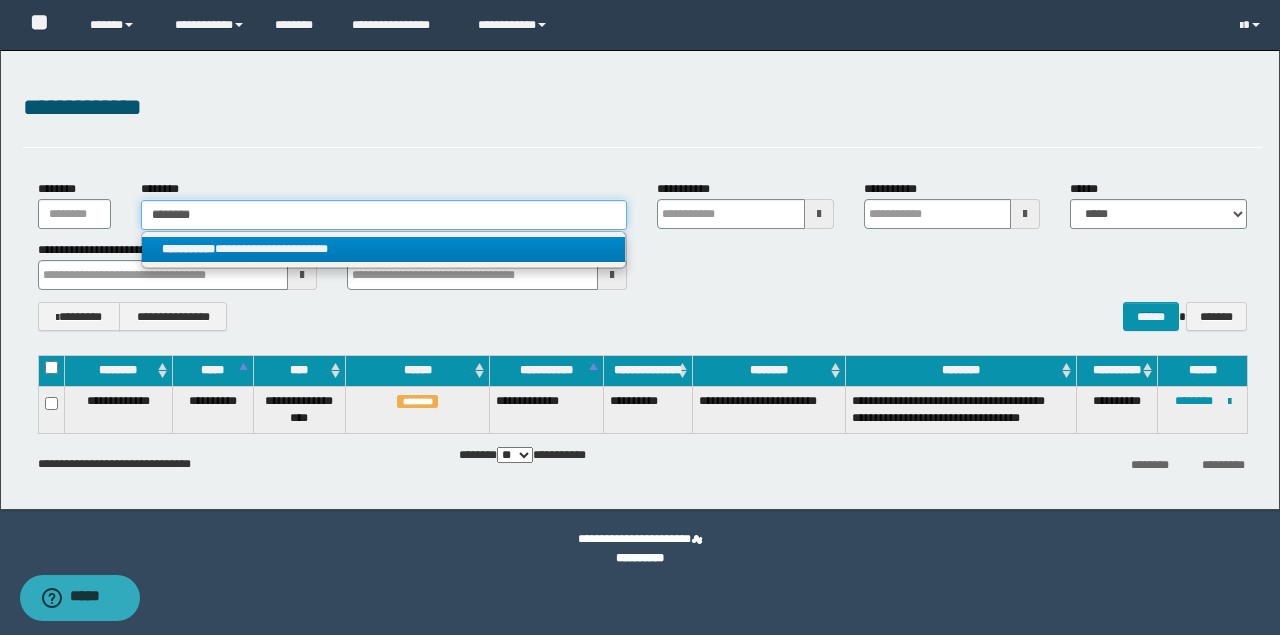 type 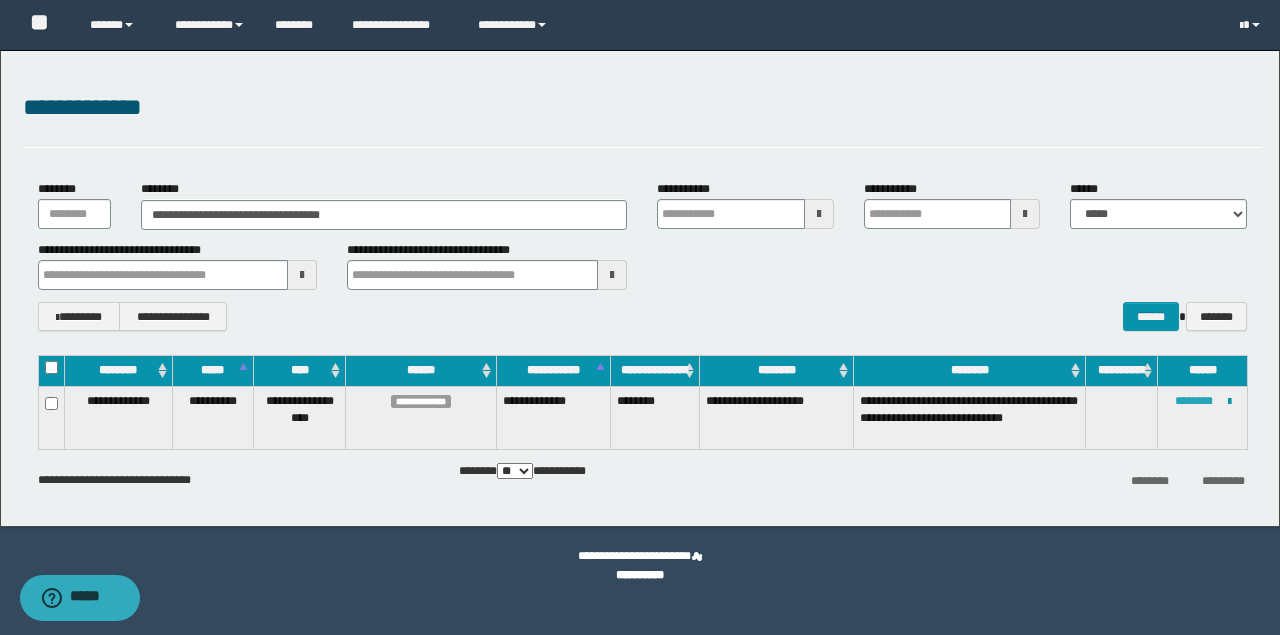 click on "********" at bounding box center (1194, 401) 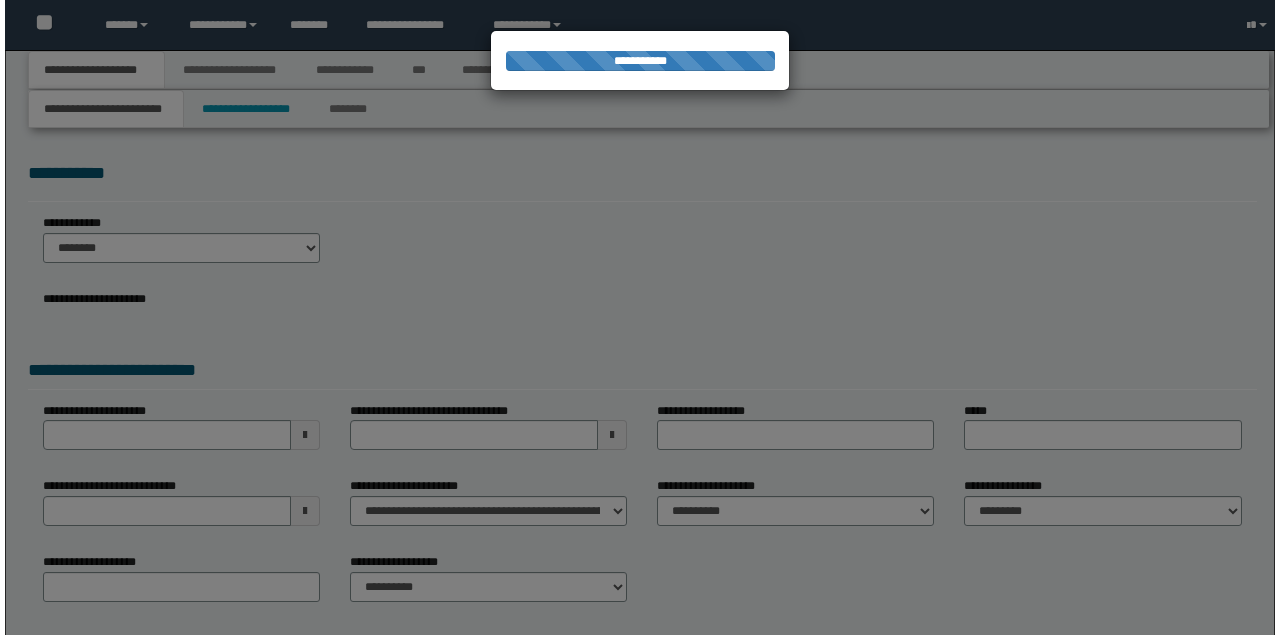 scroll, scrollTop: 0, scrollLeft: 0, axis: both 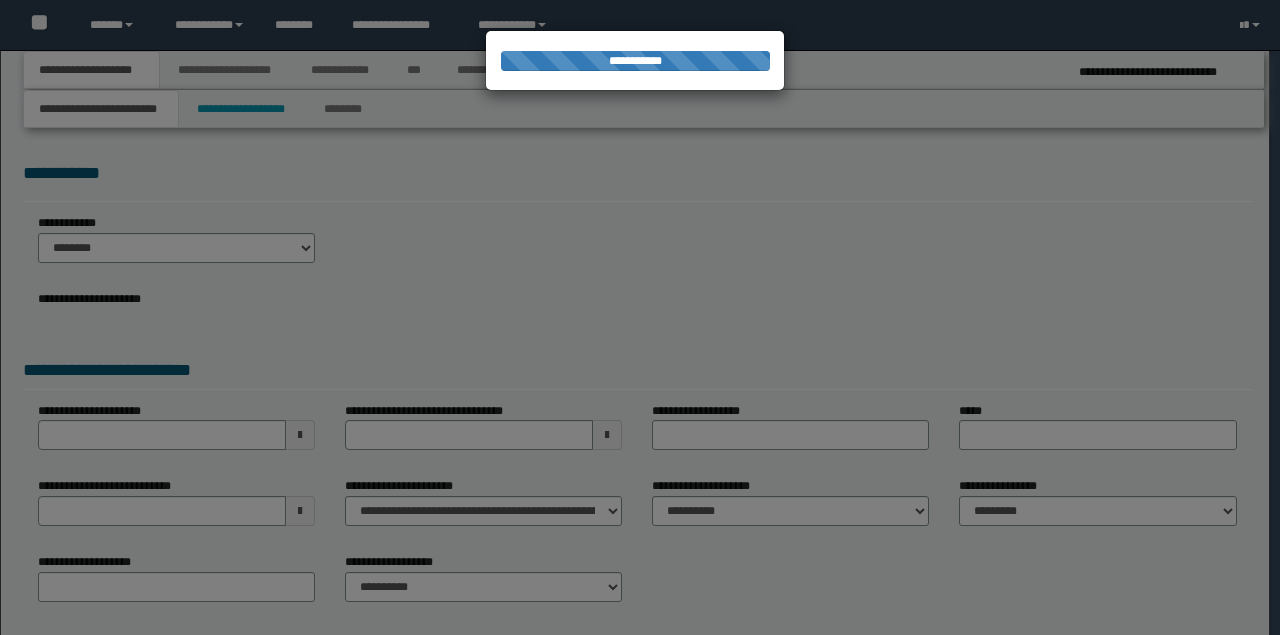 select on "*" 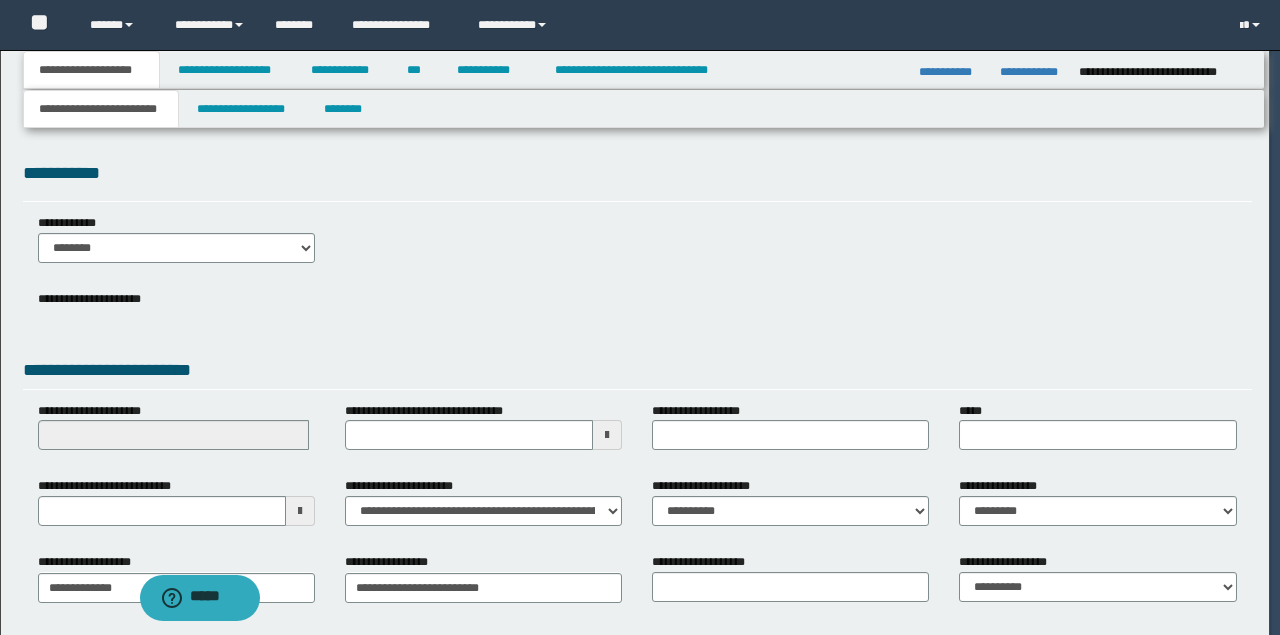 scroll, scrollTop: 0, scrollLeft: 0, axis: both 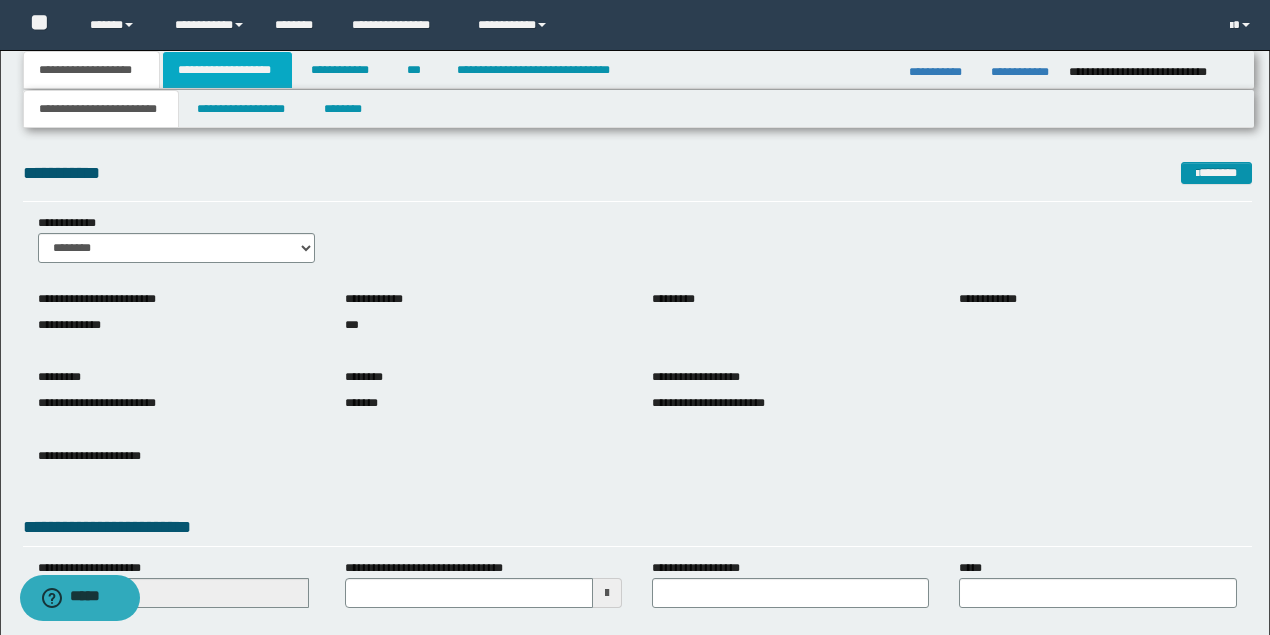 drag, startPoint x: 236, startPoint y: 75, endPoint x: 358, endPoint y: 115, distance: 128.39003 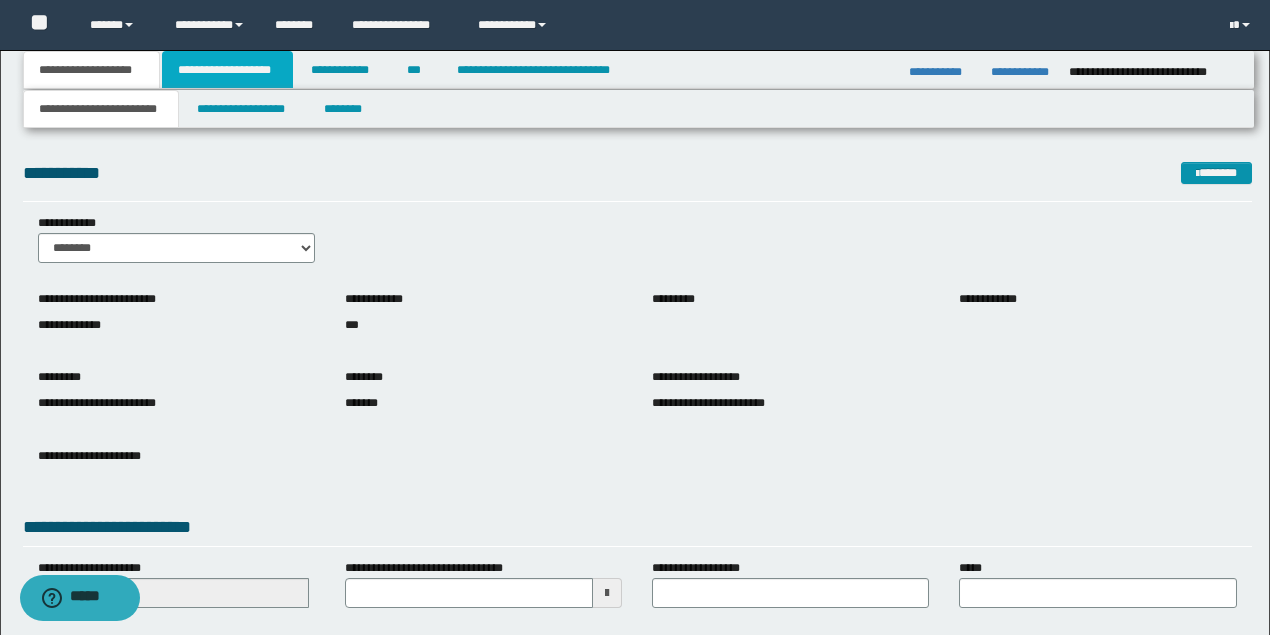 click on "**********" at bounding box center [227, 70] 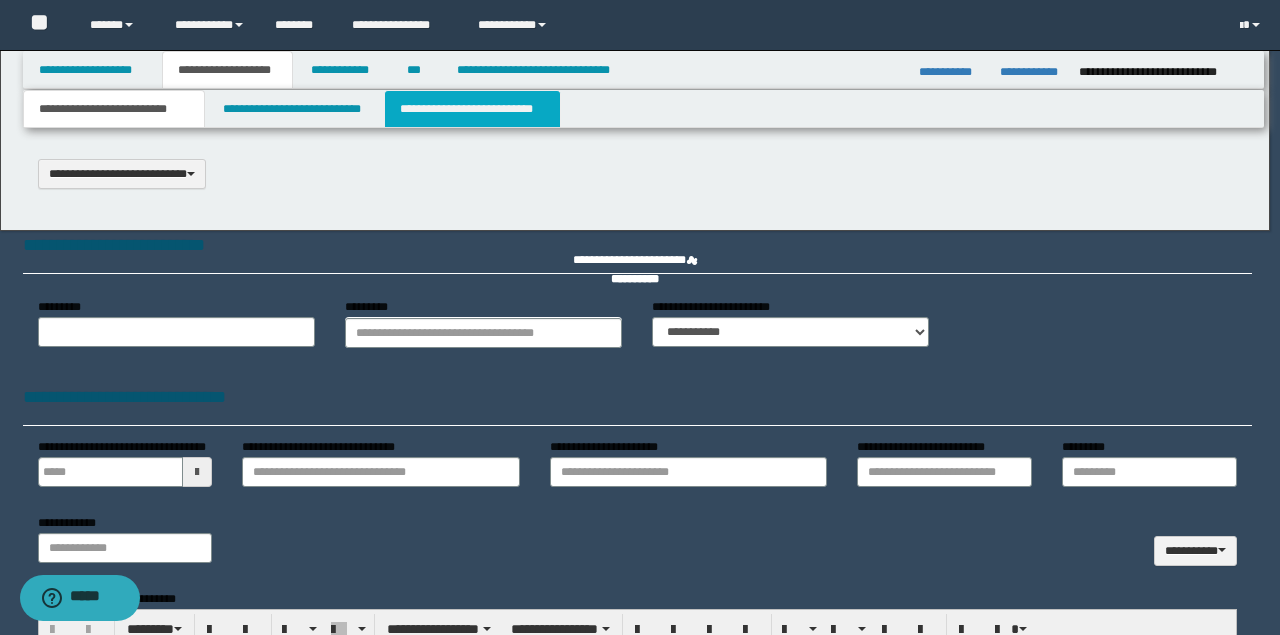type 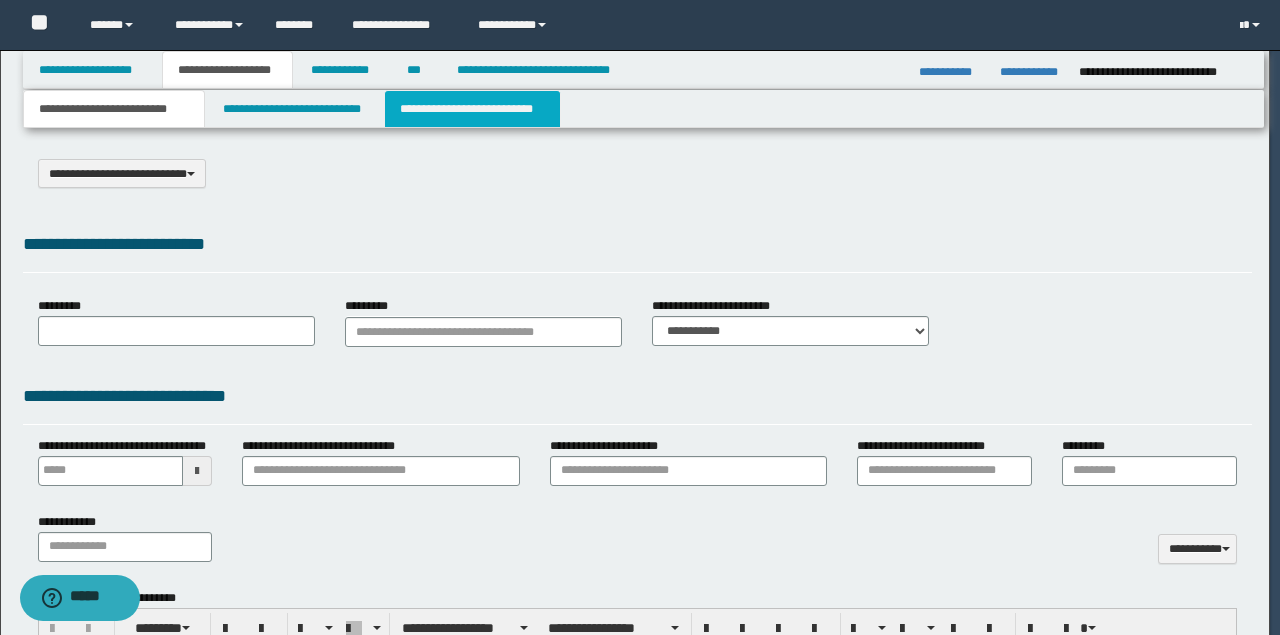 type on "**********" 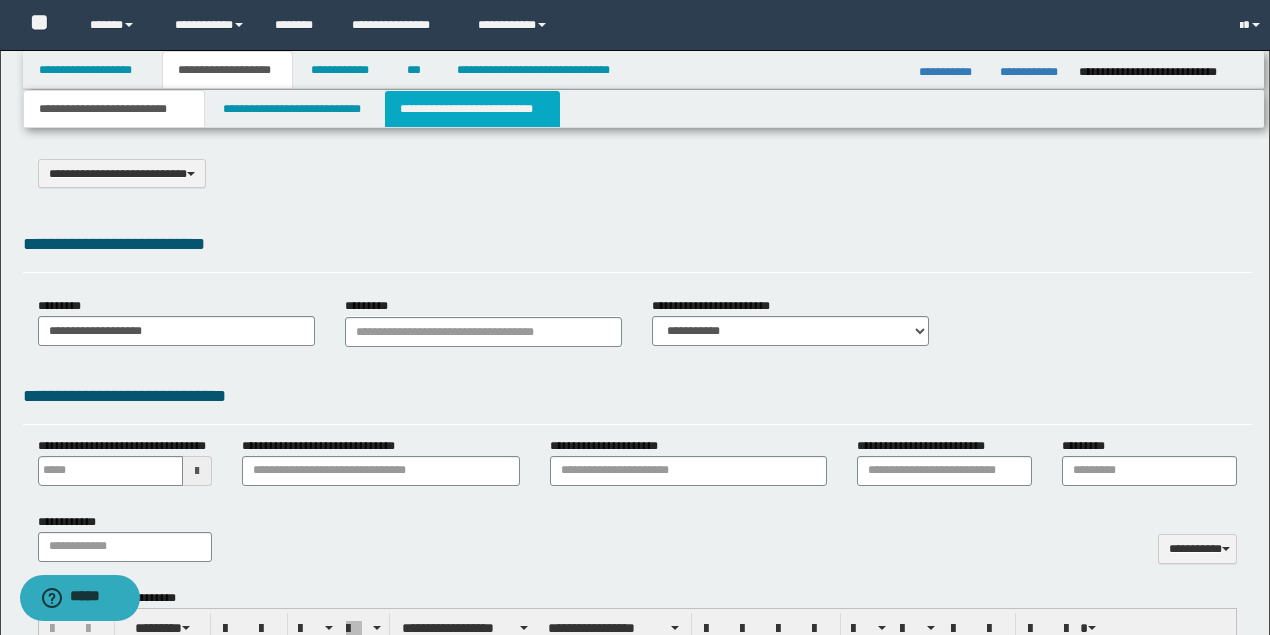 scroll, scrollTop: 0, scrollLeft: 0, axis: both 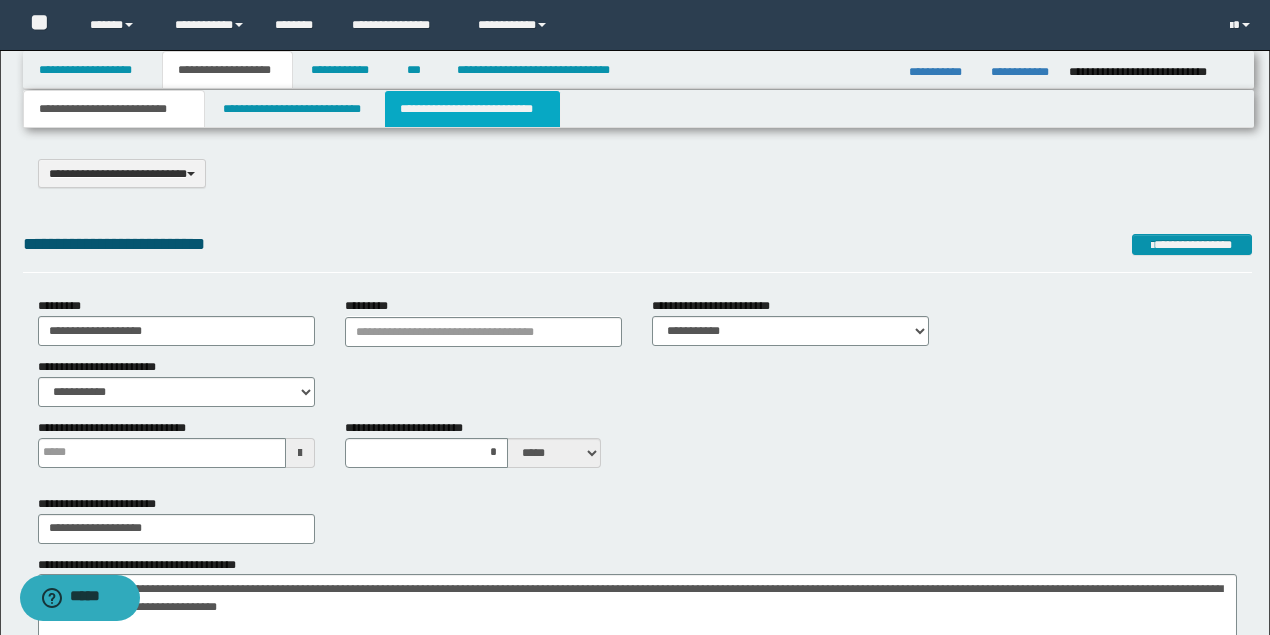 click on "**********" at bounding box center (472, 109) 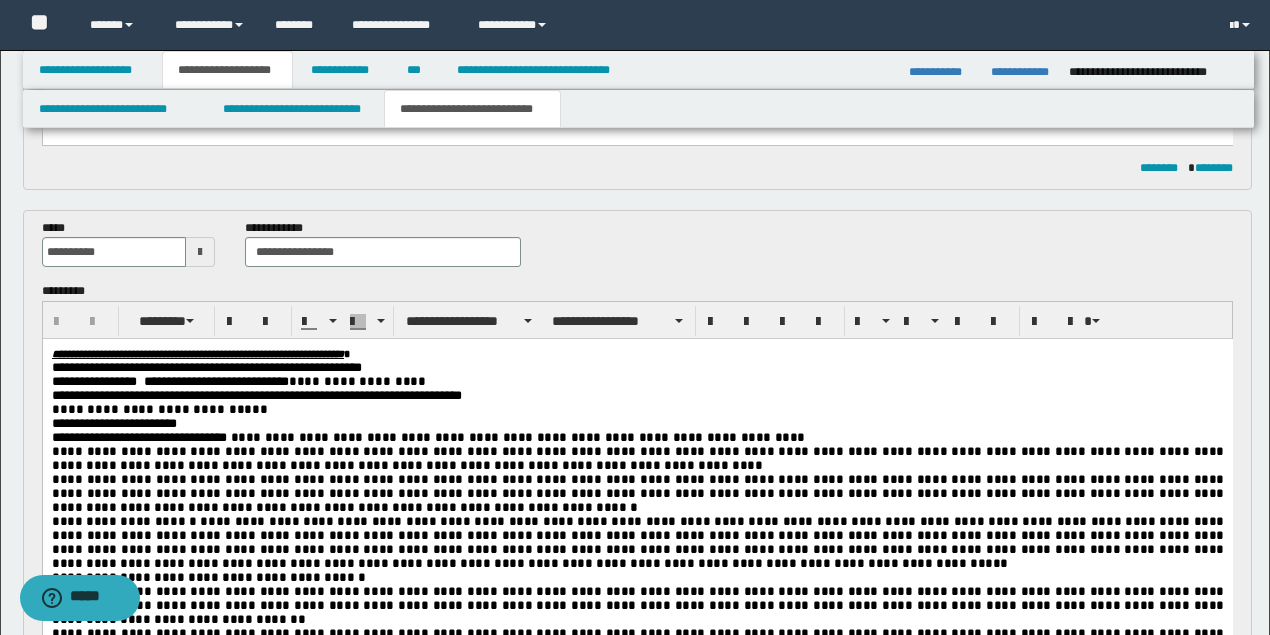 scroll, scrollTop: 1133, scrollLeft: 0, axis: vertical 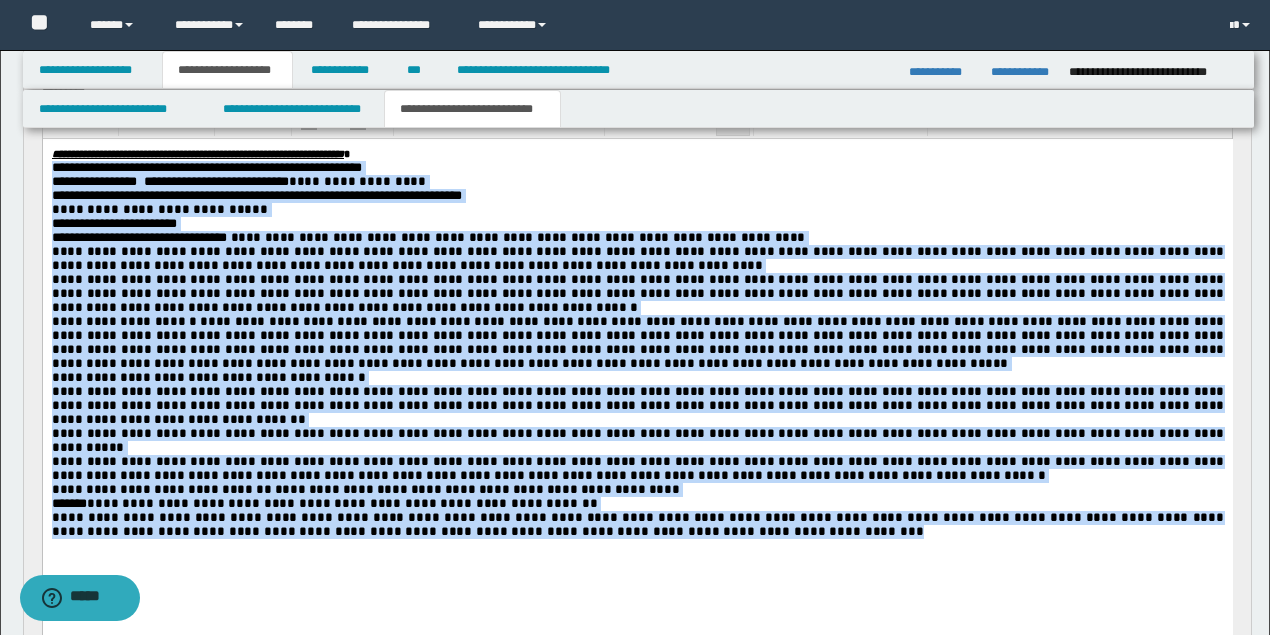 drag, startPoint x: 597, startPoint y: 540, endPoint x: 219, endPoint y: 237, distance: 484.45123 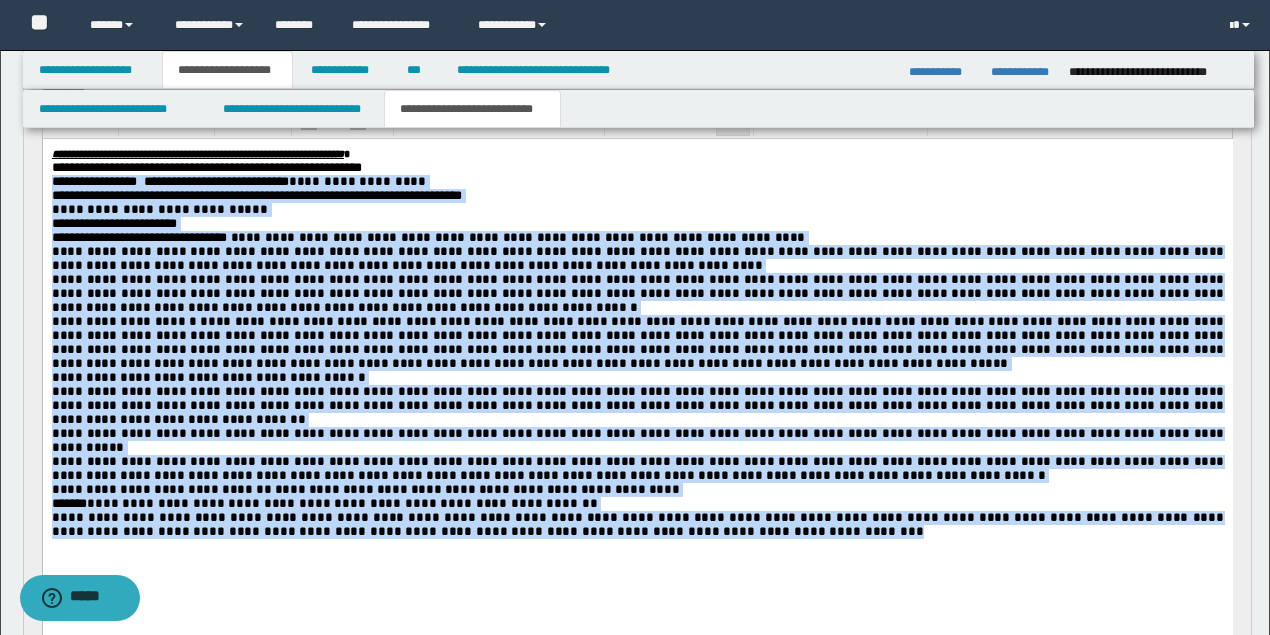 copy on "**********" 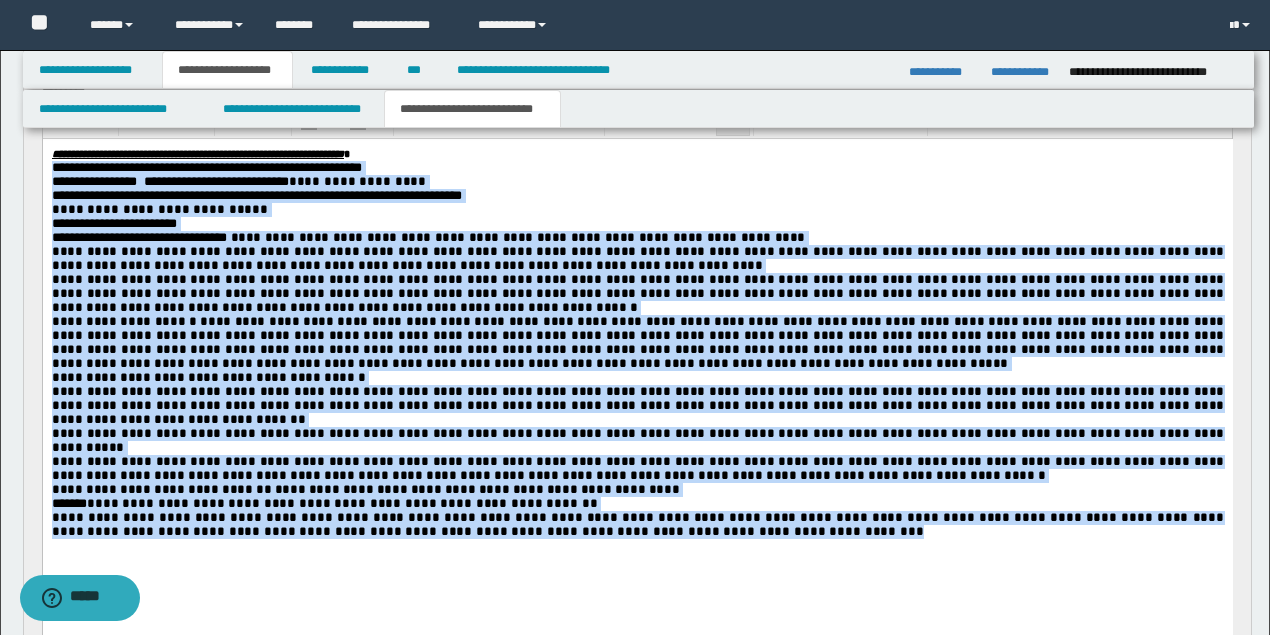 drag, startPoint x: 162, startPoint y: 233, endPoint x: 280, endPoint y: 420, distance: 221.11761 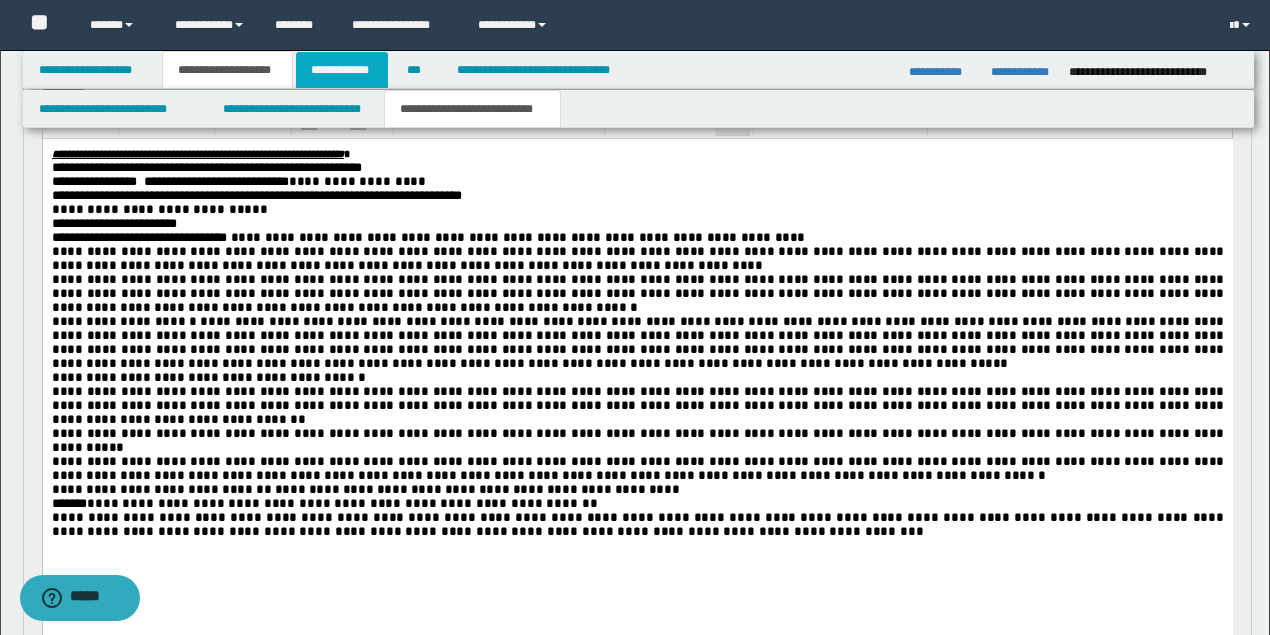 click on "**********" at bounding box center [342, 70] 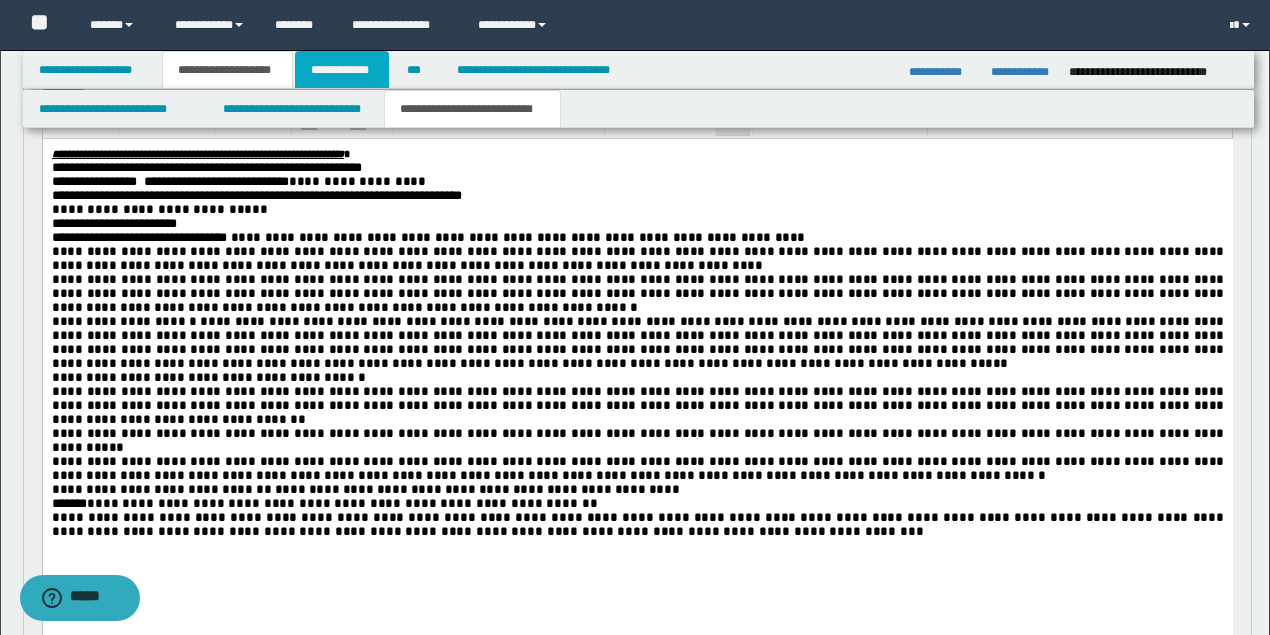 scroll, scrollTop: 513, scrollLeft: 0, axis: vertical 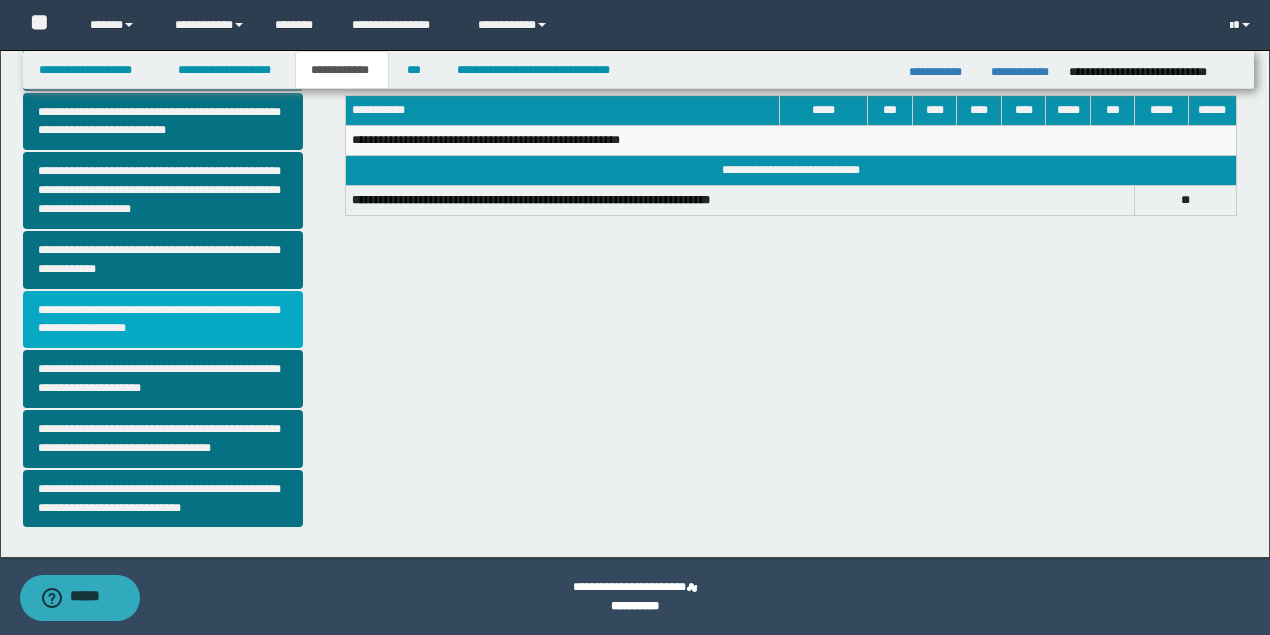 click on "**********" at bounding box center [163, 320] 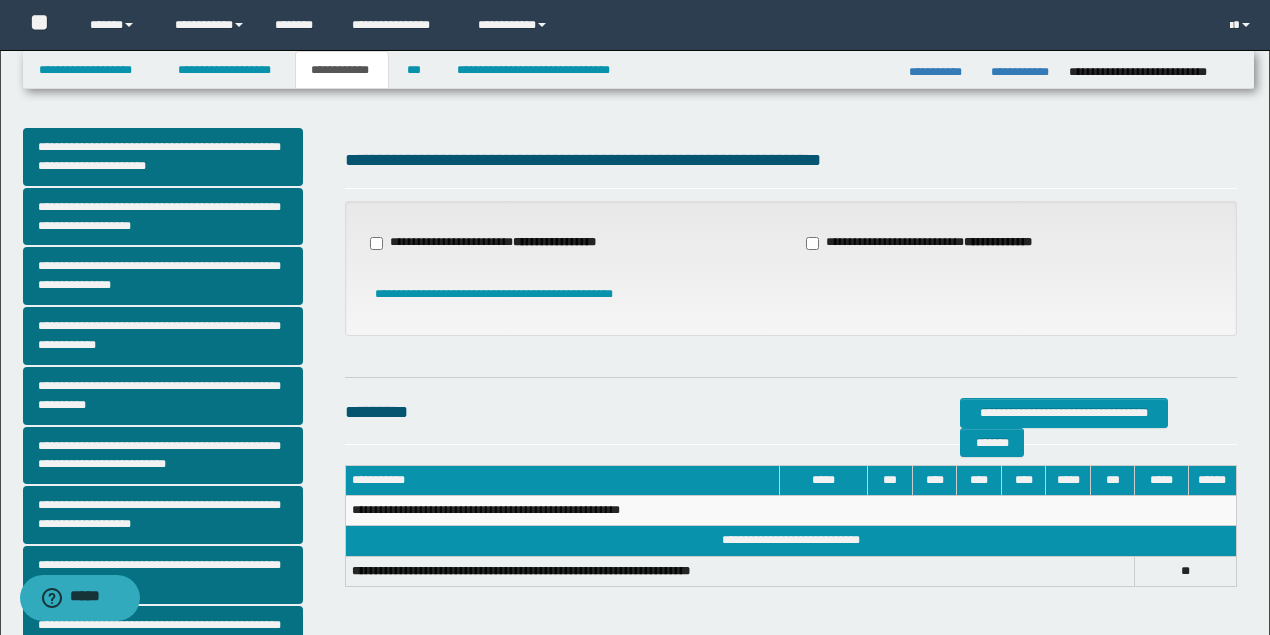 click on "**********" at bounding box center (931, 243) 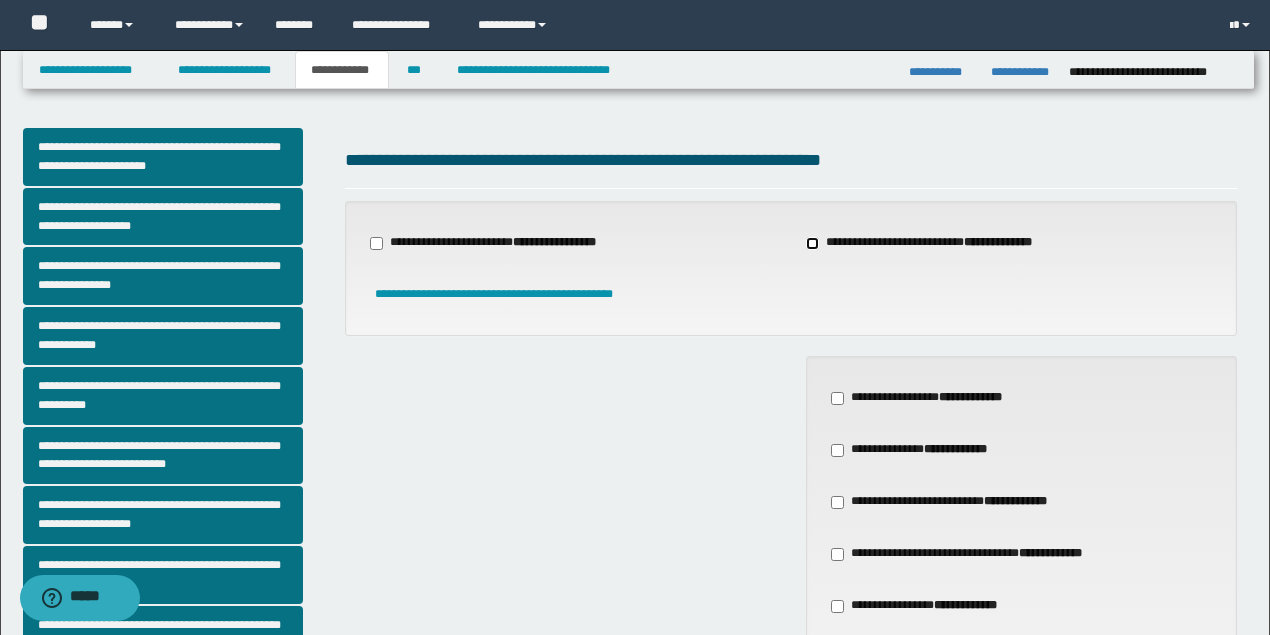 scroll, scrollTop: 200, scrollLeft: 0, axis: vertical 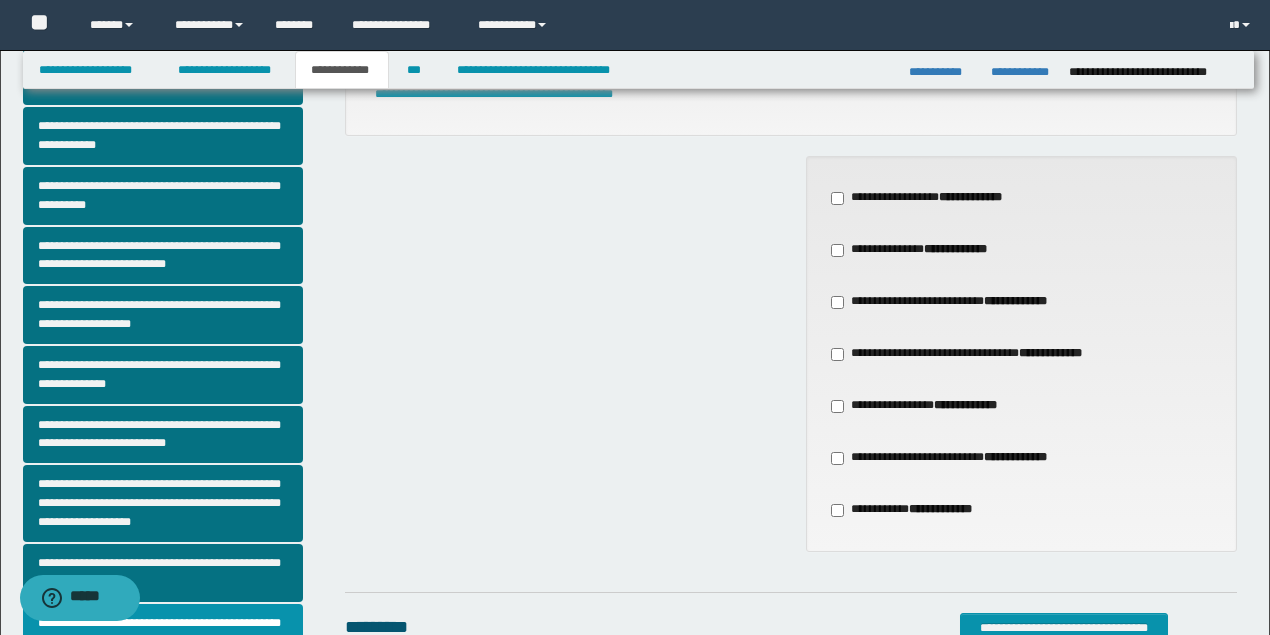 click on "**********" at bounding box center (955, 249) 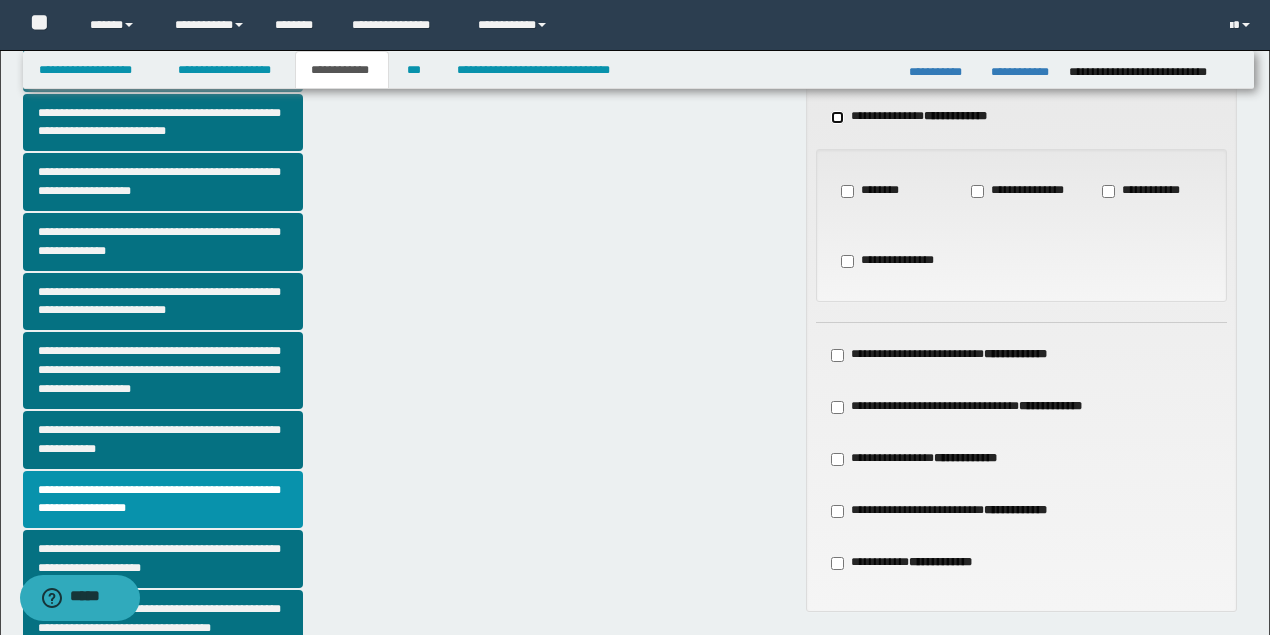 scroll, scrollTop: 266, scrollLeft: 0, axis: vertical 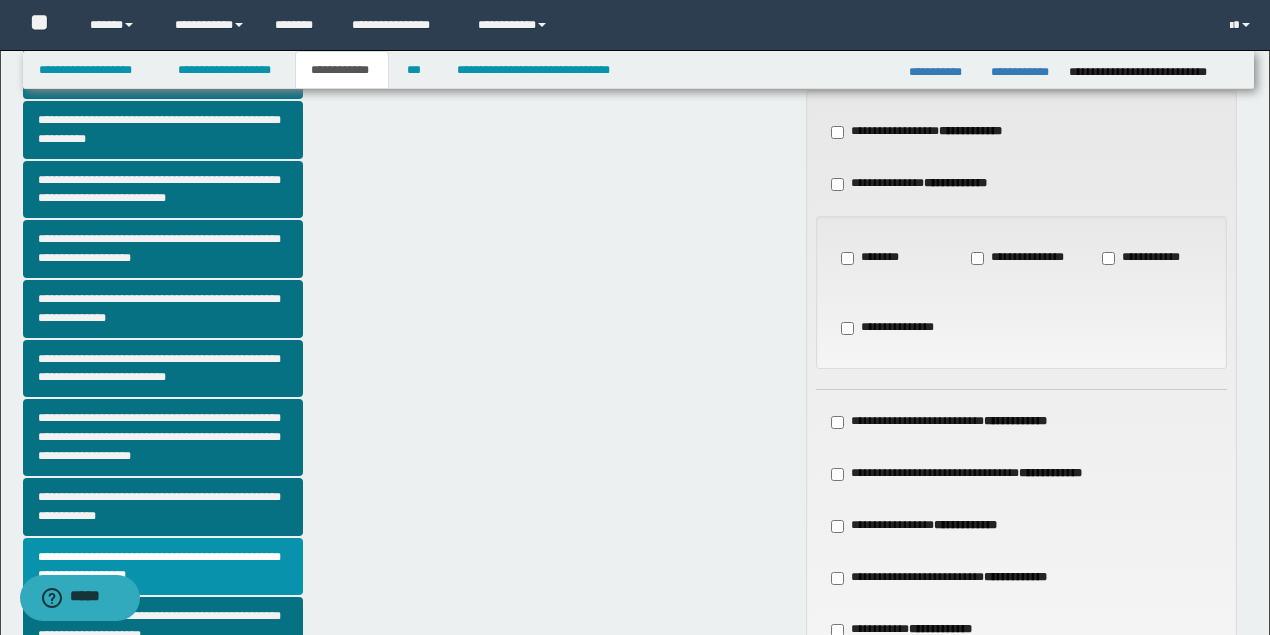 click on "********" at bounding box center [872, 258] 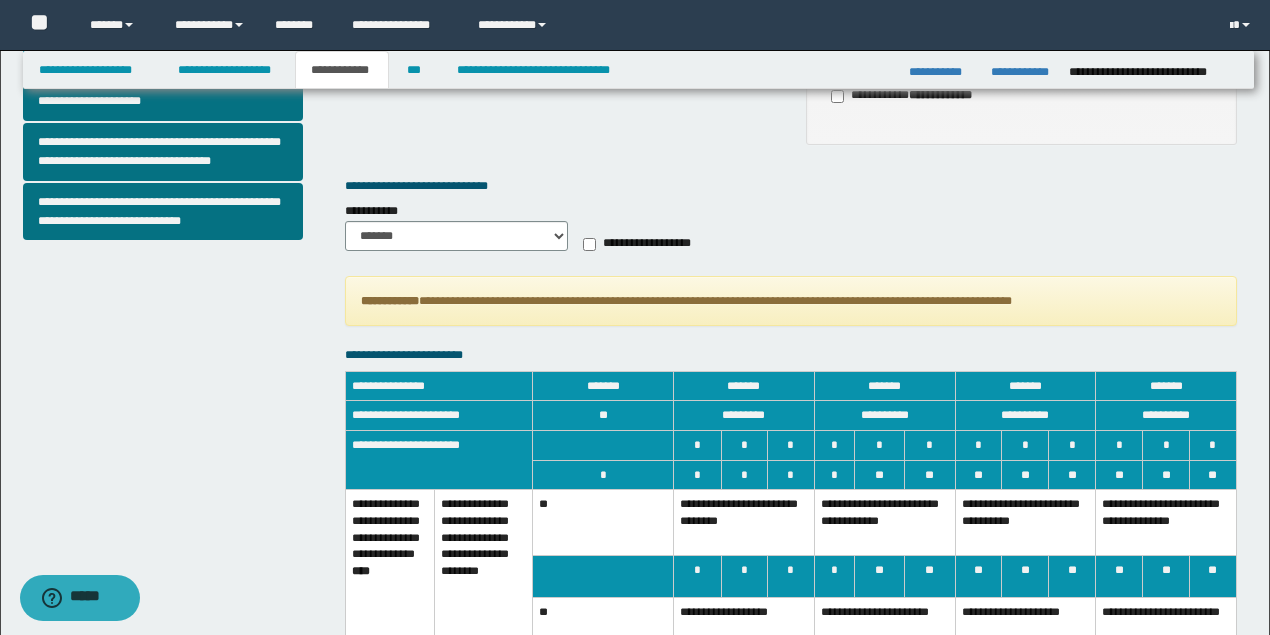 scroll, scrollTop: 933, scrollLeft: 0, axis: vertical 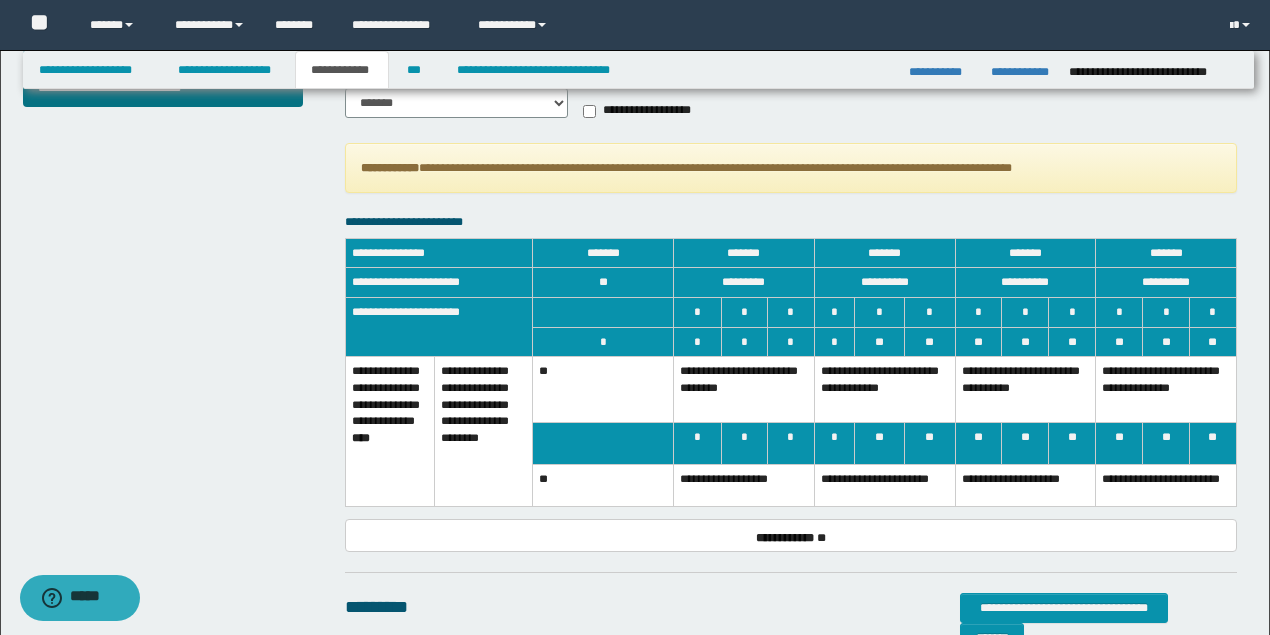 click on "**********" at bounding box center [1166, 486] 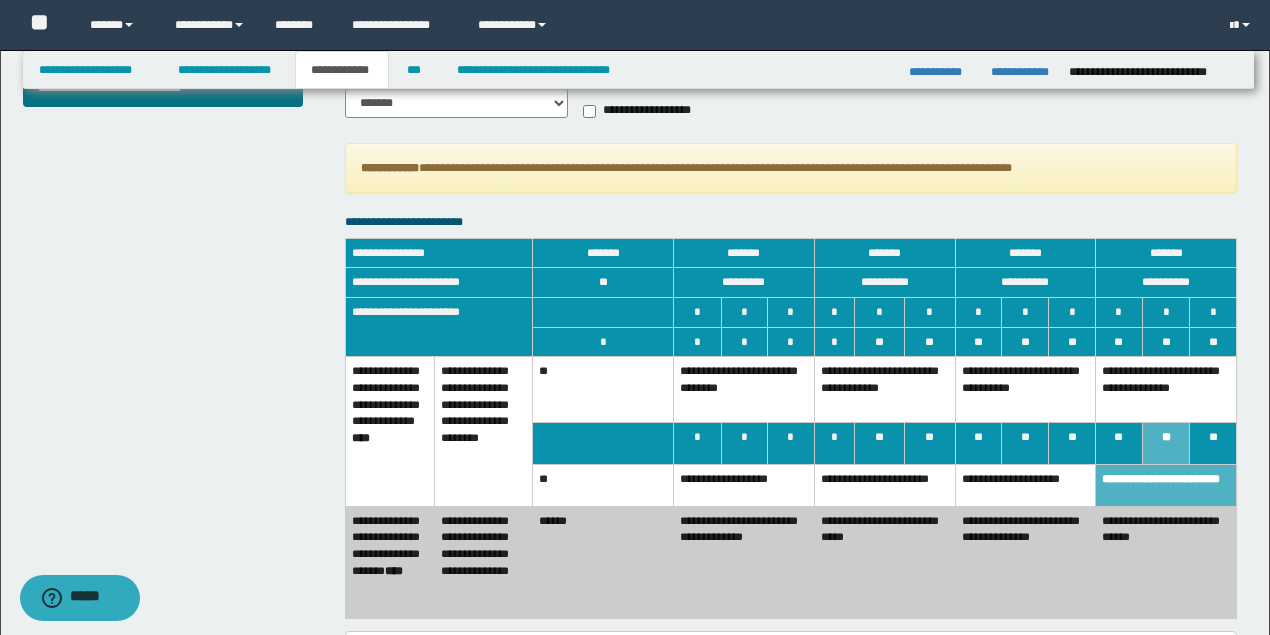 click on "**********" at bounding box center (1166, 390) 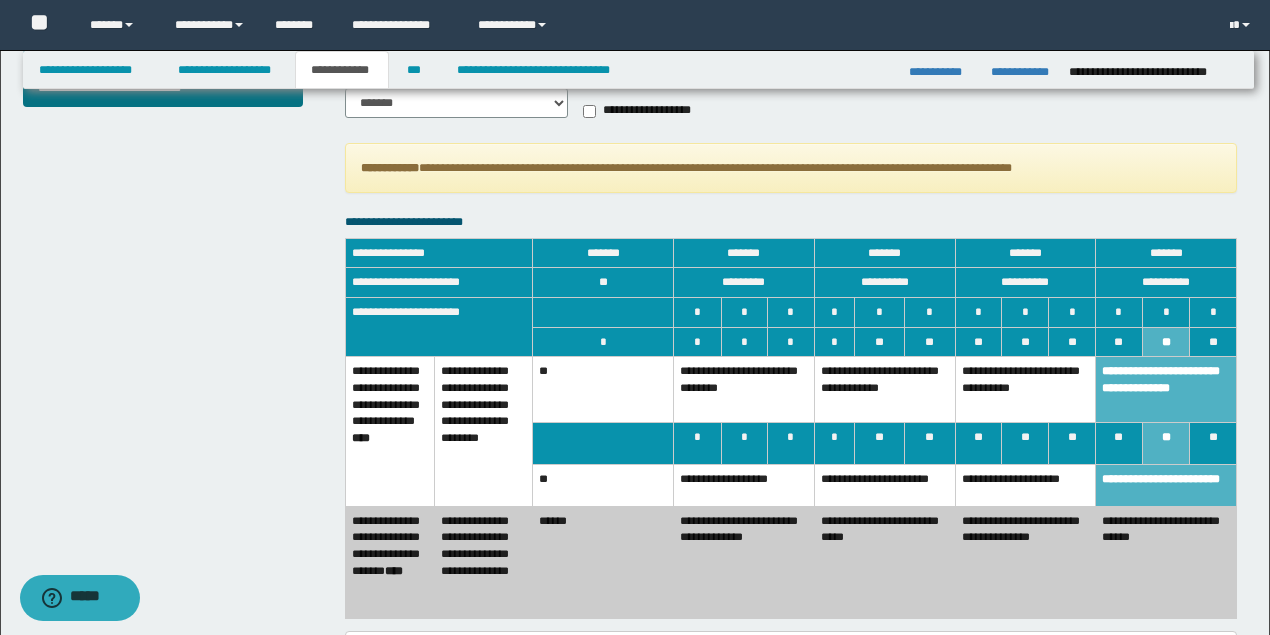 scroll, scrollTop: 1266, scrollLeft: 0, axis: vertical 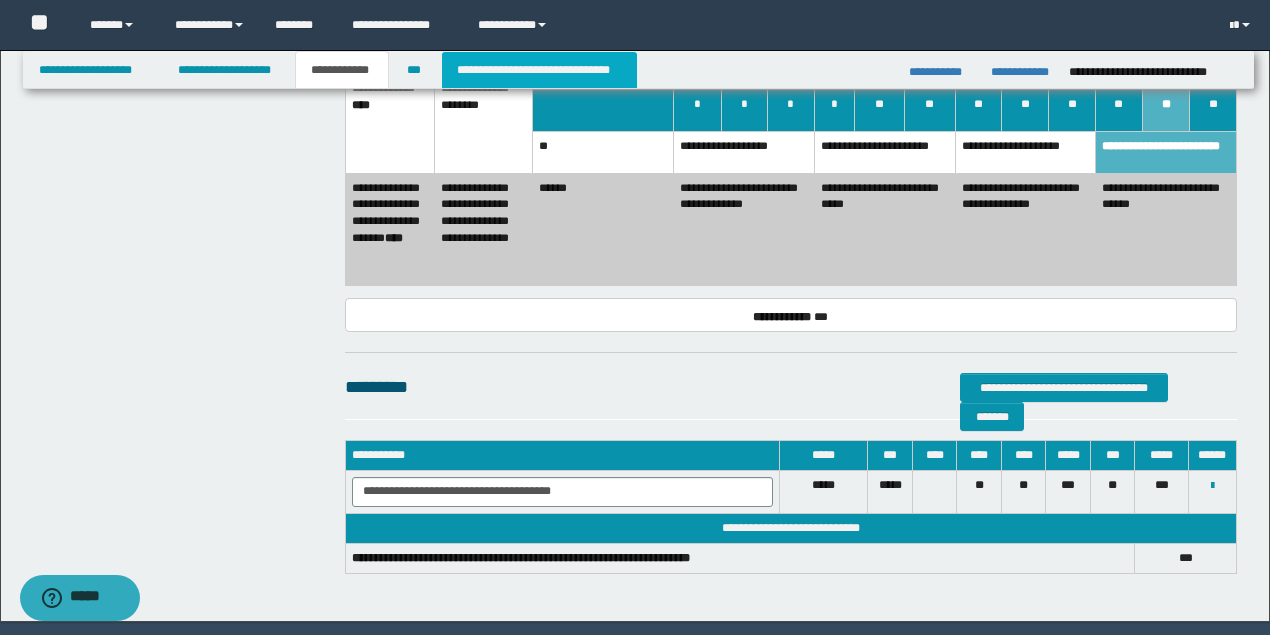 click on "**********" at bounding box center (539, 70) 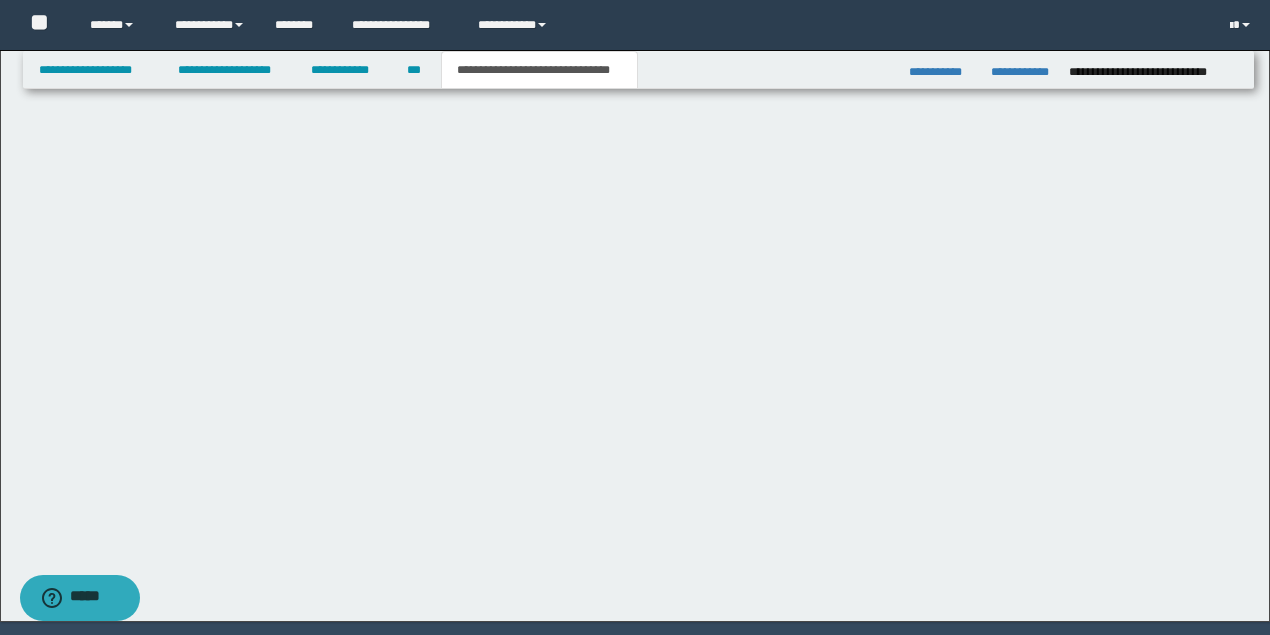 scroll, scrollTop: 0, scrollLeft: 0, axis: both 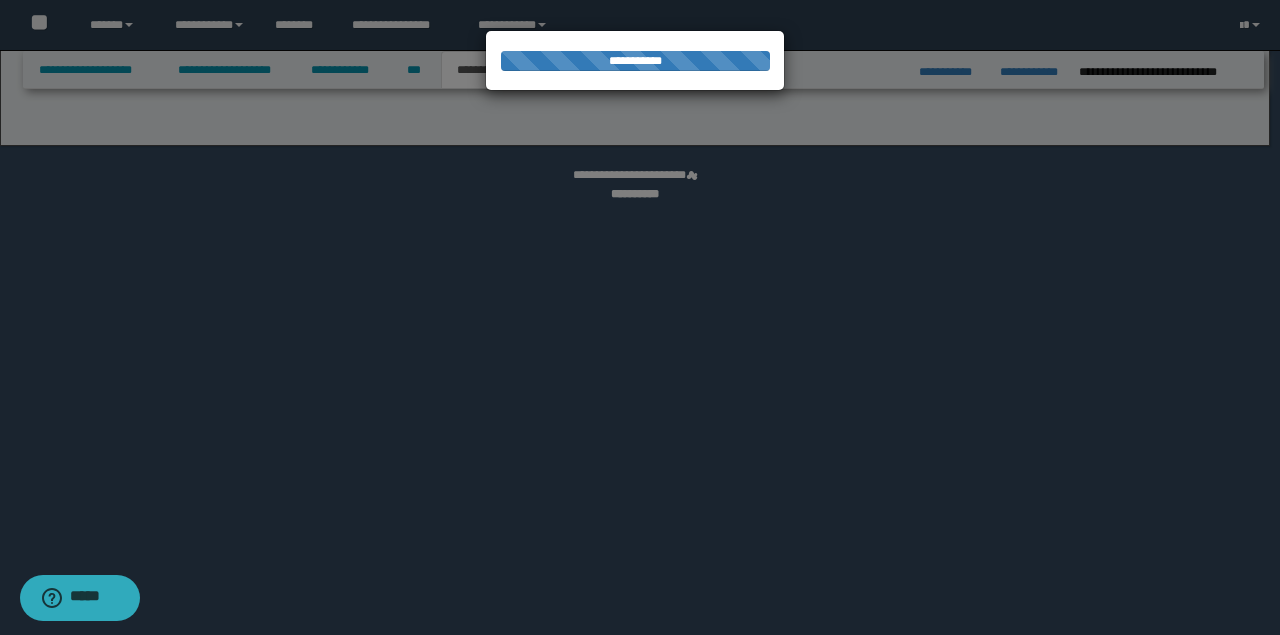select on "*" 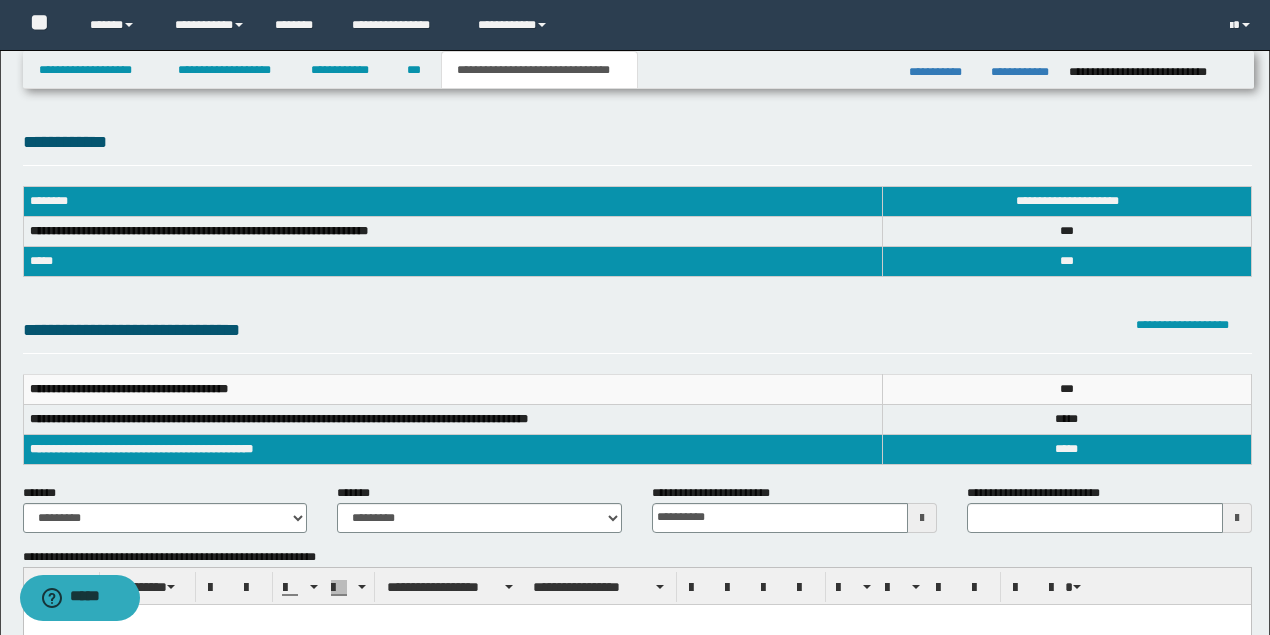 scroll, scrollTop: 400, scrollLeft: 0, axis: vertical 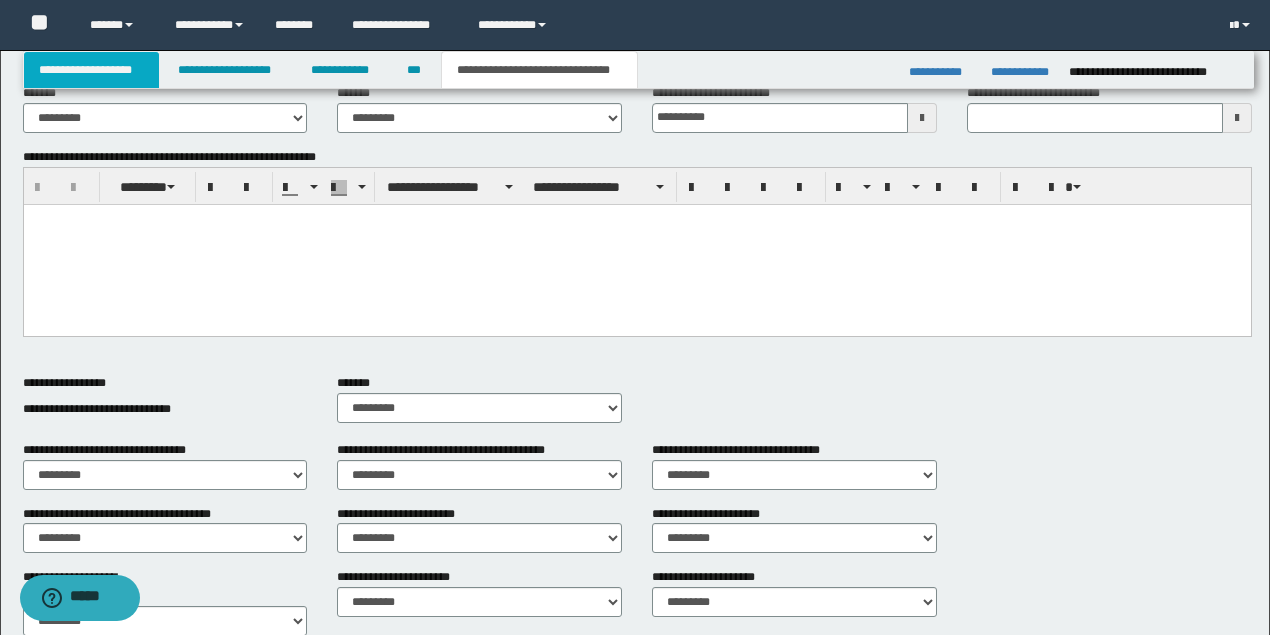 click on "**********" at bounding box center (92, 70) 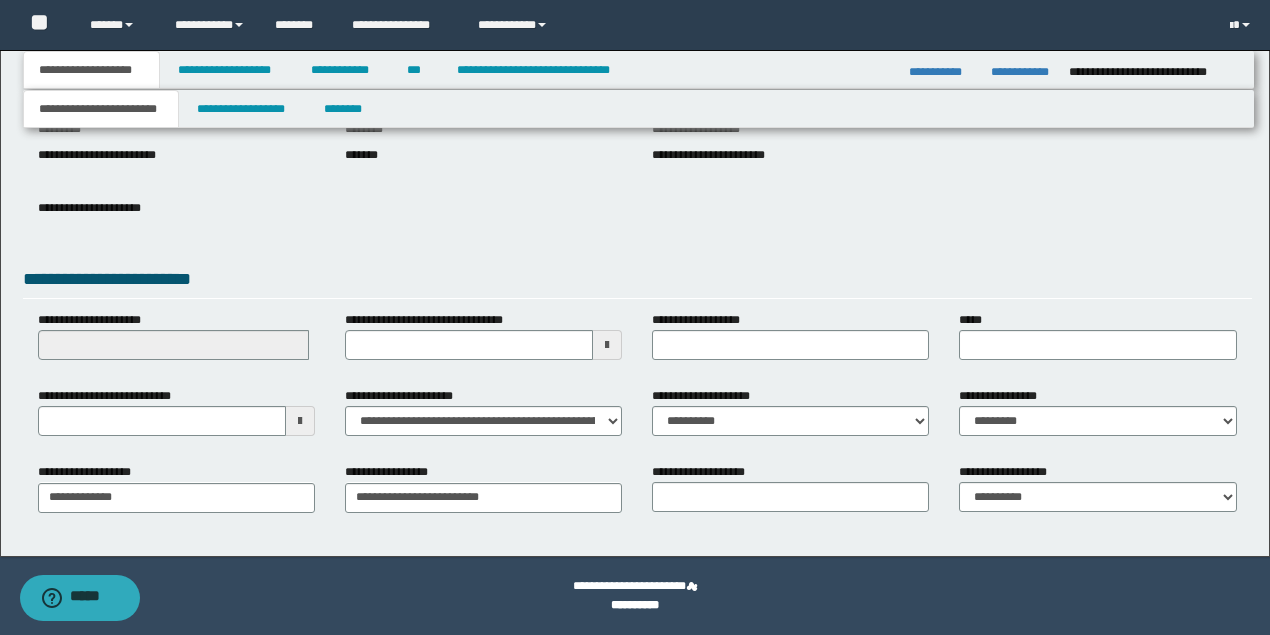 scroll, scrollTop: 247, scrollLeft: 0, axis: vertical 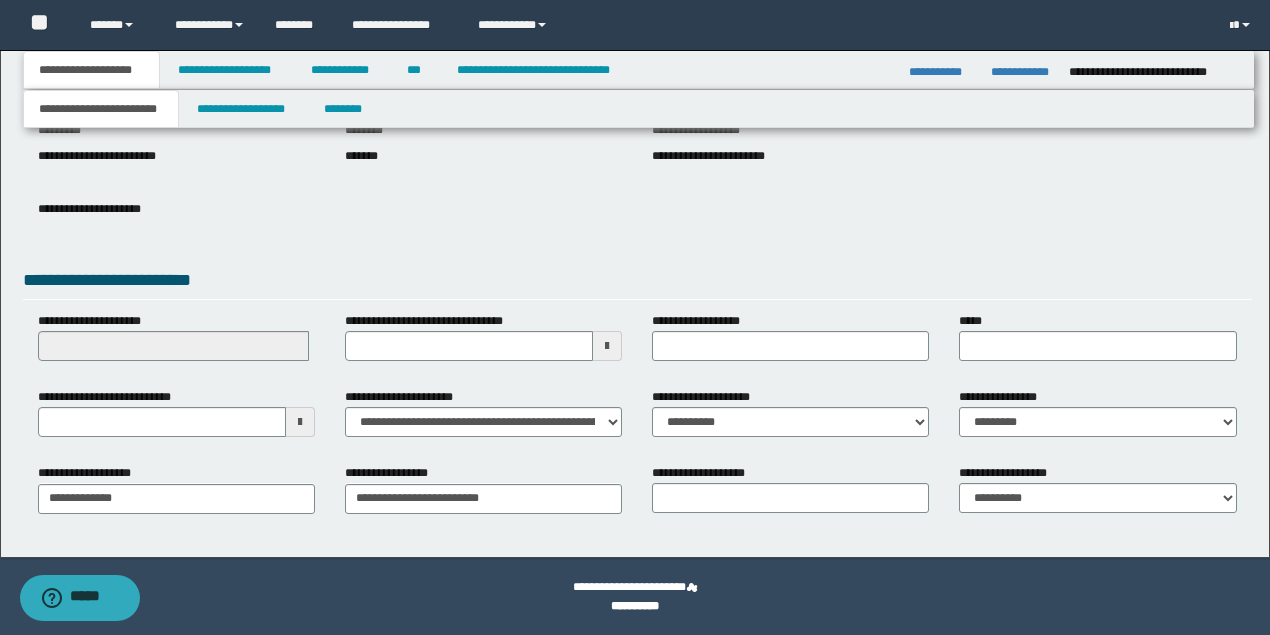 click at bounding box center (300, 422) 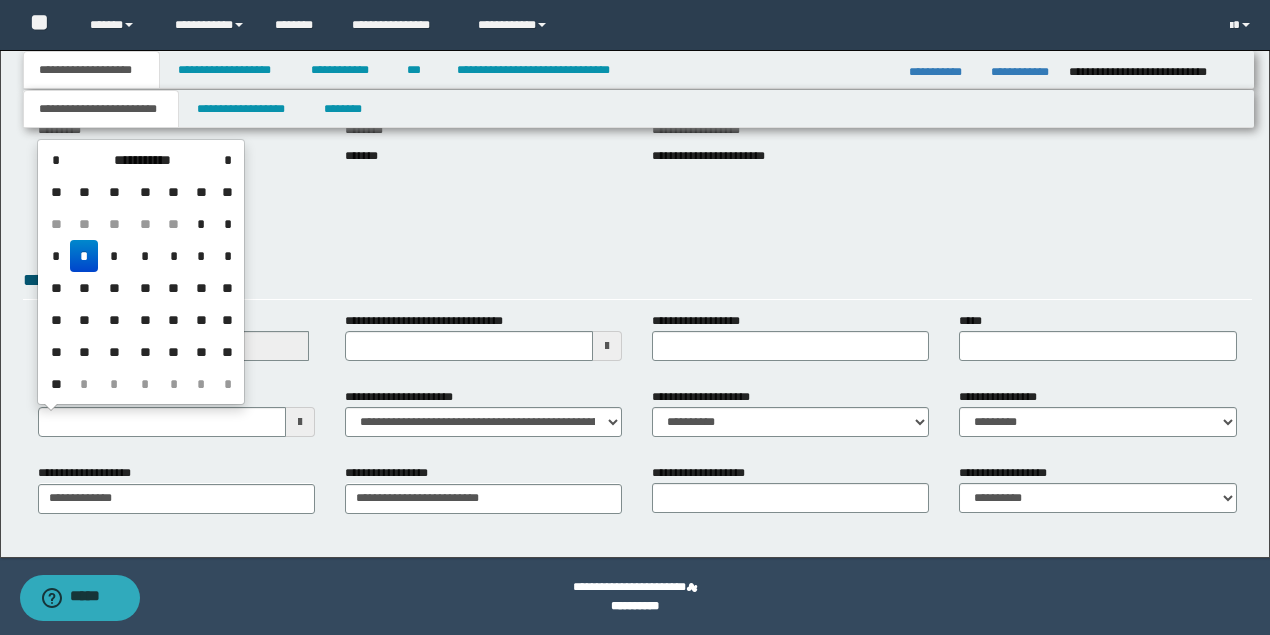 drag, startPoint x: 85, startPoint y: 254, endPoint x: 322, endPoint y: 181, distance: 247.9879 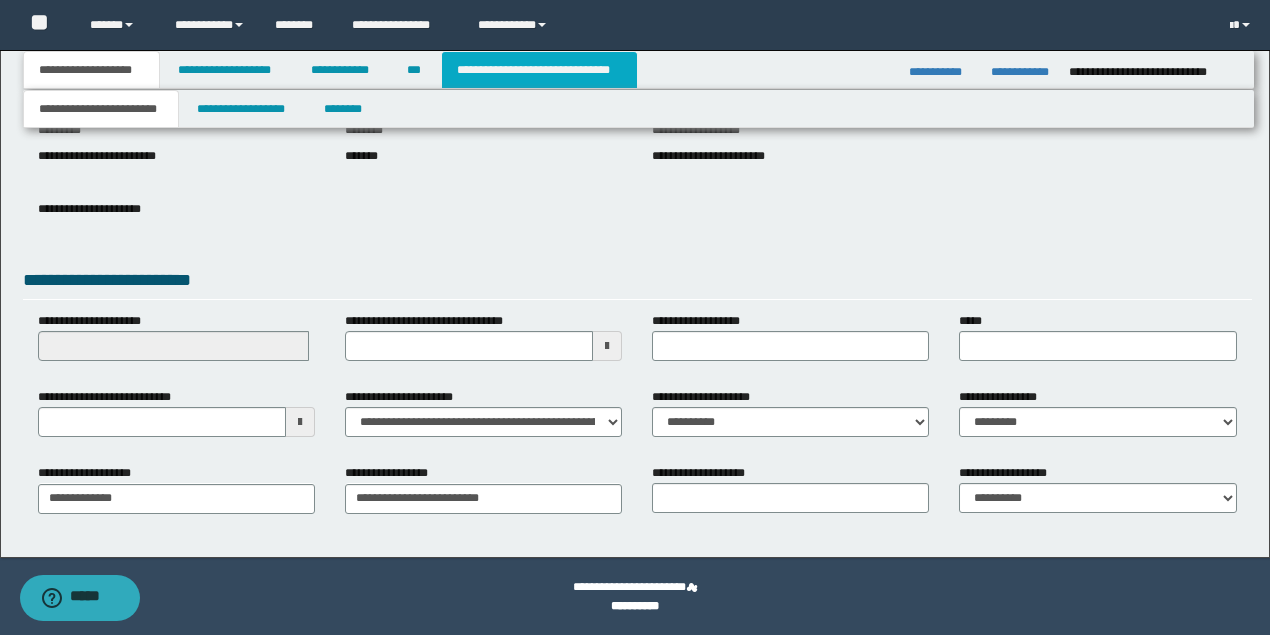 click on "**********" at bounding box center (539, 70) 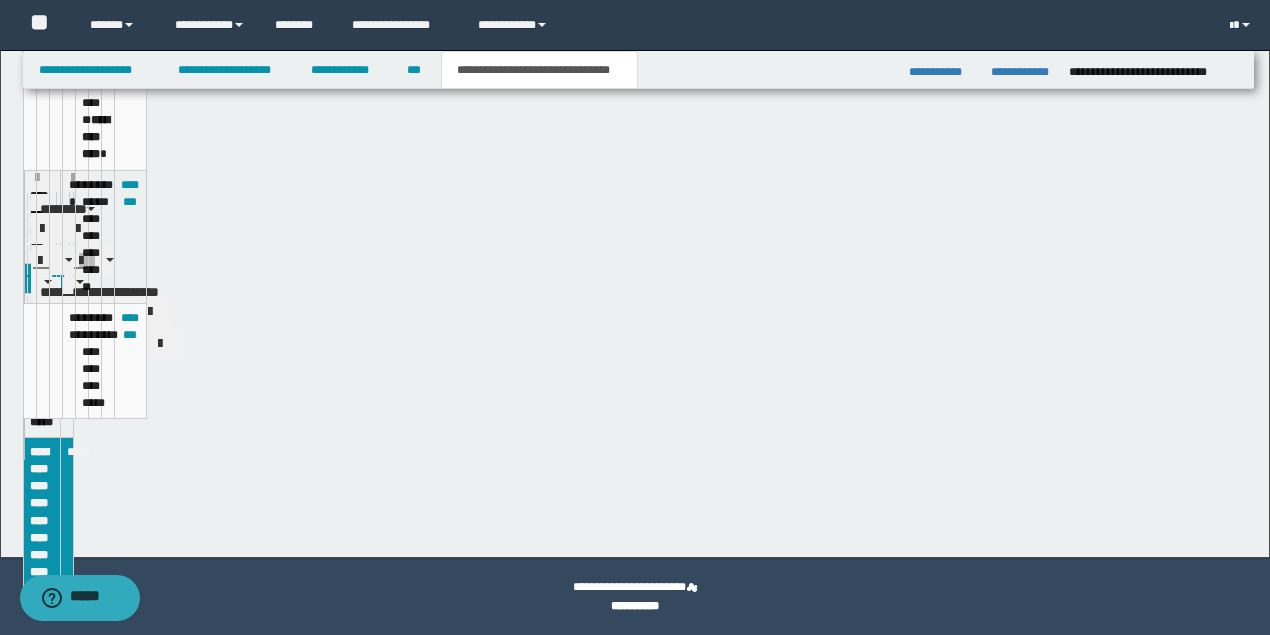 type on "**********" 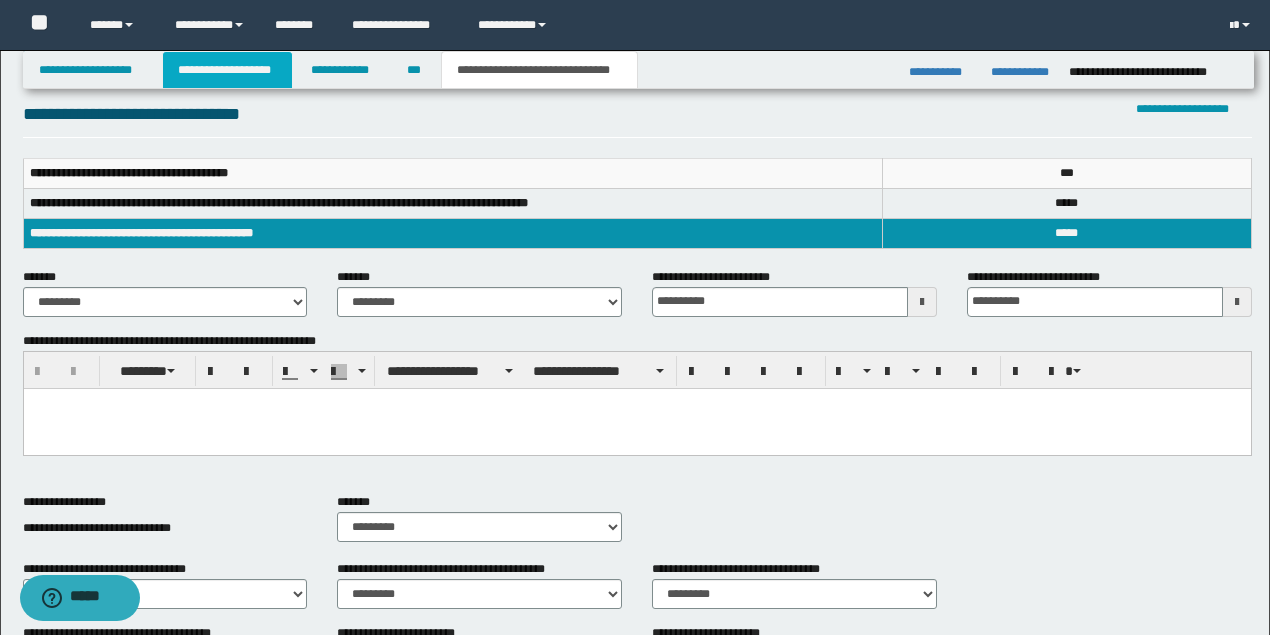 click on "**********" at bounding box center [227, 70] 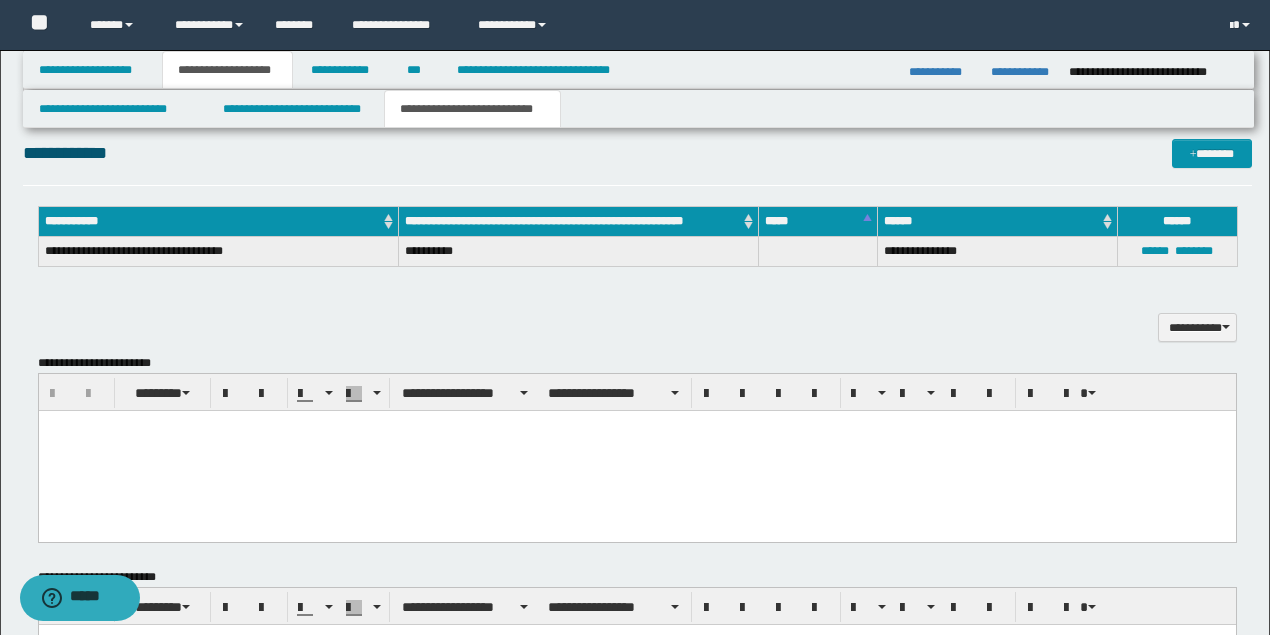 scroll, scrollTop: 1847, scrollLeft: 0, axis: vertical 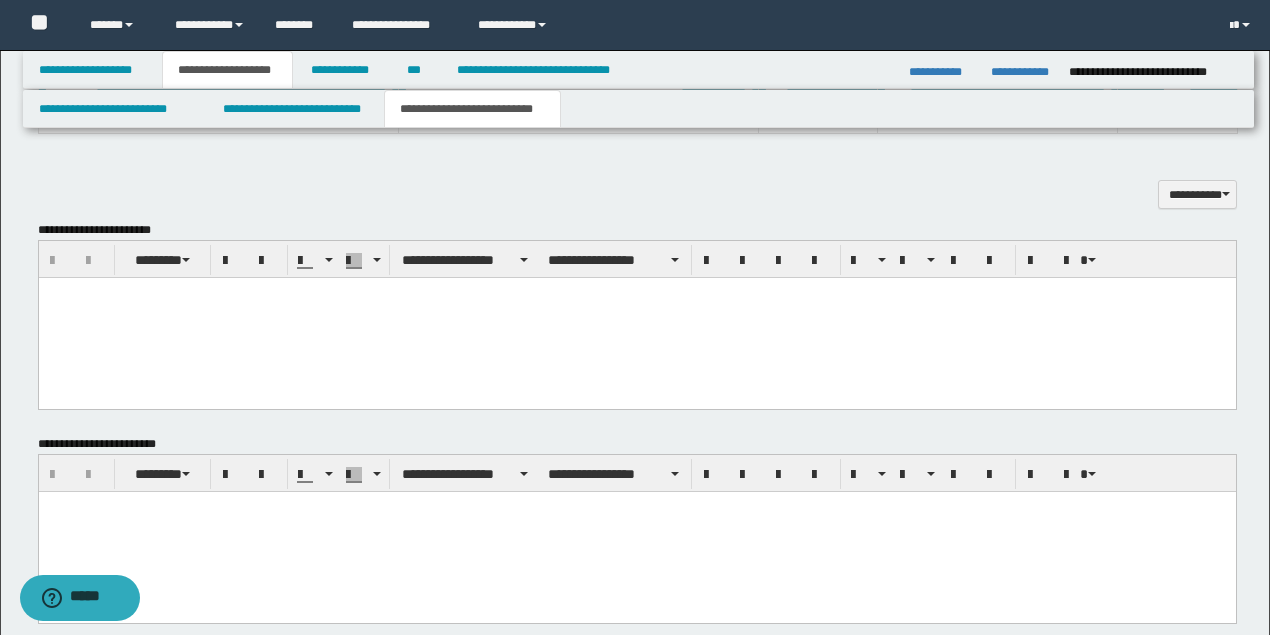 click at bounding box center [636, 292] 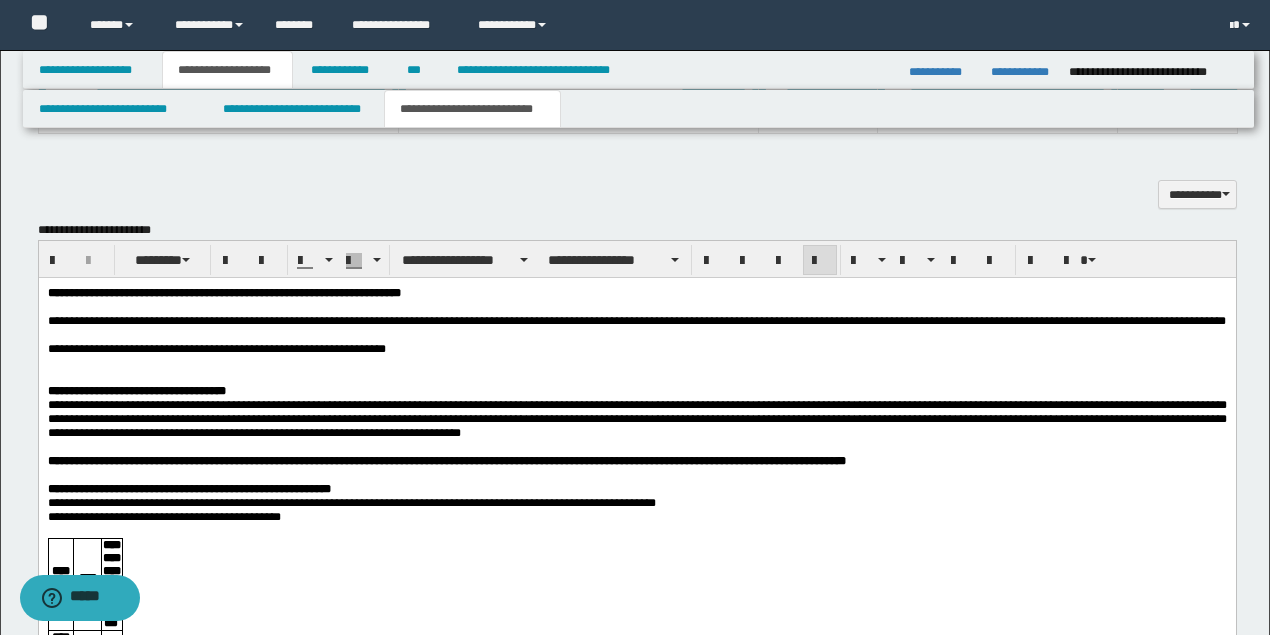 click on "**********" at bounding box center [216, 348] 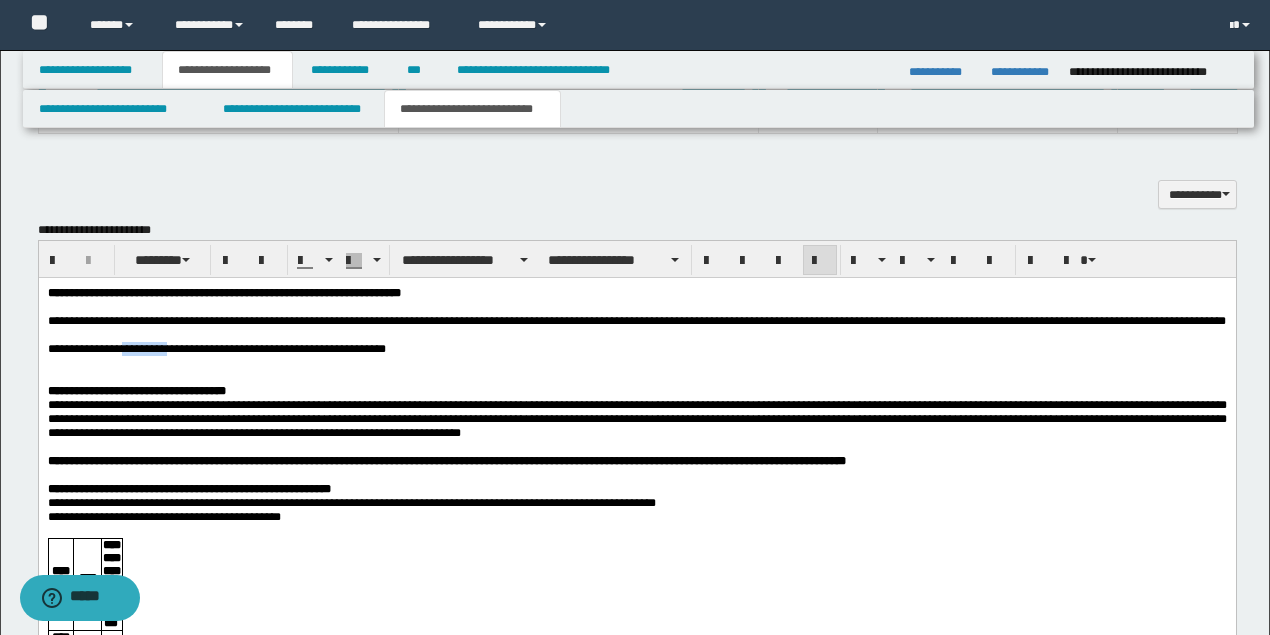 click on "**********" at bounding box center [216, 348] 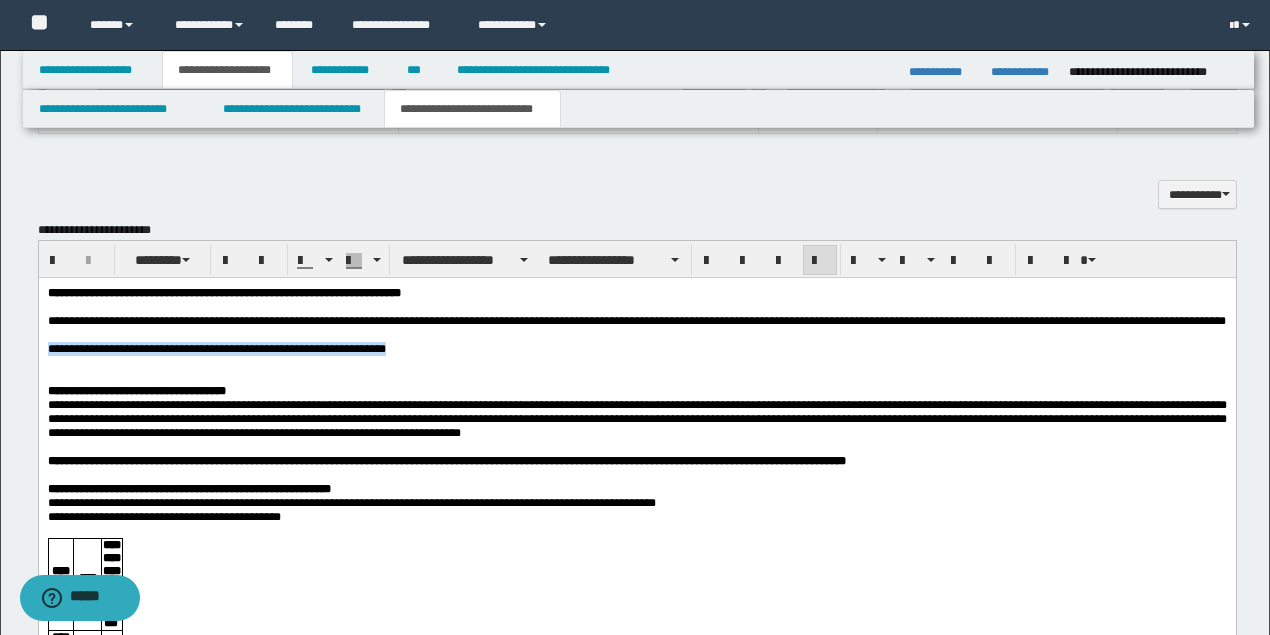 click on "**********" at bounding box center [216, 348] 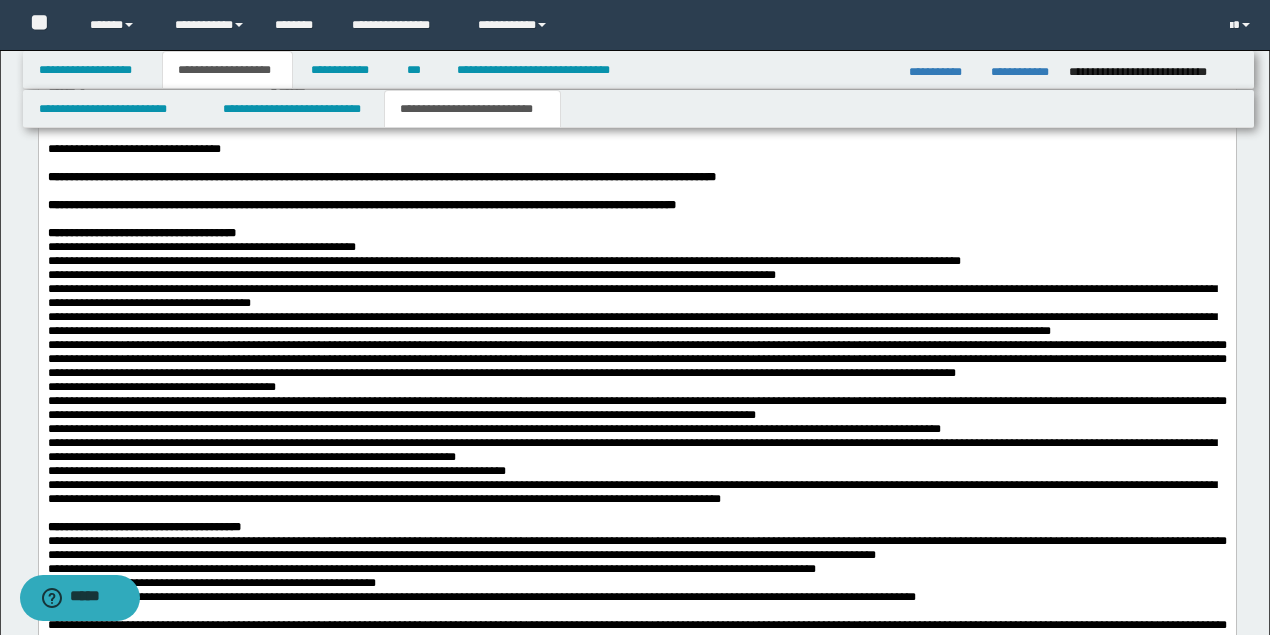 scroll, scrollTop: 2714, scrollLeft: 0, axis: vertical 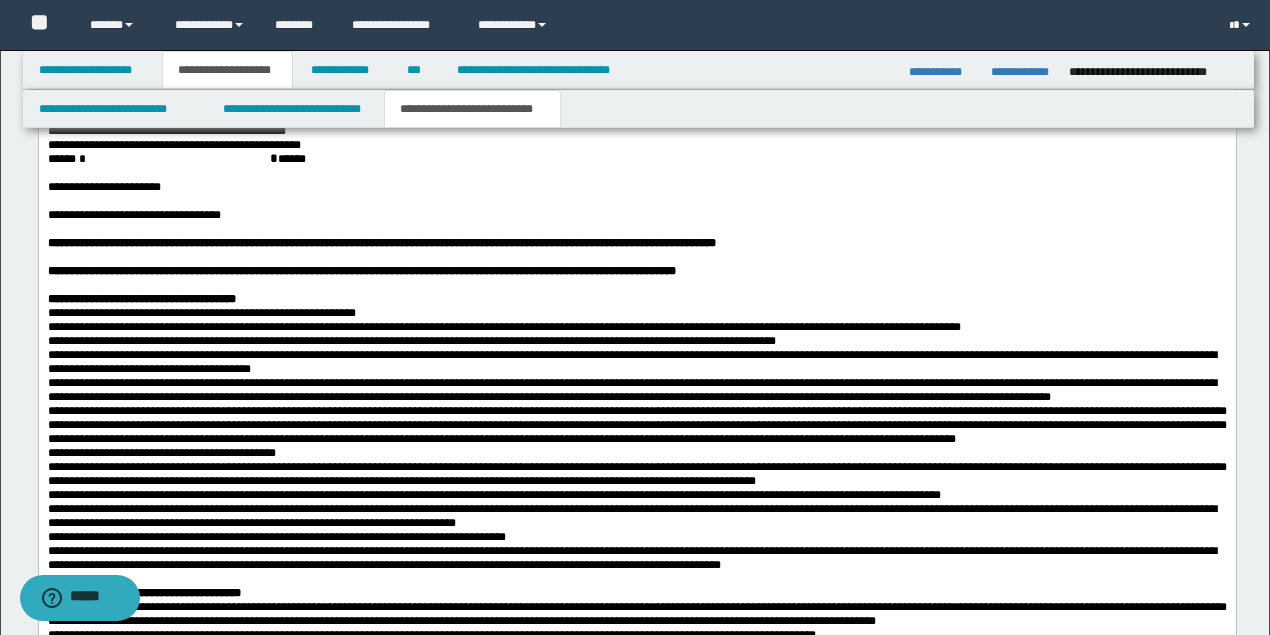 click on "**********" at bounding box center (636, 299) 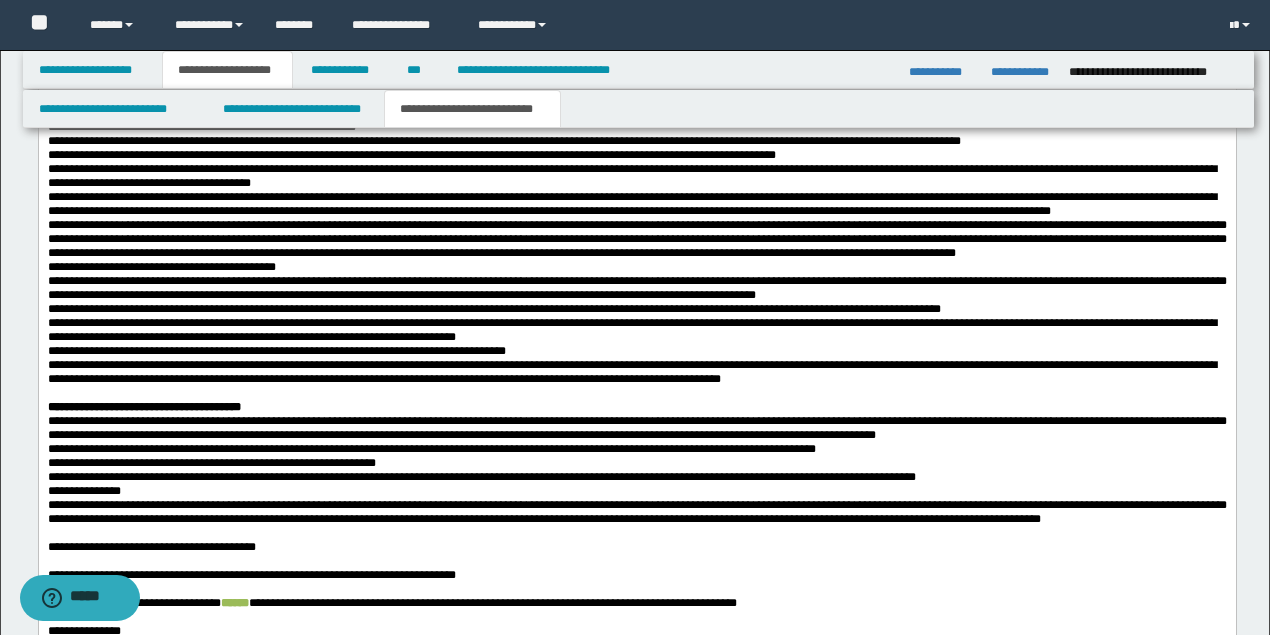 scroll, scrollTop: 3047, scrollLeft: 0, axis: vertical 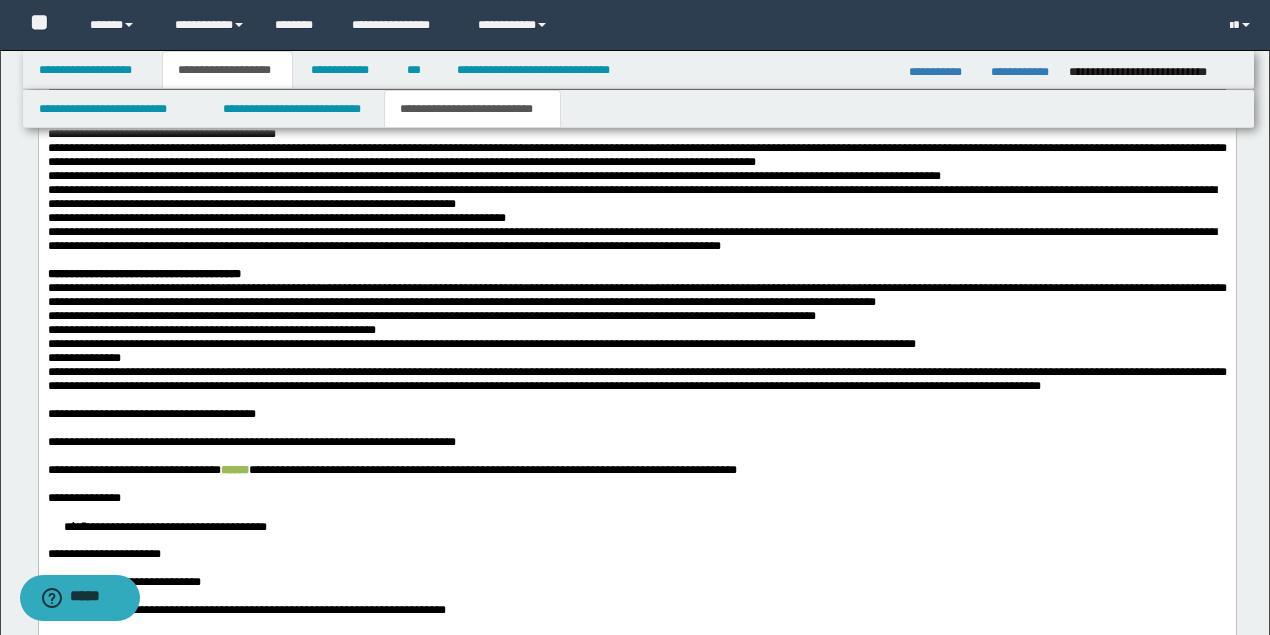 click at bounding box center (636, 260) 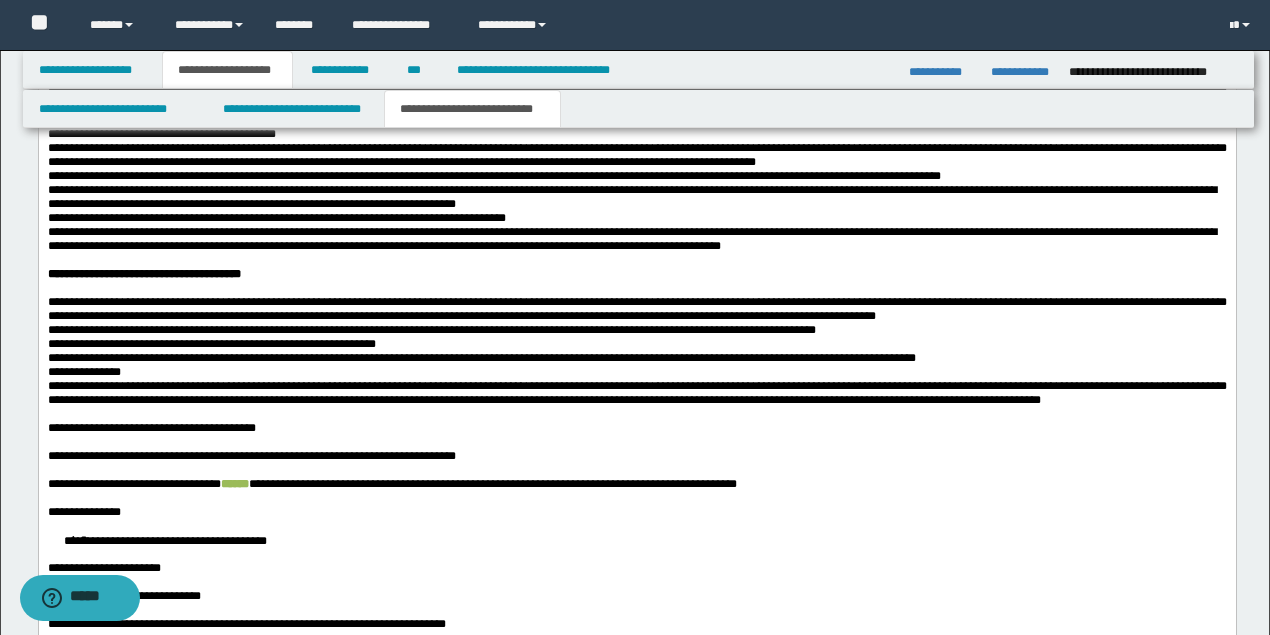 click on "**********" at bounding box center (636, 330) 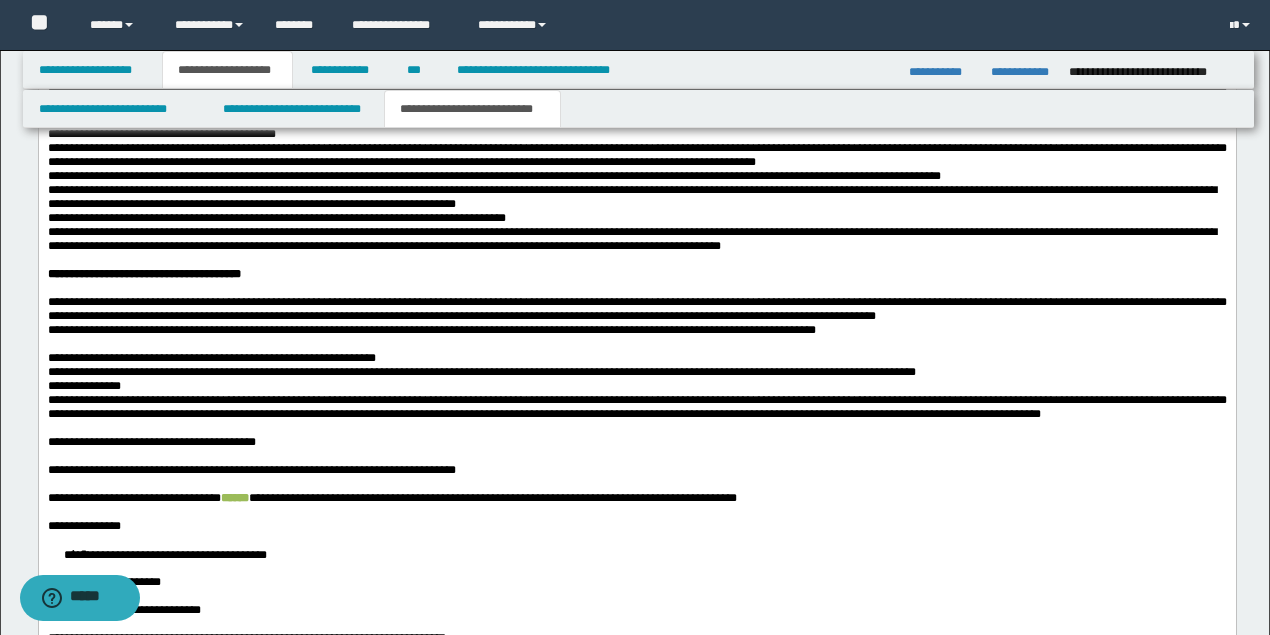 click on "**********" at bounding box center [636, 372] 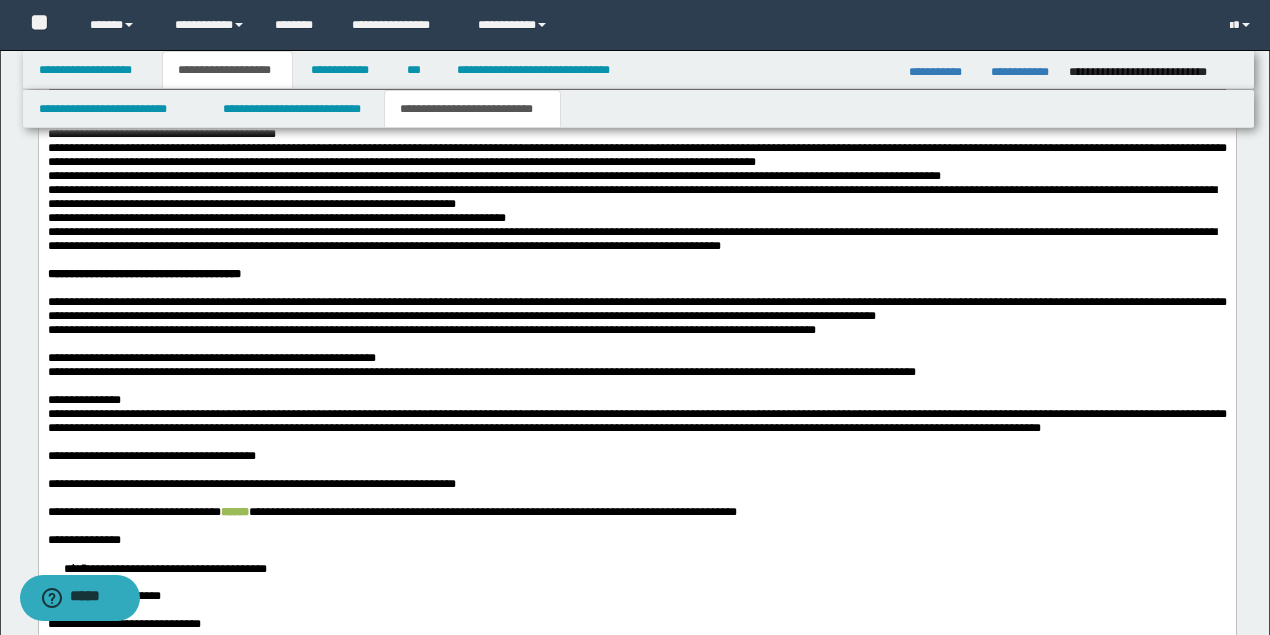 click on "**********" at bounding box center [636, 358] 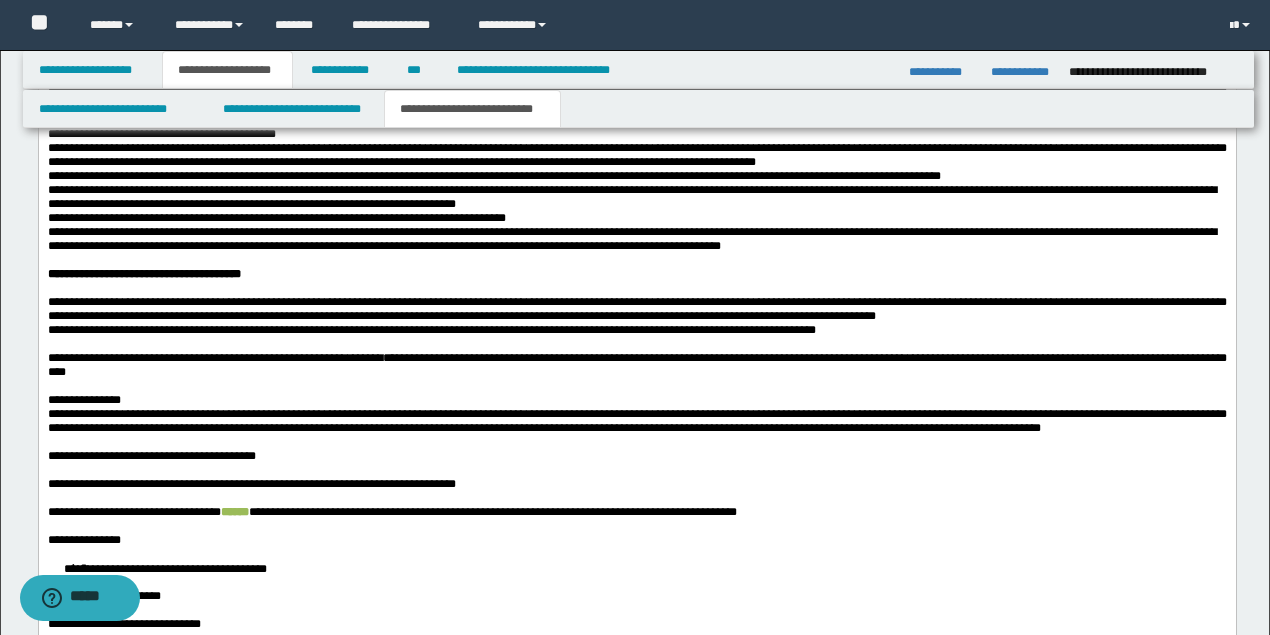 click on "**********" at bounding box center [636, 400] 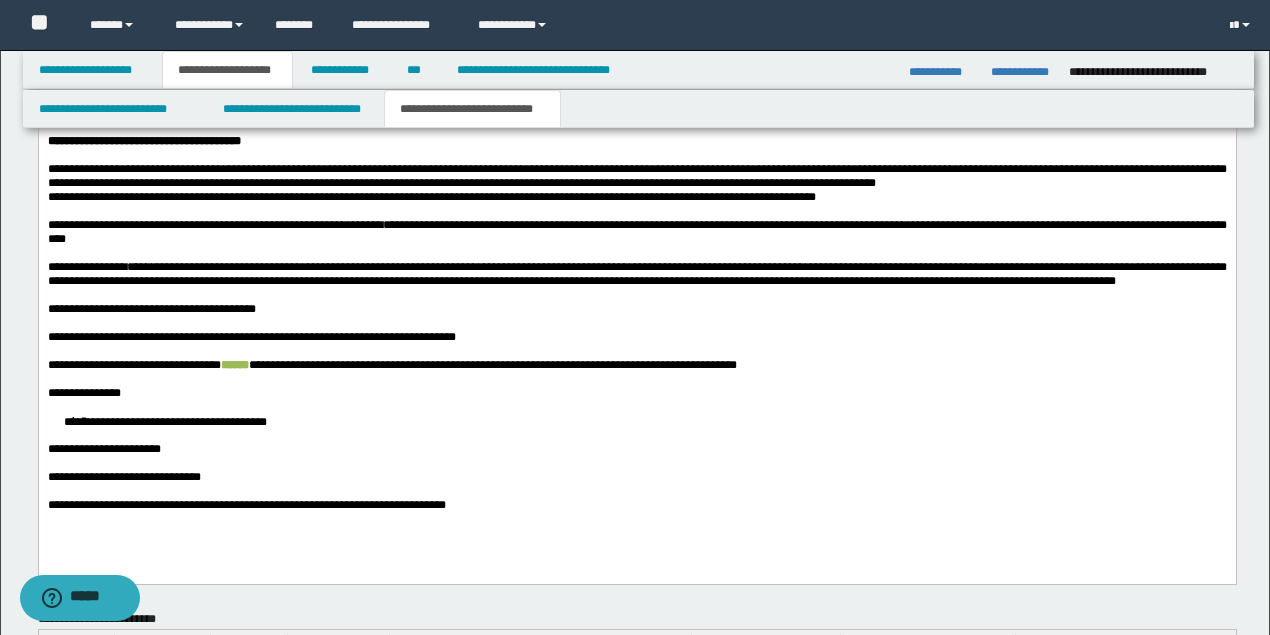 scroll, scrollTop: 3047, scrollLeft: 0, axis: vertical 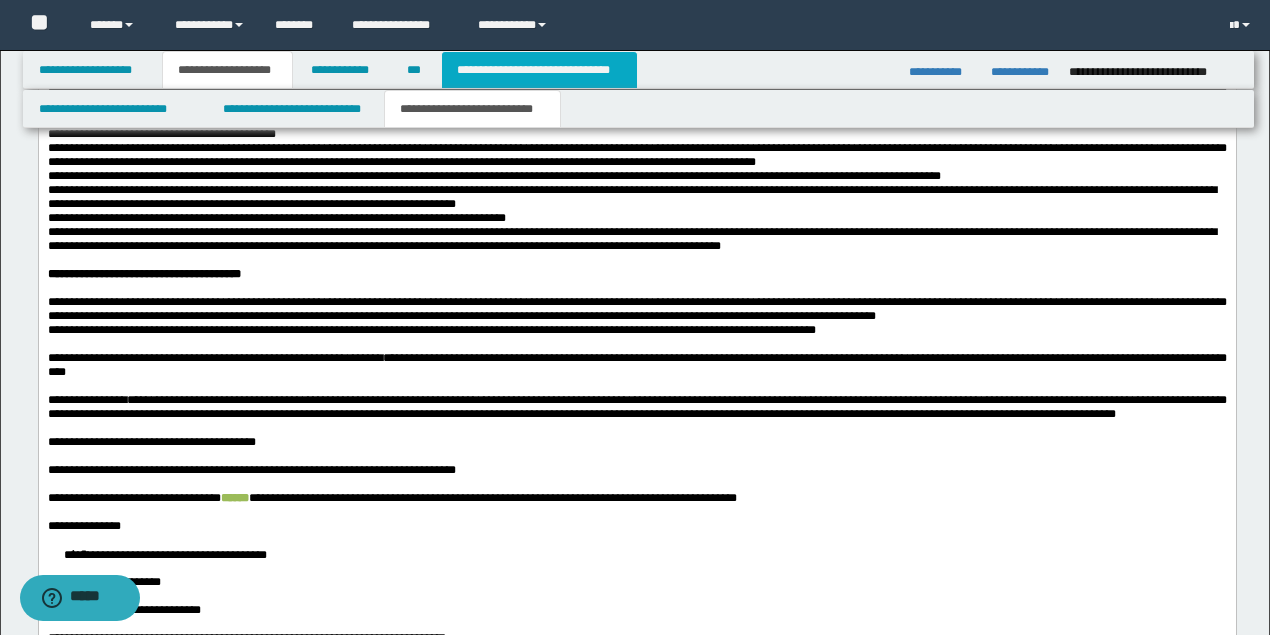 click on "**********" at bounding box center [539, 70] 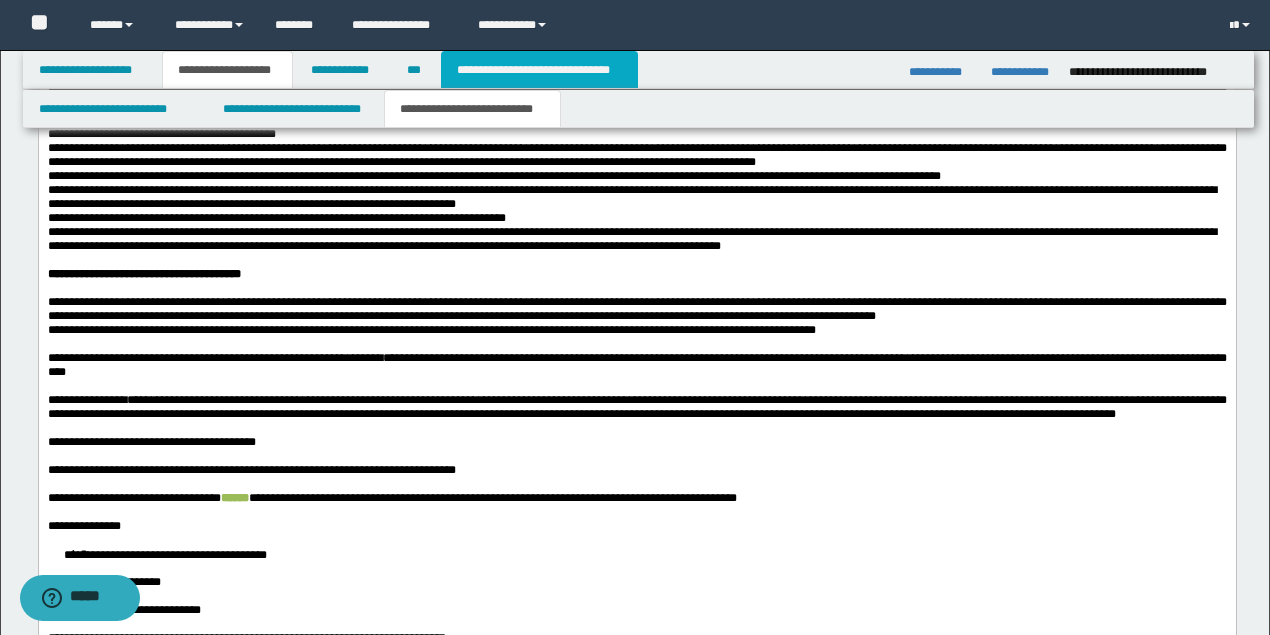 type on "**********" 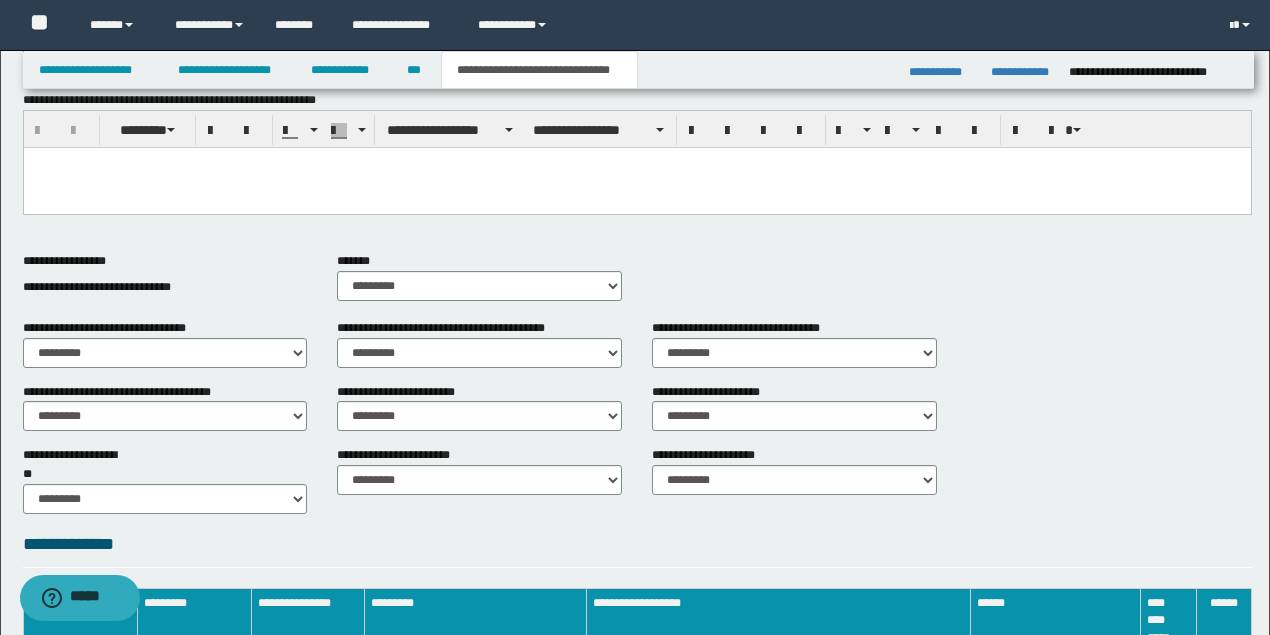 scroll, scrollTop: 324, scrollLeft: 0, axis: vertical 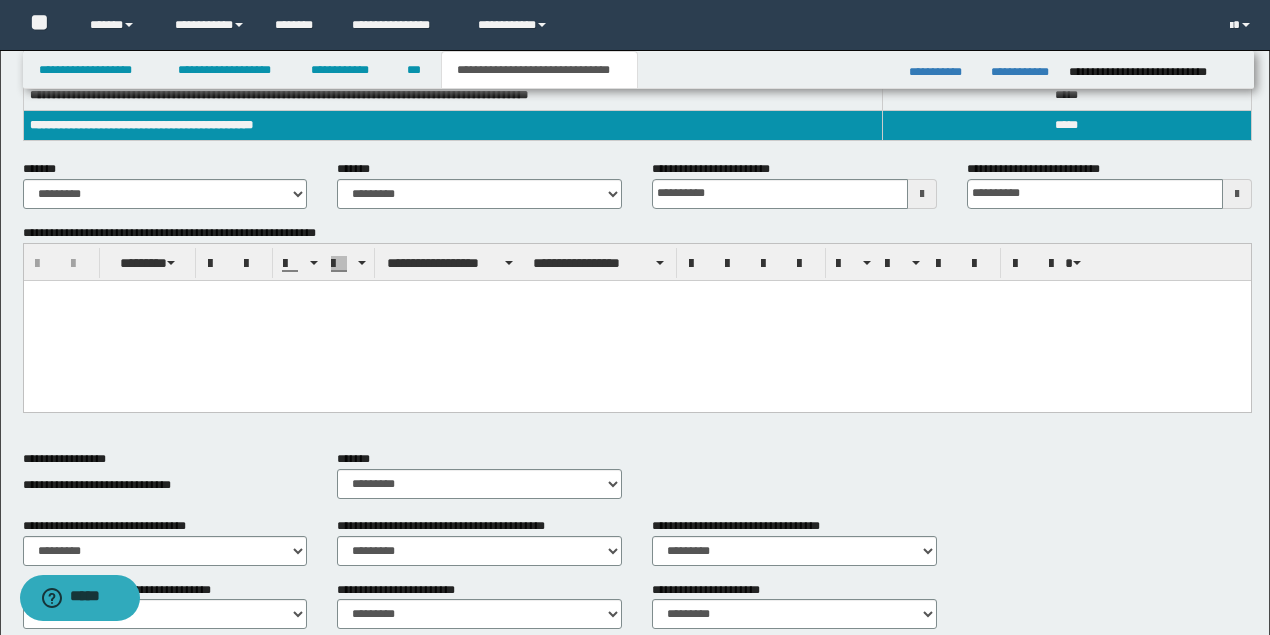 click at bounding box center [636, 295] 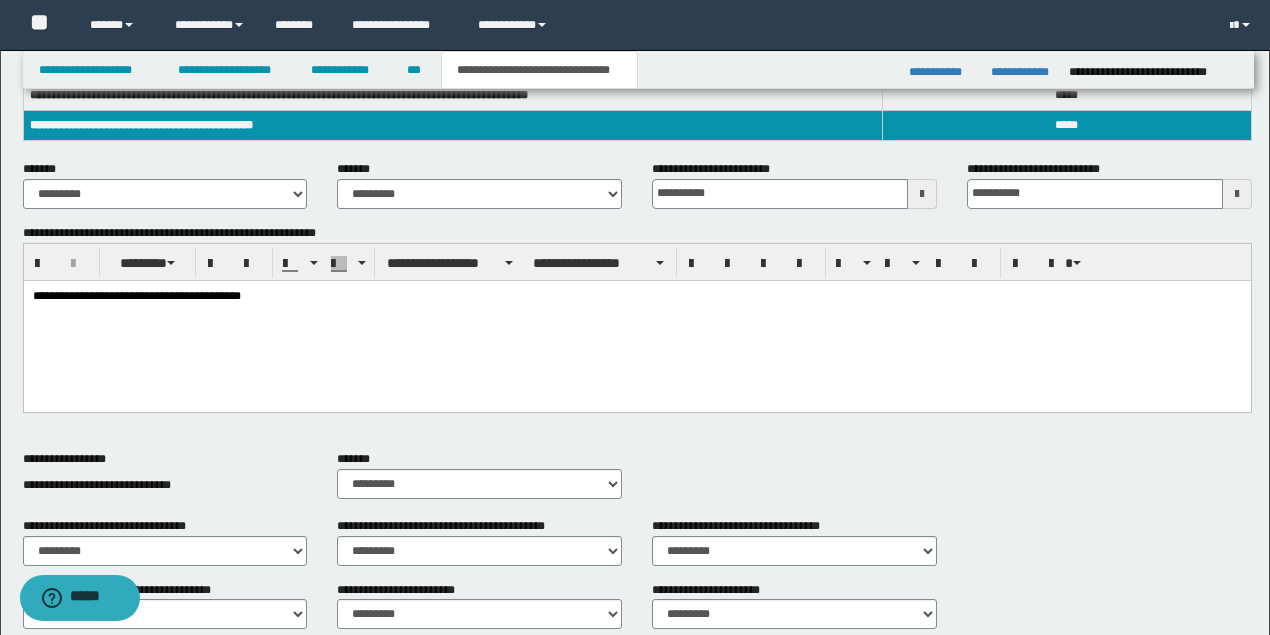 click on "**********" at bounding box center (136, 295) 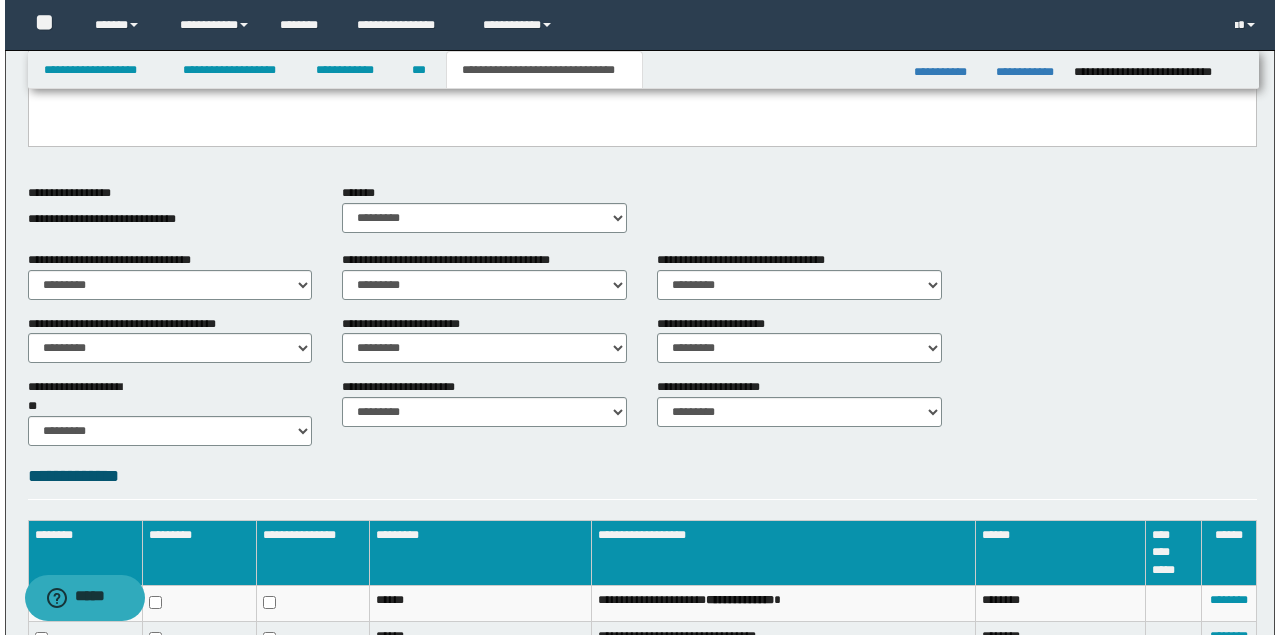 scroll, scrollTop: 789, scrollLeft: 0, axis: vertical 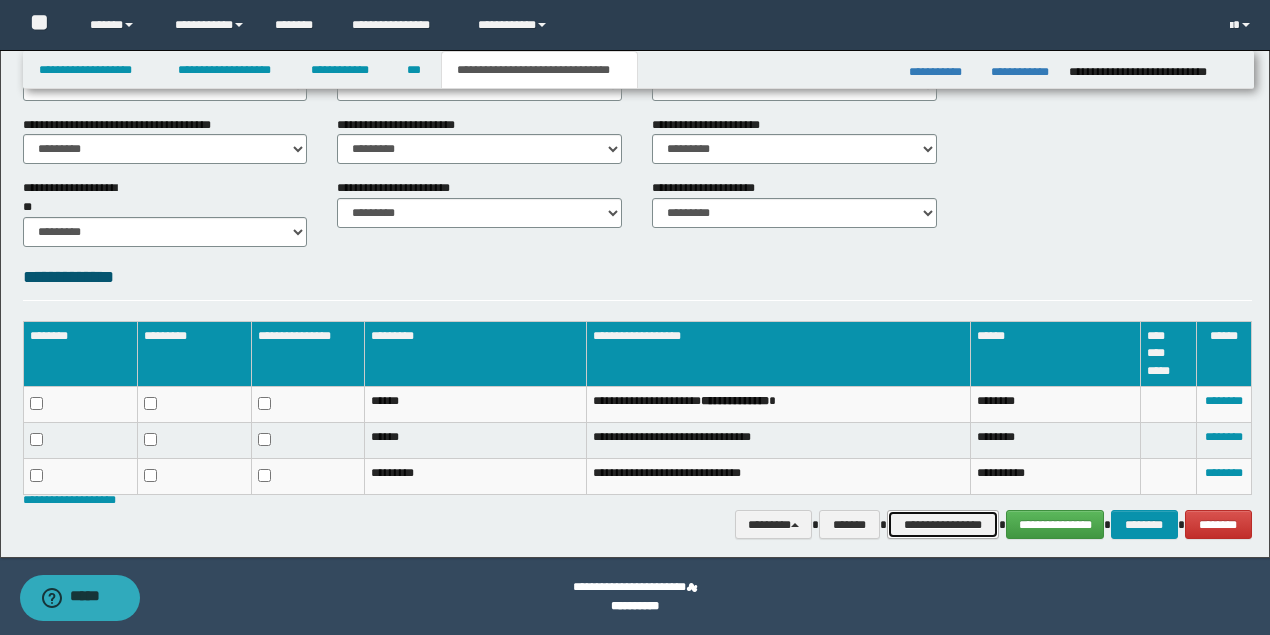 click on "**********" at bounding box center (943, 524) 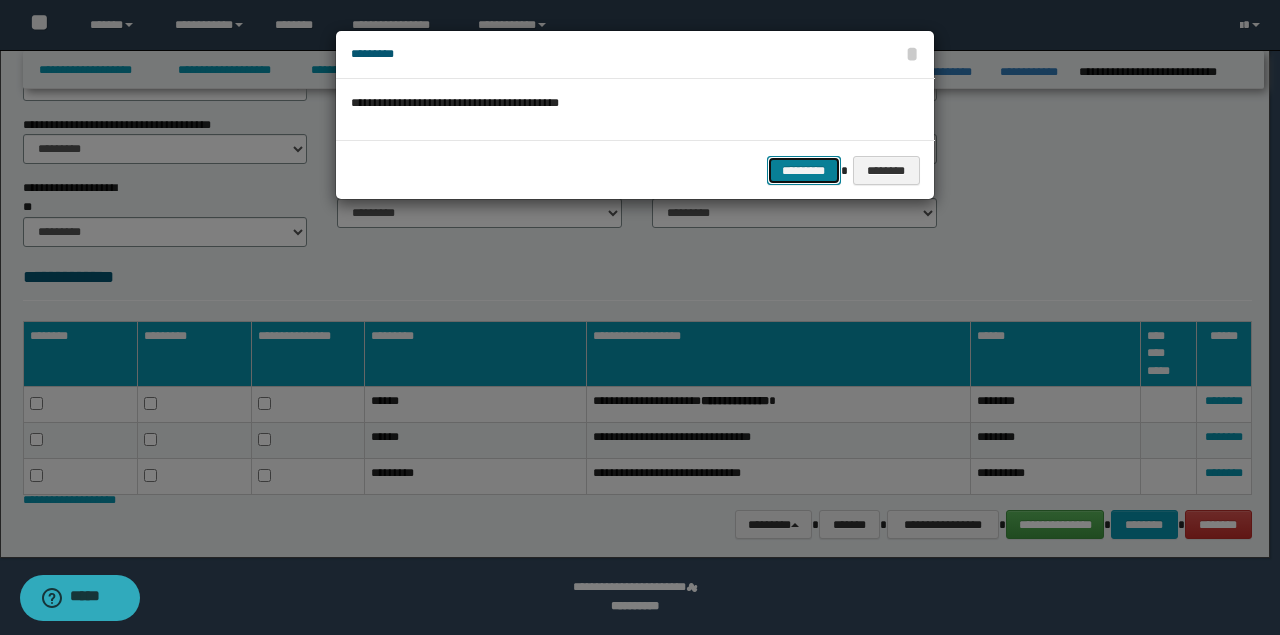 click on "*********" at bounding box center (804, 170) 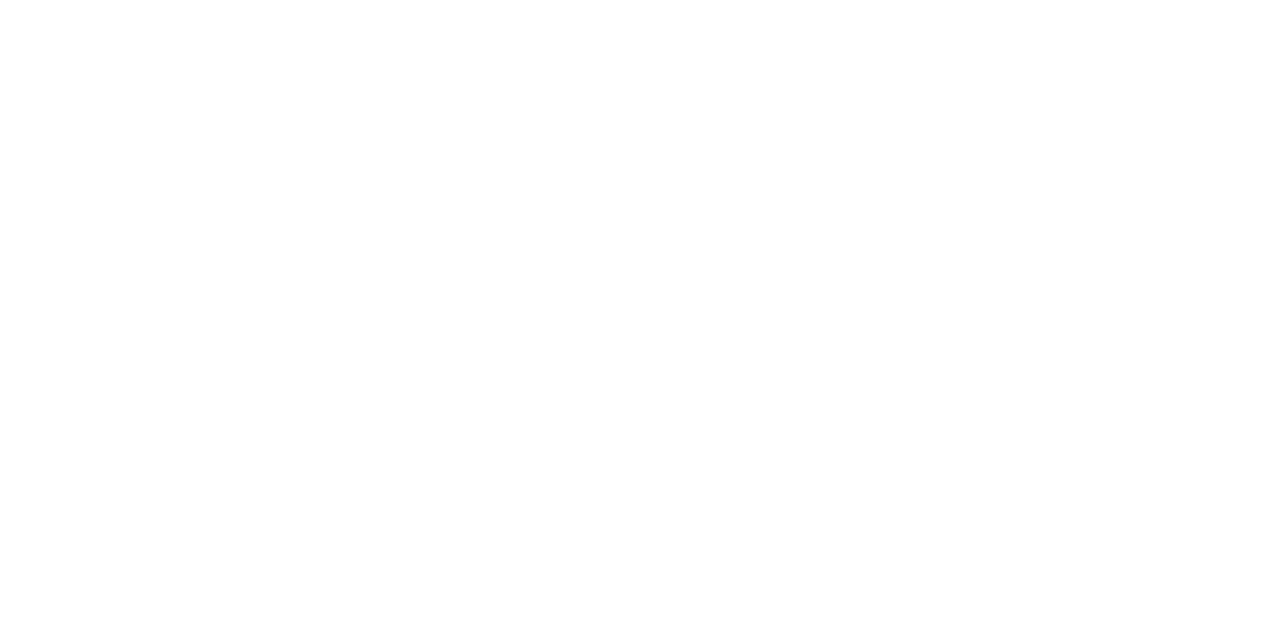 type 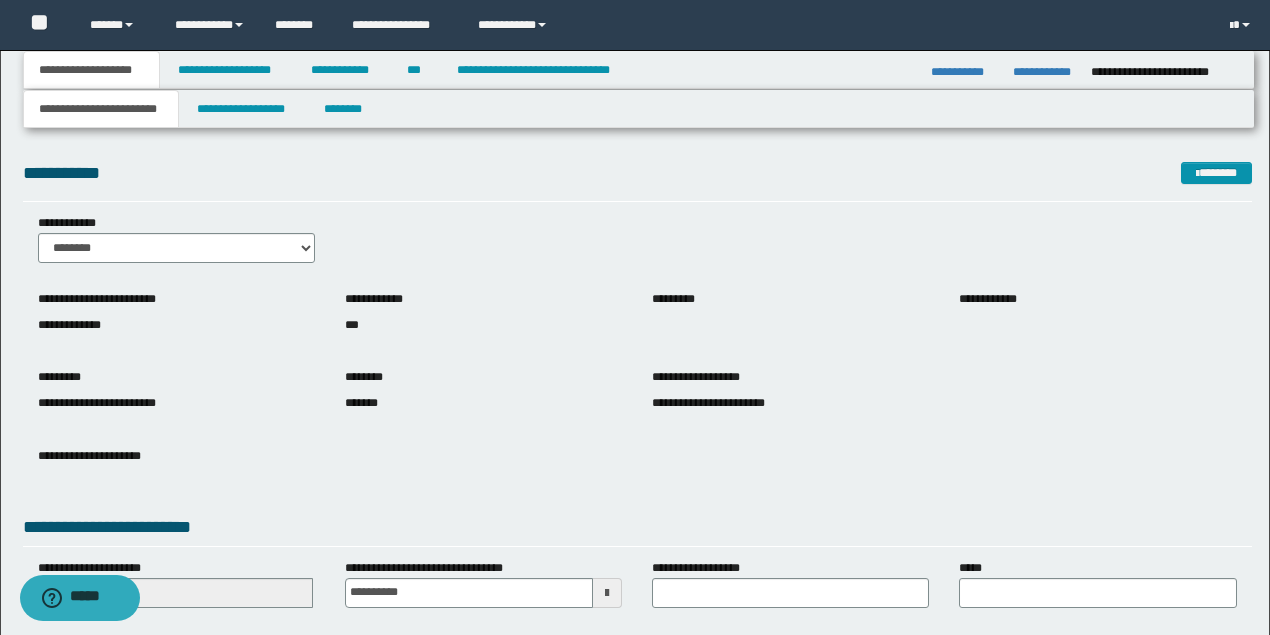 scroll, scrollTop: 0, scrollLeft: 0, axis: both 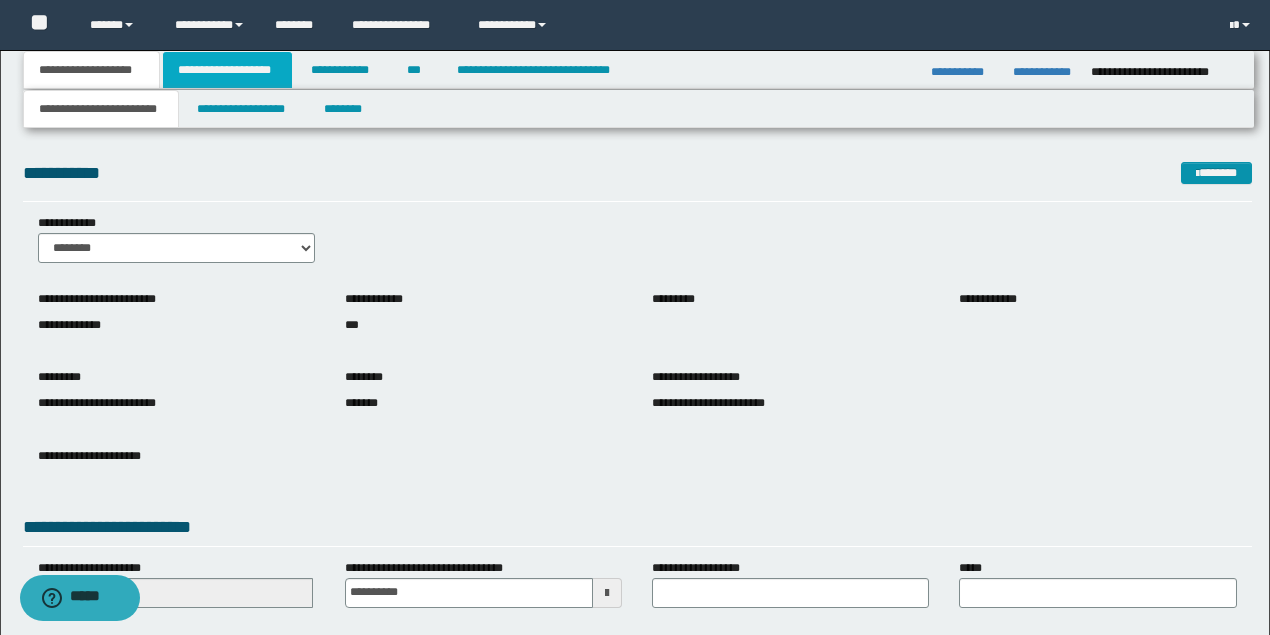 click on "**********" at bounding box center [227, 70] 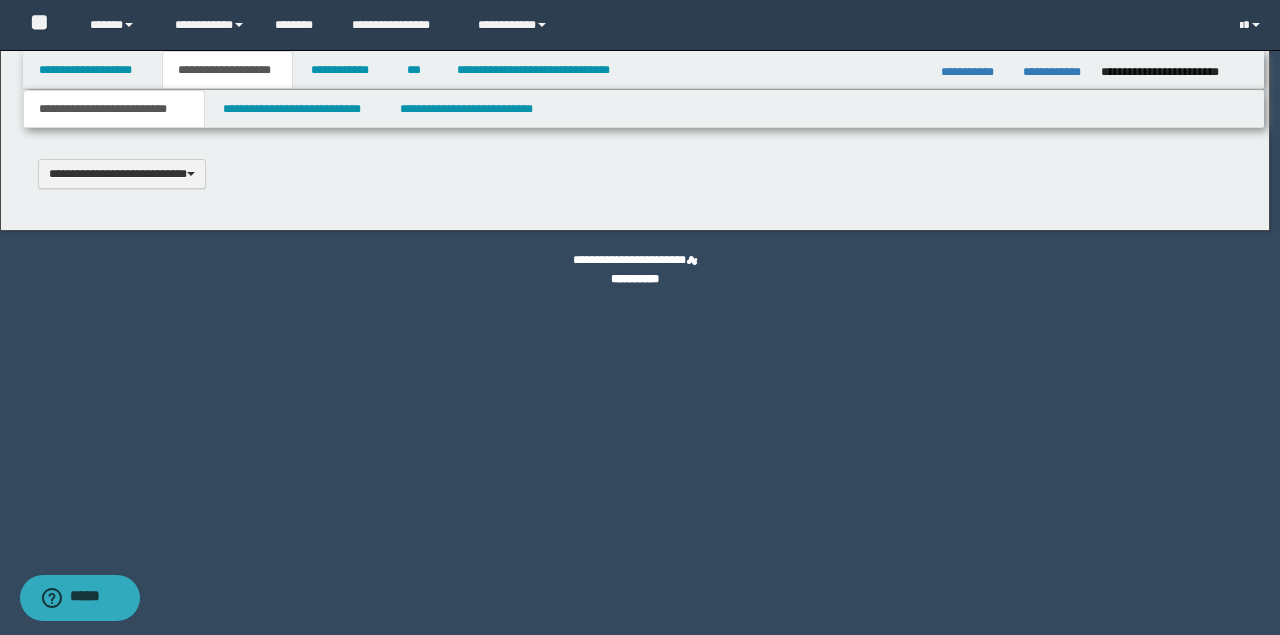 type 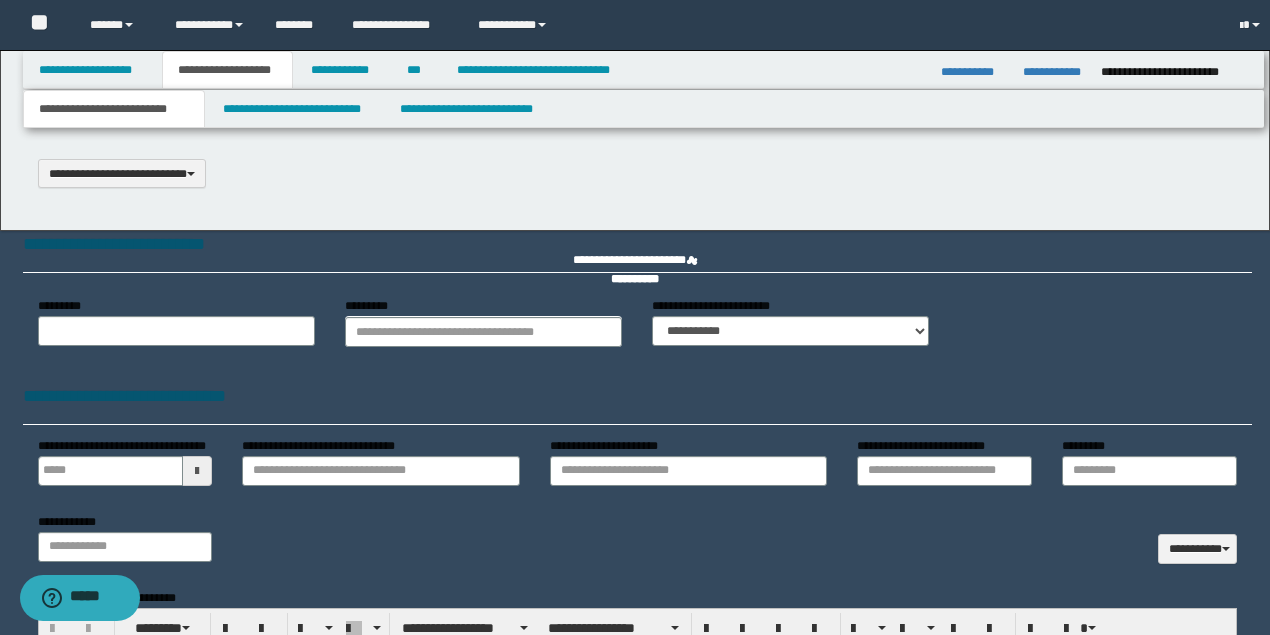 type on "**********" 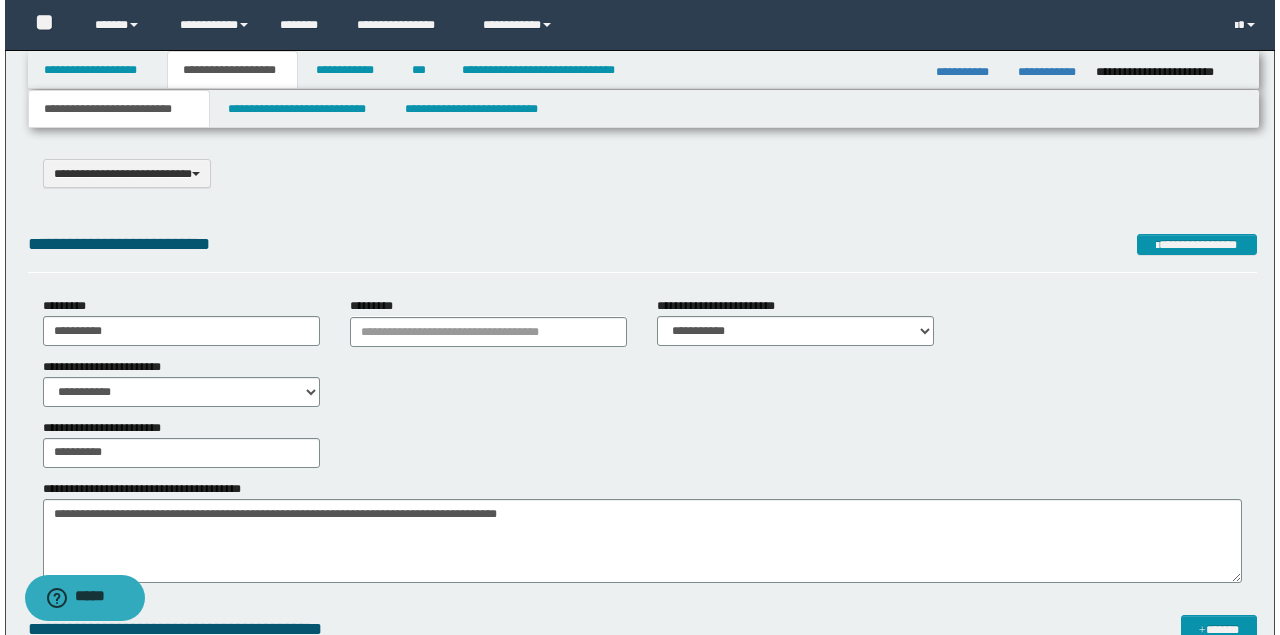 scroll, scrollTop: 0, scrollLeft: 0, axis: both 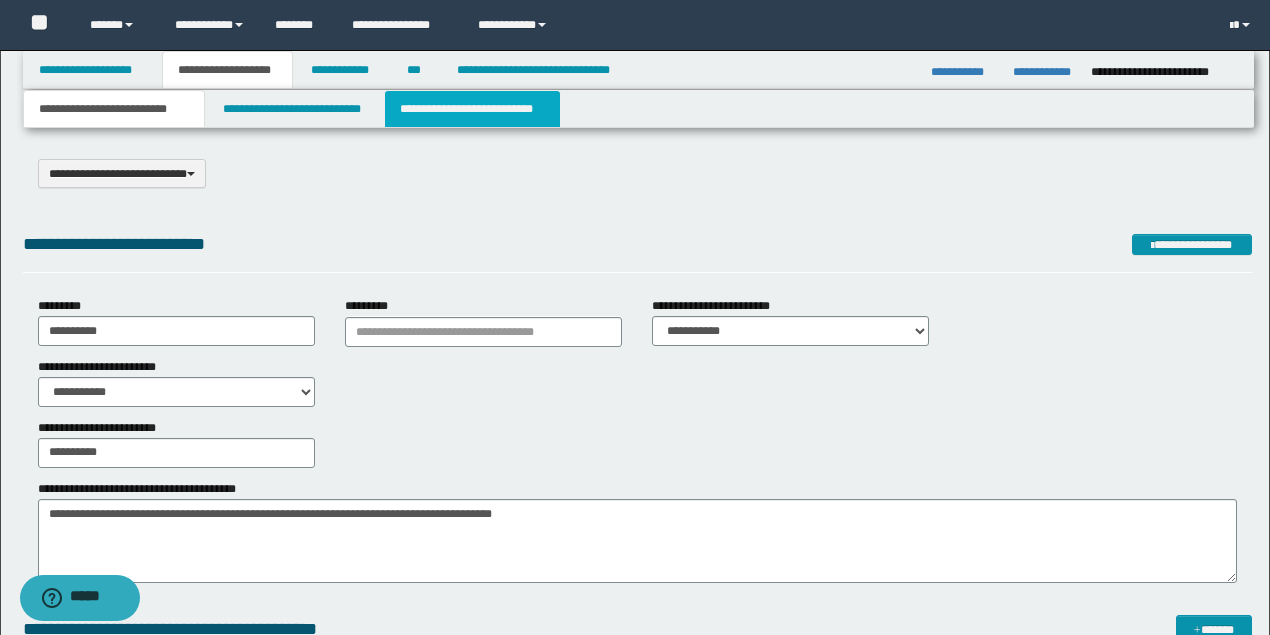 click on "**********" at bounding box center [472, 109] 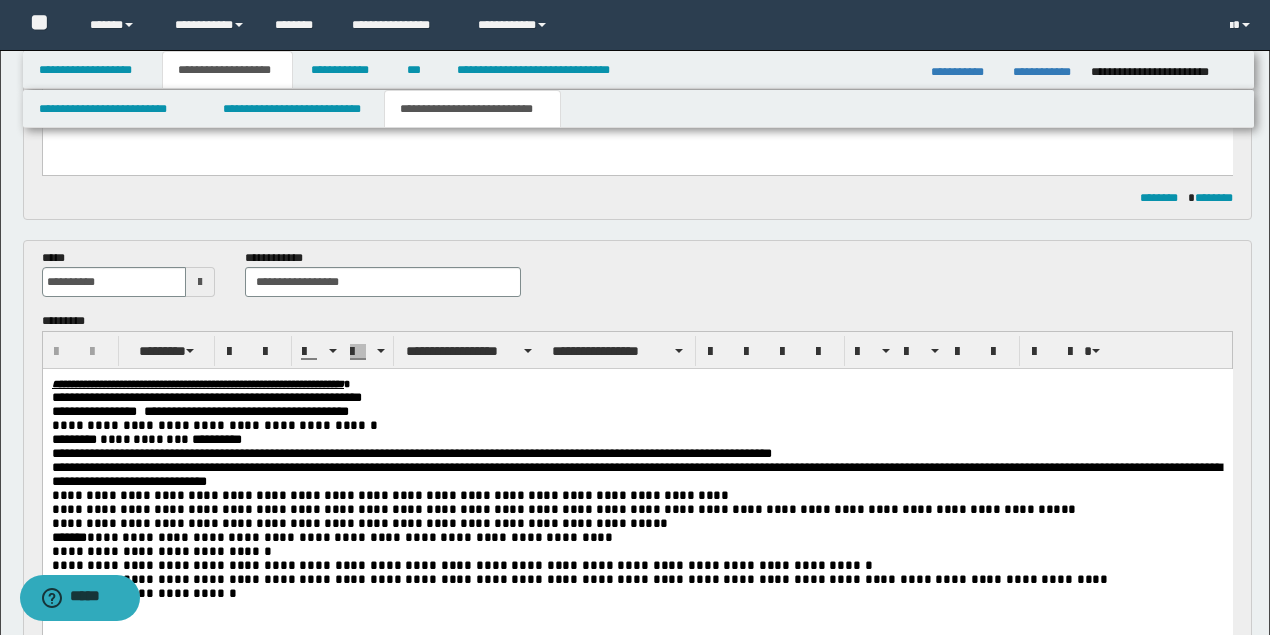 scroll, scrollTop: 866, scrollLeft: 0, axis: vertical 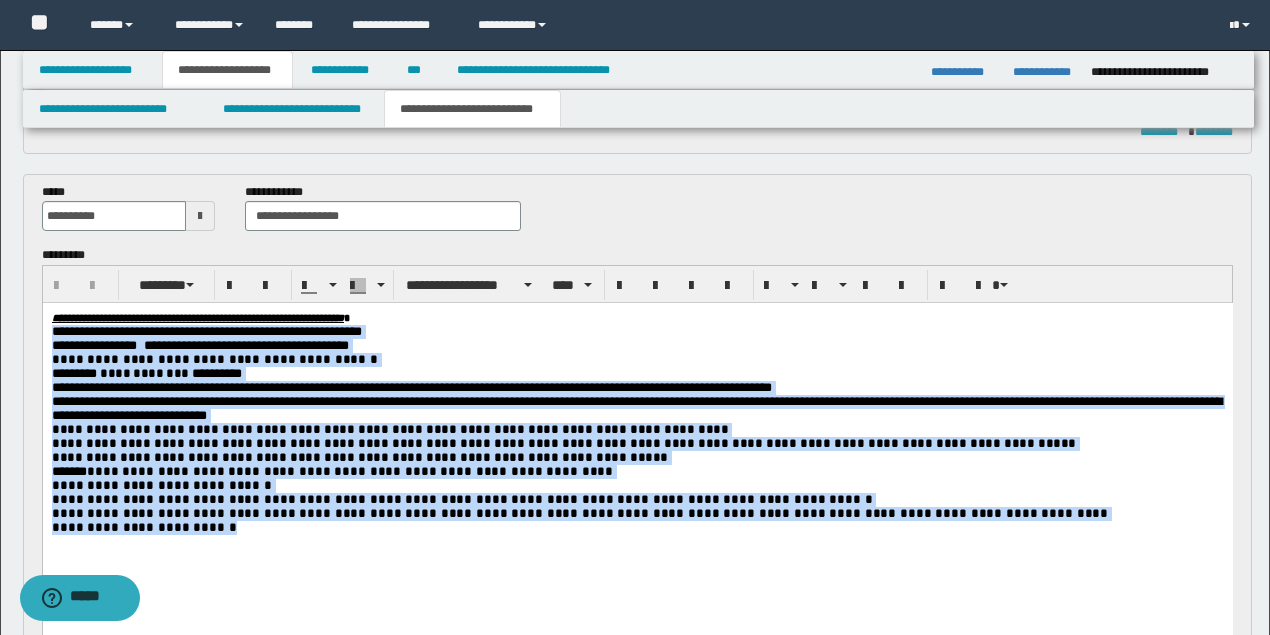 drag, startPoint x: 87, startPoint y: 448, endPoint x: 241, endPoint y: 441, distance: 154.15901 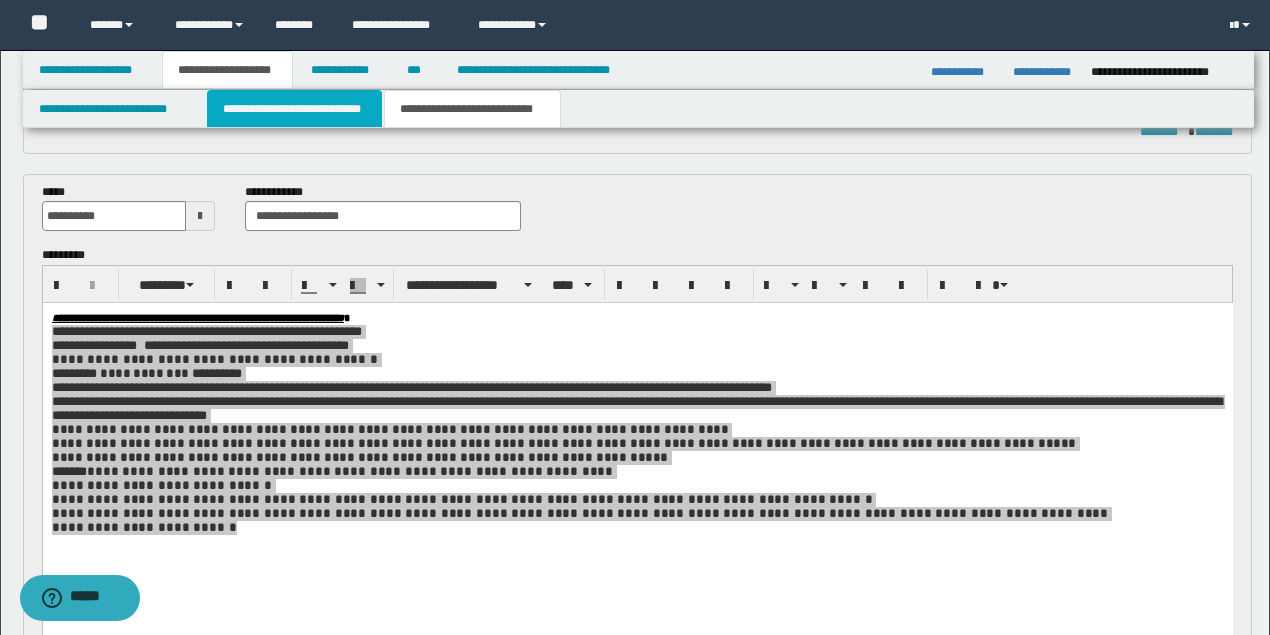 drag, startPoint x: 267, startPoint y: 116, endPoint x: 450, endPoint y: 261, distance: 233.48233 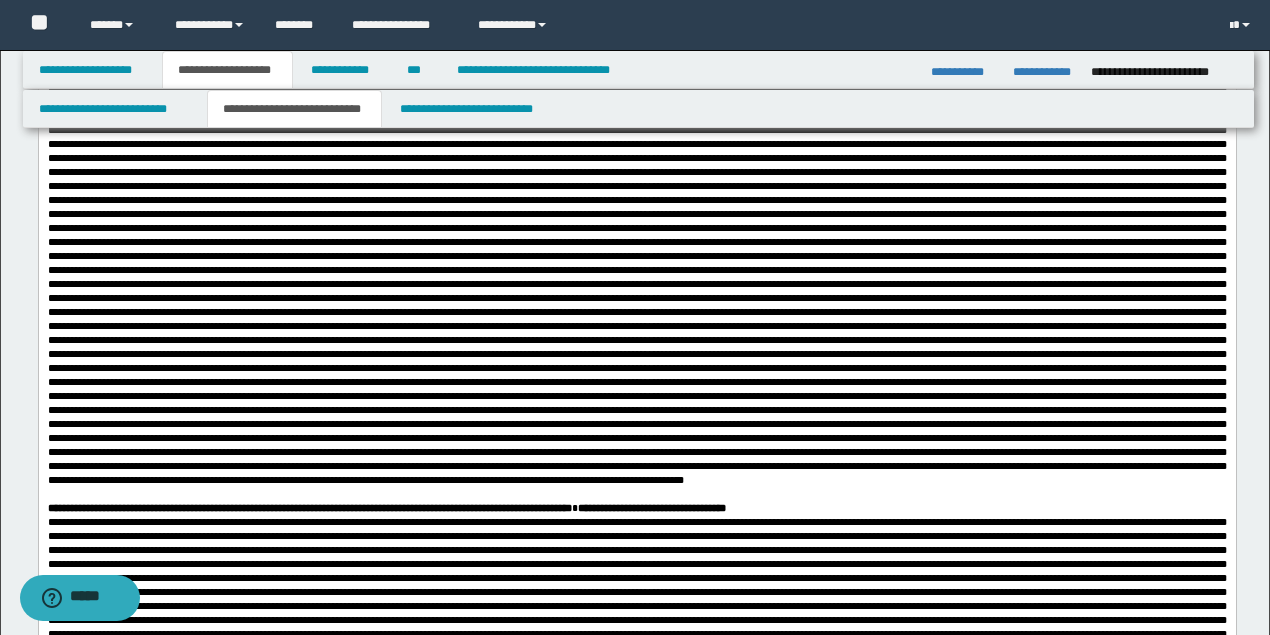 scroll, scrollTop: 1266, scrollLeft: 0, axis: vertical 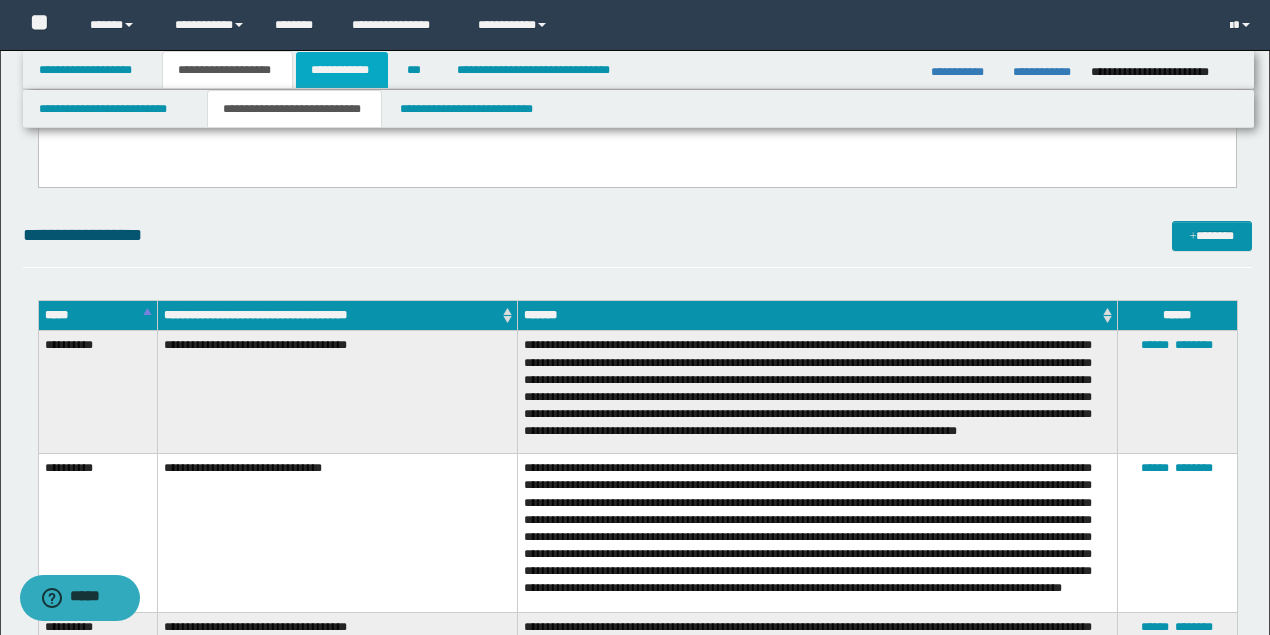 click on "**********" at bounding box center [342, 70] 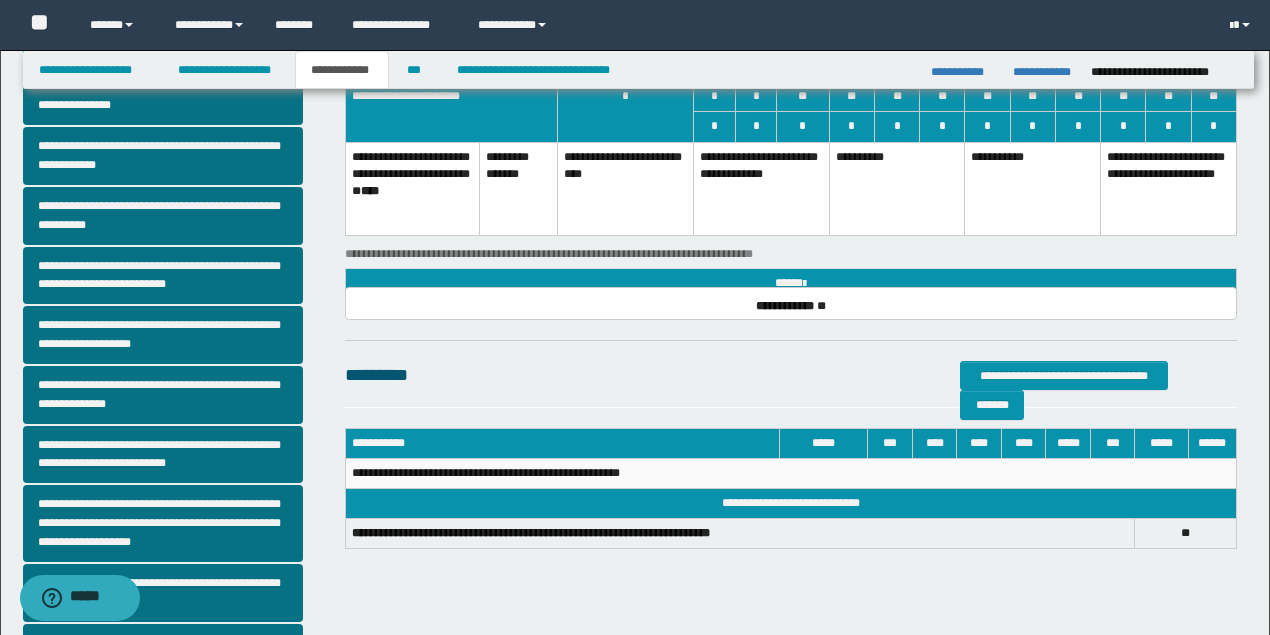 scroll, scrollTop: 46, scrollLeft: 0, axis: vertical 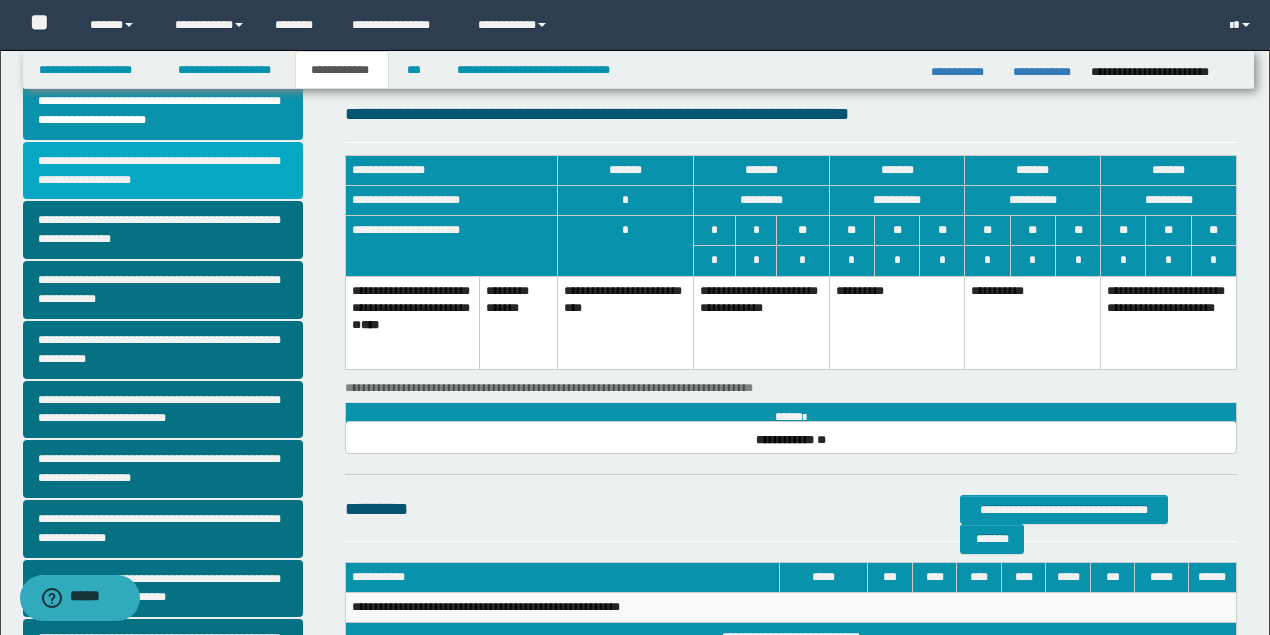 click on "**********" at bounding box center (163, 171) 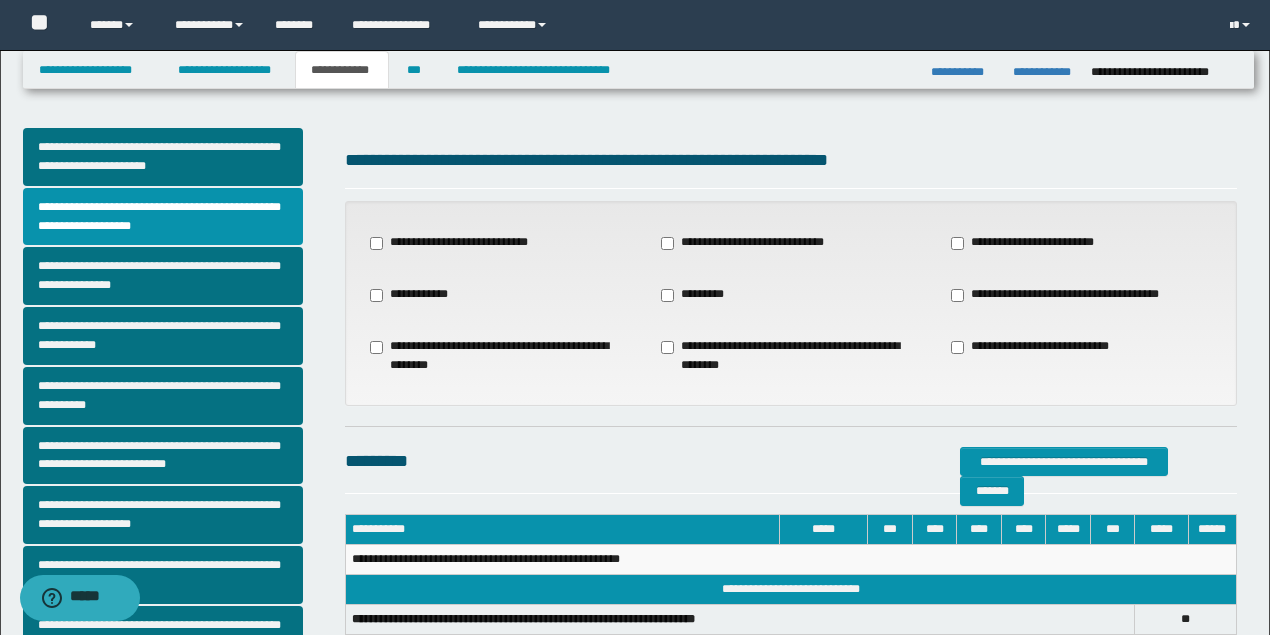 click on "**********" at bounding box center [749, 243] 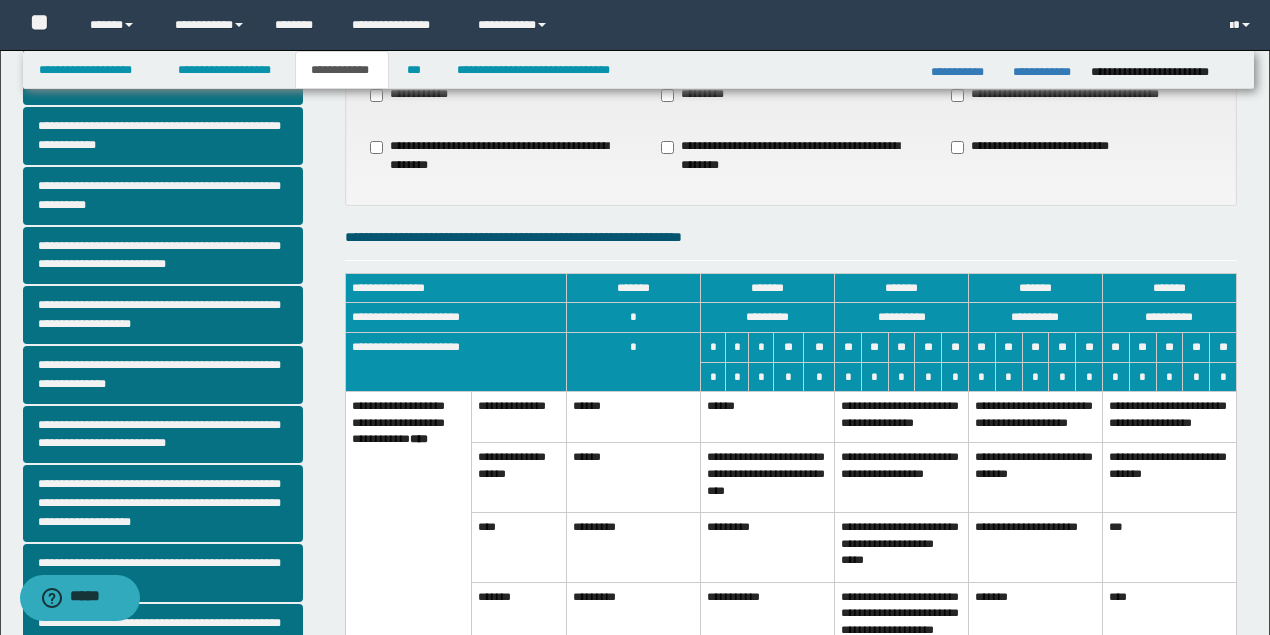scroll, scrollTop: 333, scrollLeft: 0, axis: vertical 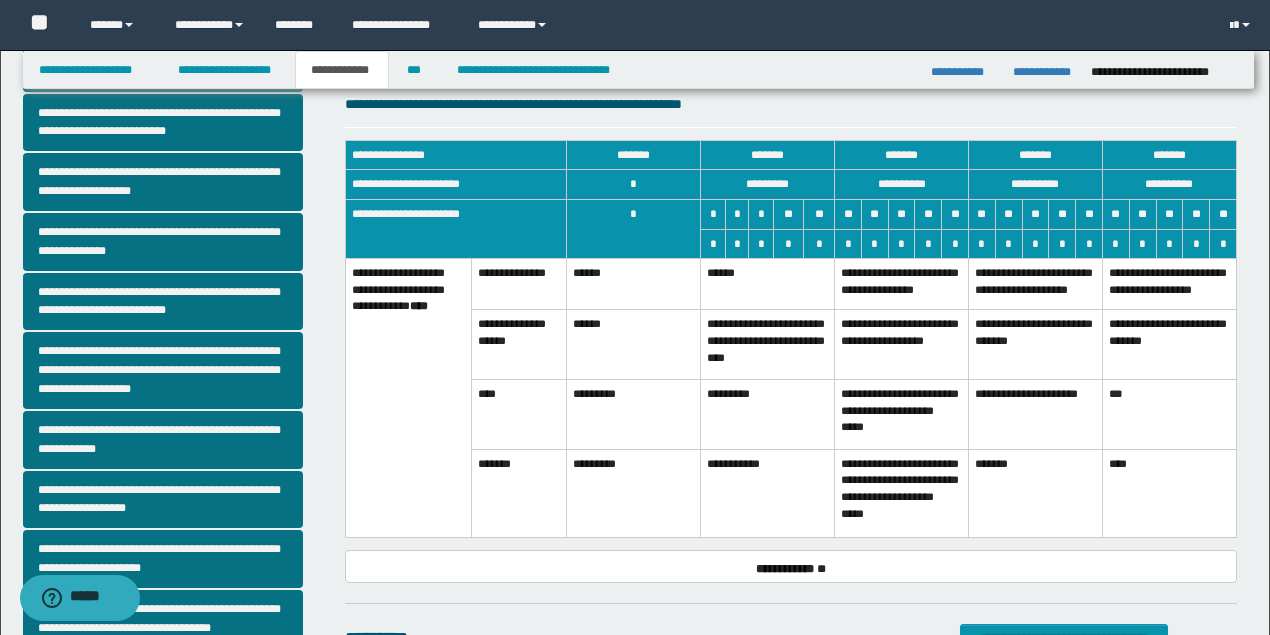 click on "******" at bounding box center (768, 284) 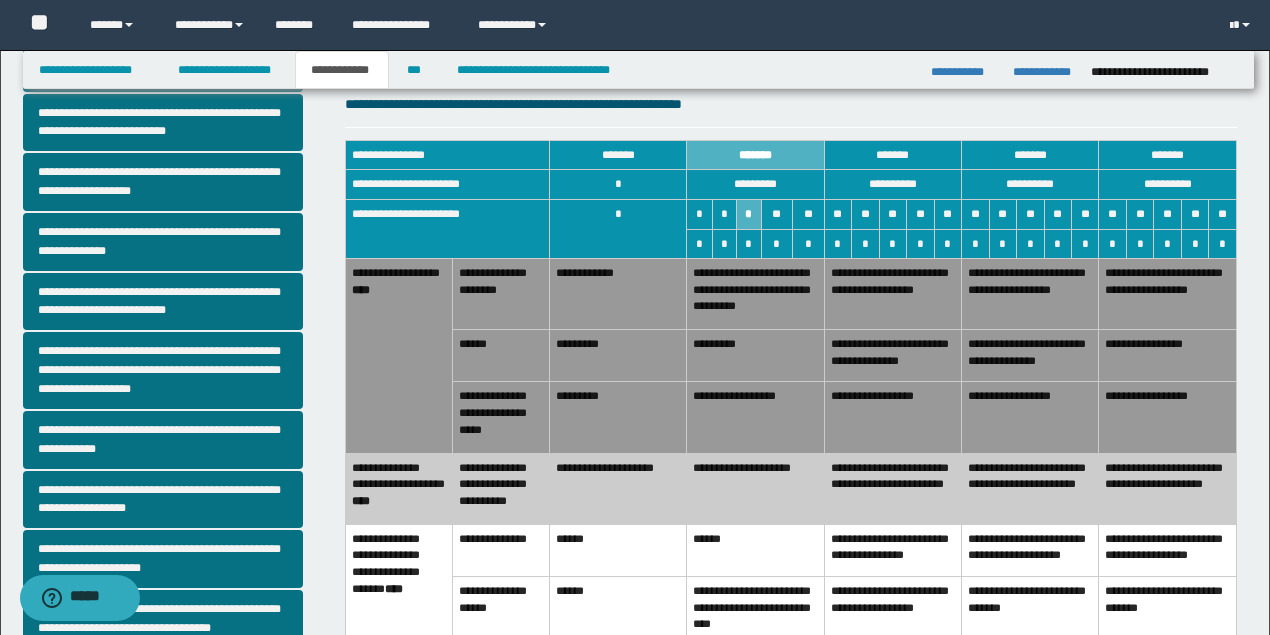 scroll, scrollTop: 466, scrollLeft: 0, axis: vertical 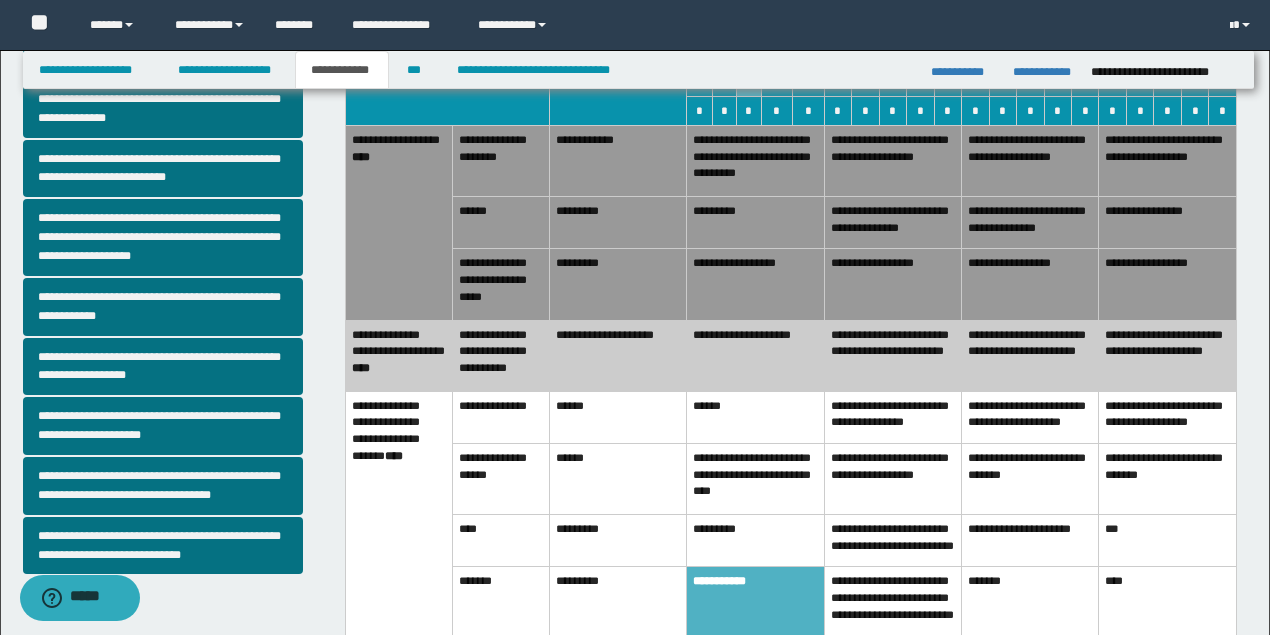 click on "**********" at bounding box center (892, 417) 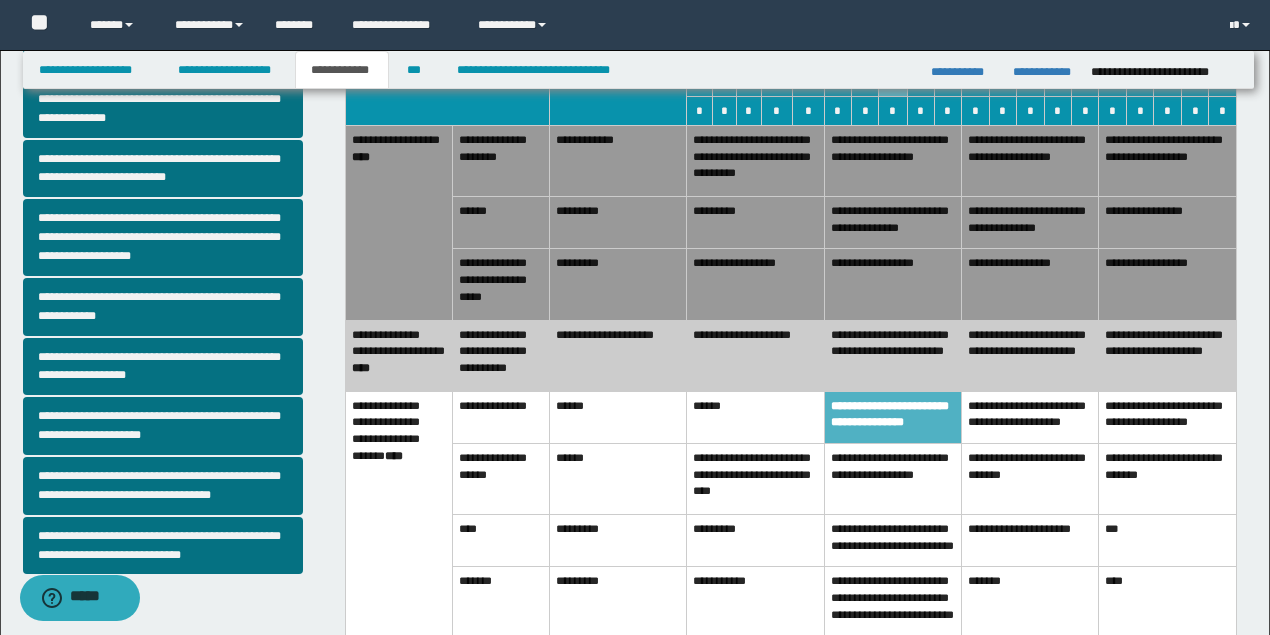 click on "**********" at bounding box center [755, 284] 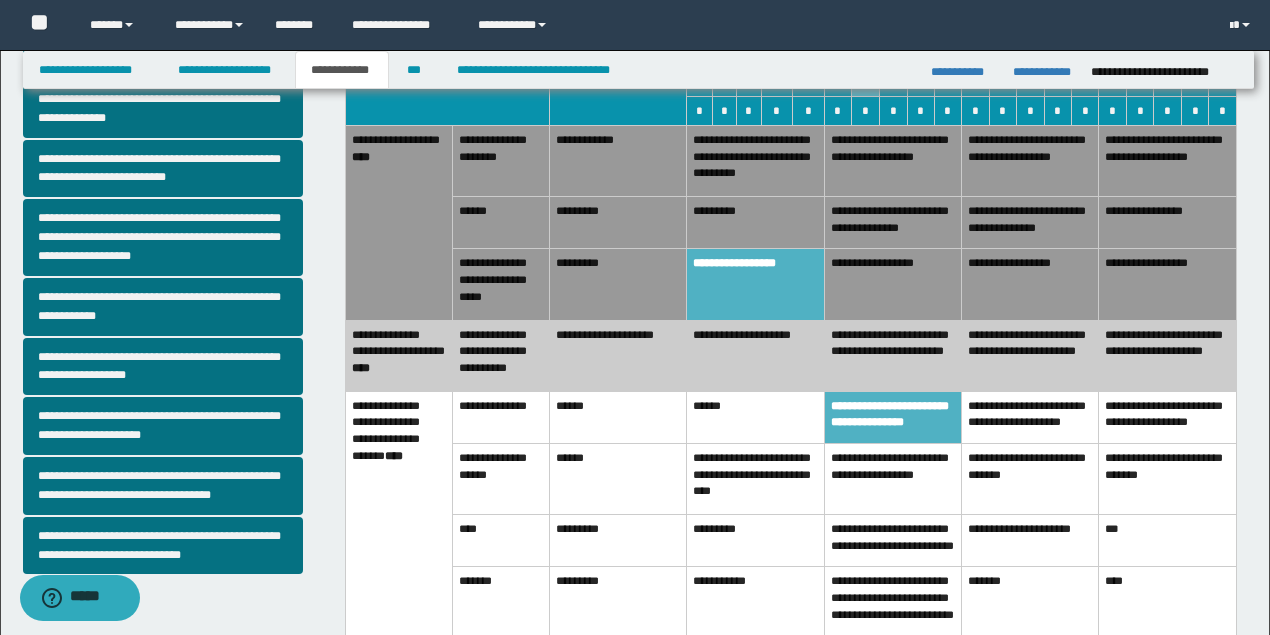 click on "**********" at bounding box center [892, 161] 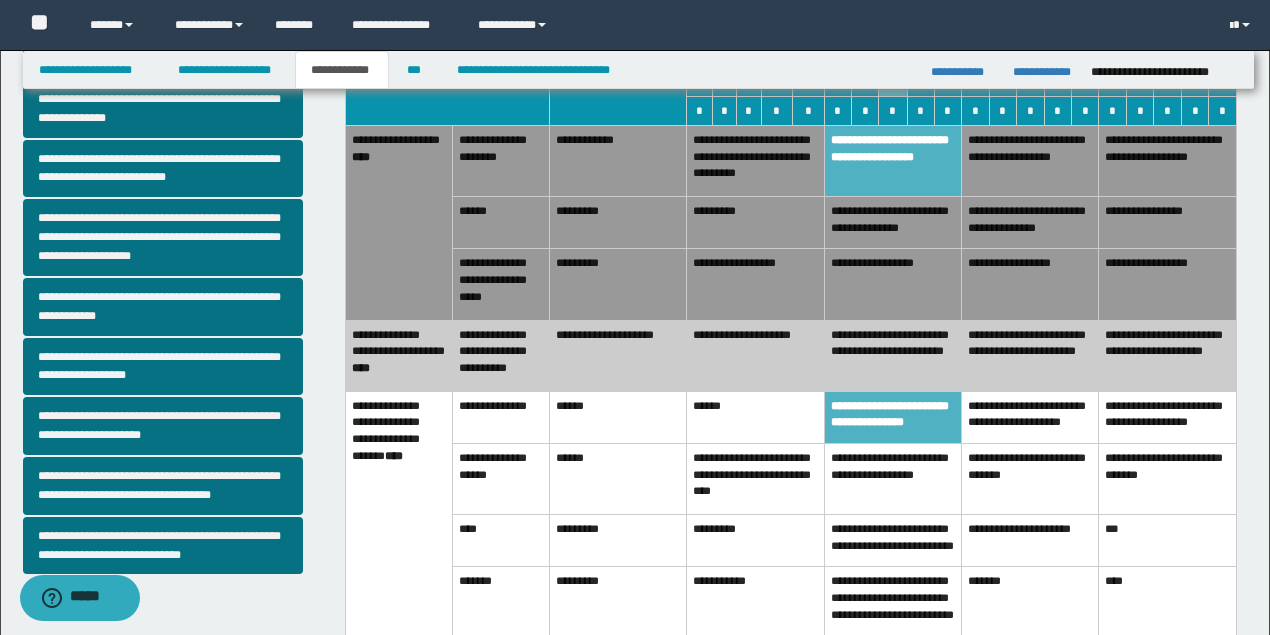 click on "**********" at bounding box center [755, 355] 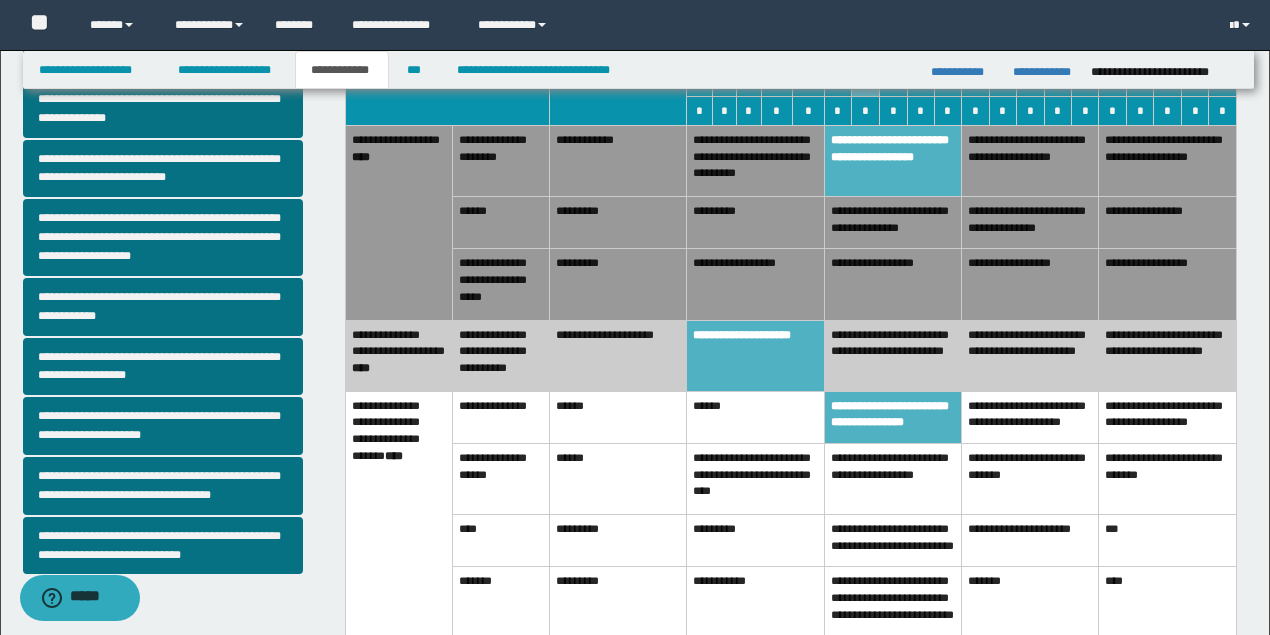 click on "**********" at bounding box center (1030, 355) 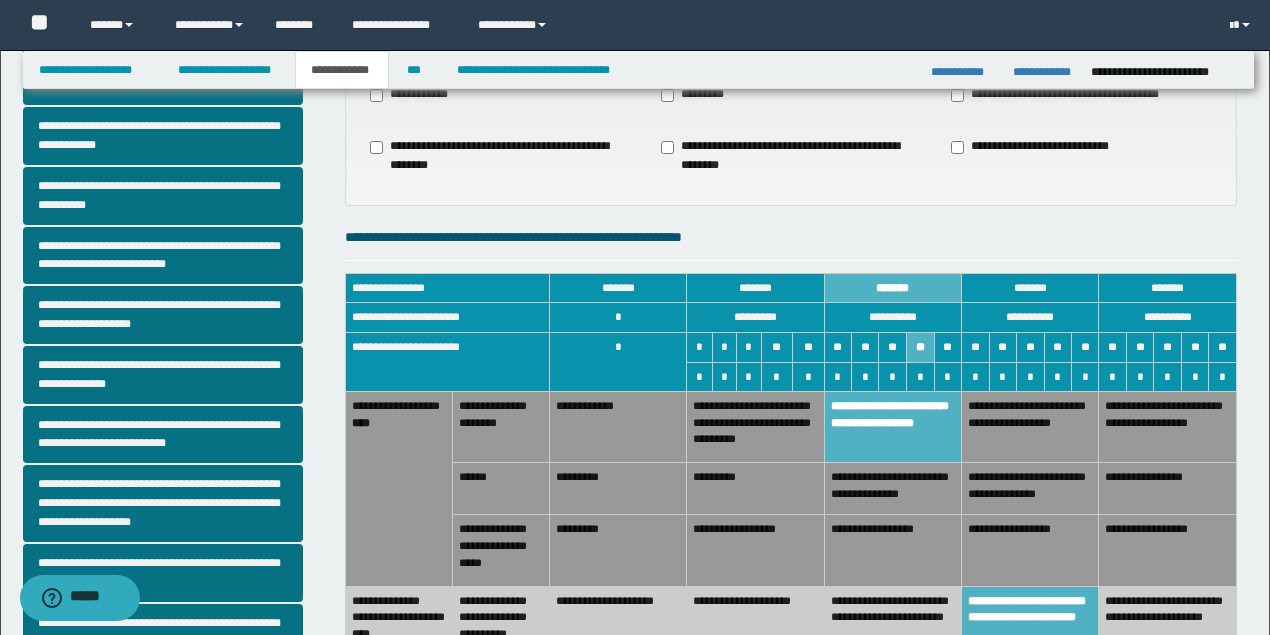 scroll, scrollTop: 266, scrollLeft: 0, axis: vertical 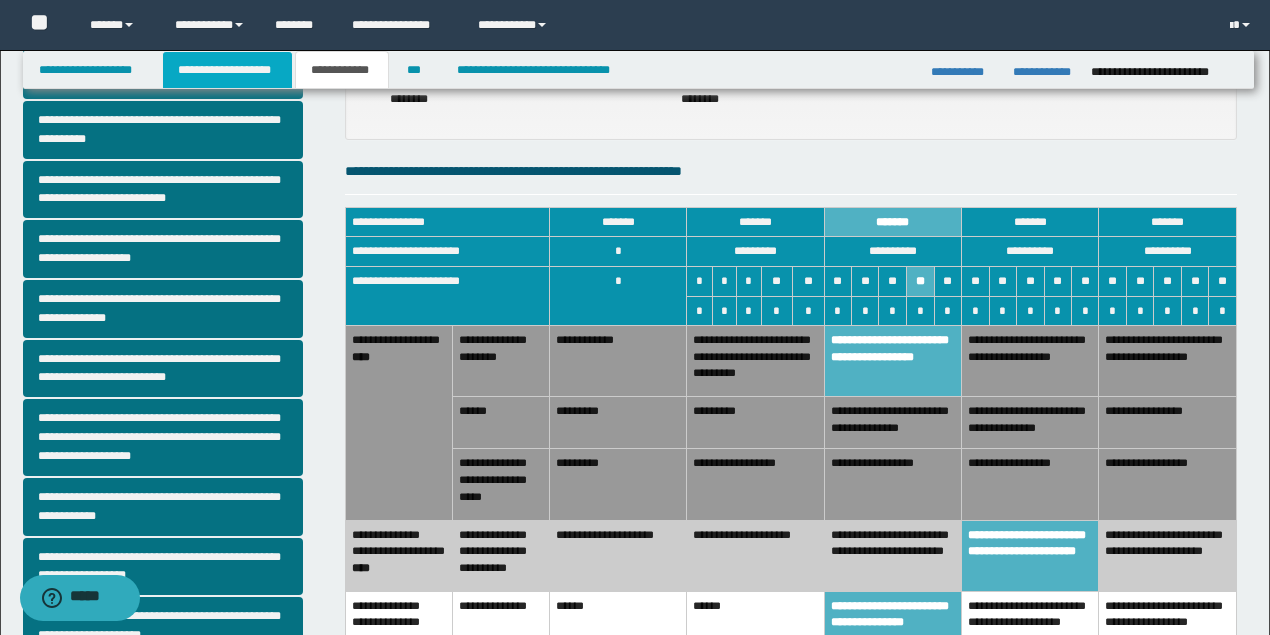 click on "**********" at bounding box center [227, 70] 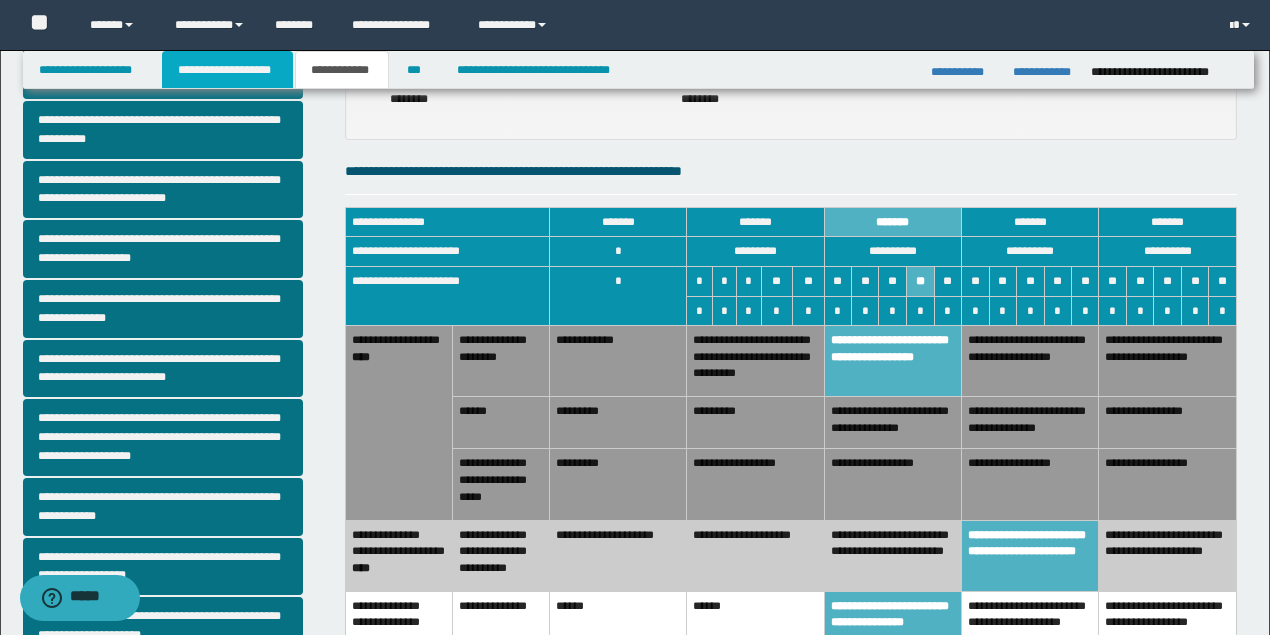 scroll, scrollTop: 297, scrollLeft: 0, axis: vertical 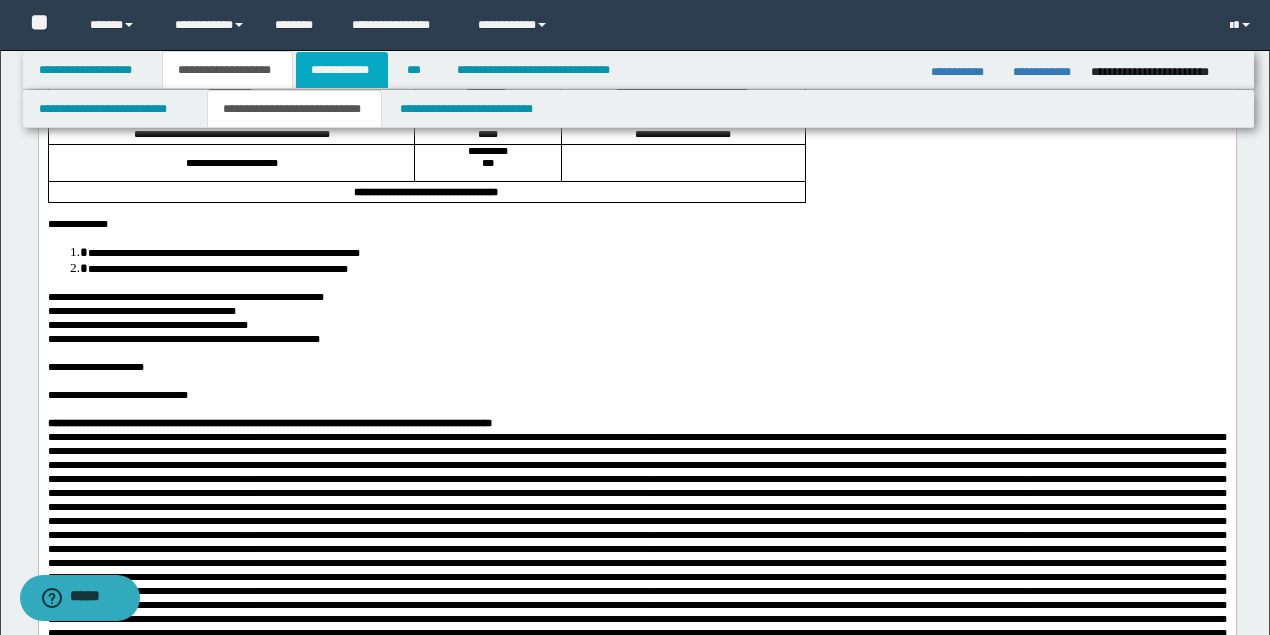 click on "**********" at bounding box center [342, 70] 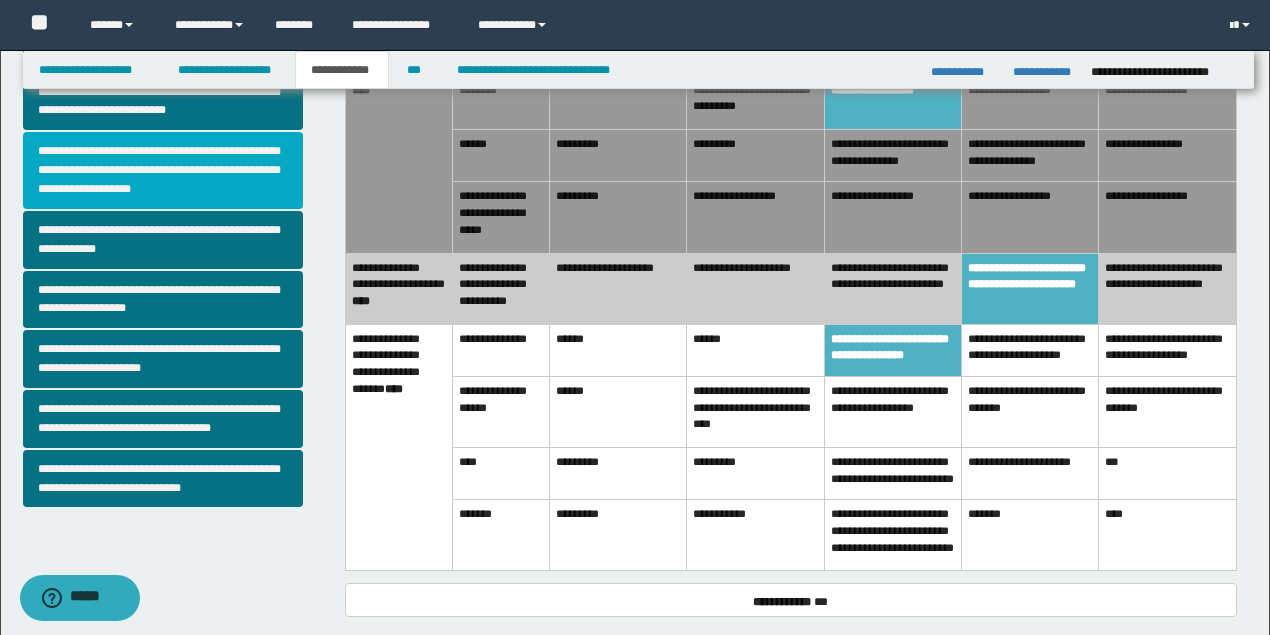scroll, scrollTop: 400, scrollLeft: 0, axis: vertical 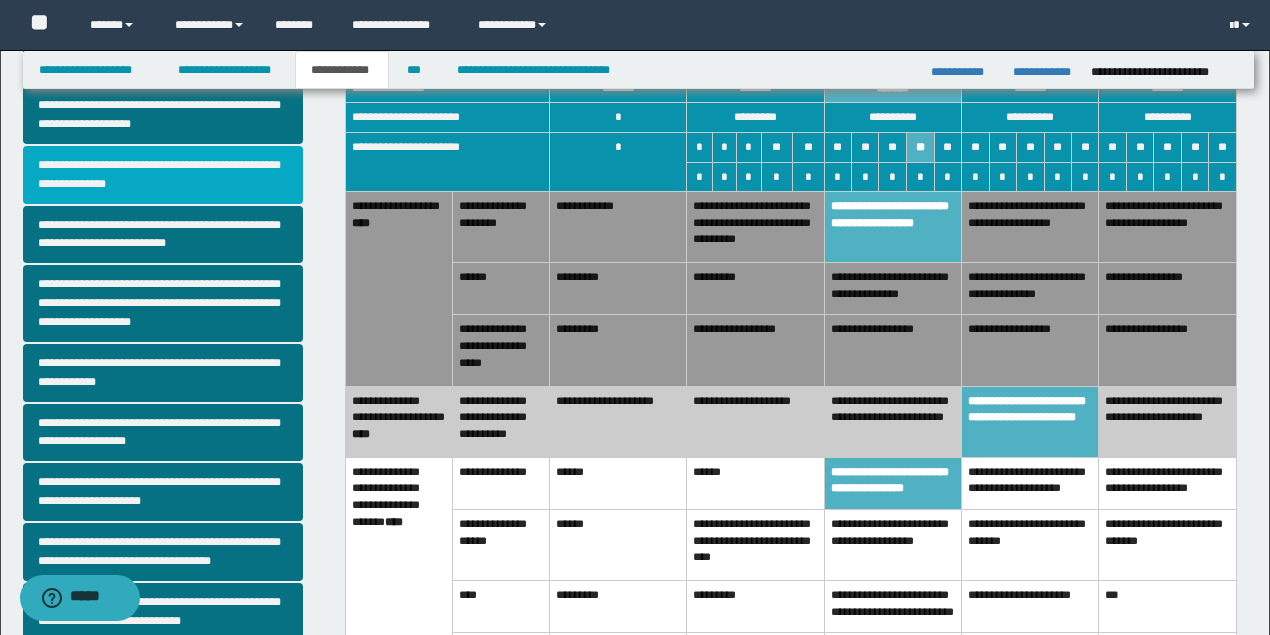 click on "**********" at bounding box center [163, 175] 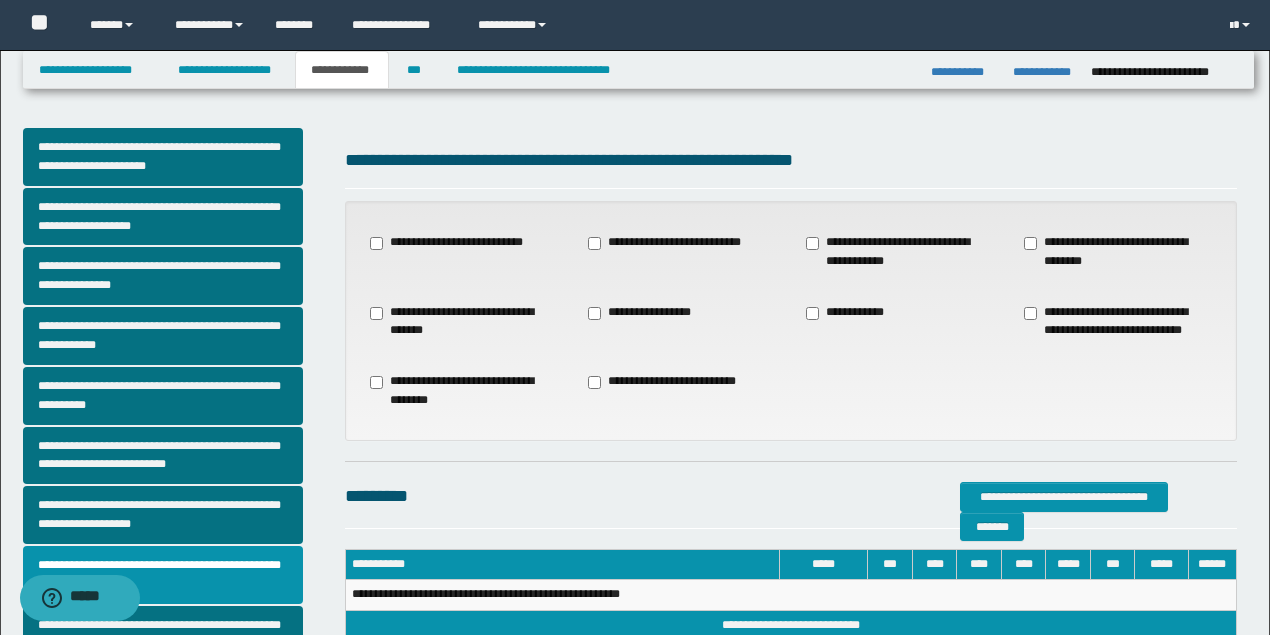 click on "**********" at bounding box center (643, 313) 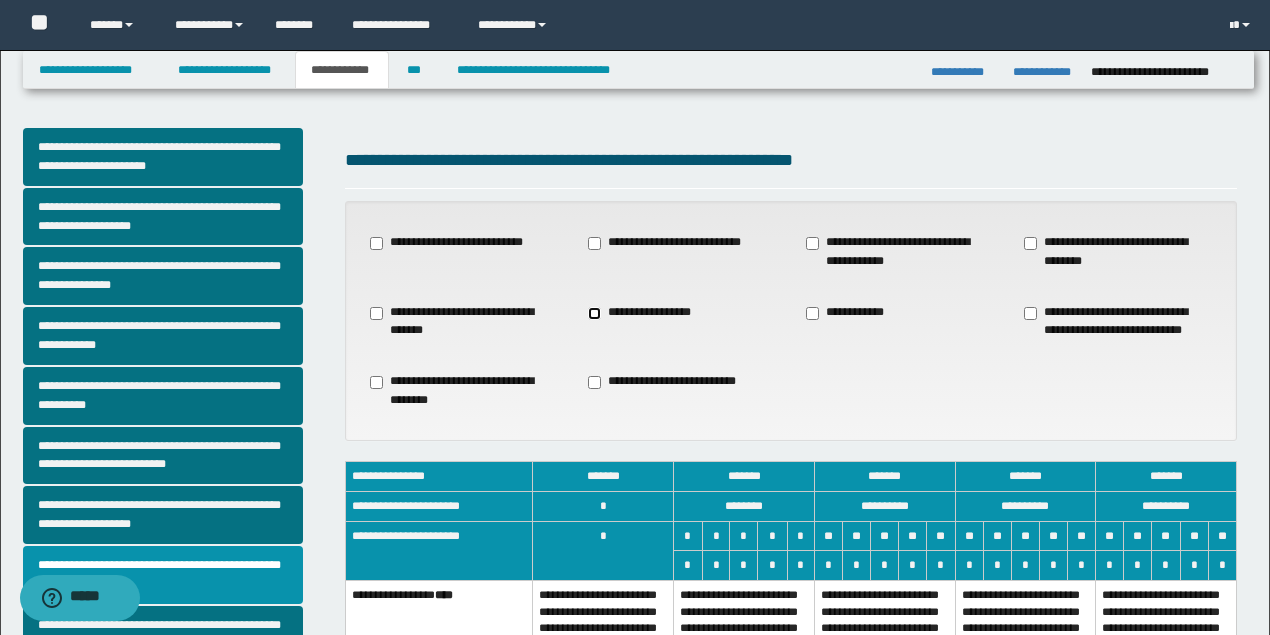 scroll, scrollTop: 333, scrollLeft: 0, axis: vertical 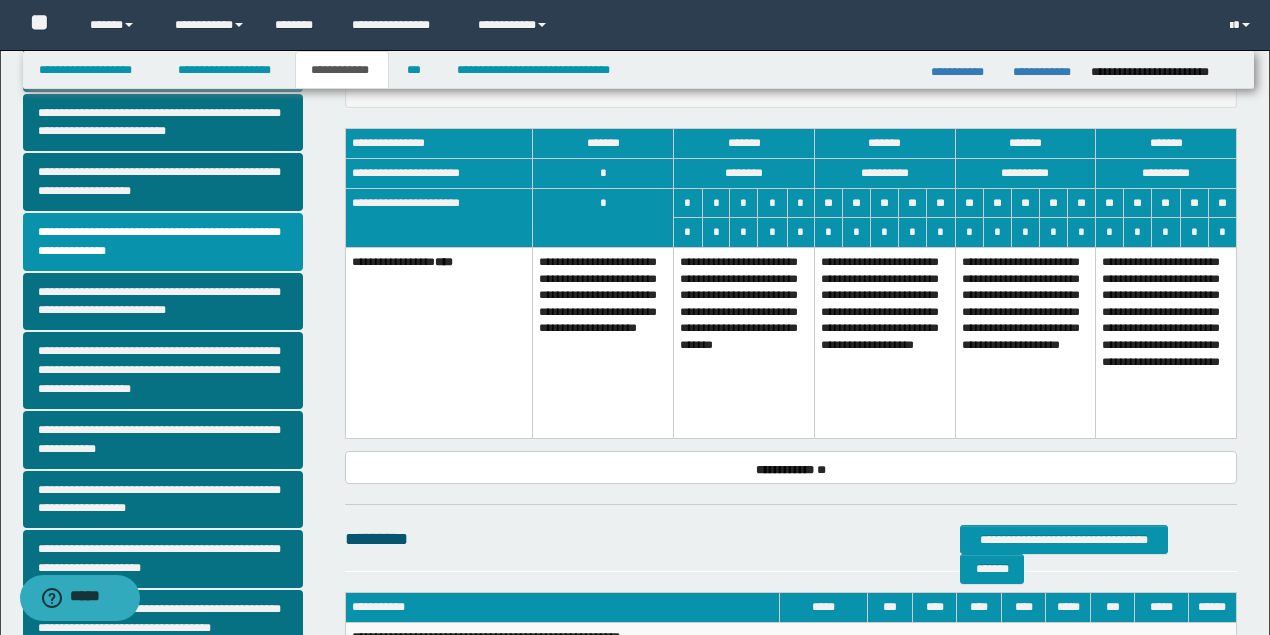 click on "**********" at bounding box center [1166, 342] 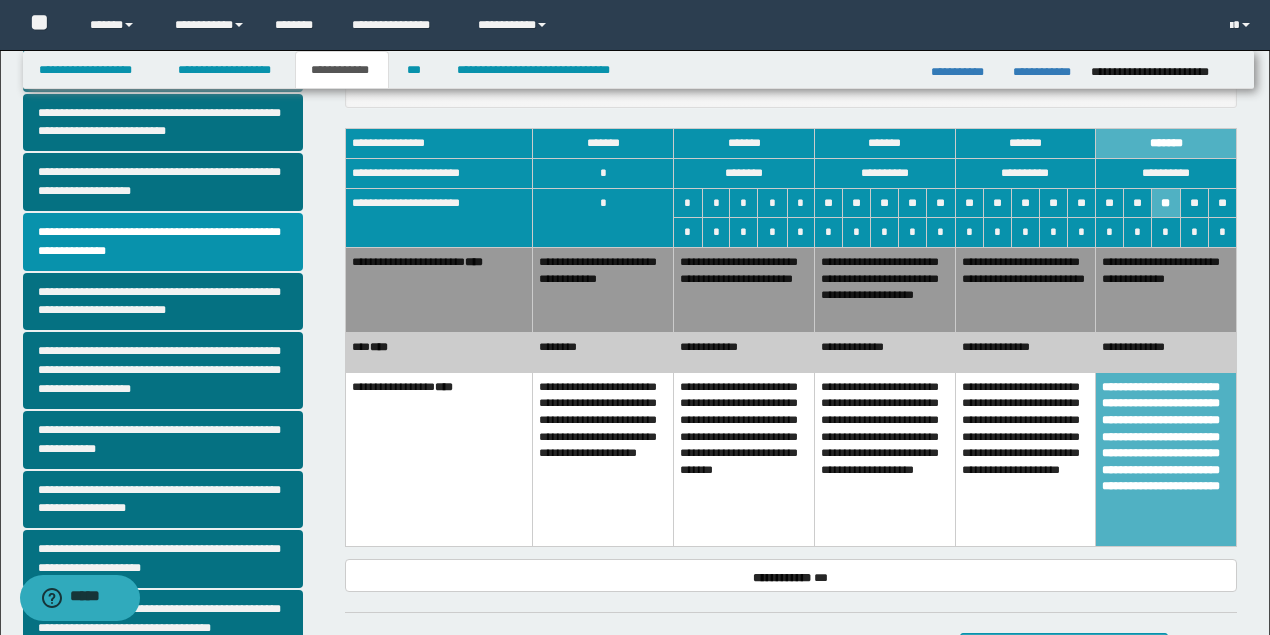 click on "**********" at bounding box center (1166, 289) 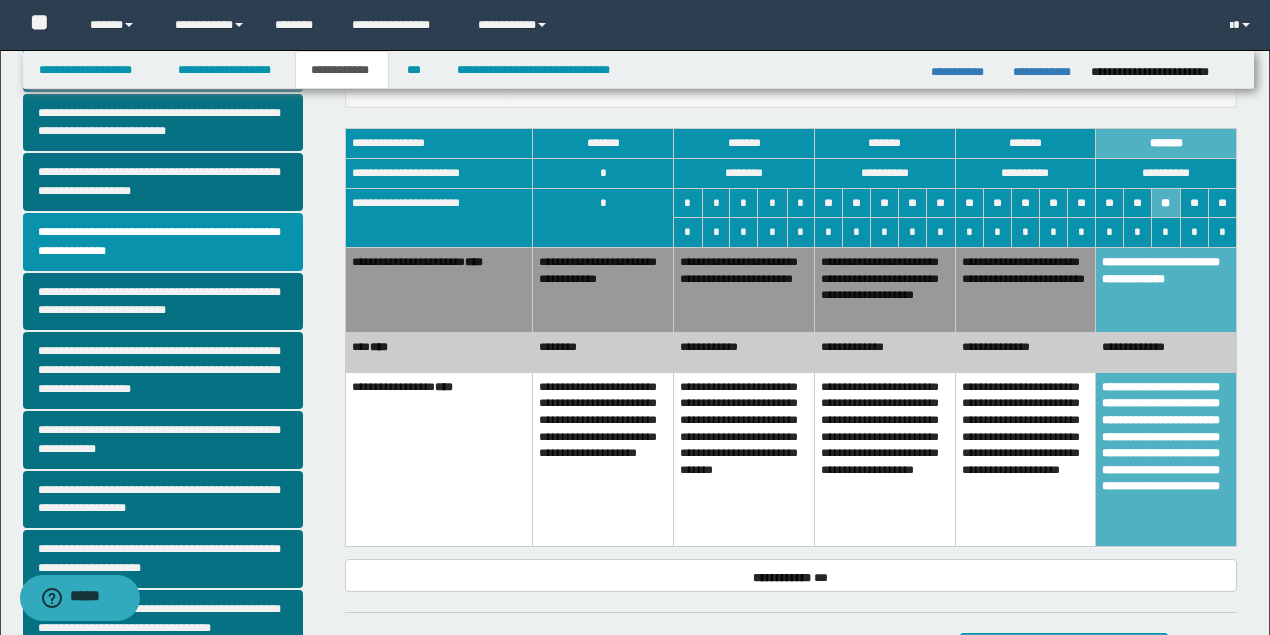 click on "**********" at bounding box center (884, 352) 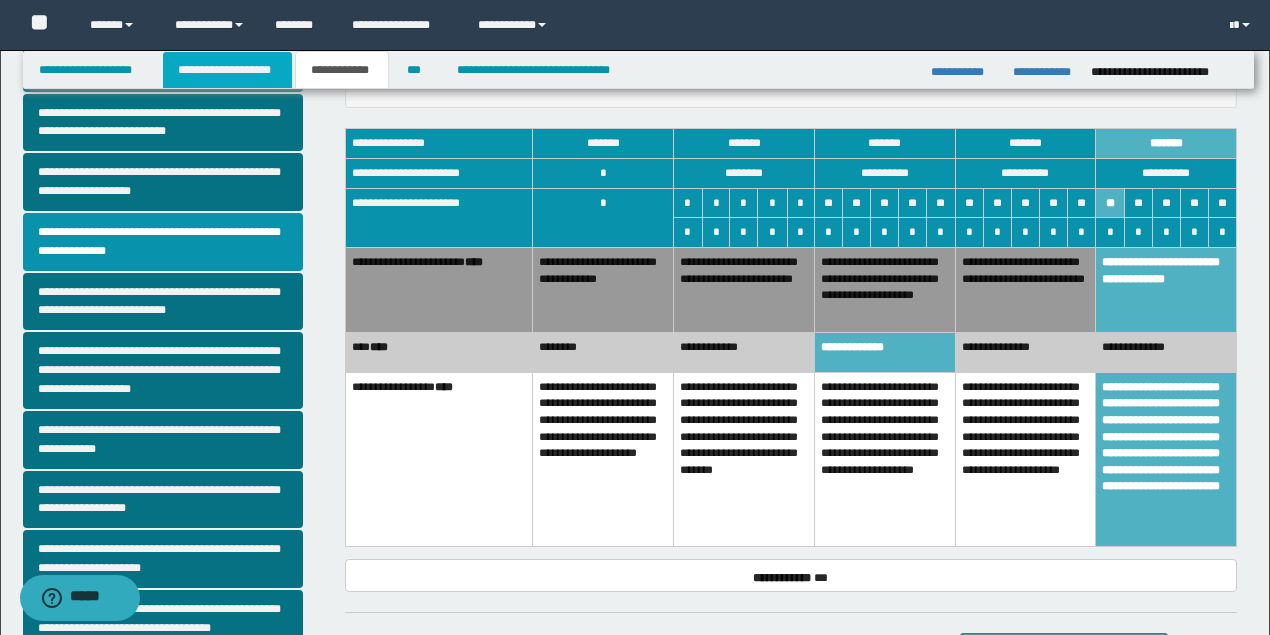 click on "**********" at bounding box center (227, 70) 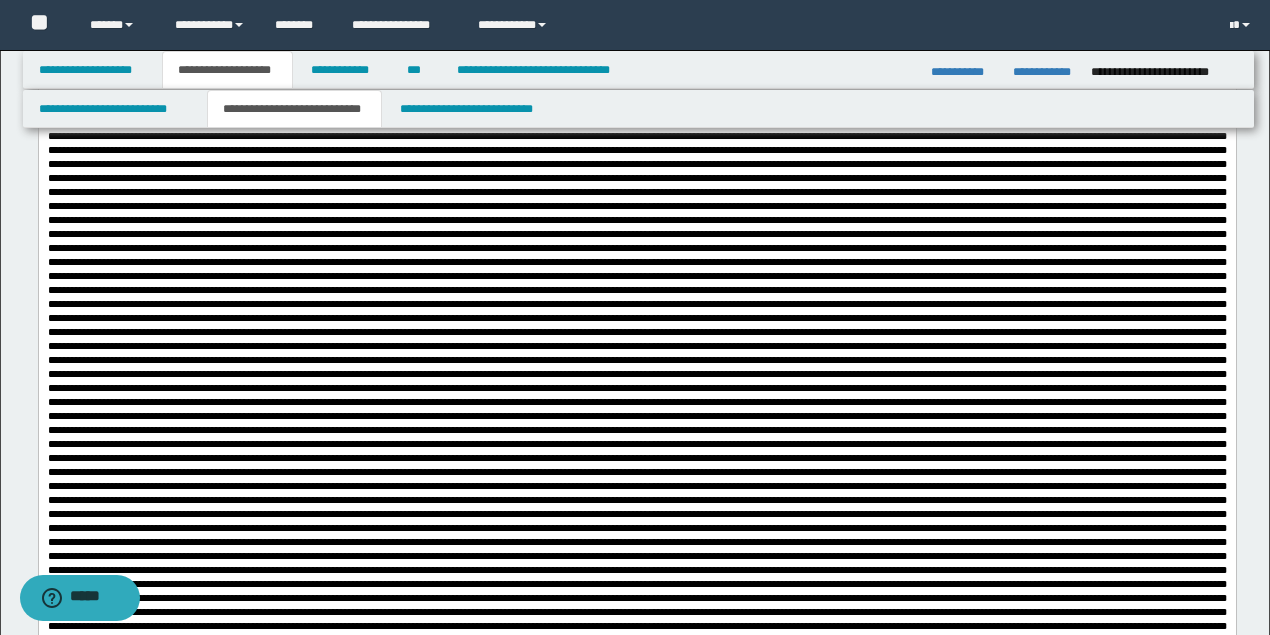 scroll, scrollTop: 2364, scrollLeft: 0, axis: vertical 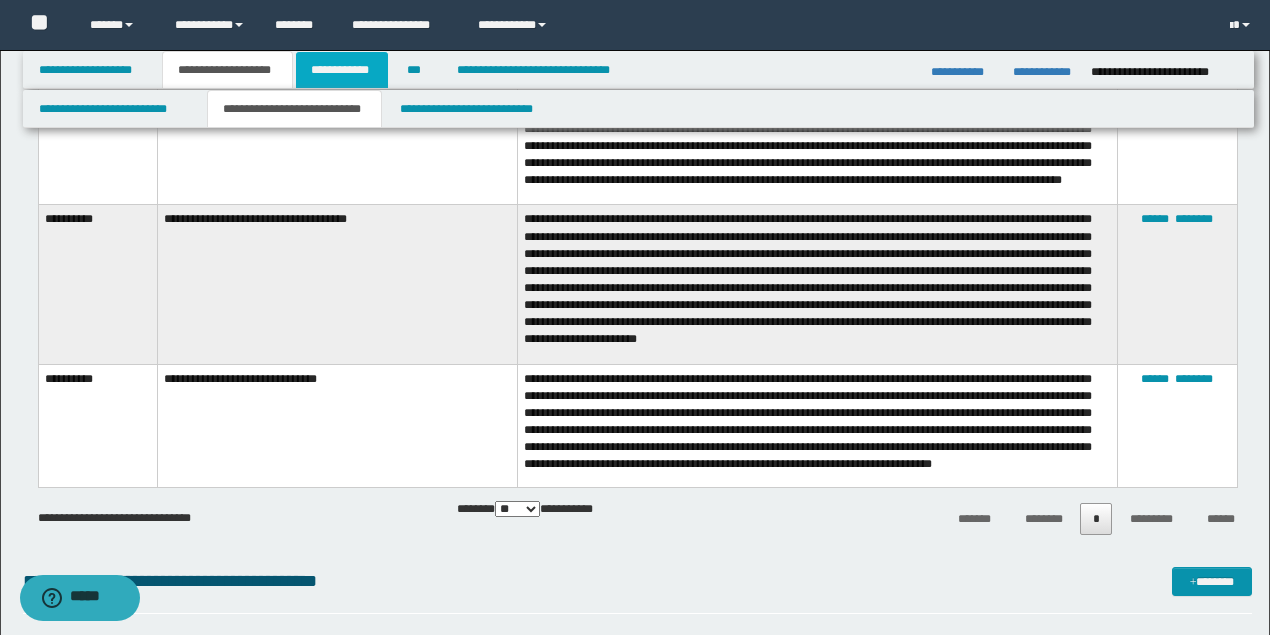 click on "**********" at bounding box center (342, 70) 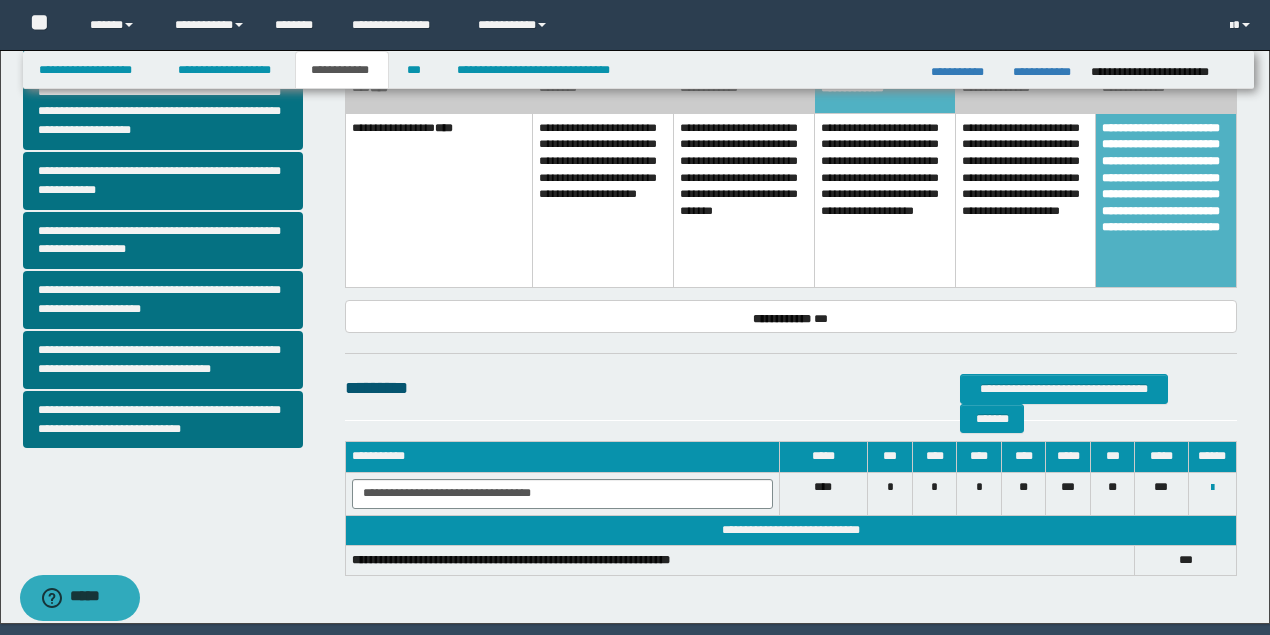 scroll, scrollTop: 392, scrollLeft: 0, axis: vertical 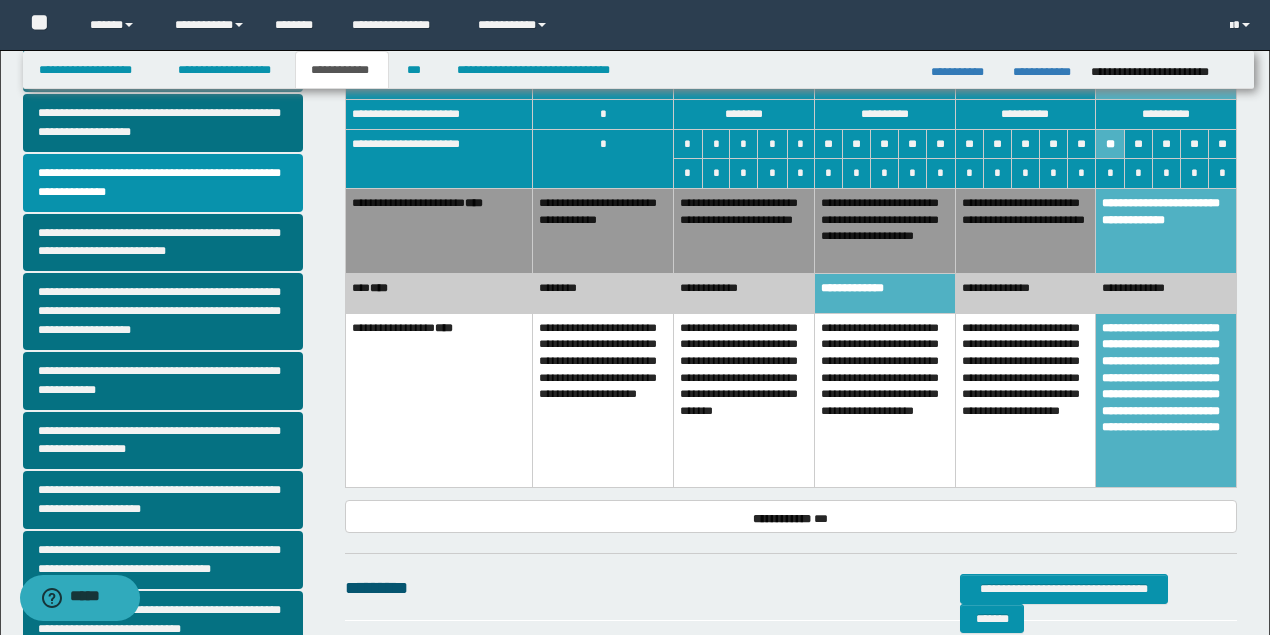 click on "**********" at bounding box center (884, 293) 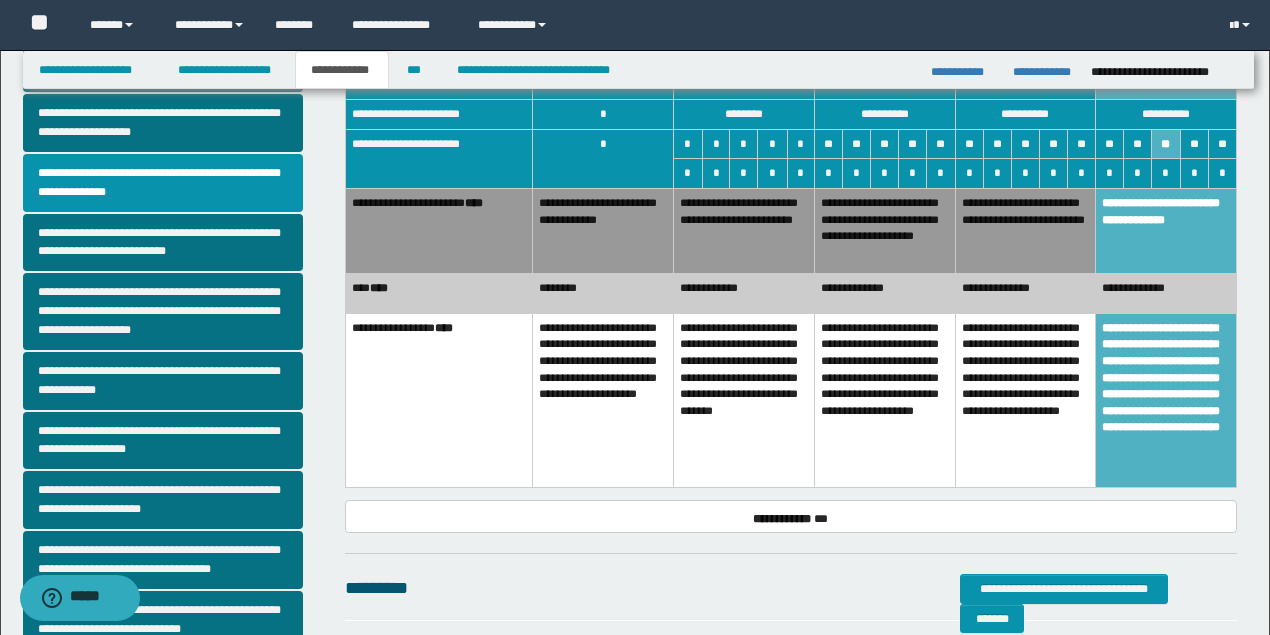scroll, scrollTop: 458, scrollLeft: 0, axis: vertical 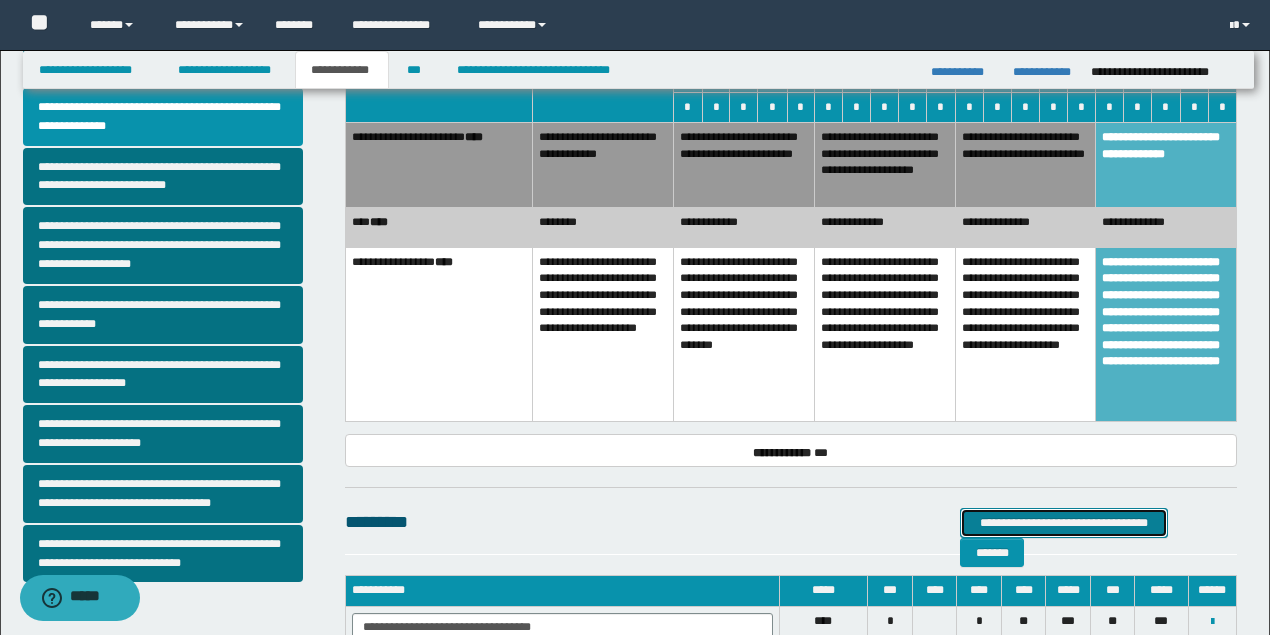 click on "**********" at bounding box center [1064, 522] 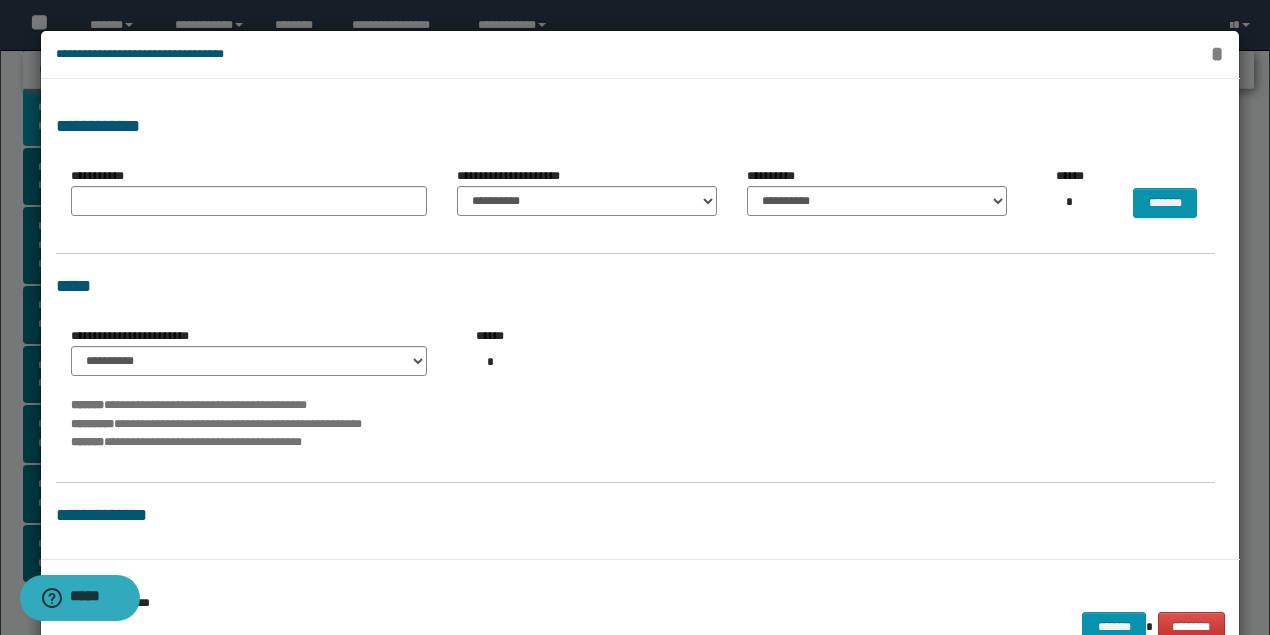 click on "*" at bounding box center (1217, 54) 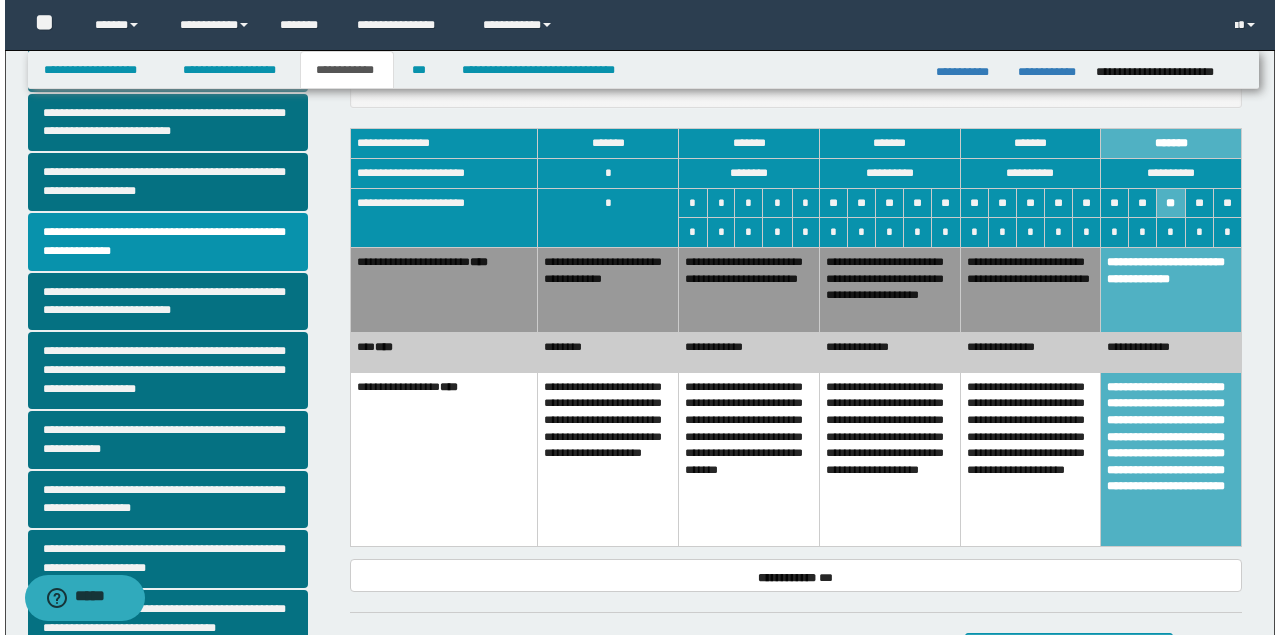 scroll, scrollTop: 600, scrollLeft: 0, axis: vertical 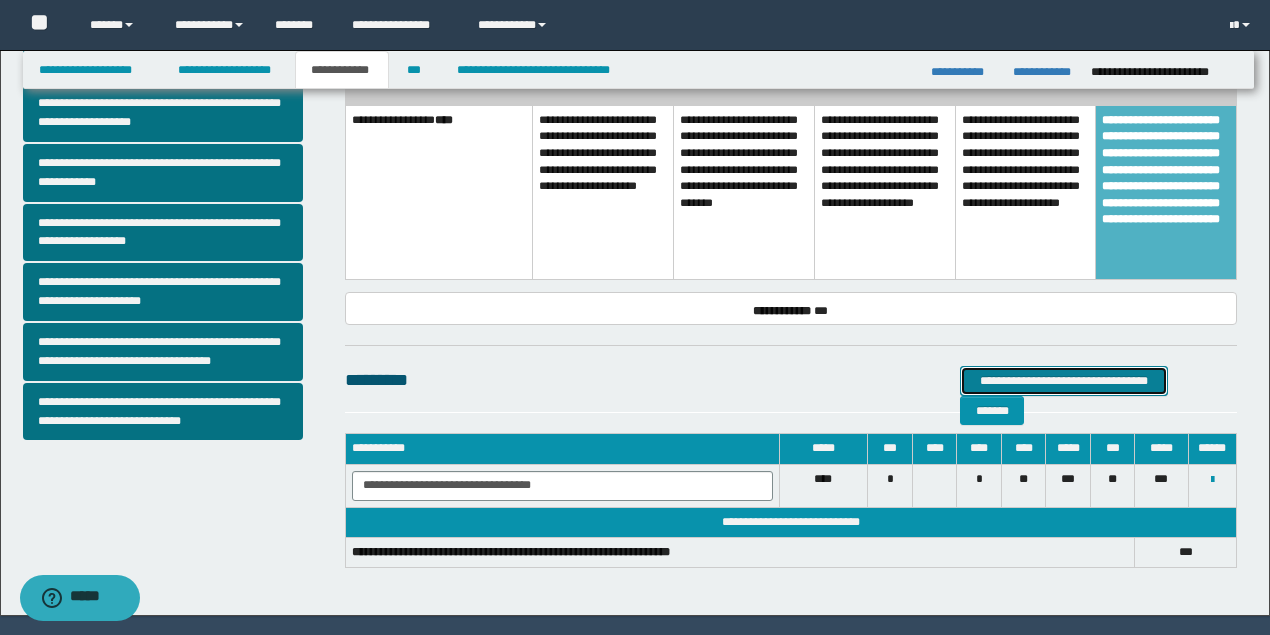 click on "**********" at bounding box center (1064, 380) 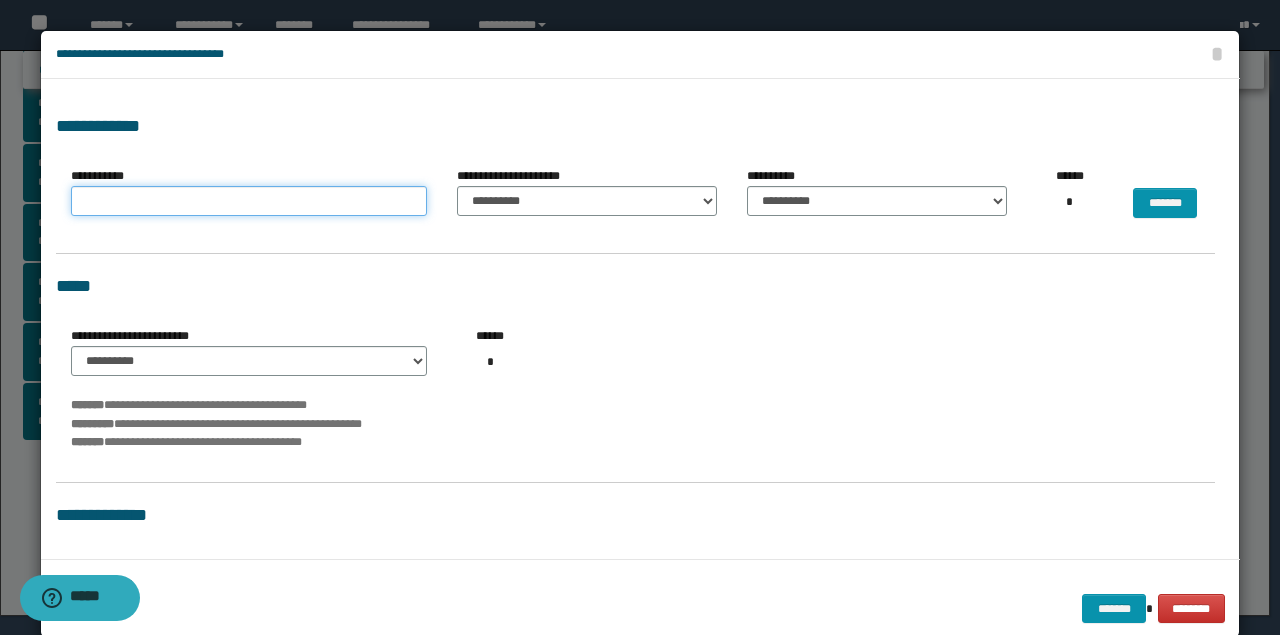 click on "**********" at bounding box center (249, 201) 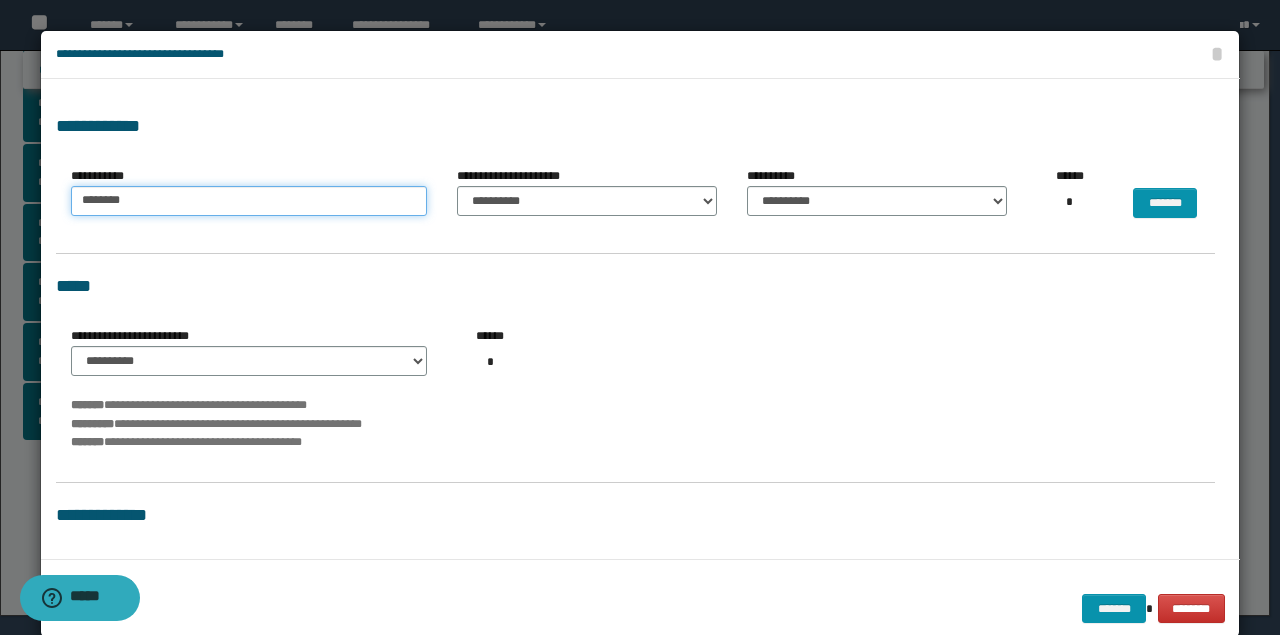 type on "********" 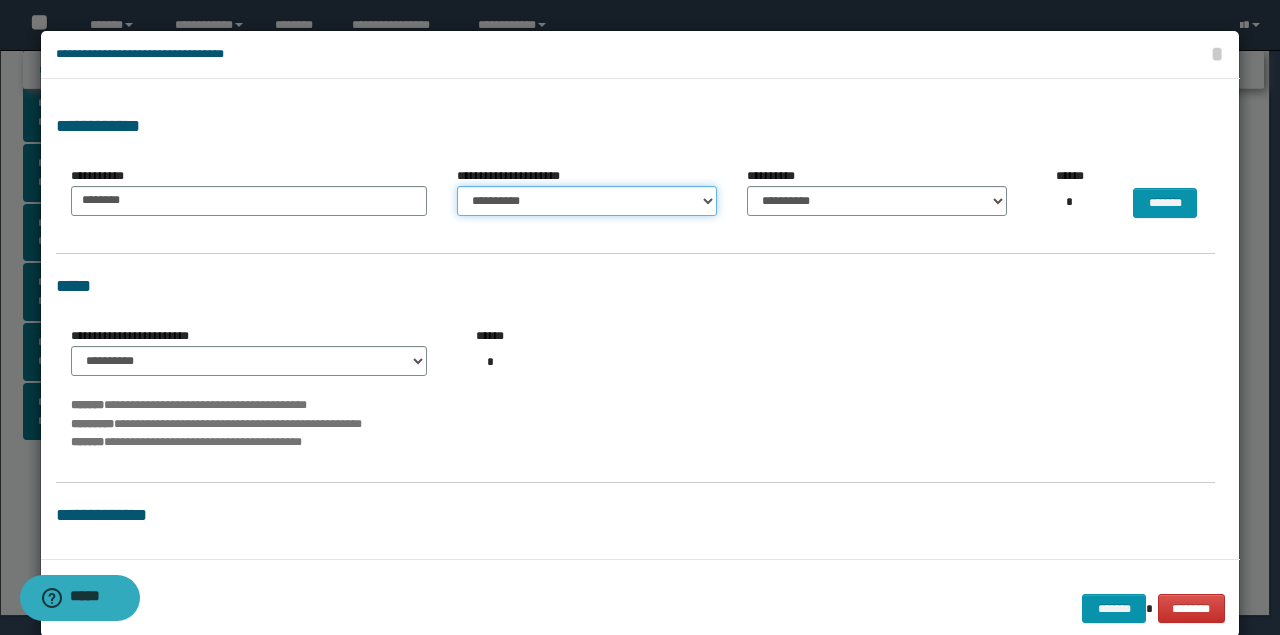 click on "**********" at bounding box center [587, 201] 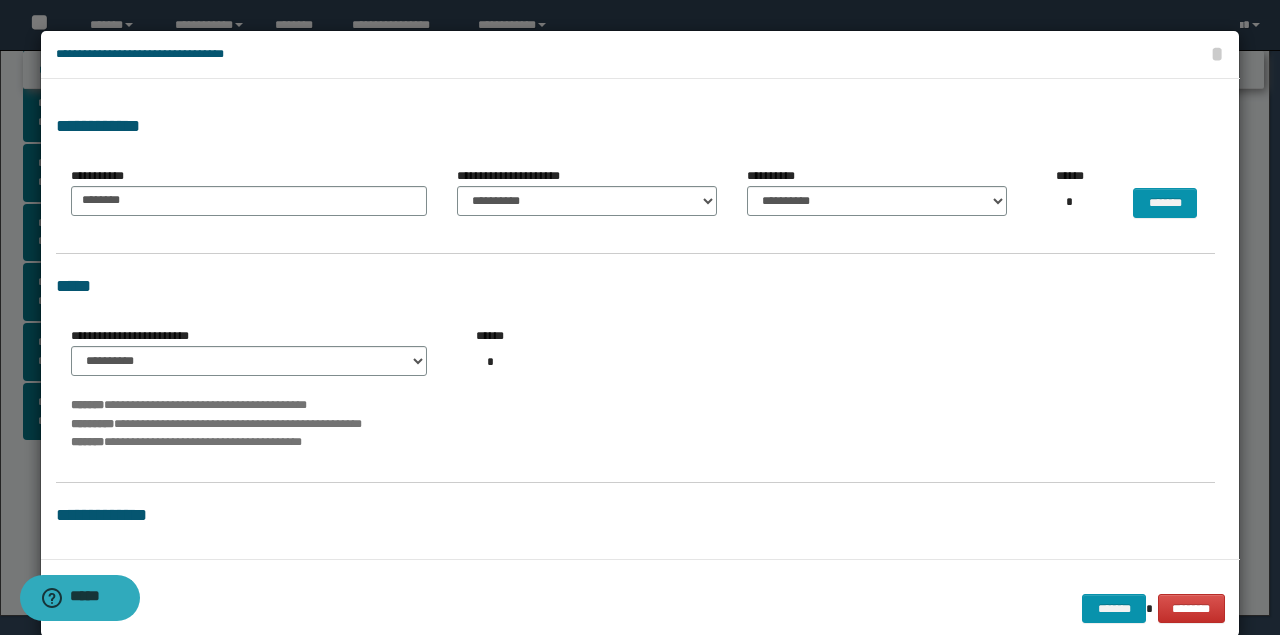 click on "*****" at bounding box center [635, 286] 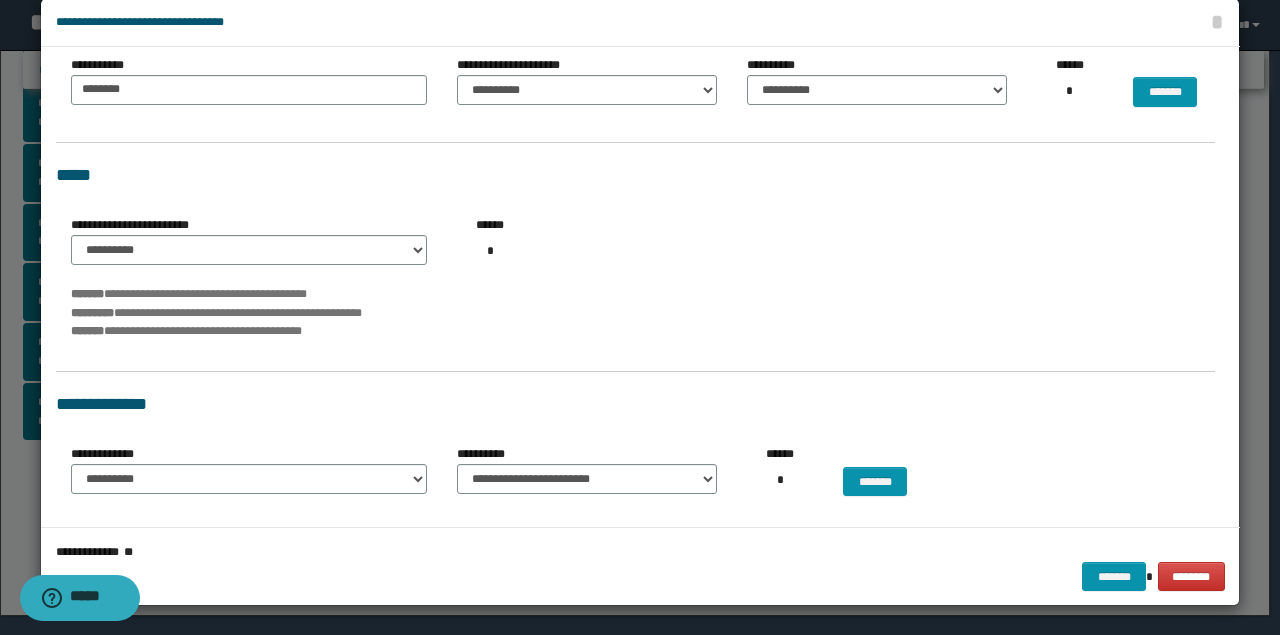 scroll, scrollTop: 0, scrollLeft: 0, axis: both 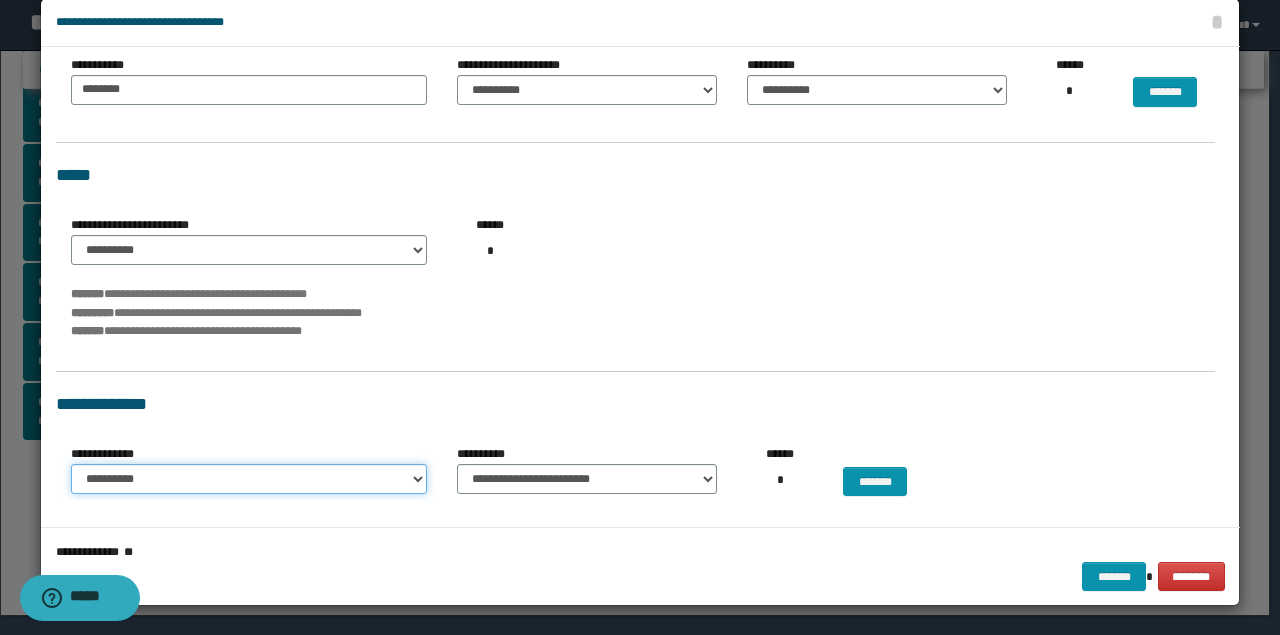 click on "**********" at bounding box center [249, 479] 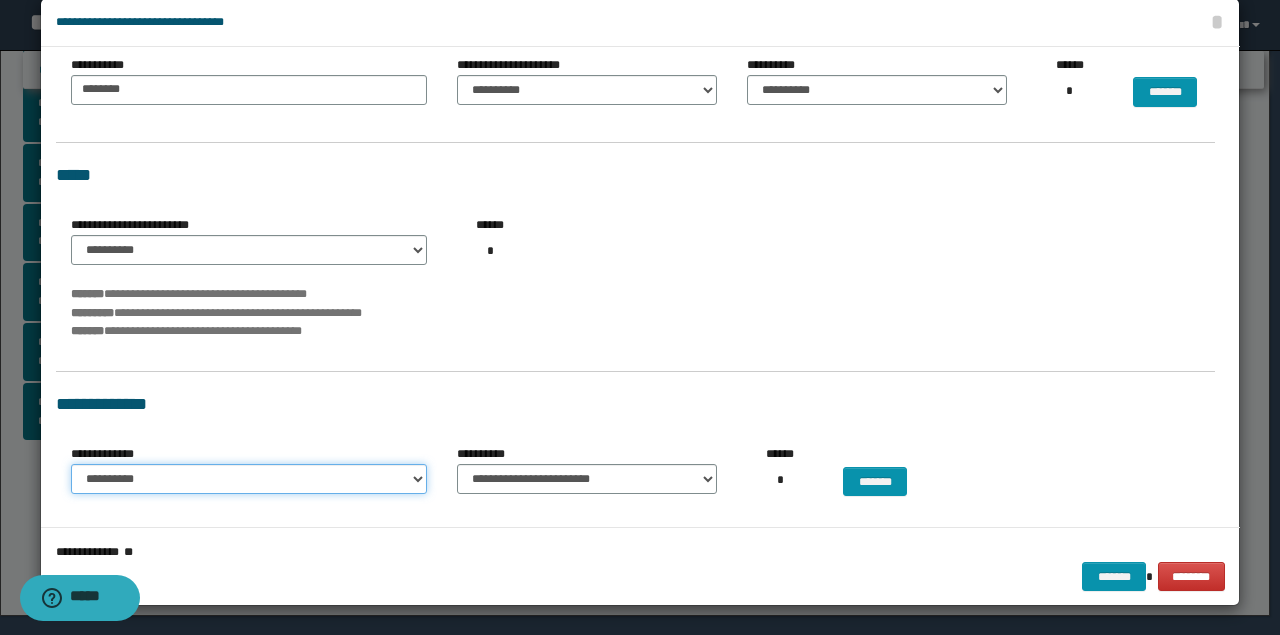 click on "**********" at bounding box center (249, 479) 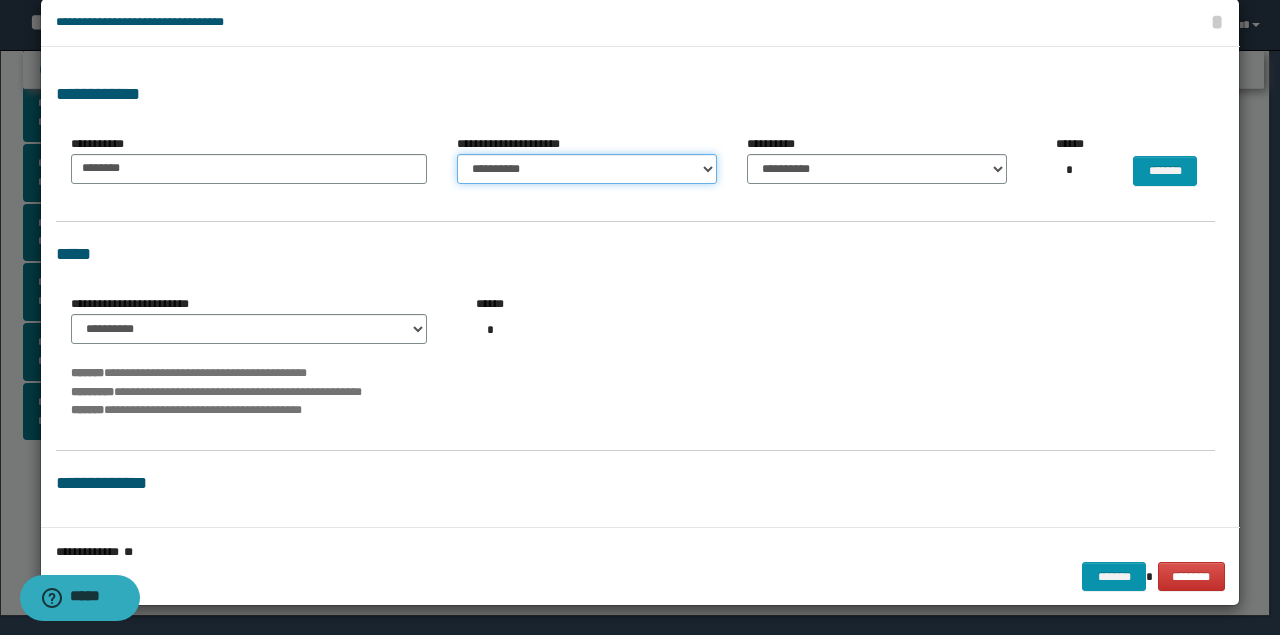 click on "**********" at bounding box center [587, 169] 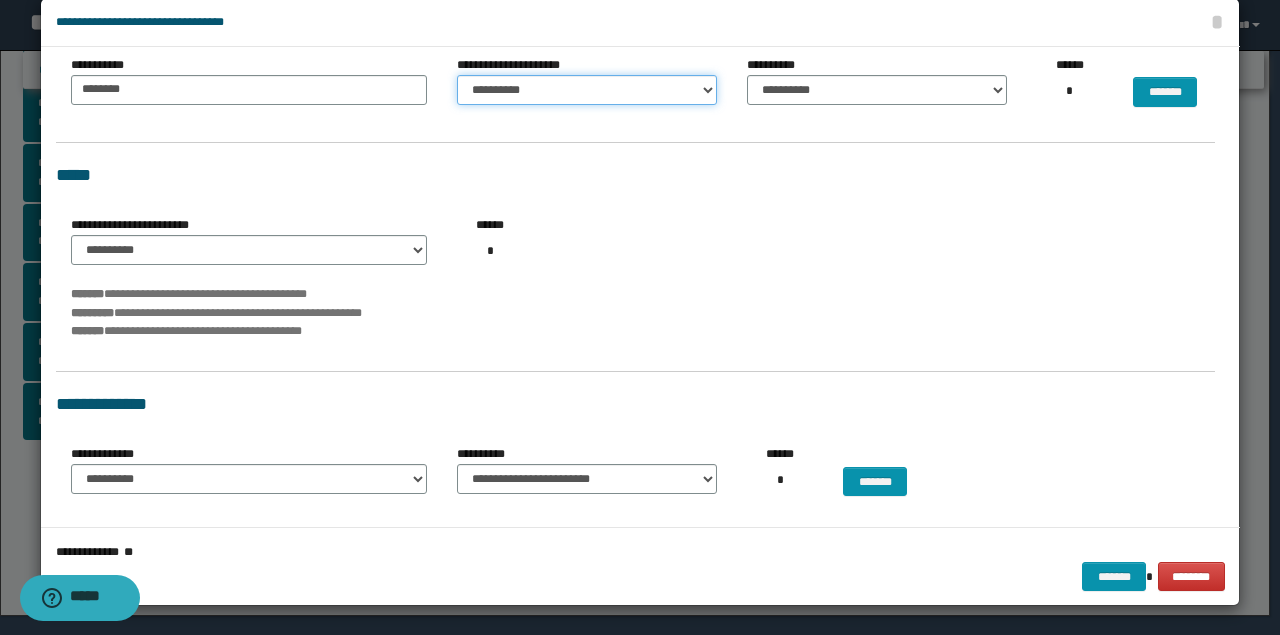 scroll, scrollTop: 28, scrollLeft: 0, axis: vertical 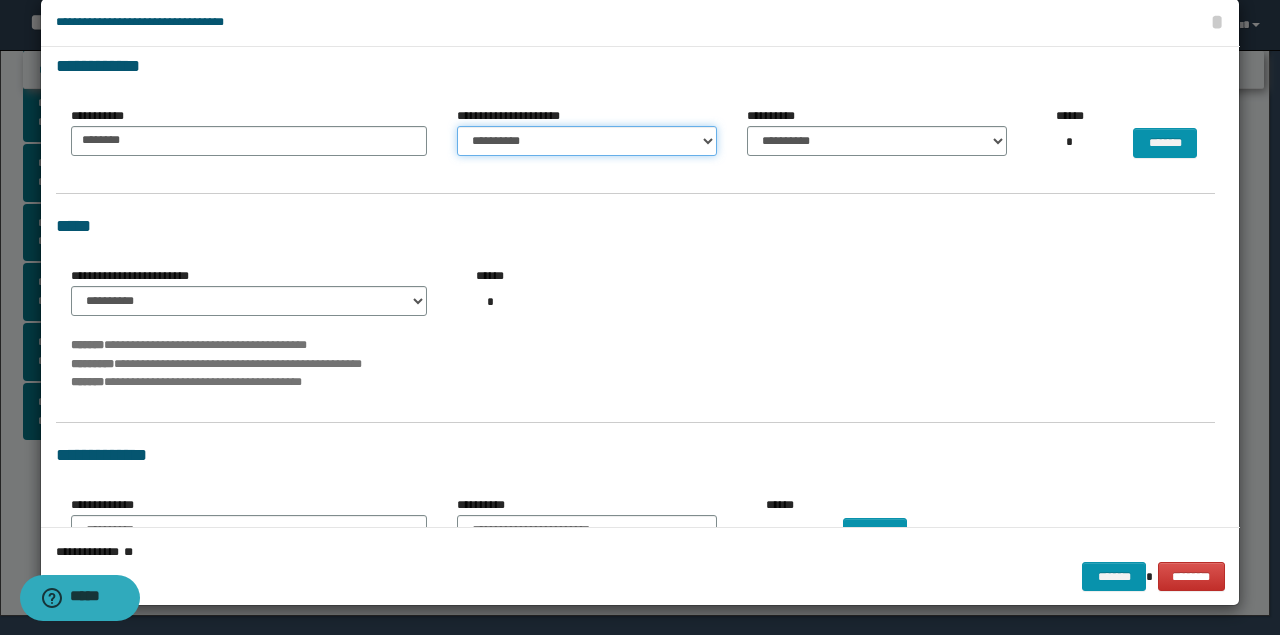 click on "**********" at bounding box center (587, 141) 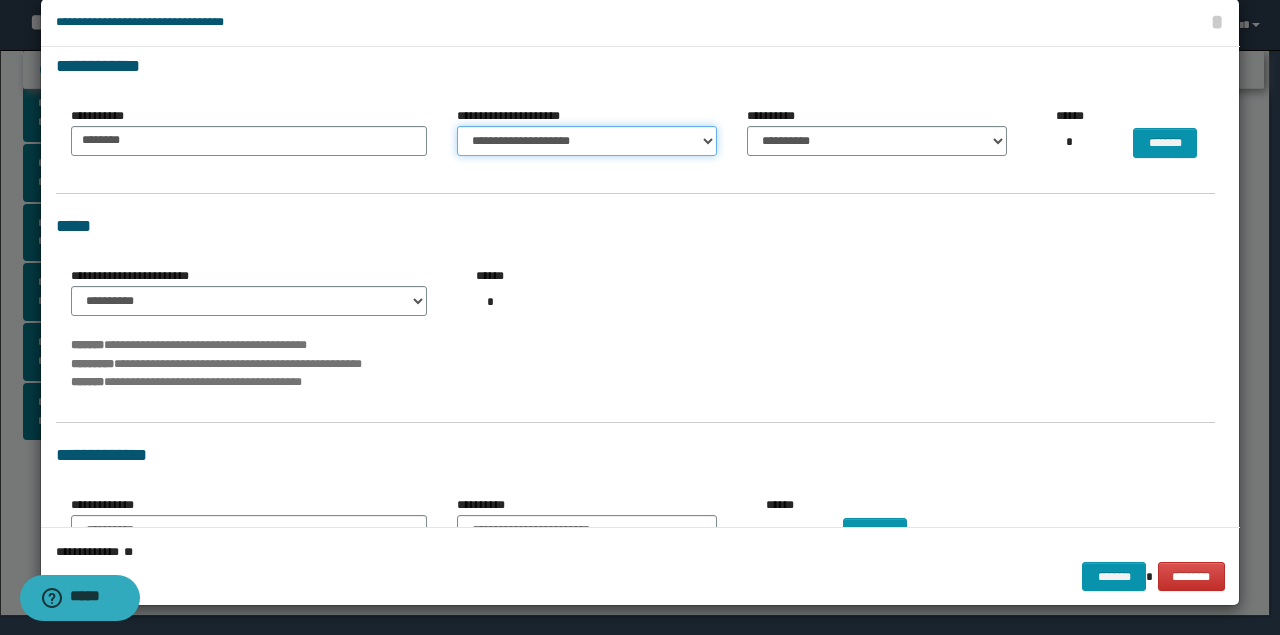 click on "**********" at bounding box center (587, 141) 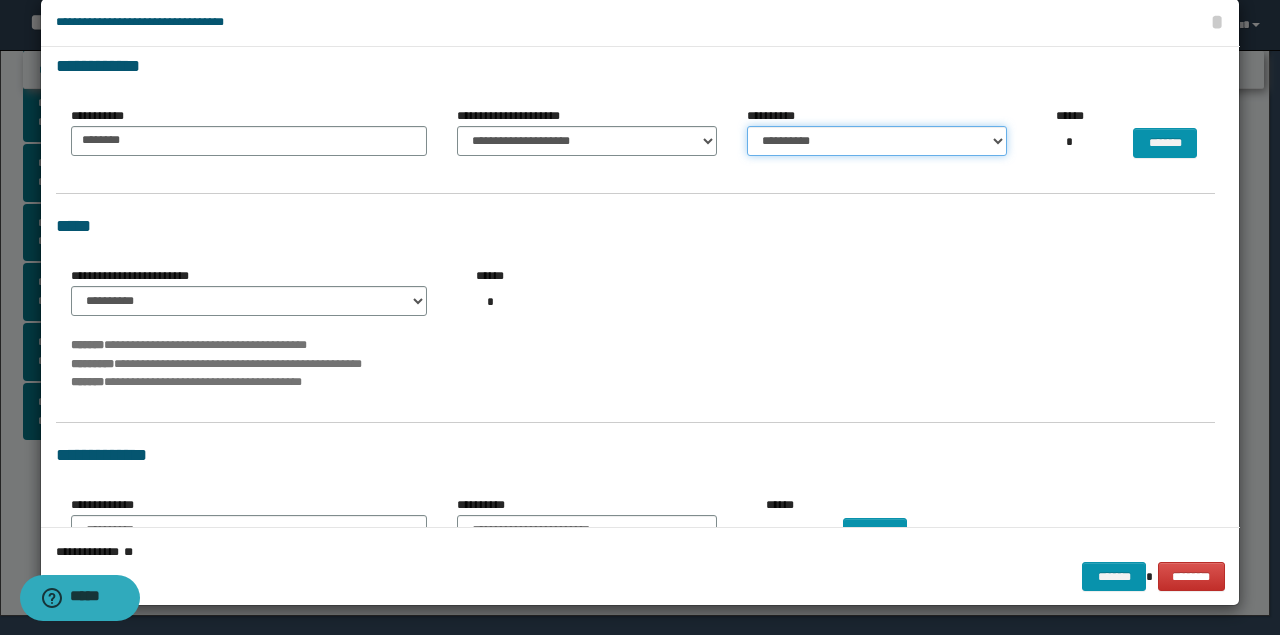 click on "**********" at bounding box center [877, 141] 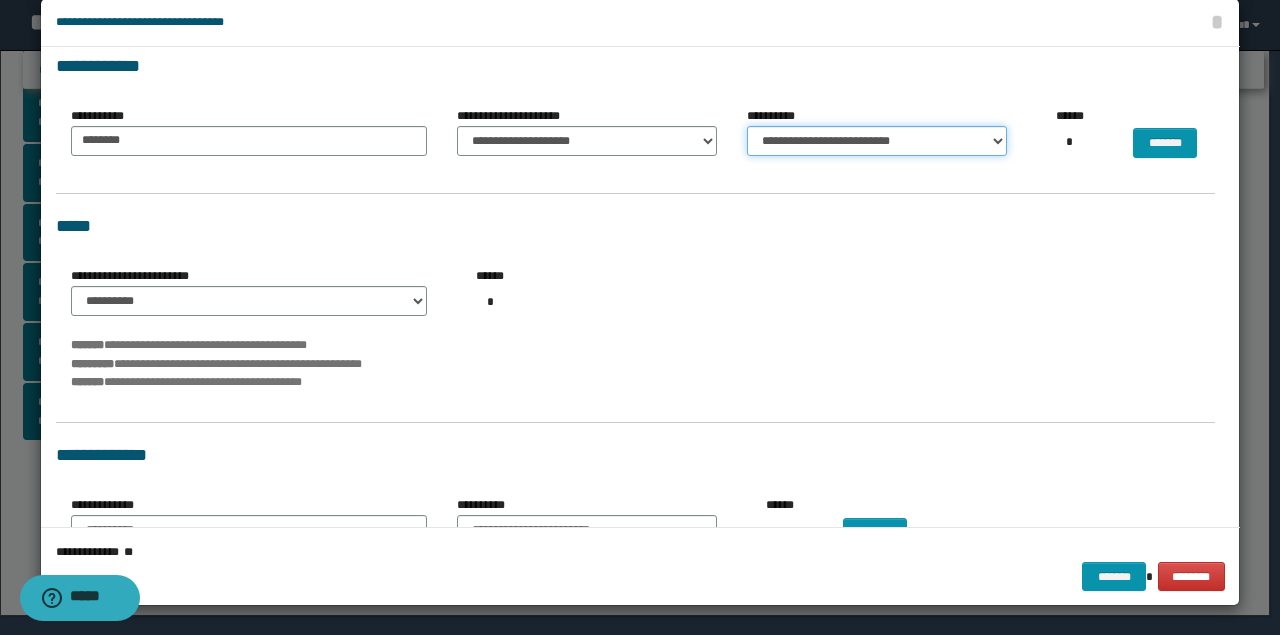 click on "**********" at bounding box center [877, 141] 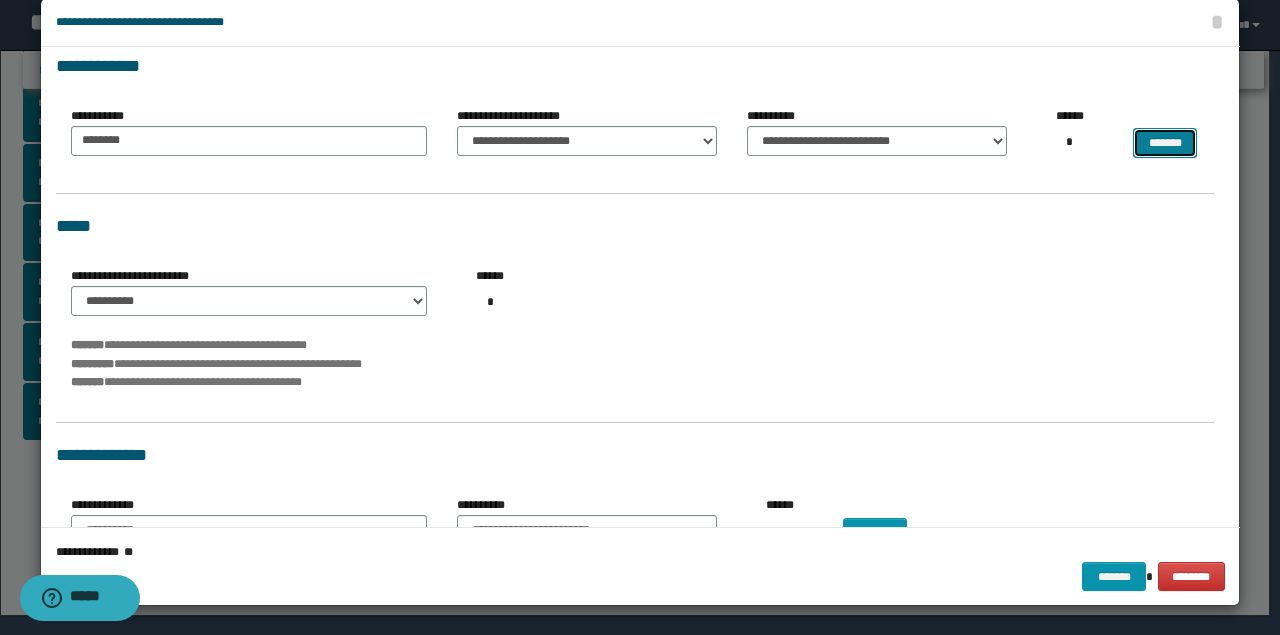 click on "*******" at bounding box center (1165, 142) 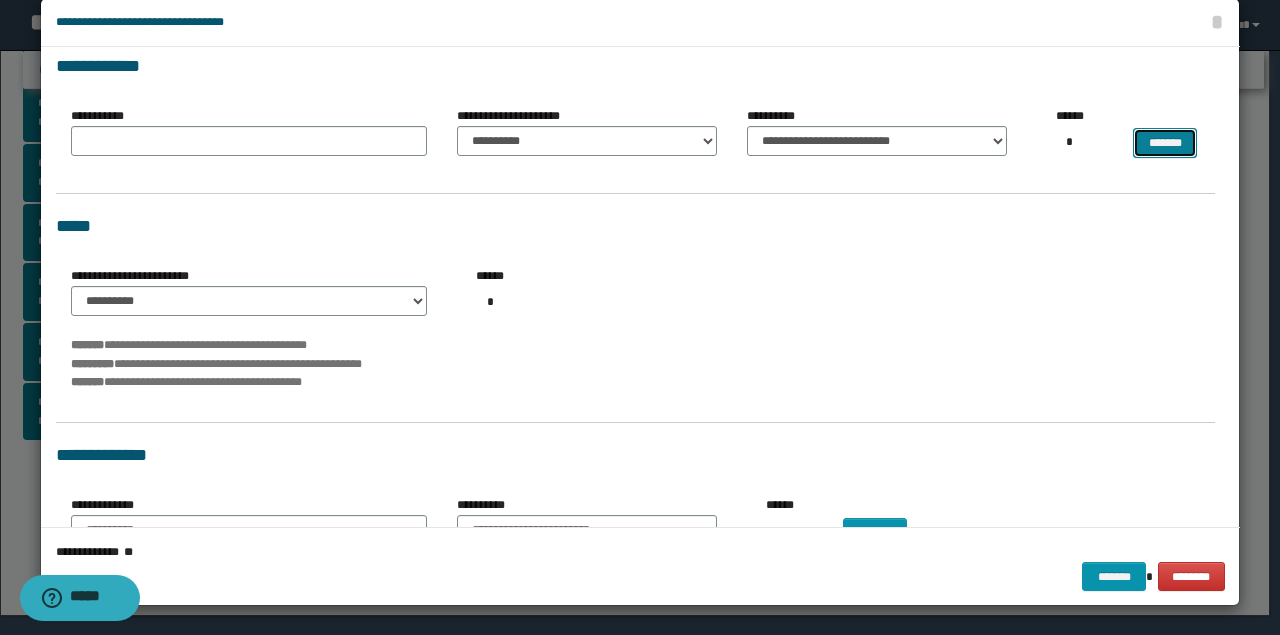 select 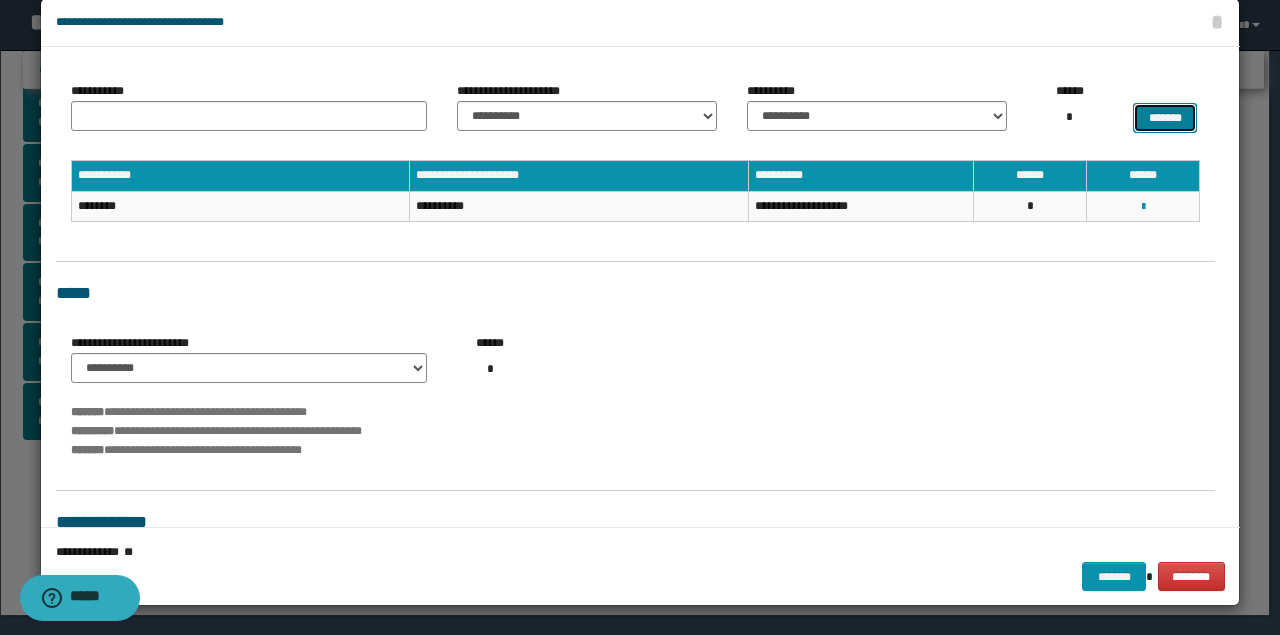 scroll, scrollTop: 0, scrollLeft: 0, axis: both 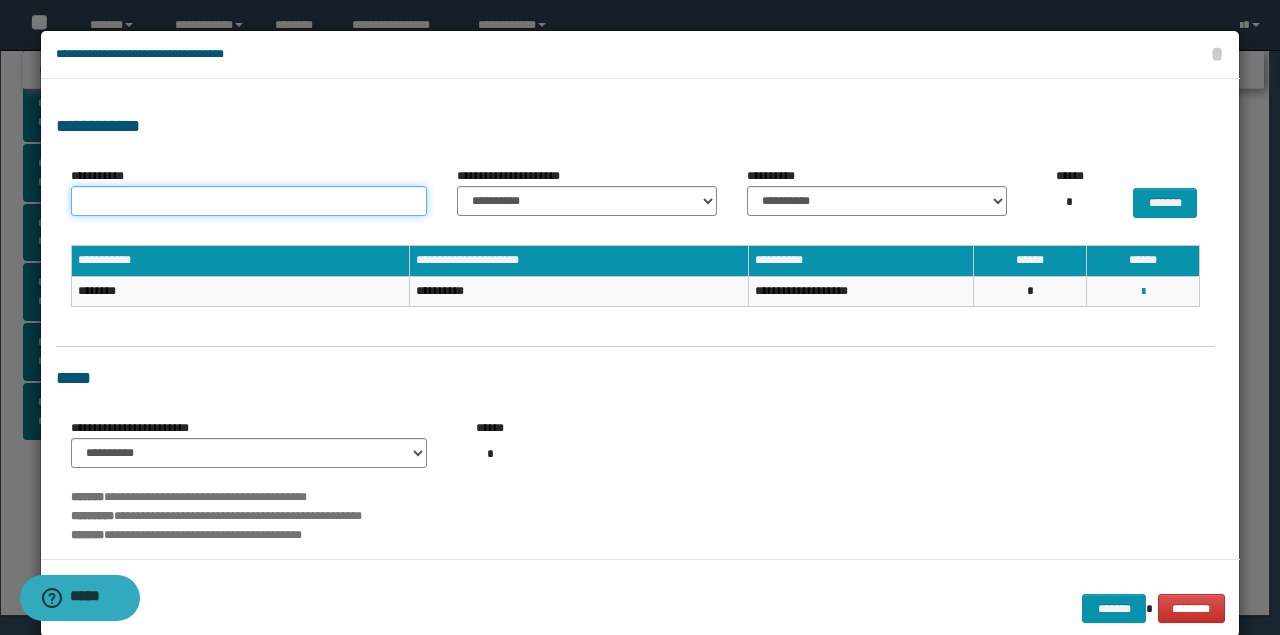 click on "**********" at bounding box center (249, 201) 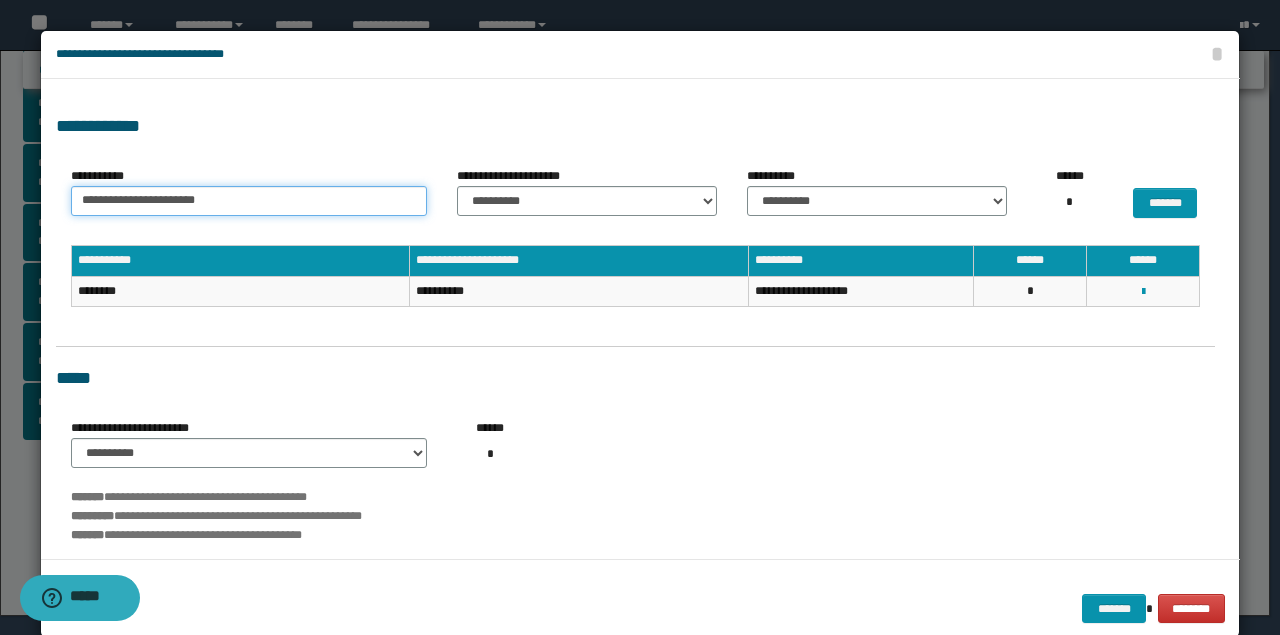 type on "**********" 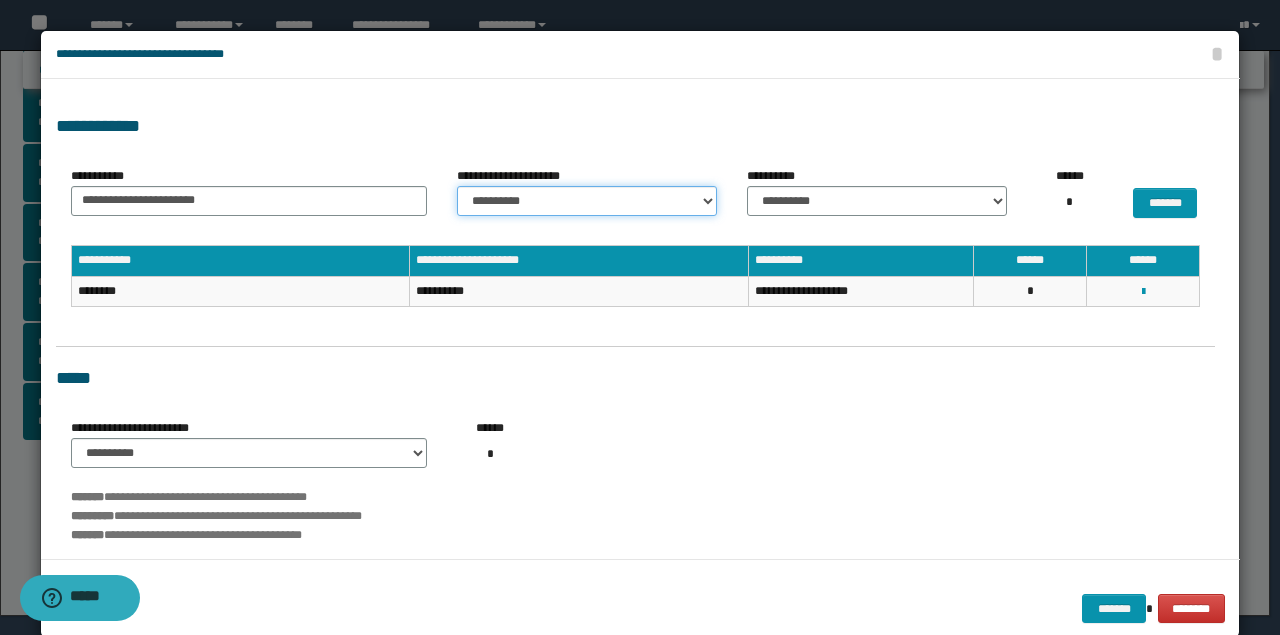 click on "**********" at bounding box center (587, 201) 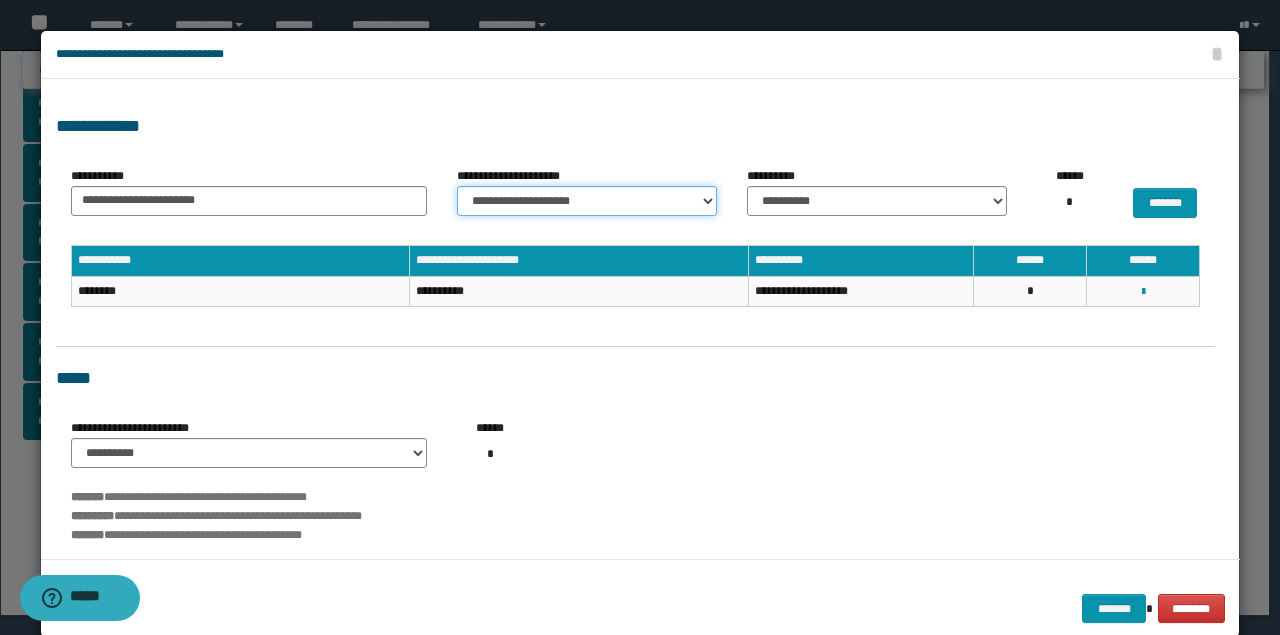 click on "**********" at bounding box center [587, 201] 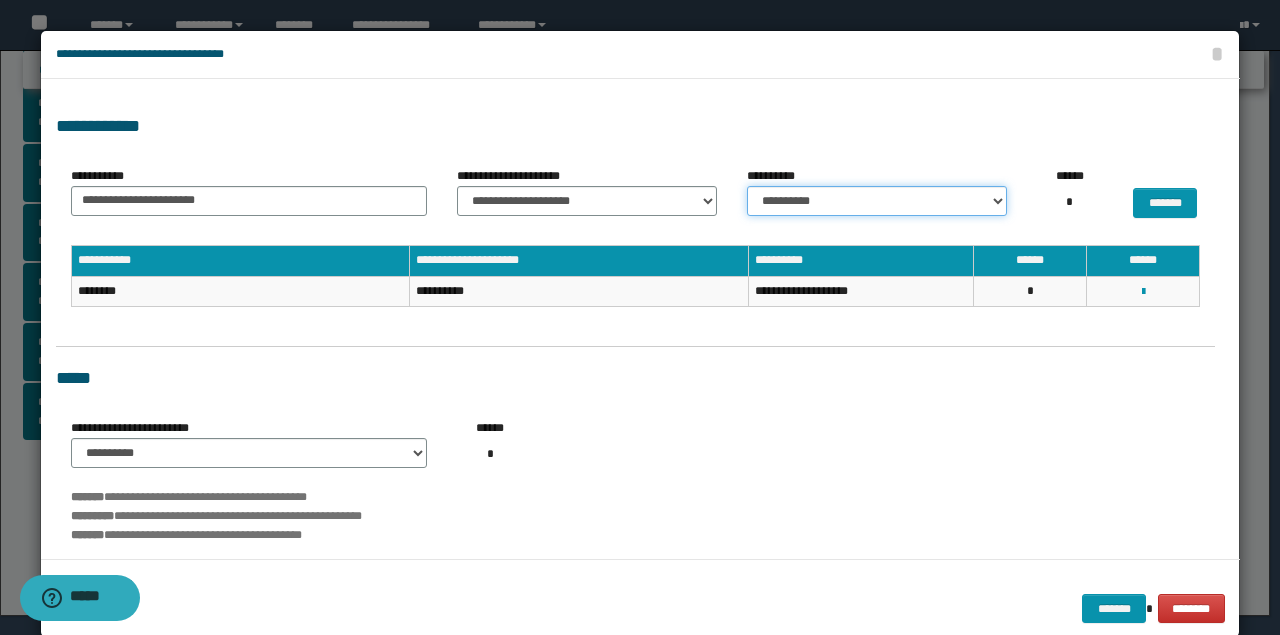 click on "**********" at bounding box center (877, 201) 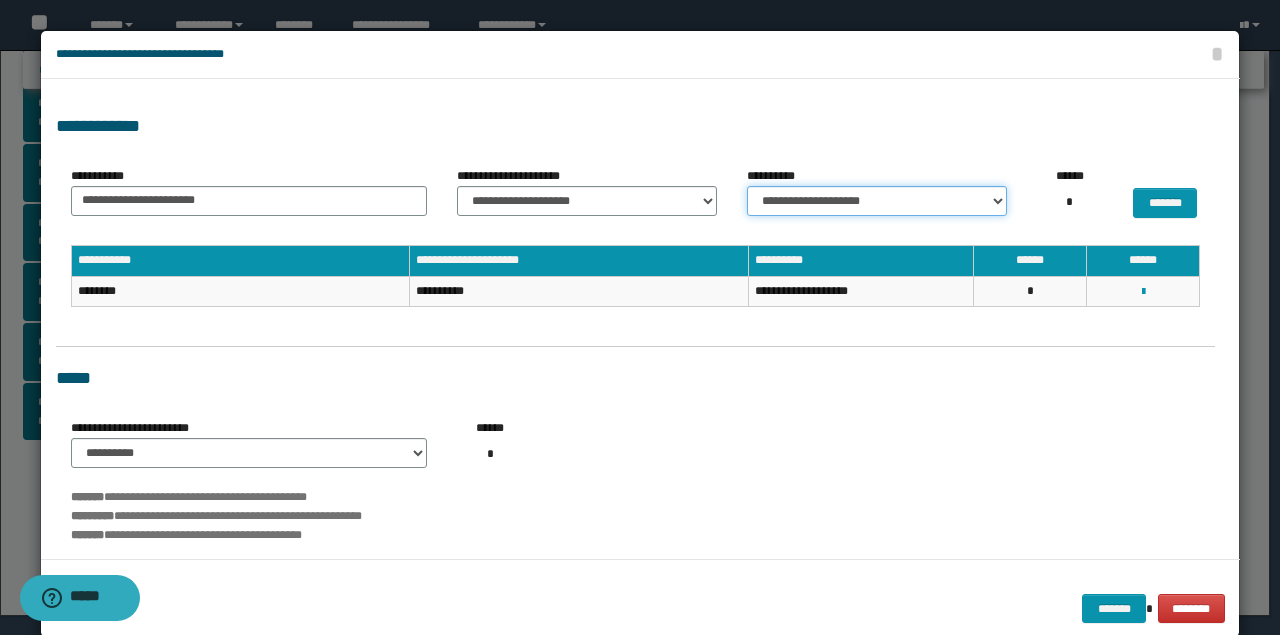 click on "**********" at bounding box center [877, 201] 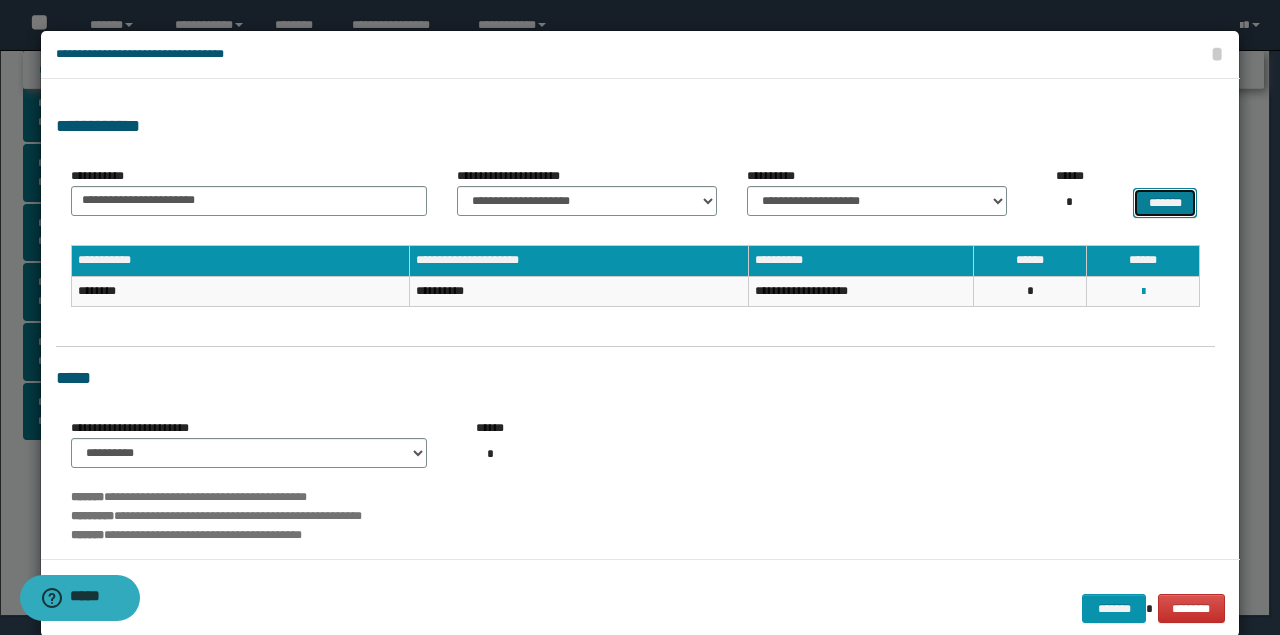 click on "*******" at bounding box center (1165, 202) 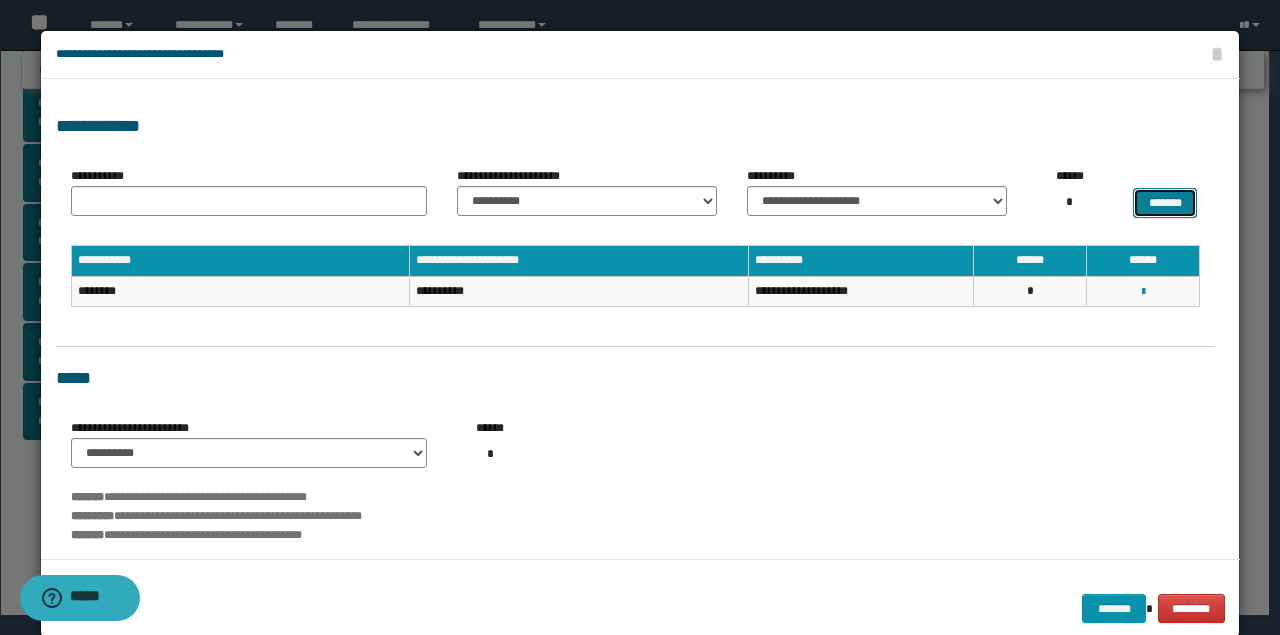 select 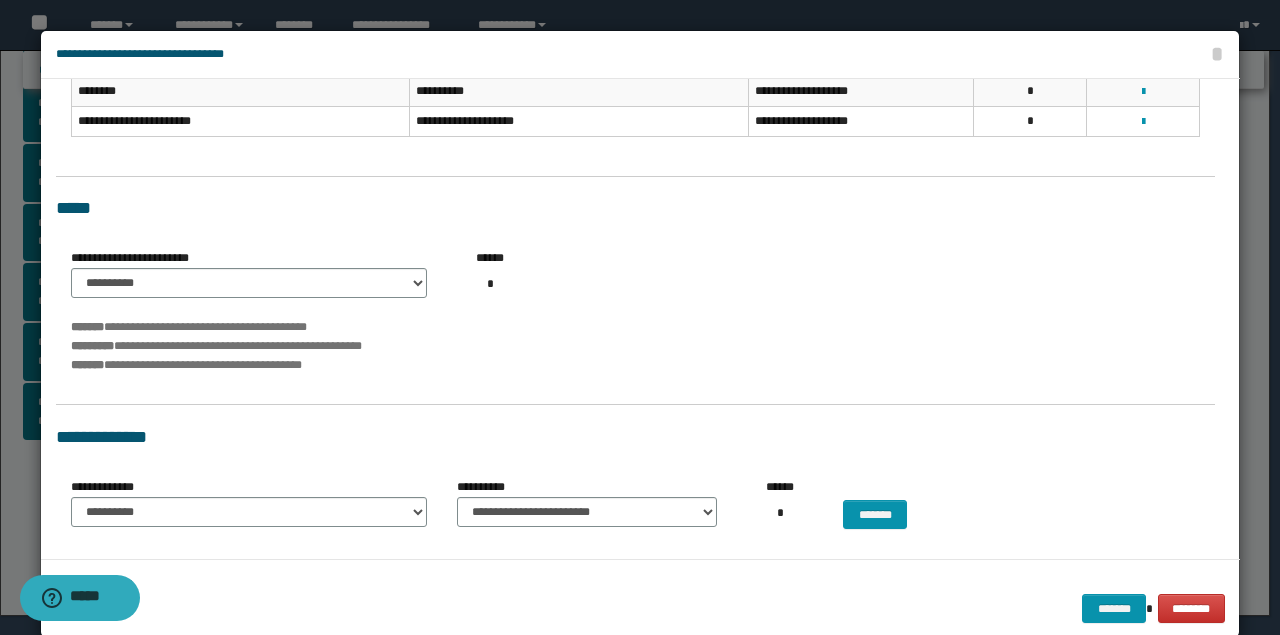scroll, scrollTop: 216, scrollLeft: 0, axis: vertical 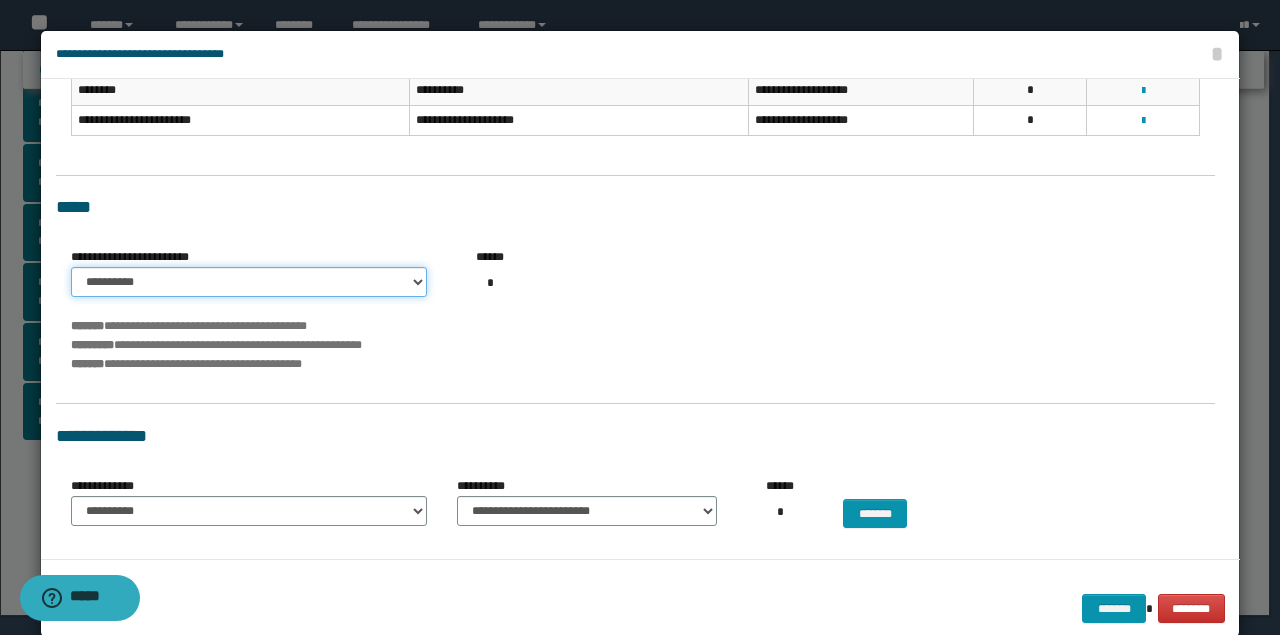 click on "**********" at bounding box center (249, 282) 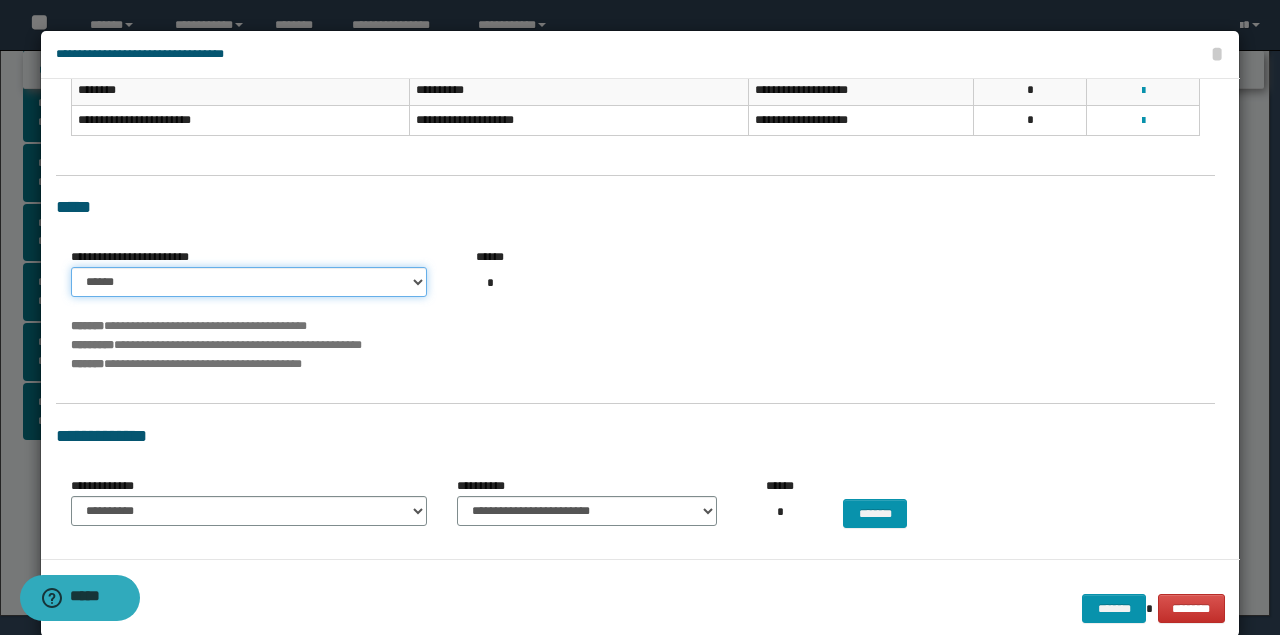 click on "**********" at bounding box center [249, 282] 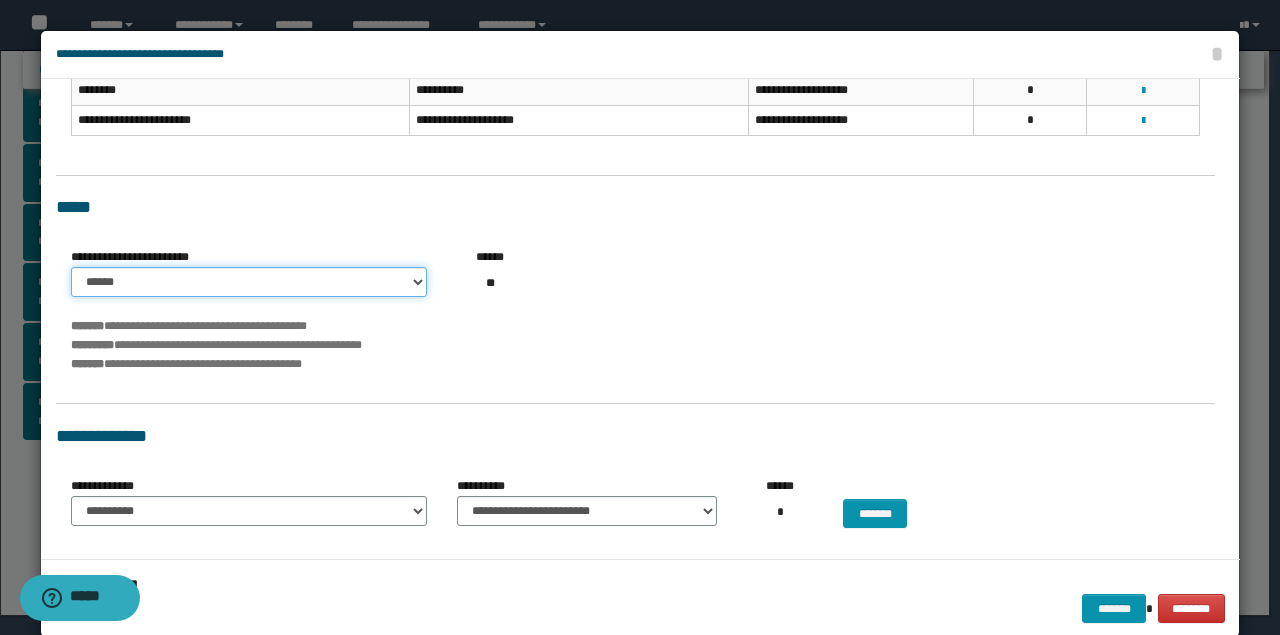 click on "**********" at bounding box center [249, 282] 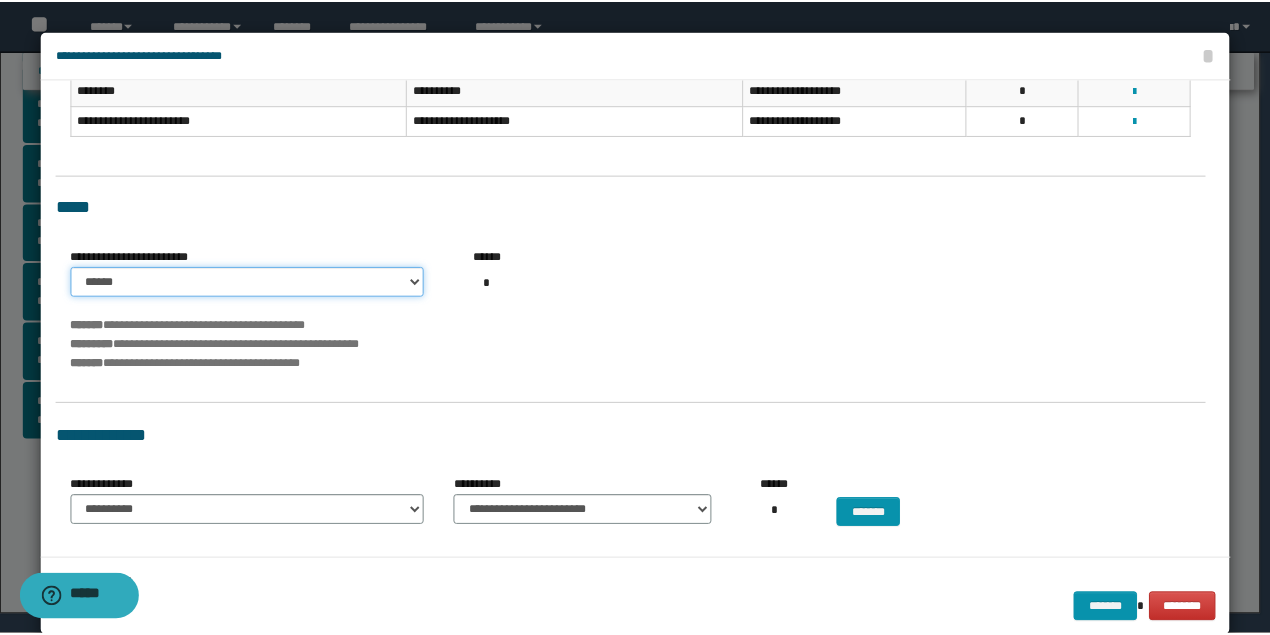 scroll, scrollTop: 32, scrollLeft: 0, axis: vertical 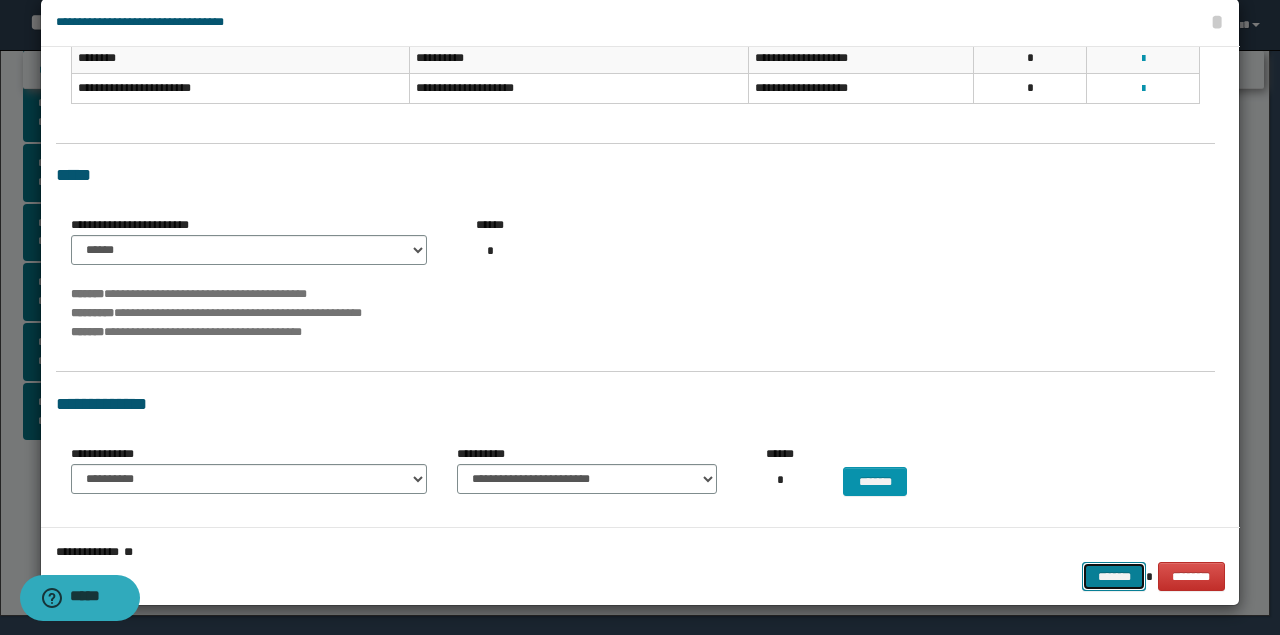 click on "*******" at bounding box center (1114, 576) 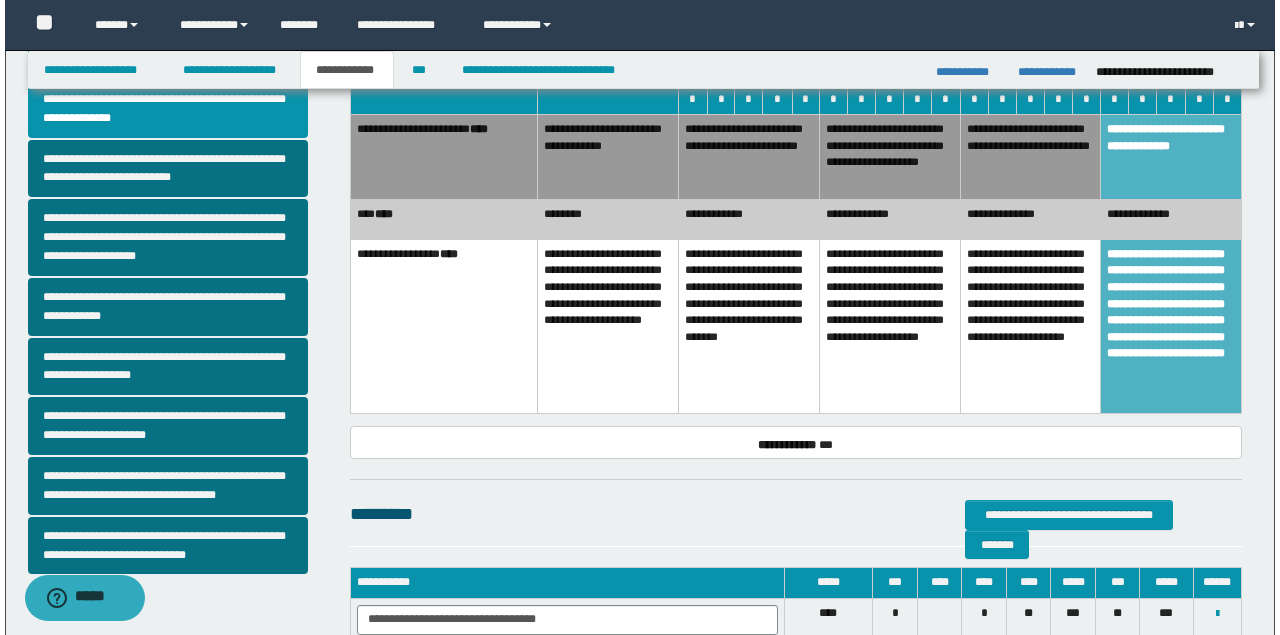 scroll, scrollTop: 658, scrollLeft: 0, axis: vertical 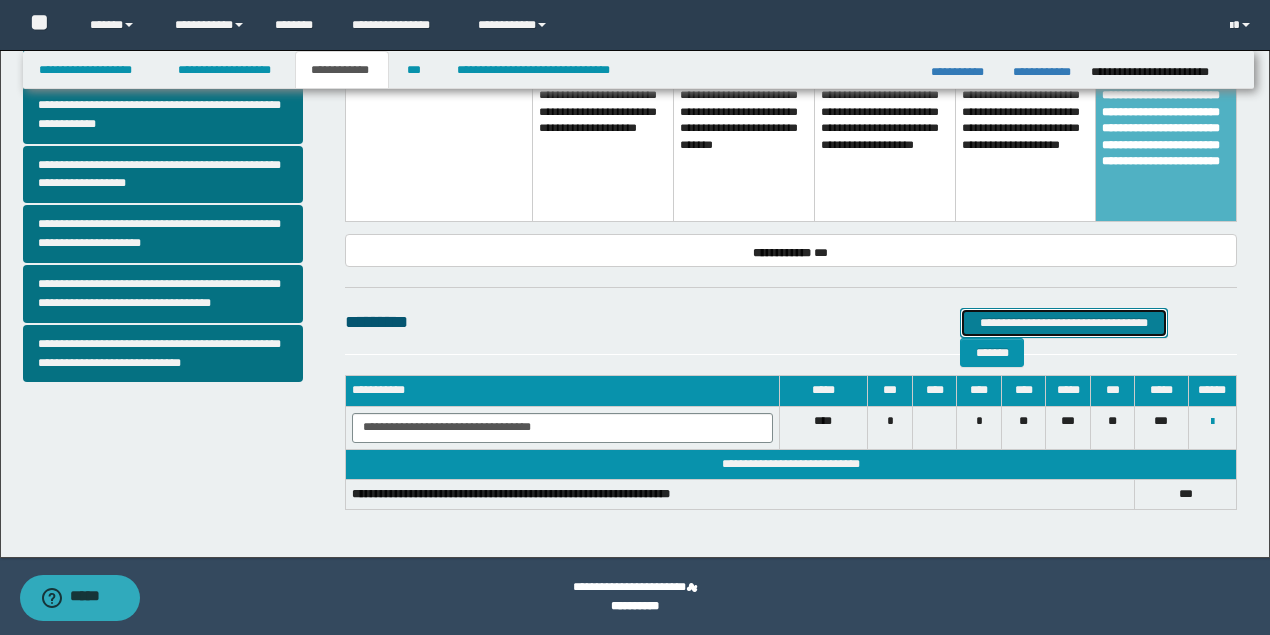 click on "**********" at bounding box center (1064, 322) 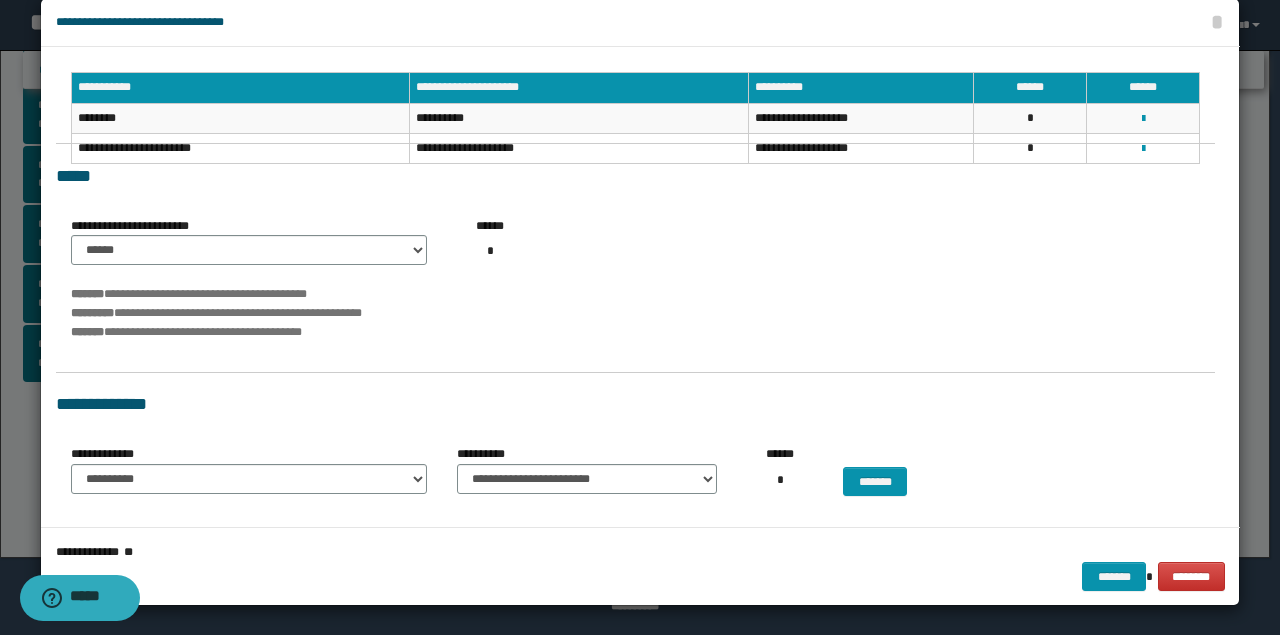 scroll, scrollTop: 0, scrollLeft: 0, axis: both 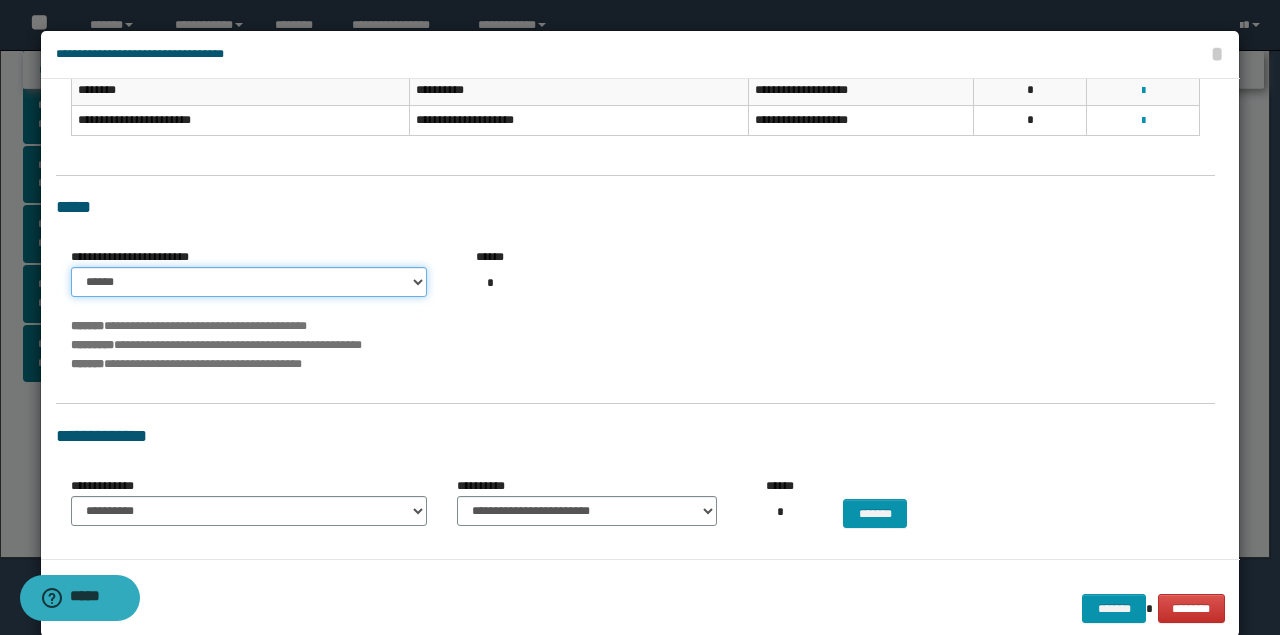 click on "**********" at bounding box center (249, 282) 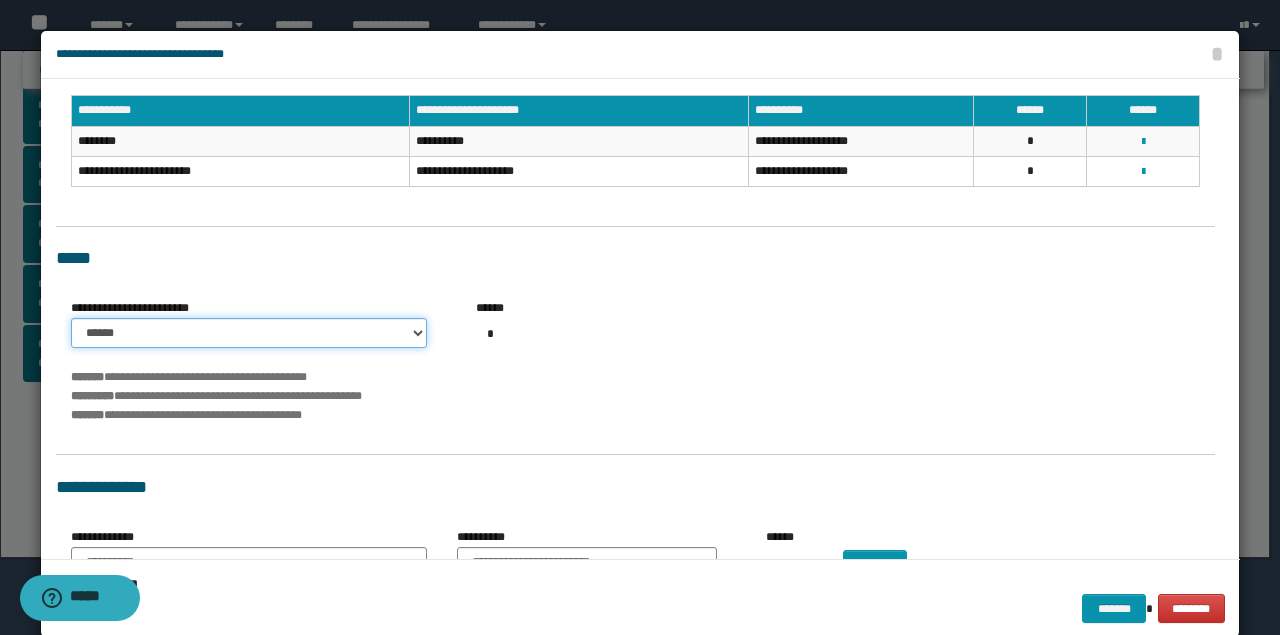 scroll, scrollTop: 216, scrollLeft: 0, axis: vertical 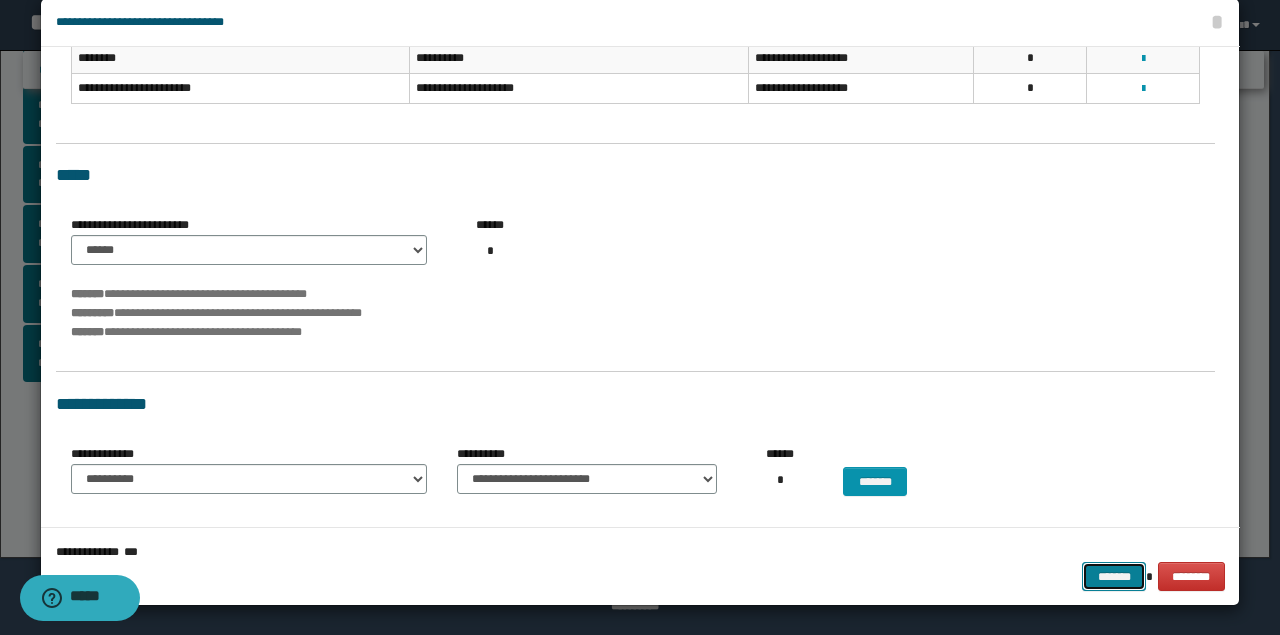 click on "*******" at bounding box center (1114, 576) 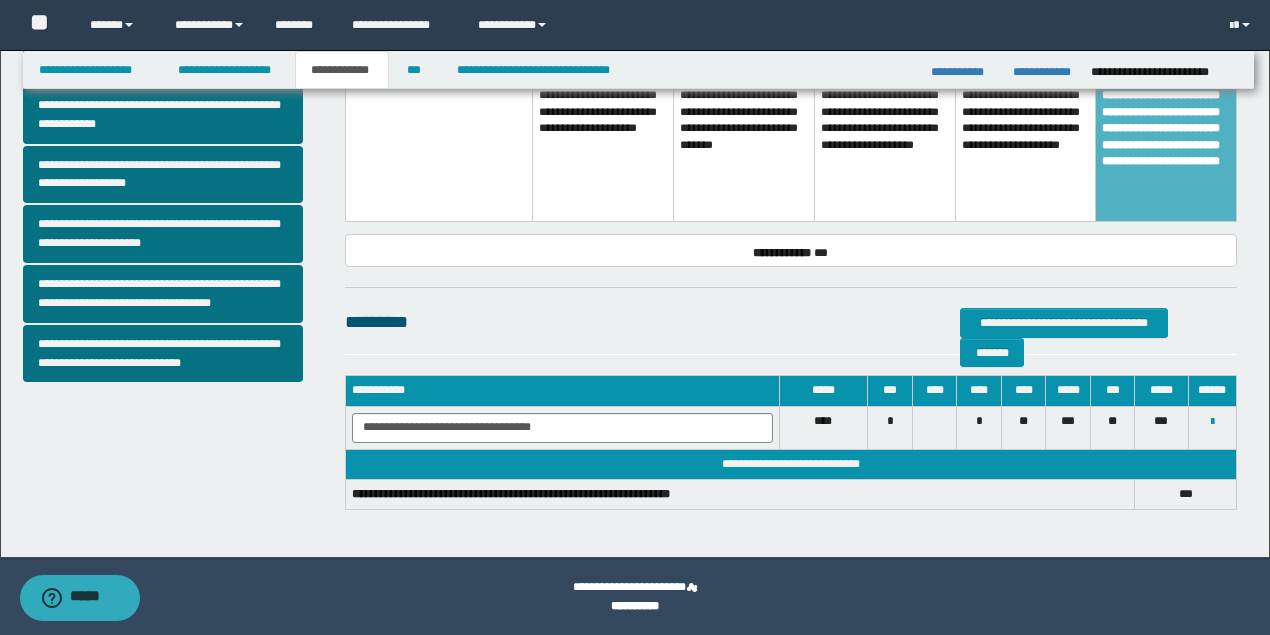 scroll, scrollTop: 458, scrollLeft: 0, axis: vertical 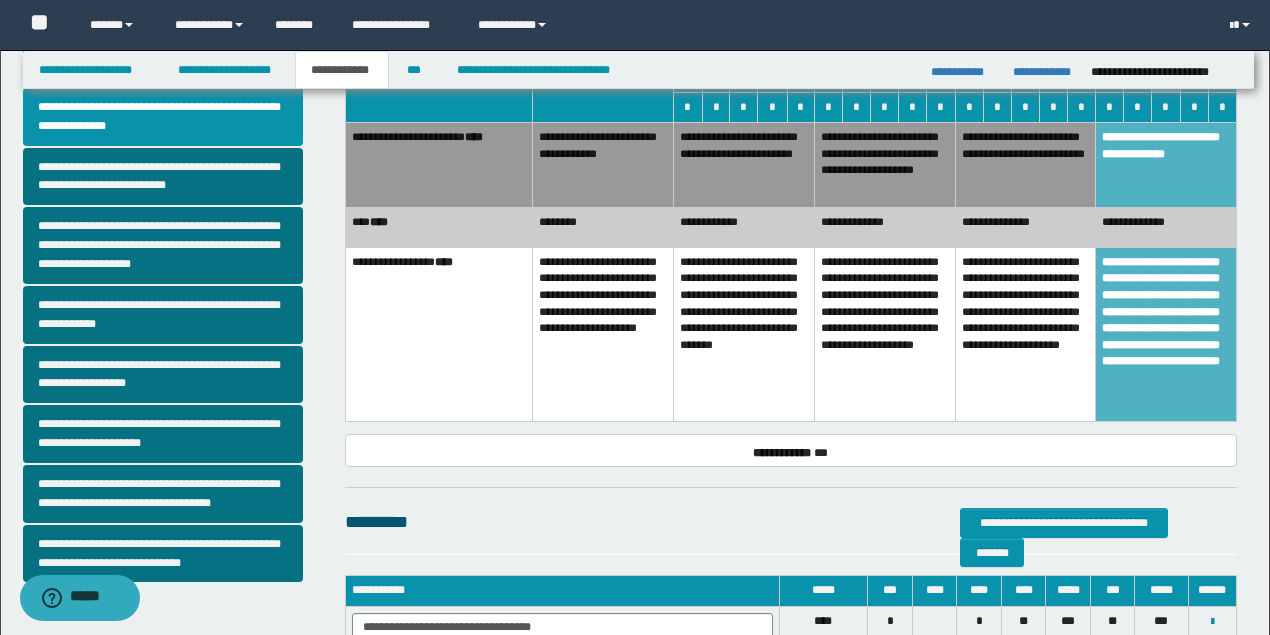 click on "**********" at bounding box center (884, 227) 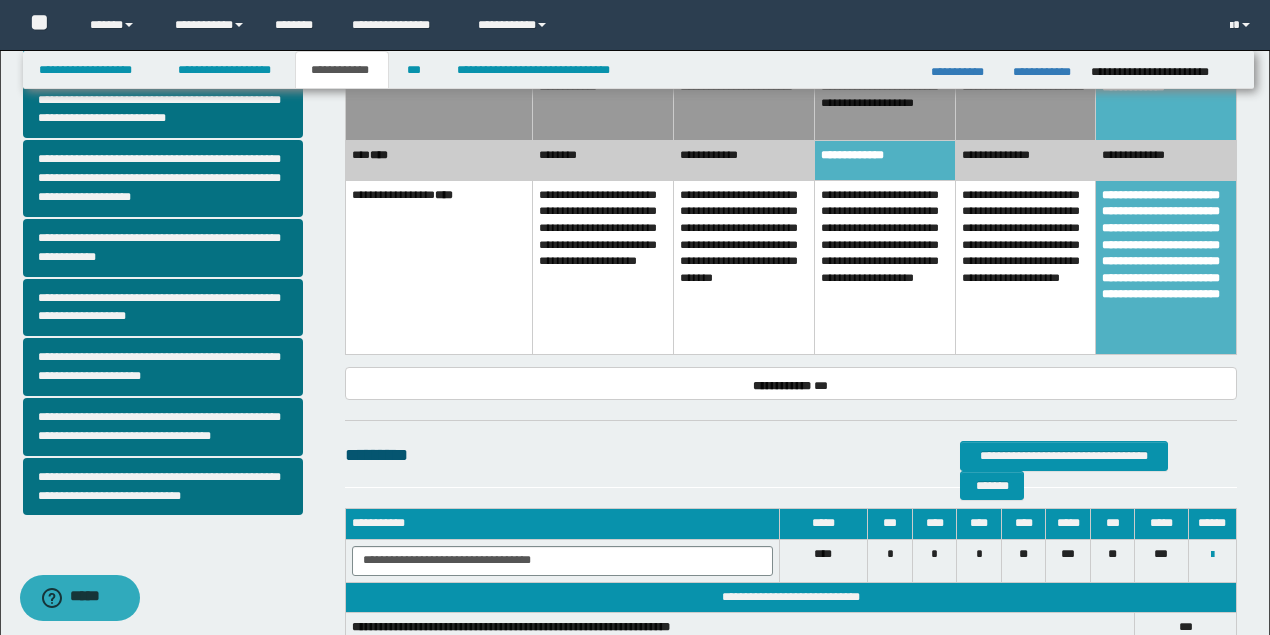 scroll, scrollTop: 258, scrollLeft: 0, axis: vertical 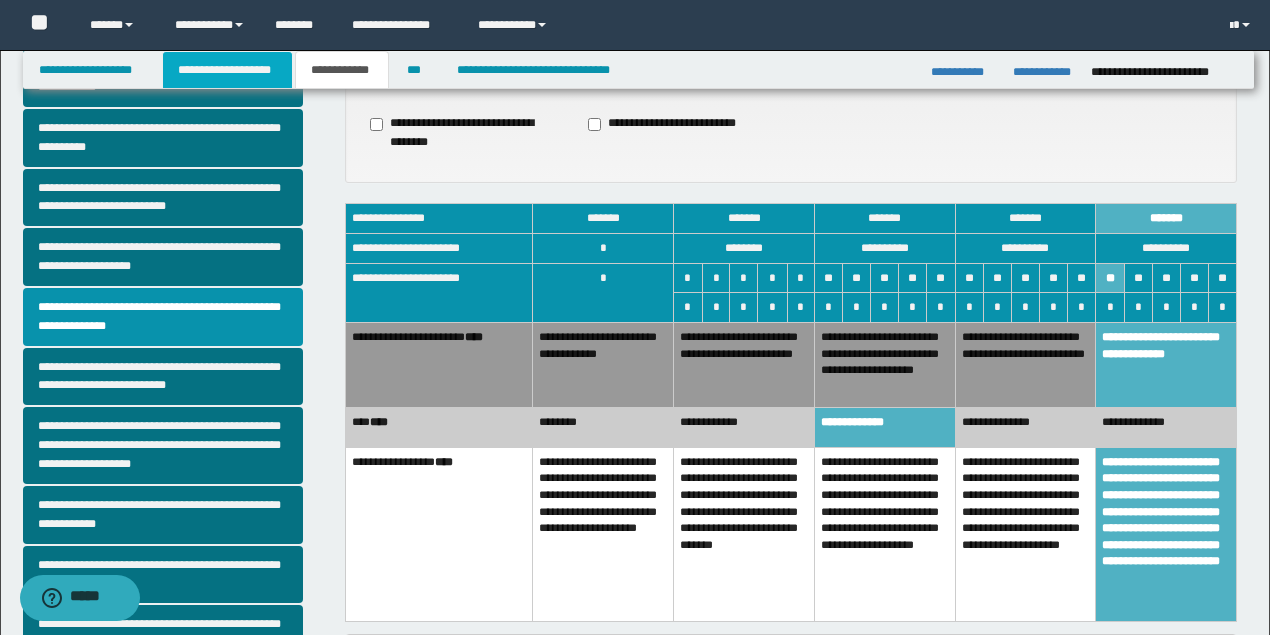 click on "**********" at bounding box center (227, 70) 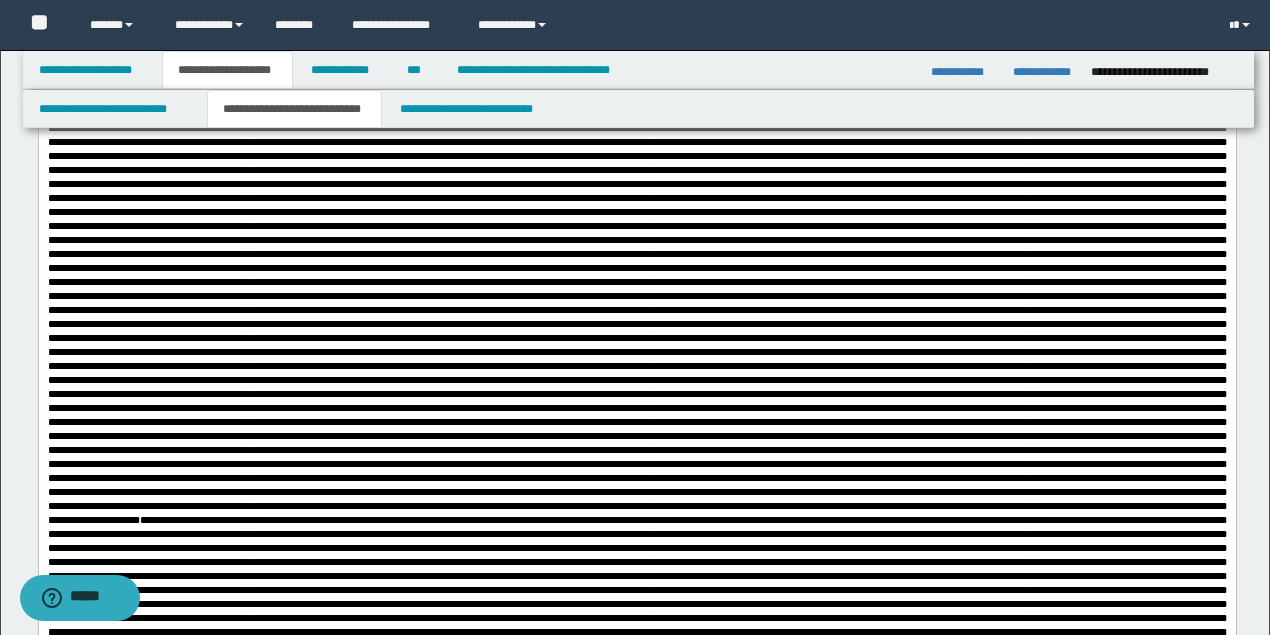 scroll, scrollTop: 2889, scrollLeft: 0, axis: vertical 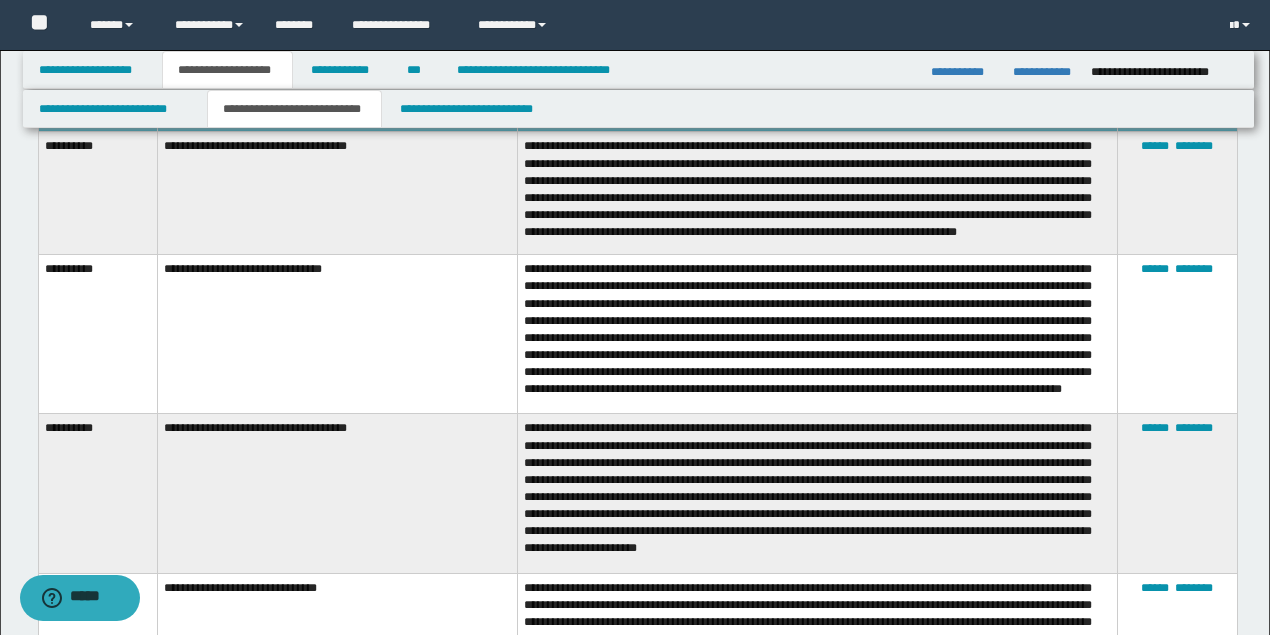 click on "**********" at bounding box center [817, 334] 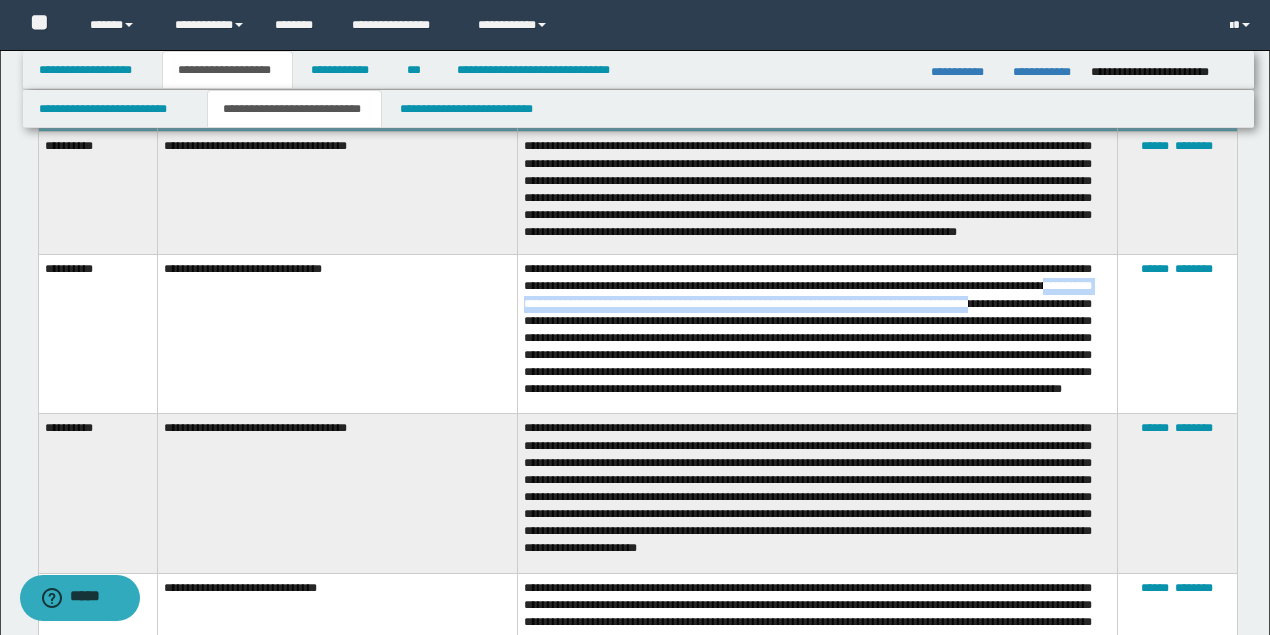 drag, startPoint x: 542, startPoint y: 312, endPoint x: 1064, endPoint y: 317, distance: 522.0239 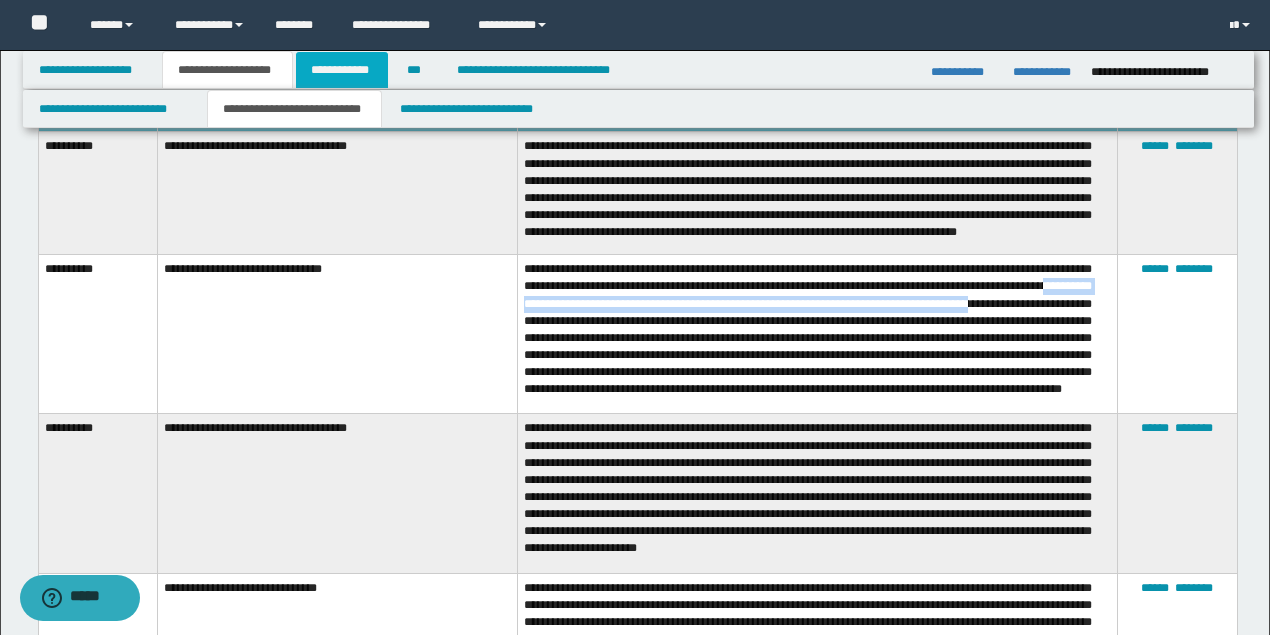 click on "**********" at bounding box center (342, 70) 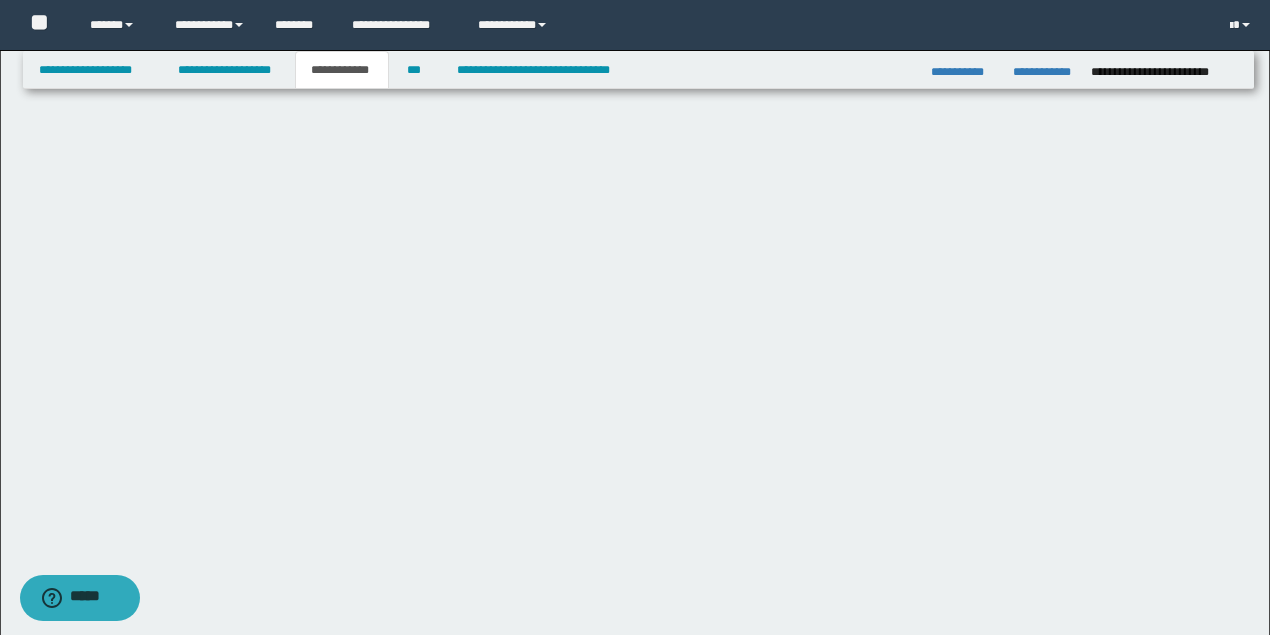 scroll, scrollTop: 658, scrollLeft: 0, axis: vertical 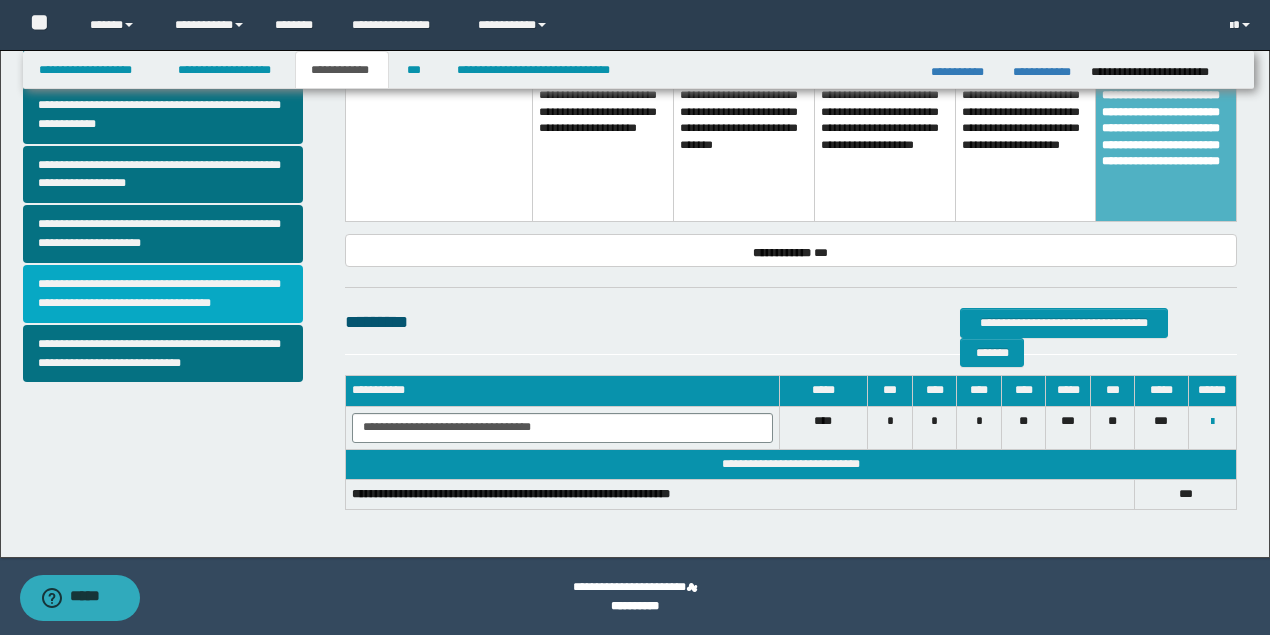 click on "**********" at bounding box center (163, 294) 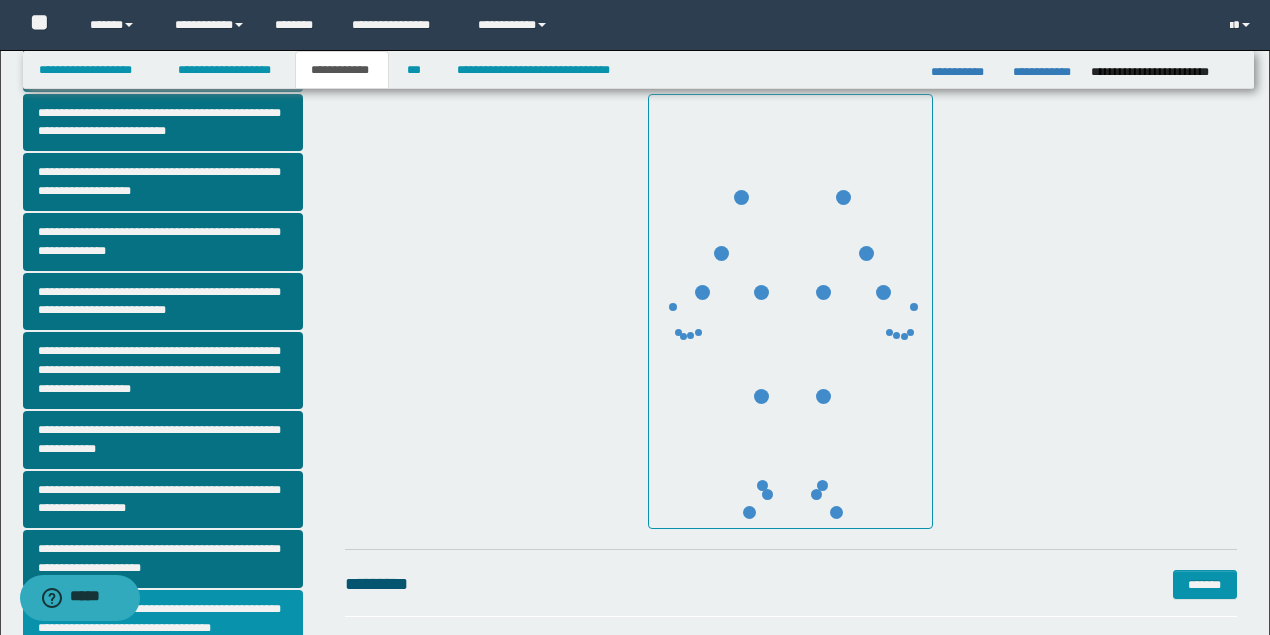 scroll, scrollTop: 582, scrollLeft: 0, axis: vertical 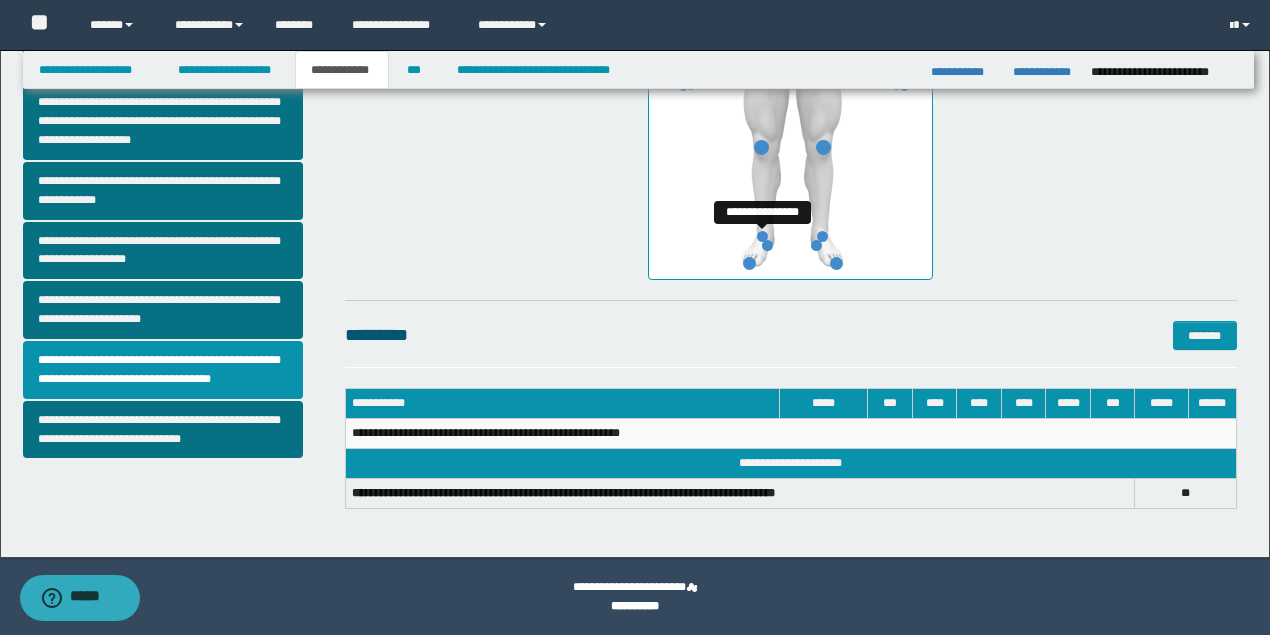 click at bounding box center (762, 236) 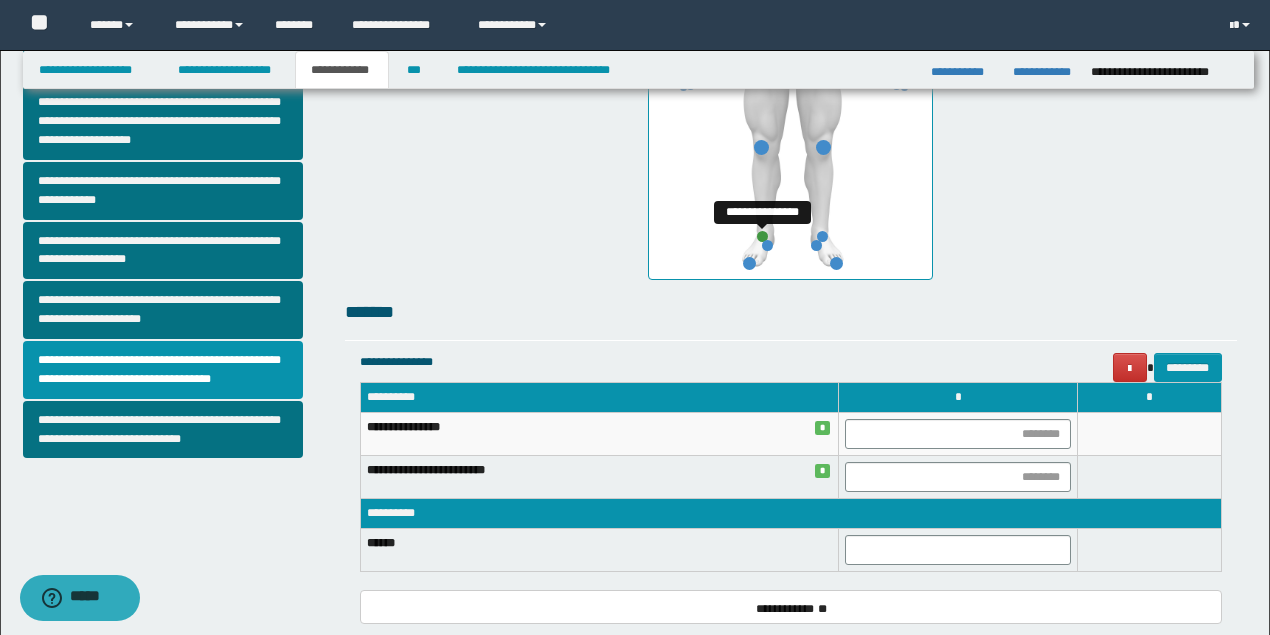 scroll, scrollTop: 715, scrollLeft: 0, axis: vertical 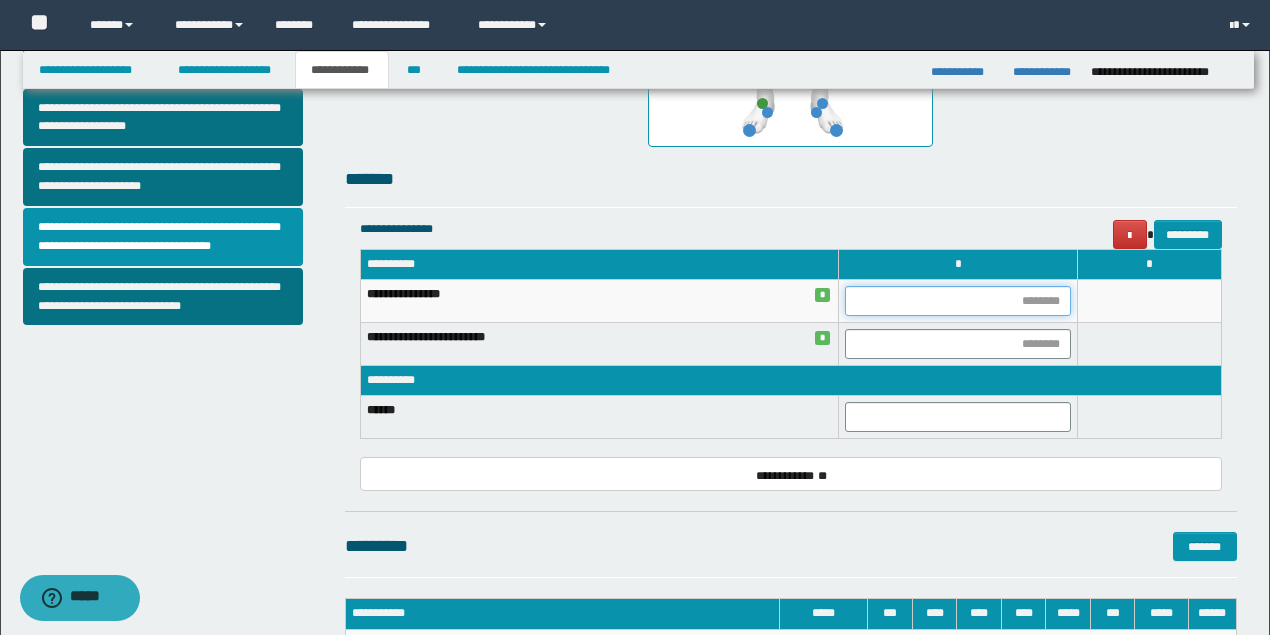 click at bounding box center [958, 301] 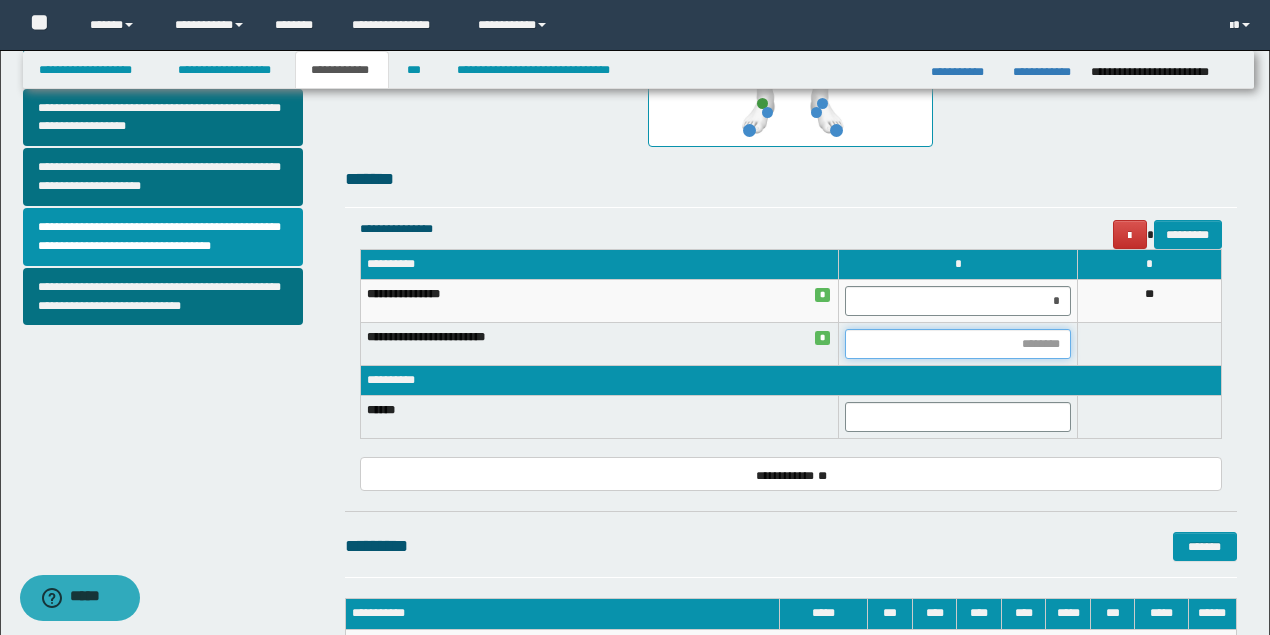click at bounding box center [958, 344] 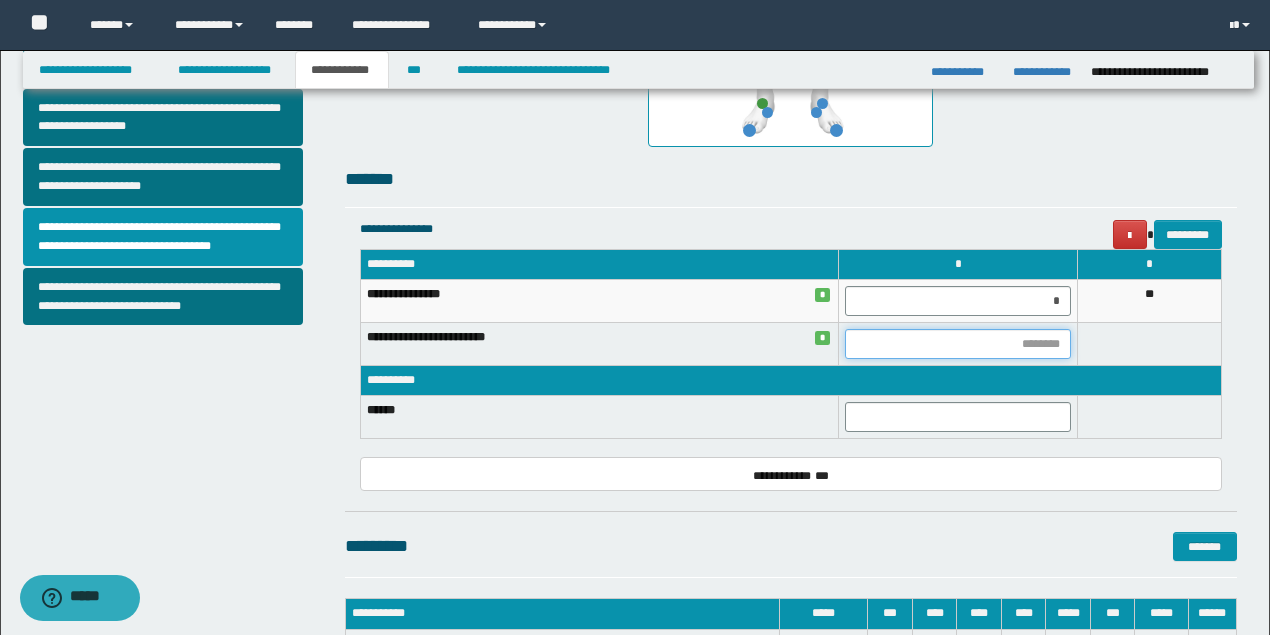 type on "*" 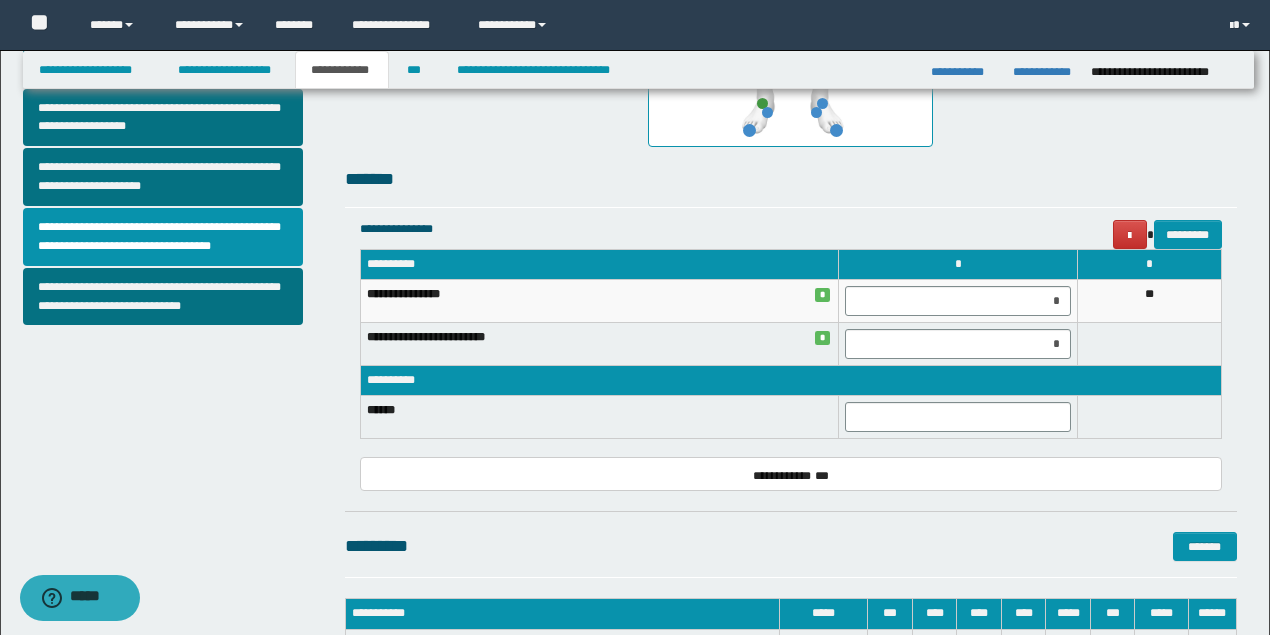 click at bounding box center (1150, 344) 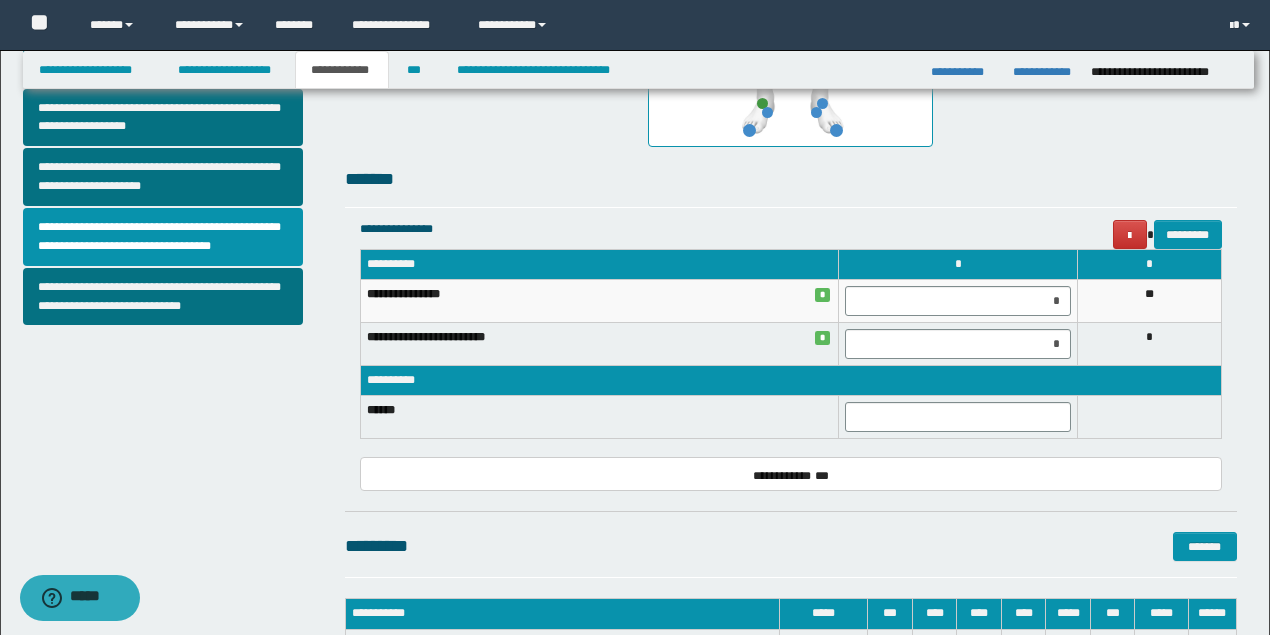 scroll, scrollTop: 582, scrollLeft: 0, axis: vertical 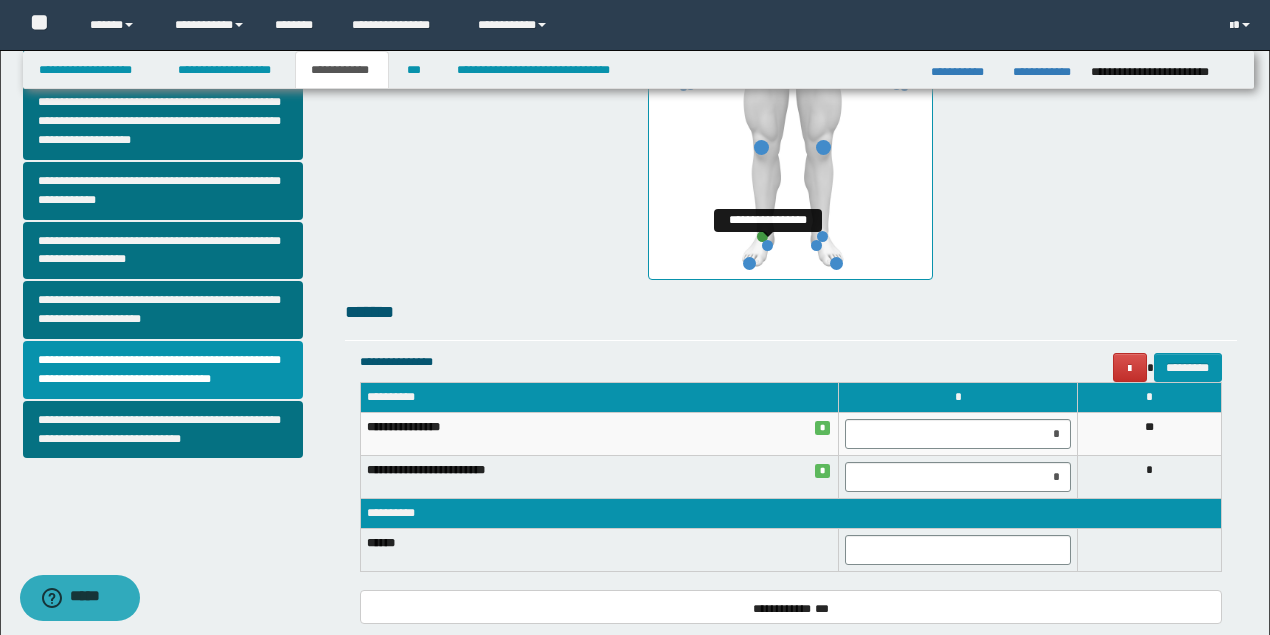 click at bounding box center [767, 245] 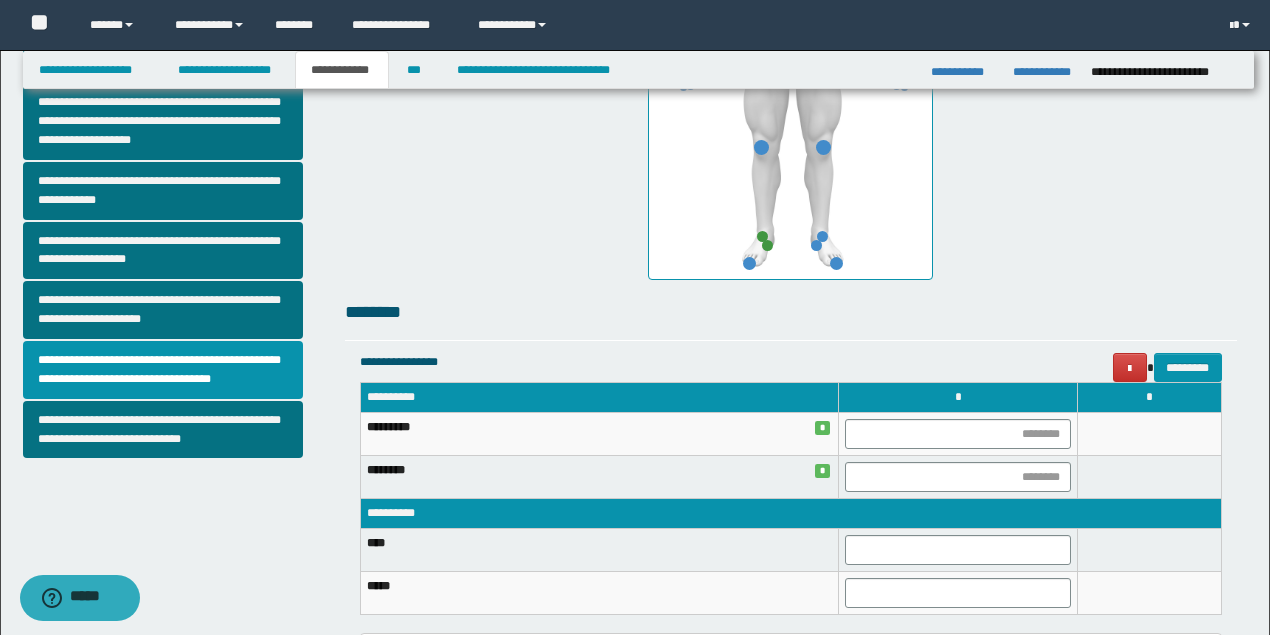 scroll, scrollTop: 782, scrollLeft: 0, axis: vertical 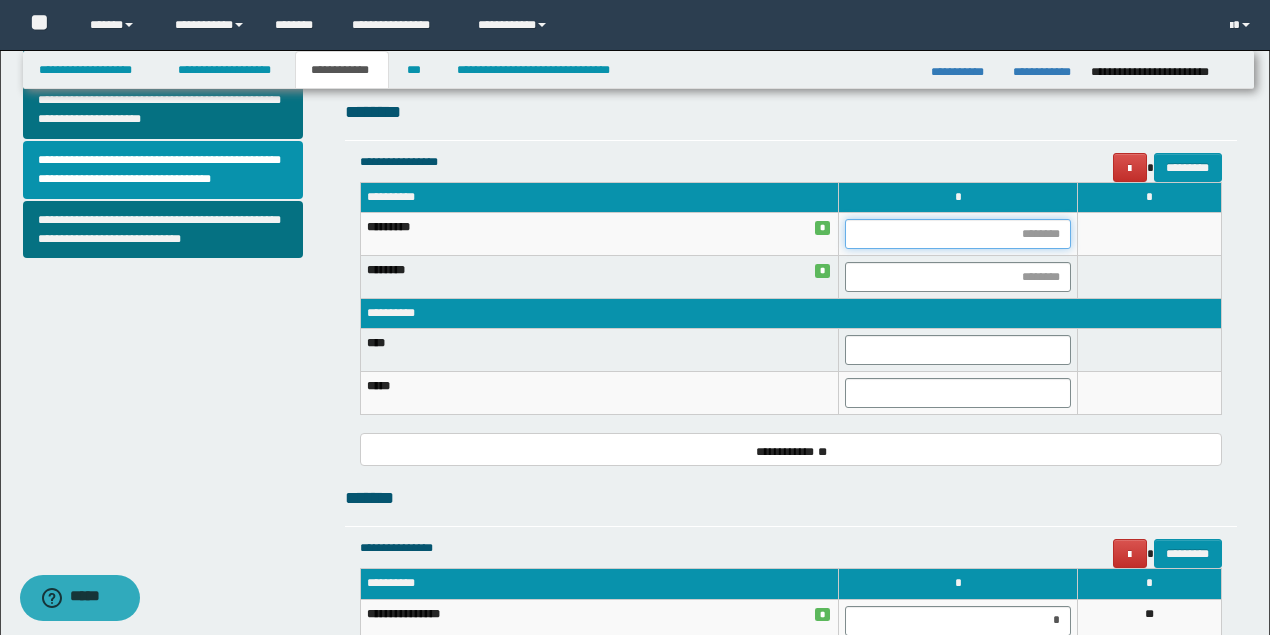 drag, startPoint x: 978, startPoint y: 236, endPoint x: 976, endPoint y: 220, distance: 16.124516 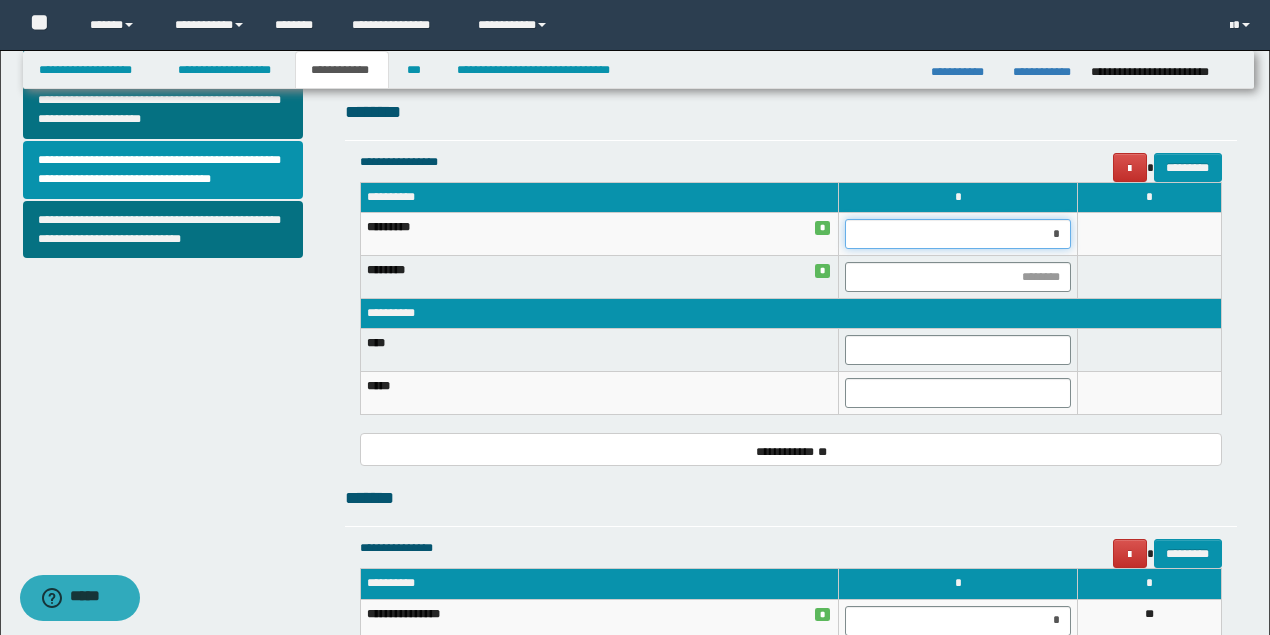 type on "**" 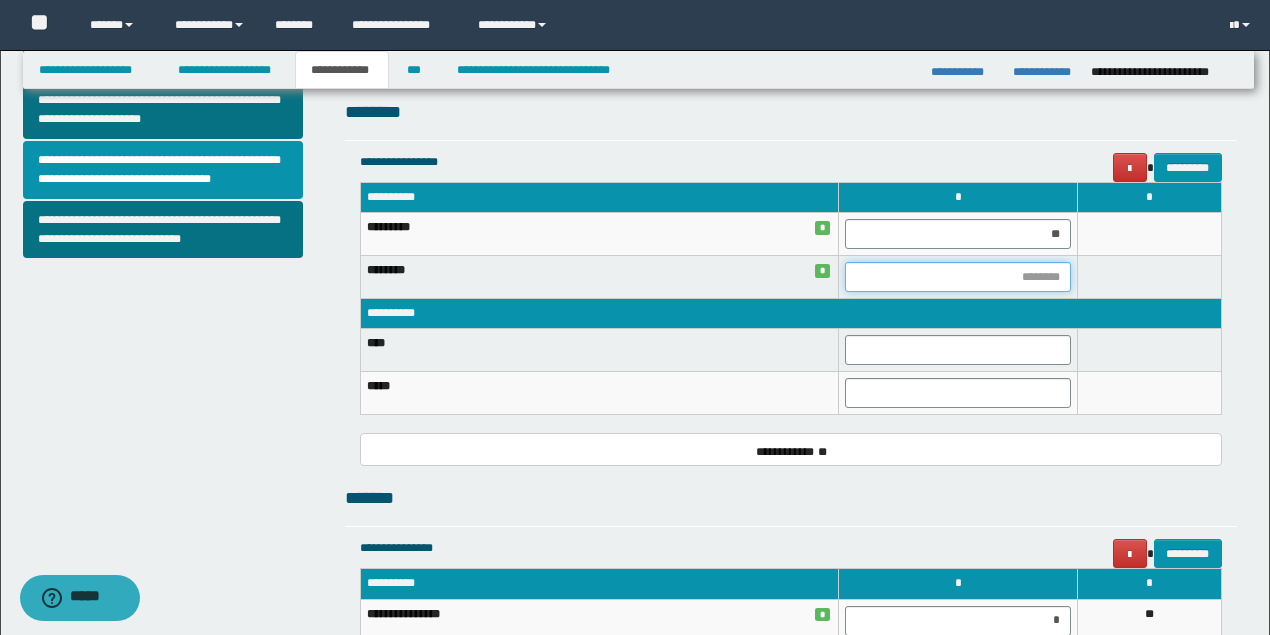 click at bounding box center (958, 277) 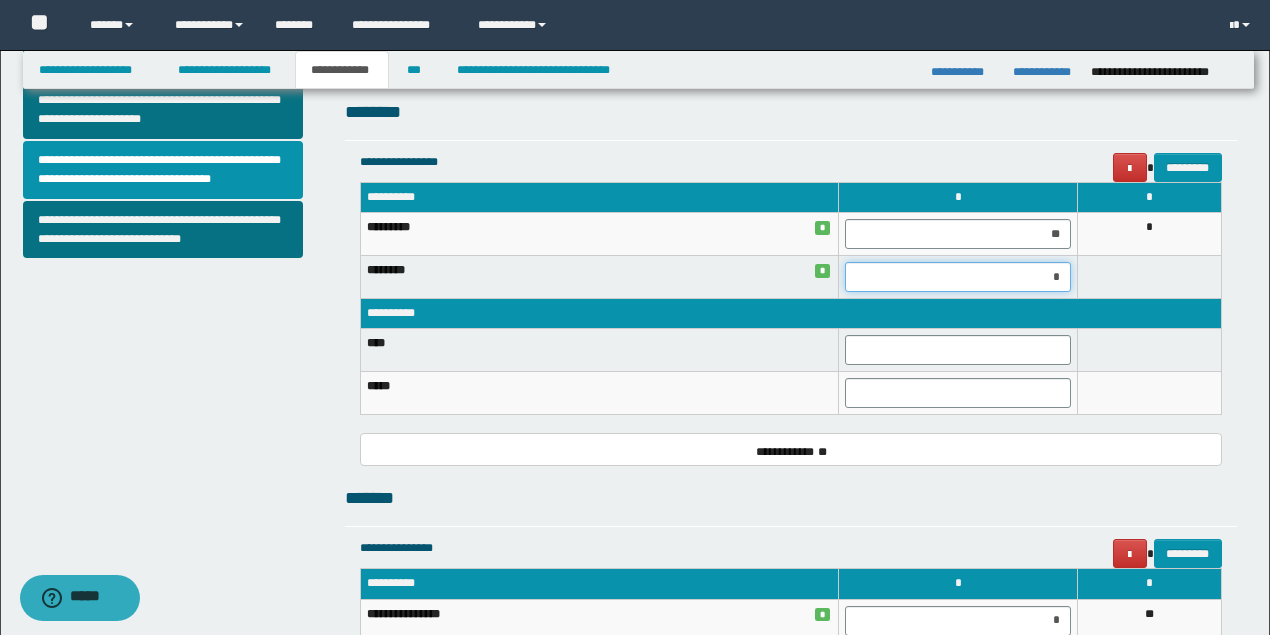 type on "**" 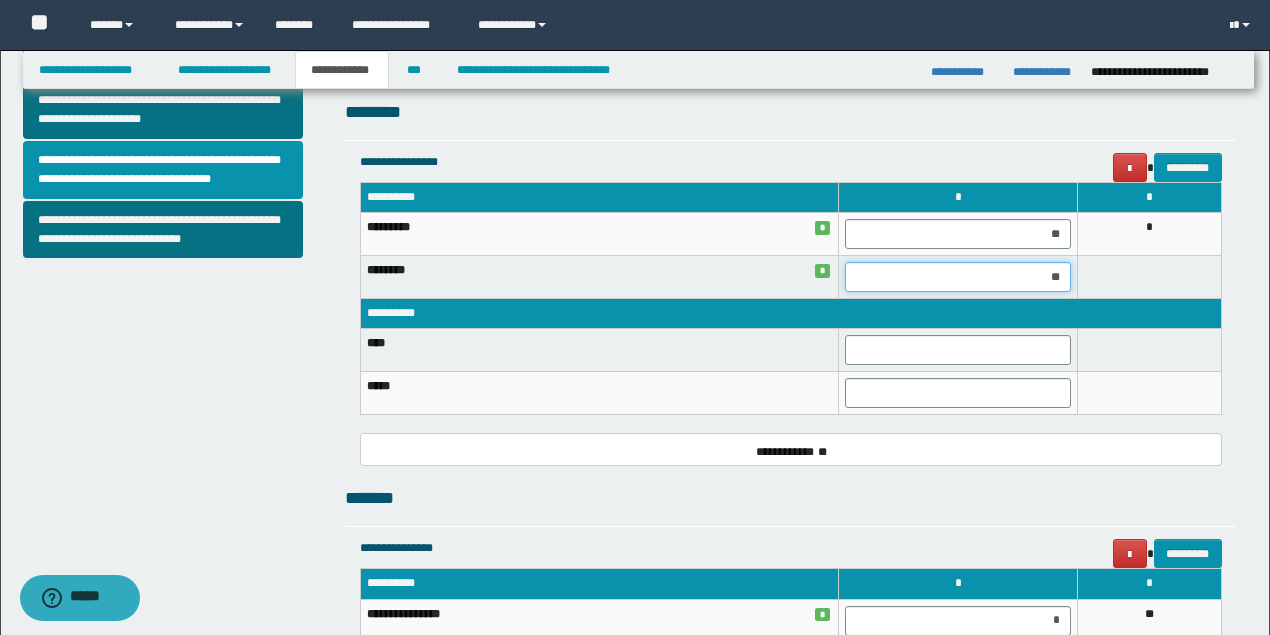click on "**" at bounding box center [958, 277] 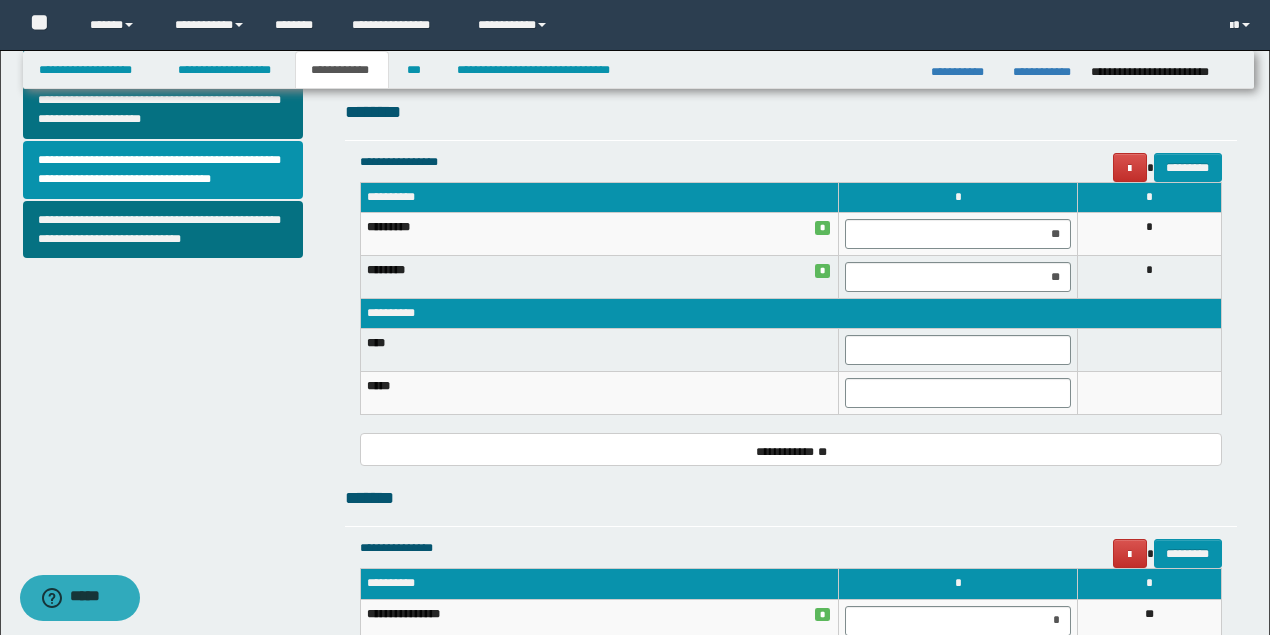 click on "**********" at bounding box center (790, 314) 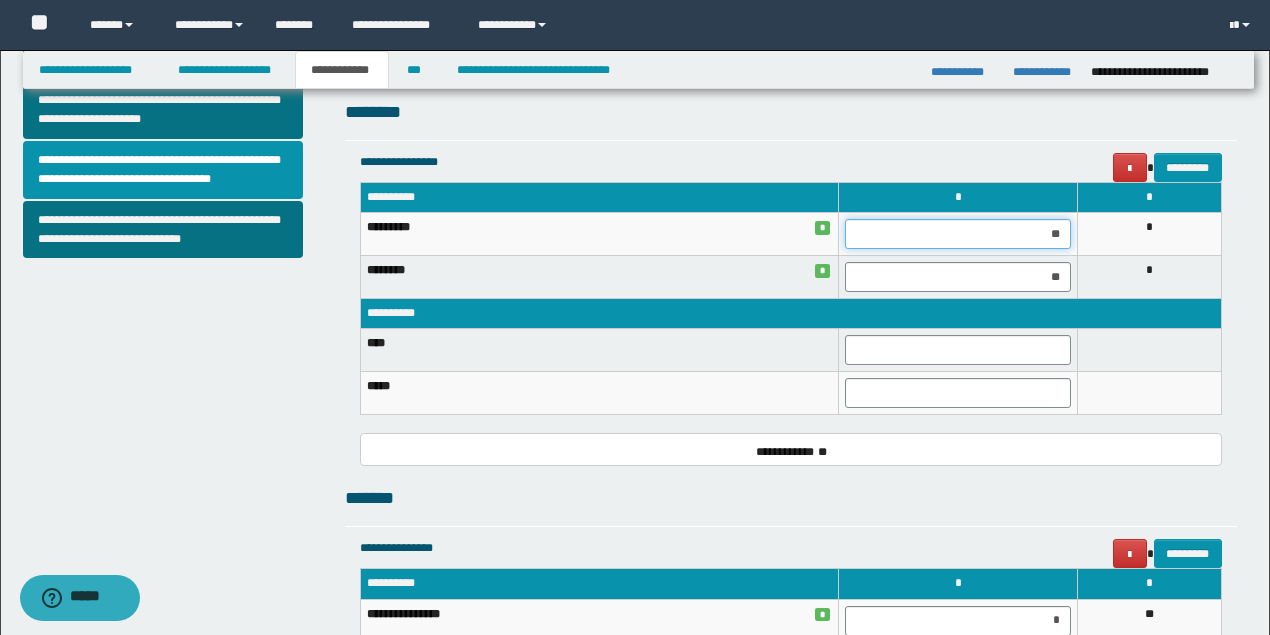 drag, startPoint x: 1046, startPoint y: 238, endPoint x: 1069, endPoint y: 236, distance: 23.086792 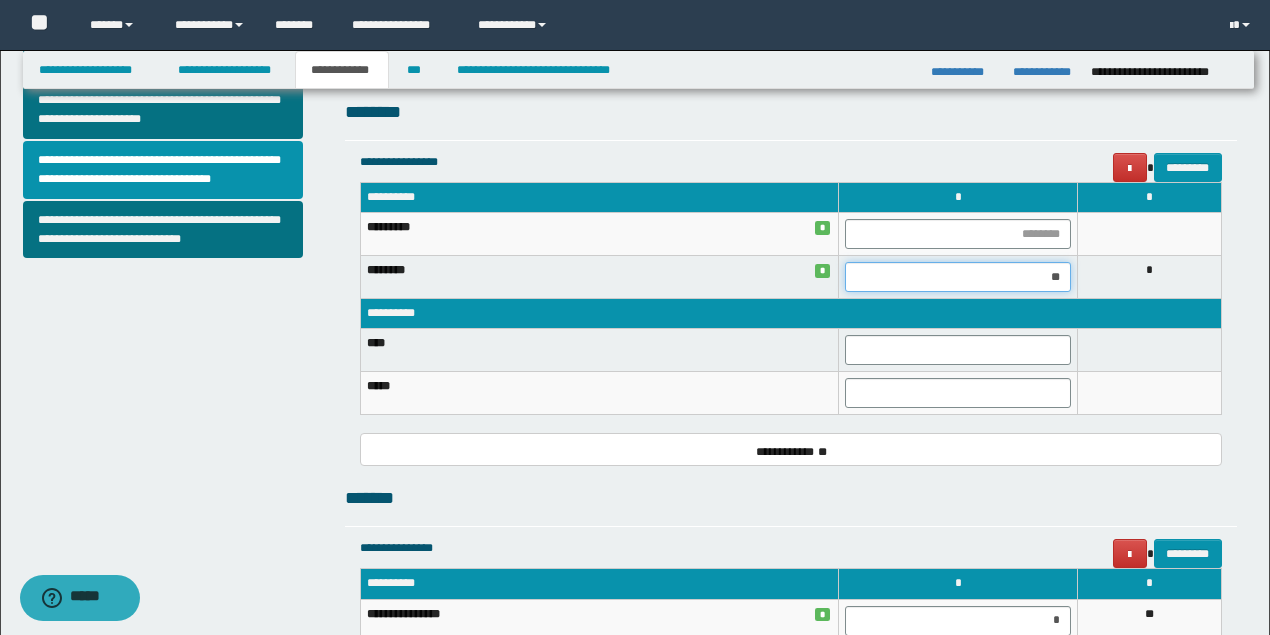 drag, startPoint x: 1036, startPoint y: 277, endPoint x: 1079, endPoint y: 277, distance: 43 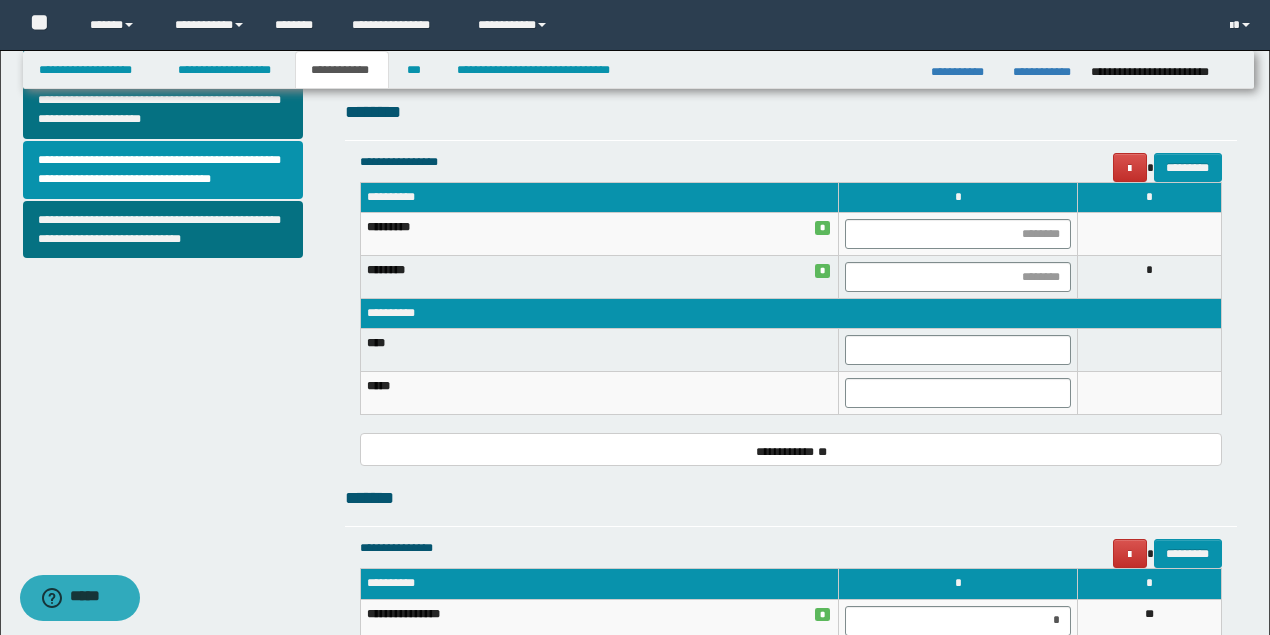 drag, startPoint x: 708, startPoint y: 278, endPoint x: 328, endPoint y: 288, distance: 380.13156 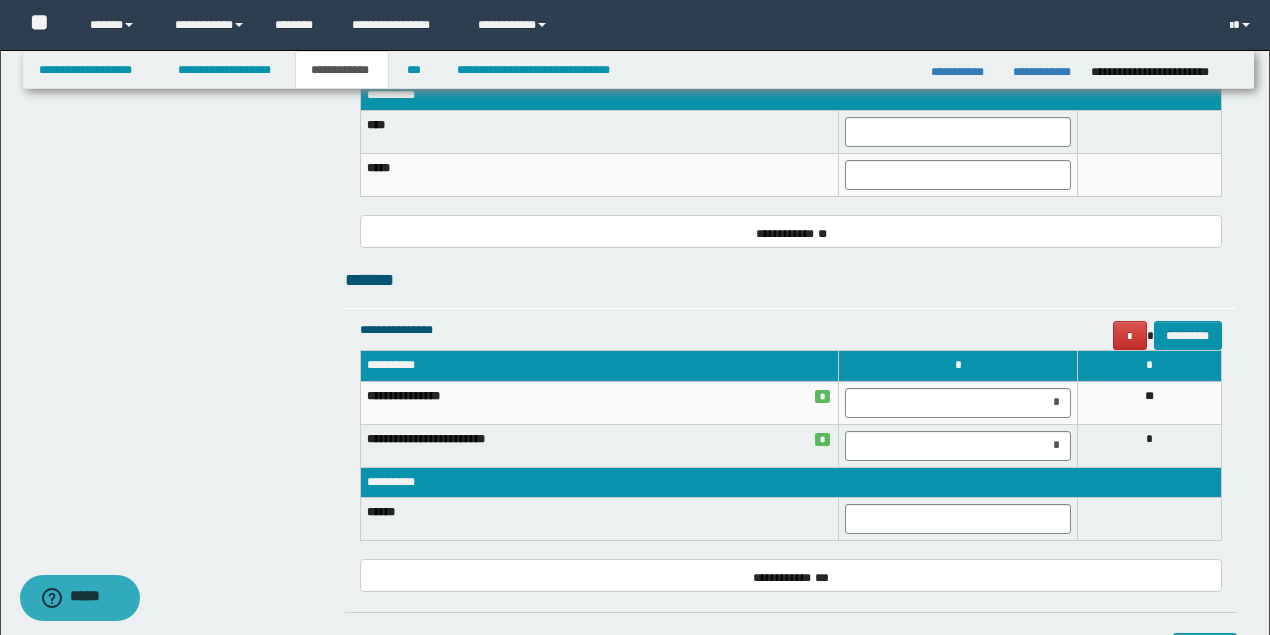 scroll, scrollTop: 1200, scrollLeft: 0, axis: vertical 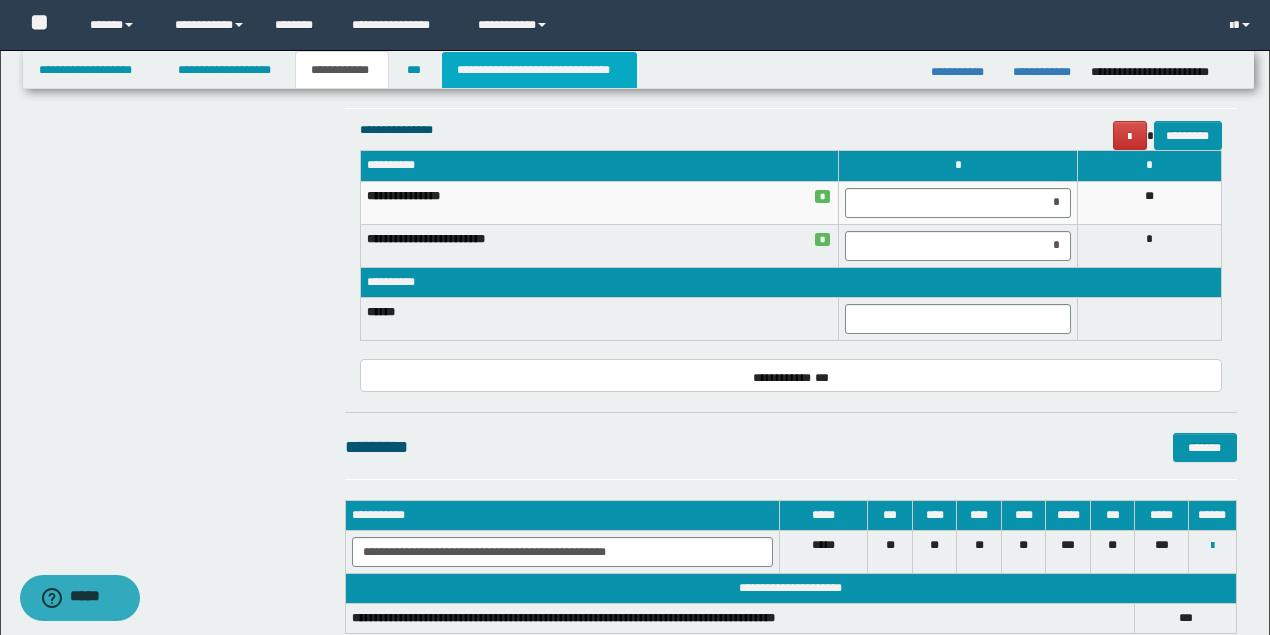 click on "**********" at bounding box center [539, 70] 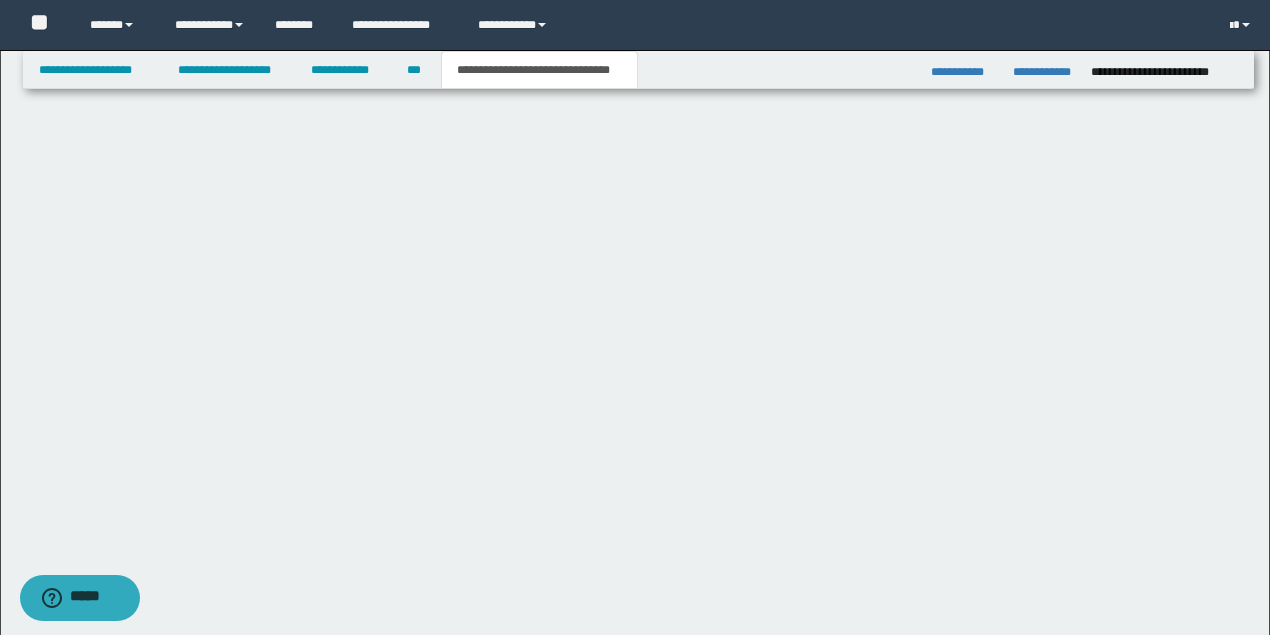 scroll, scrollTop: 0, scrollLeft: 0, axis: both 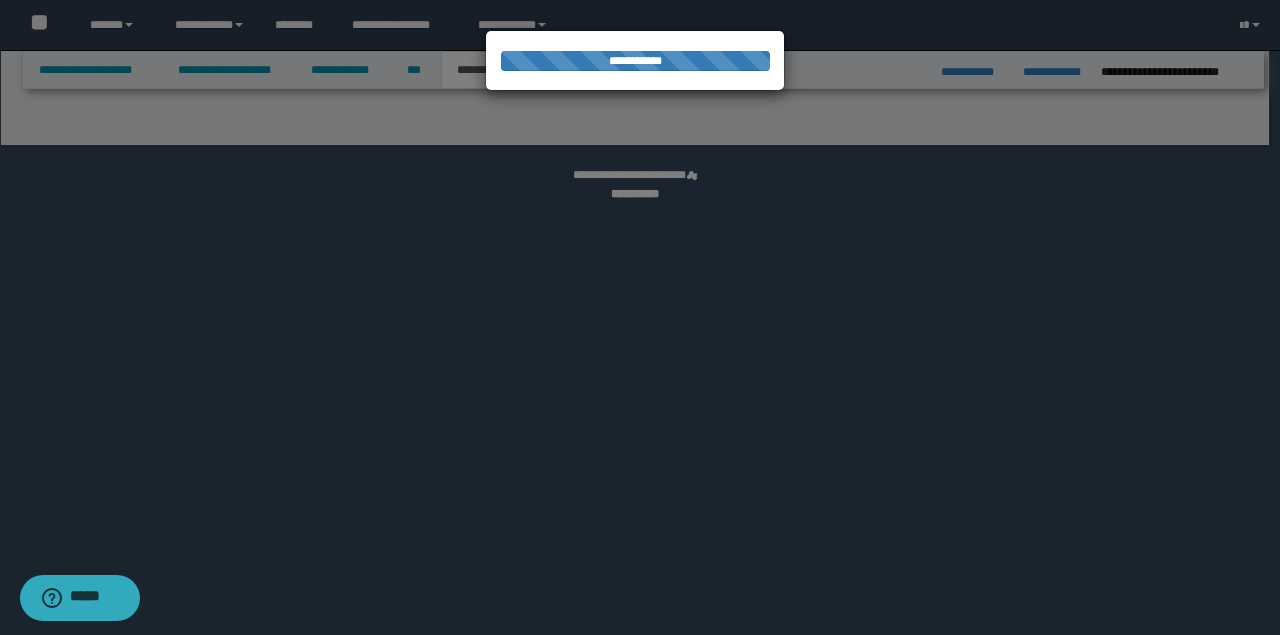 select on "*" 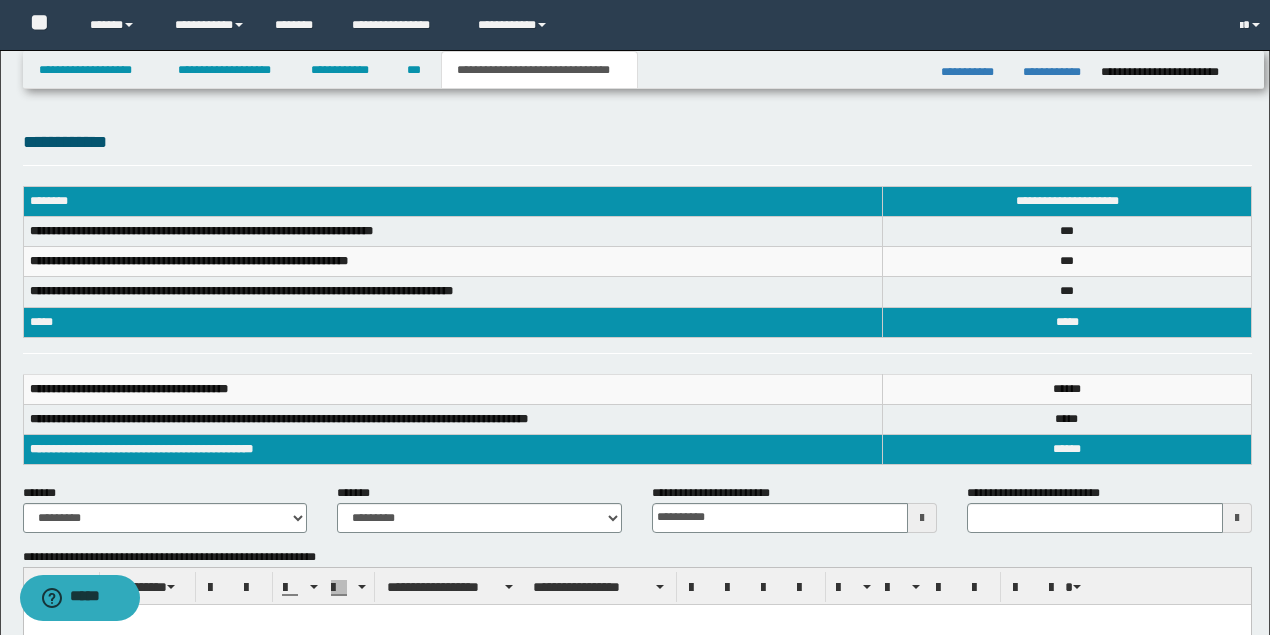 scroll, scrollTop: 0, scrollLeft: 0, axis: both 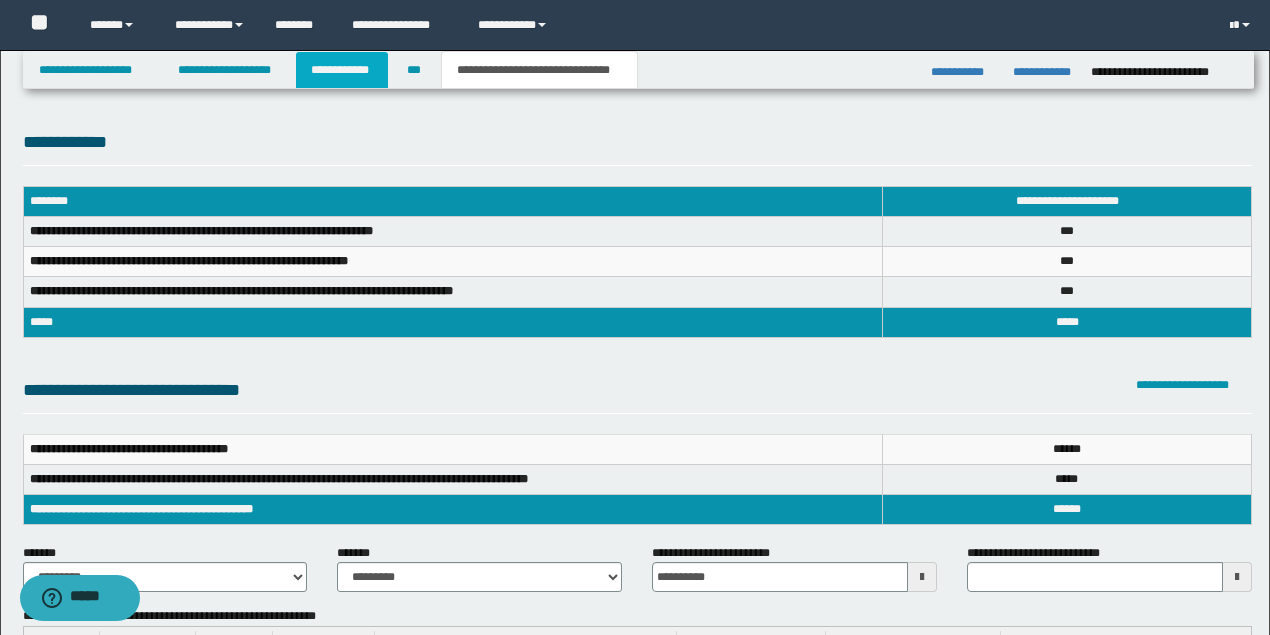 click on "**********" at bounding box center (342, 70) 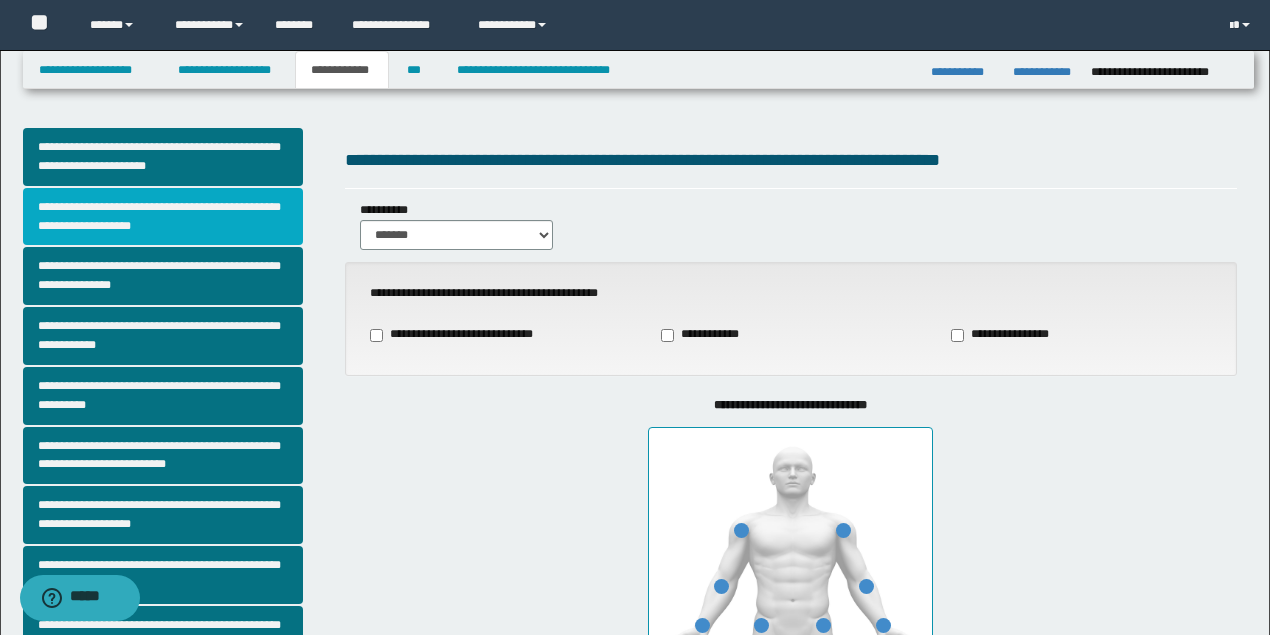 drag, startPoint x: 228, startPoint y: 207, endPoint x: 697, endPoint y: 289, distance: 476.11447 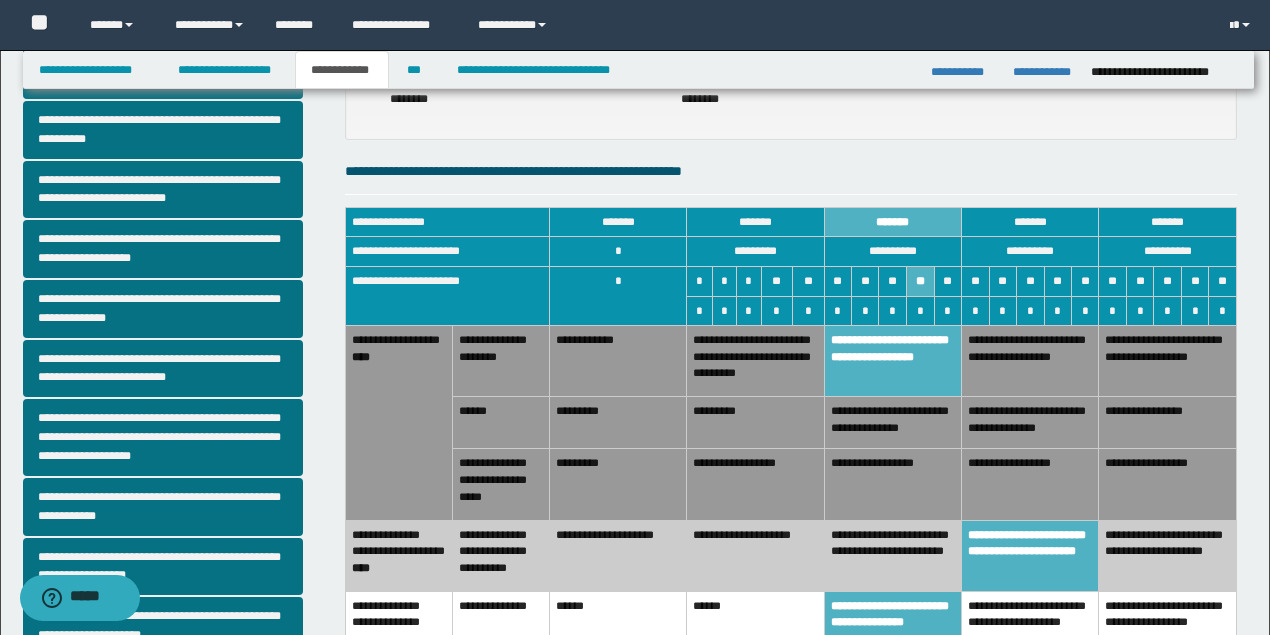 scroll, scrollTop: 333, scrollLeft: 0, axis: vertical 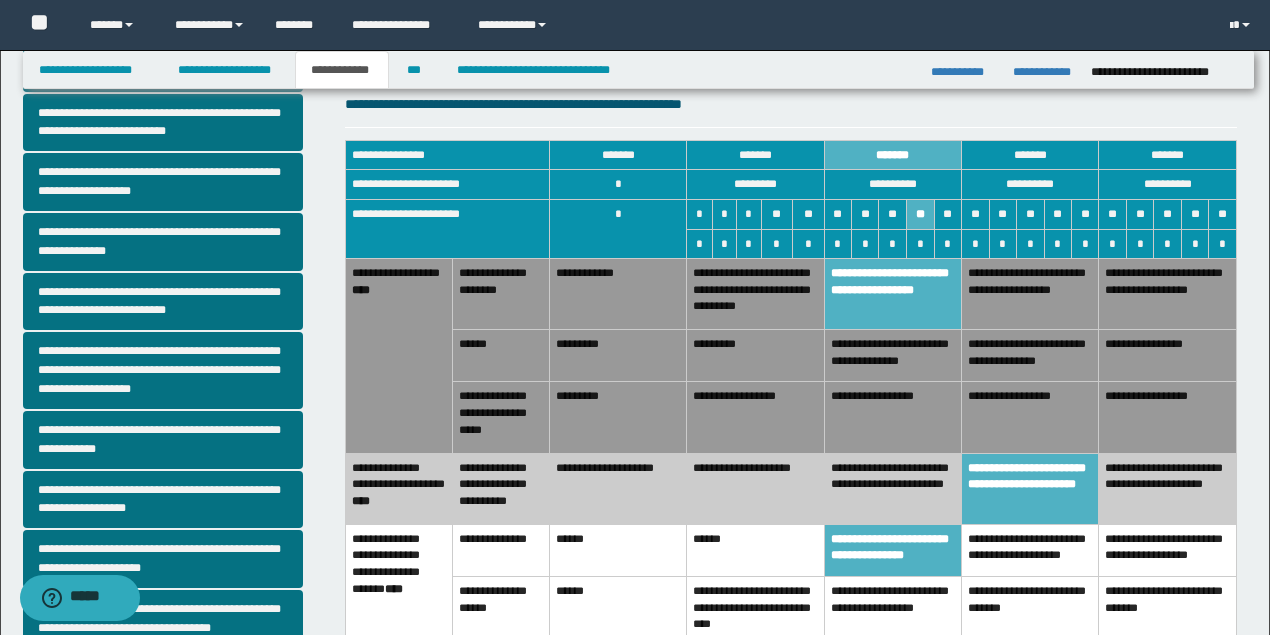 click on "**********" at bounding box center (755, 488) 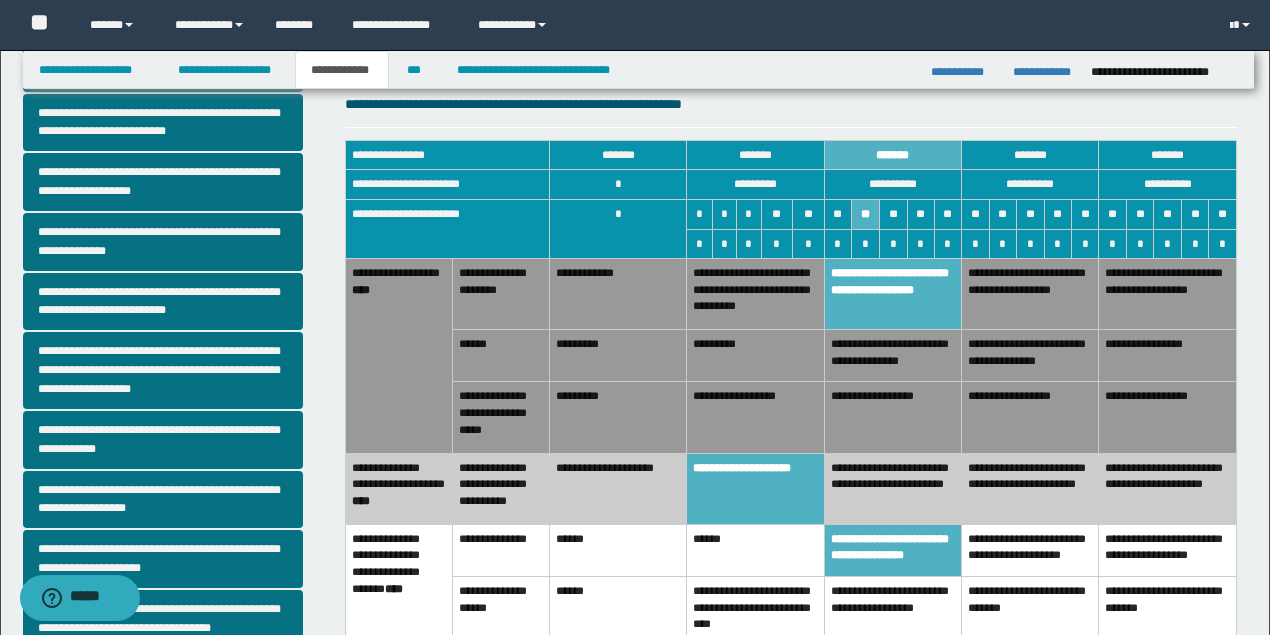 click on "**********" at bounding box center (617, 488) 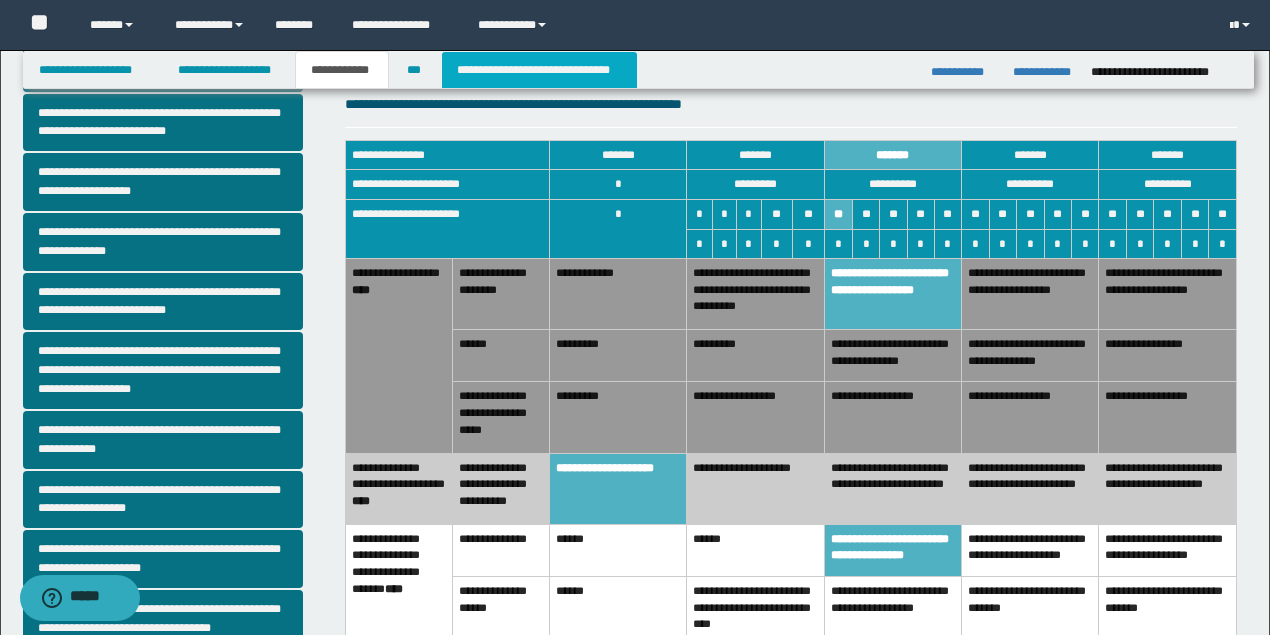 click on "**********" at bounding box center (539, 70) 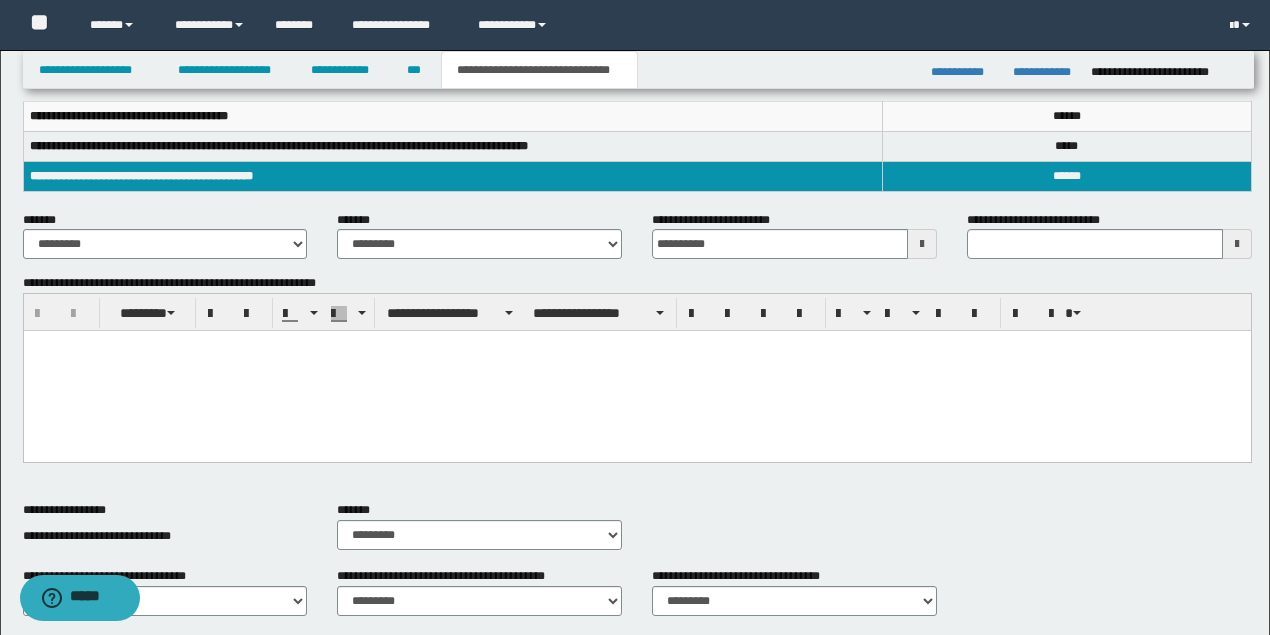 scroll, scrollTop: 400, scrollLeft: 0, axis: vertical 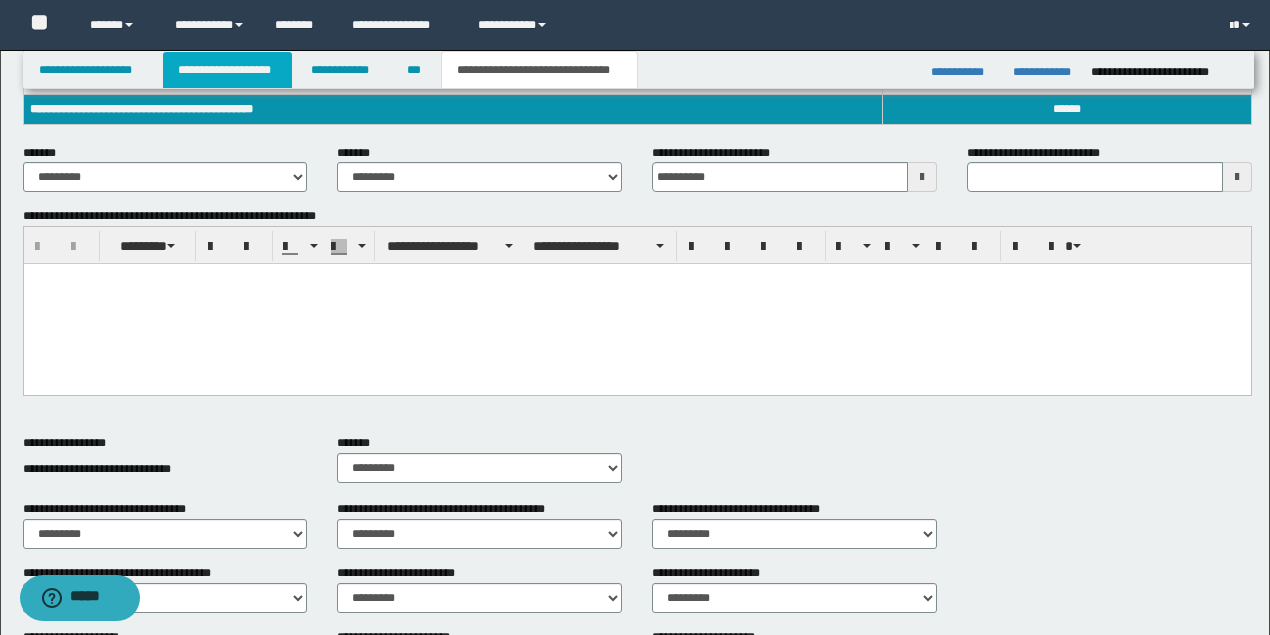 drag, startPoint x: 204, startPoint y: 60, endPoint x: 401, endPoint y: 423, distance: 413.0109 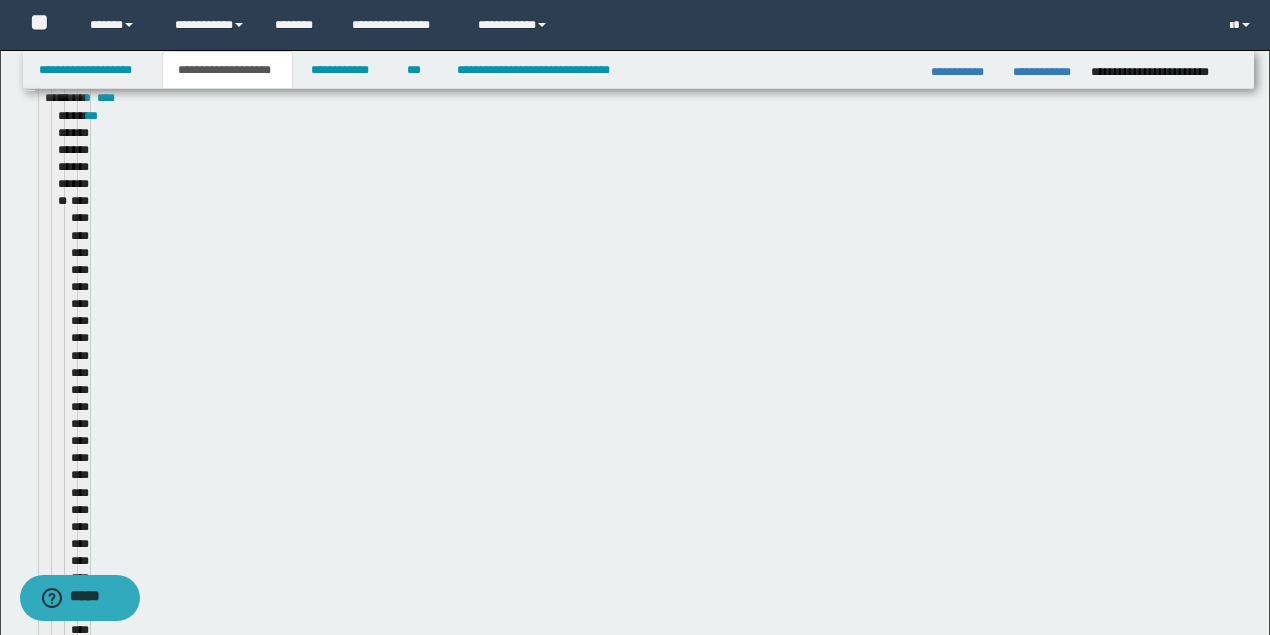 scroll, scrollTop: 430, scrollLeft: 0, axis: vertical 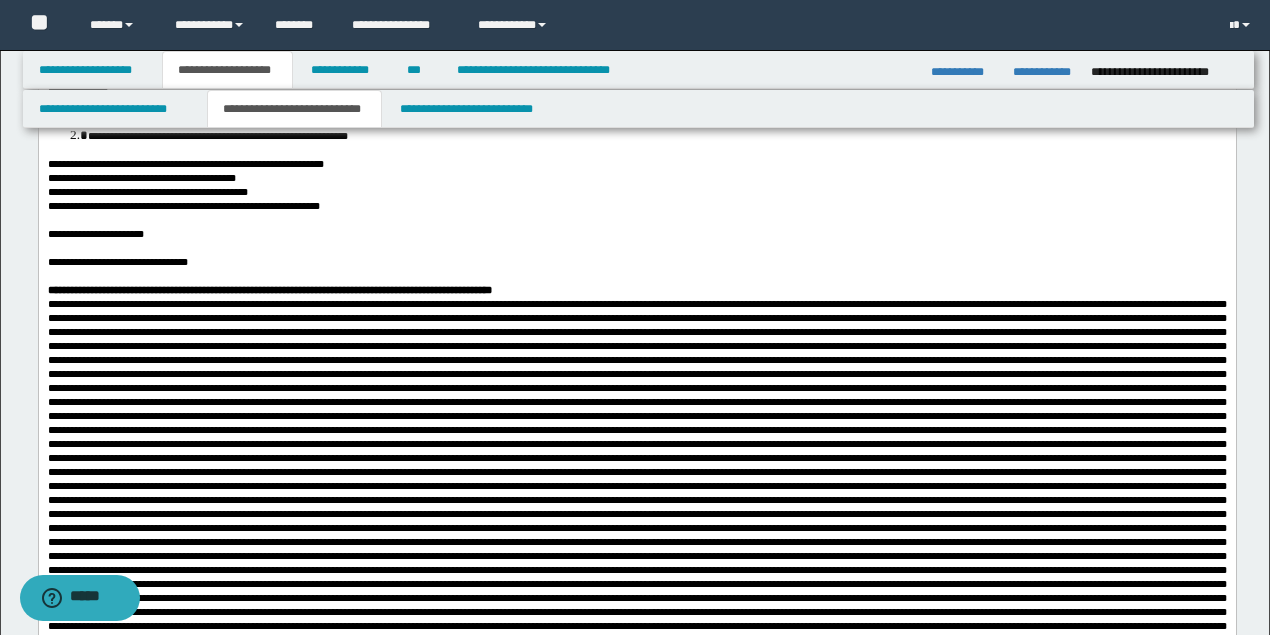 drag, startPoint x: 486, startPoint y: -91, endPoint x: 448, endPoint y: 131, distance: 225.22878 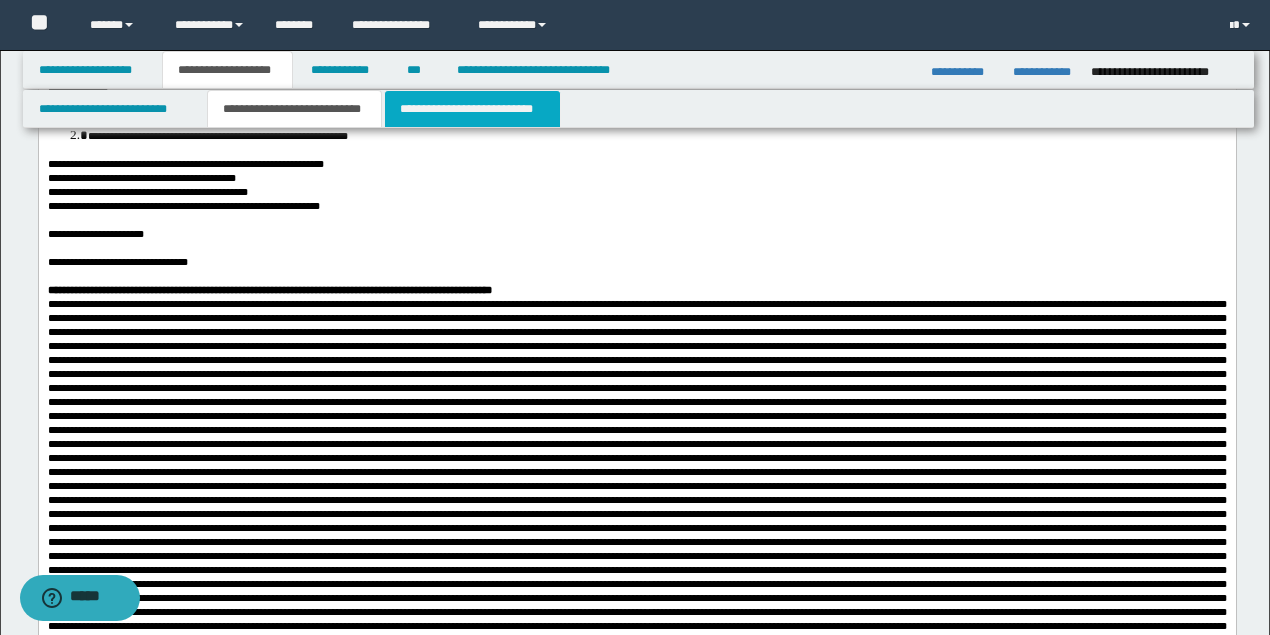 click on "**********" at bounding box center (472, 109) 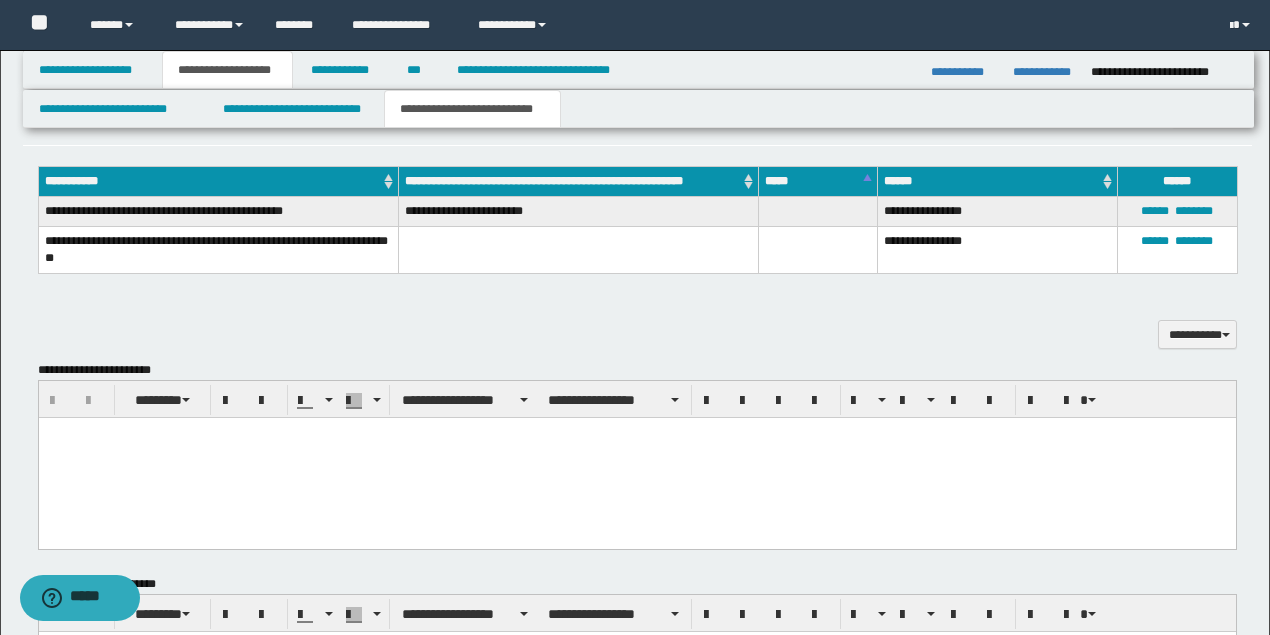 scroll, scrollTop: 1630, scrollLeft: 0, axis: vertical 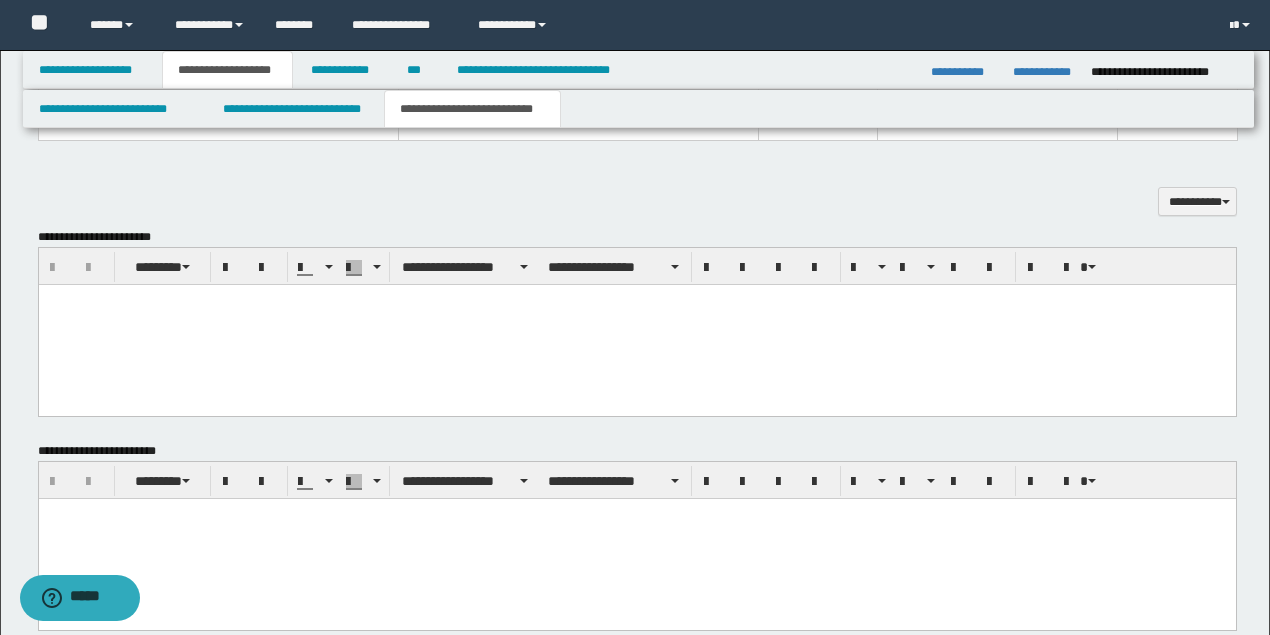 click at bounding box center (636, 325) 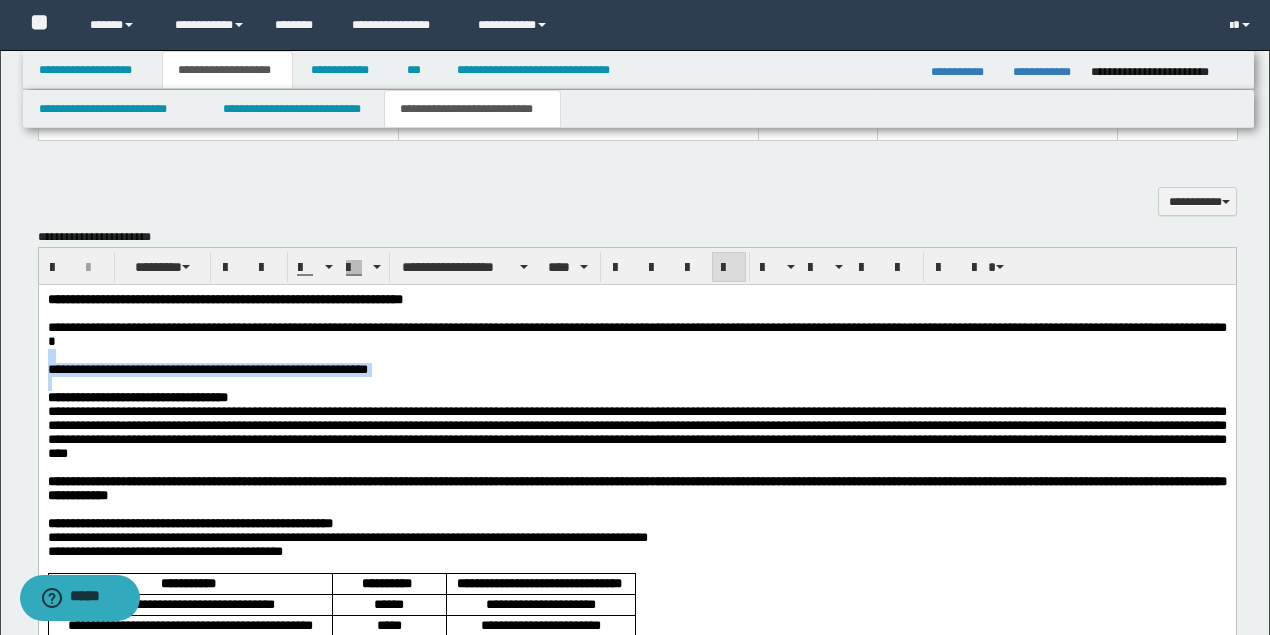 drag, startPoint x: 231, startPoint y: 350, endPoint x: 376, endPoint y: 386, distance: 149.40215 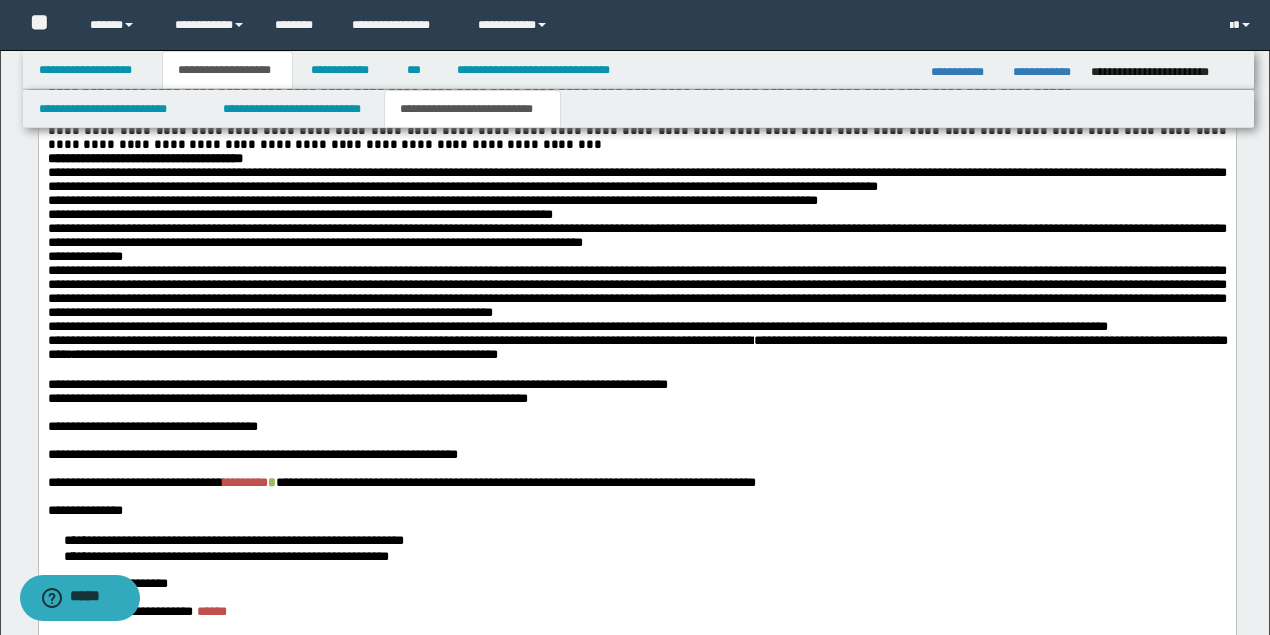 scroll, scrollTop: 2564, scrollLeft: 0, axis: vertical 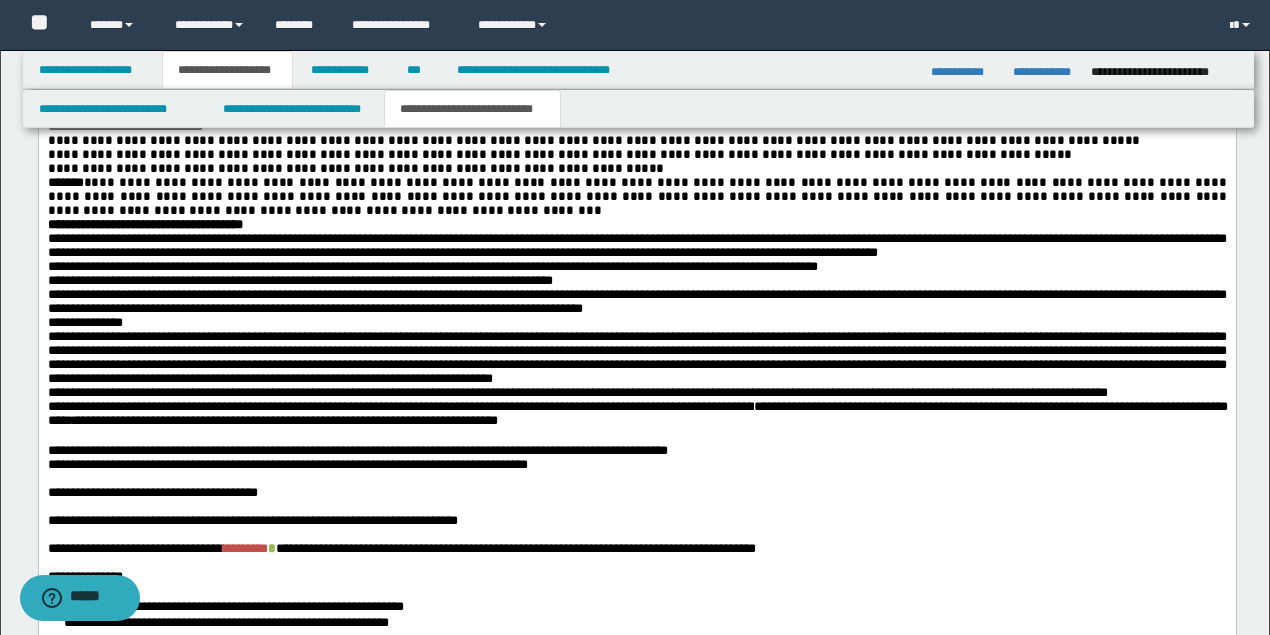 click on "**********" at bounding box center (636, 198) 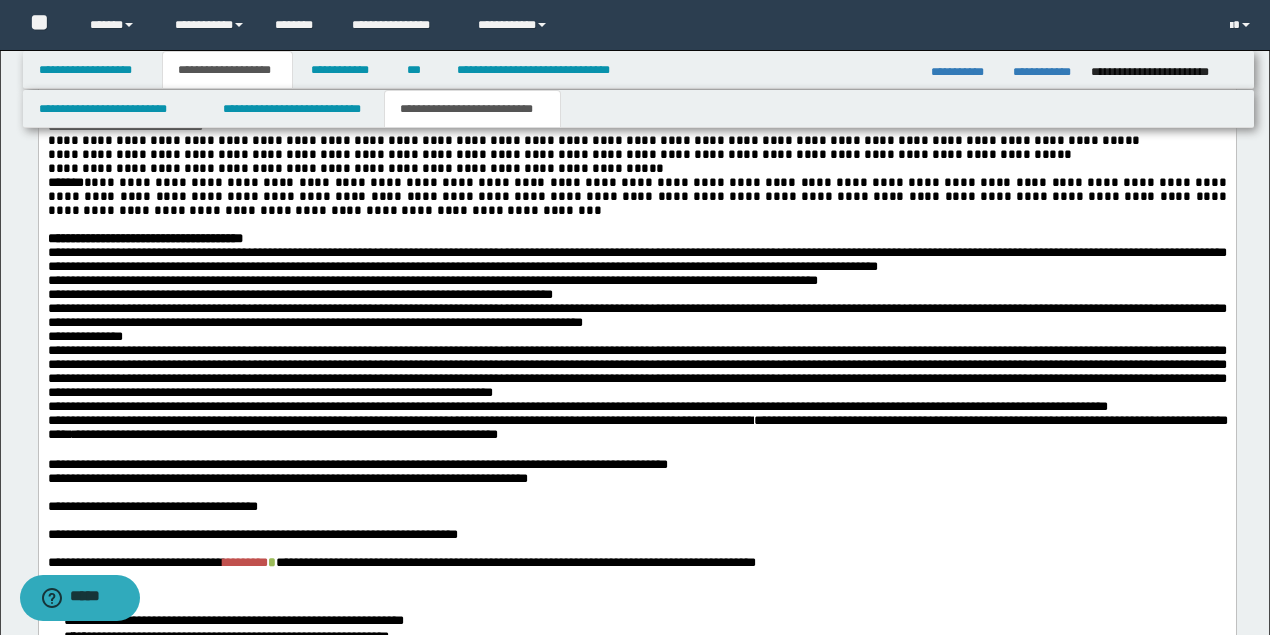 scroll, scrollTop: 2364, scrollLeft: 0, axis: vertical 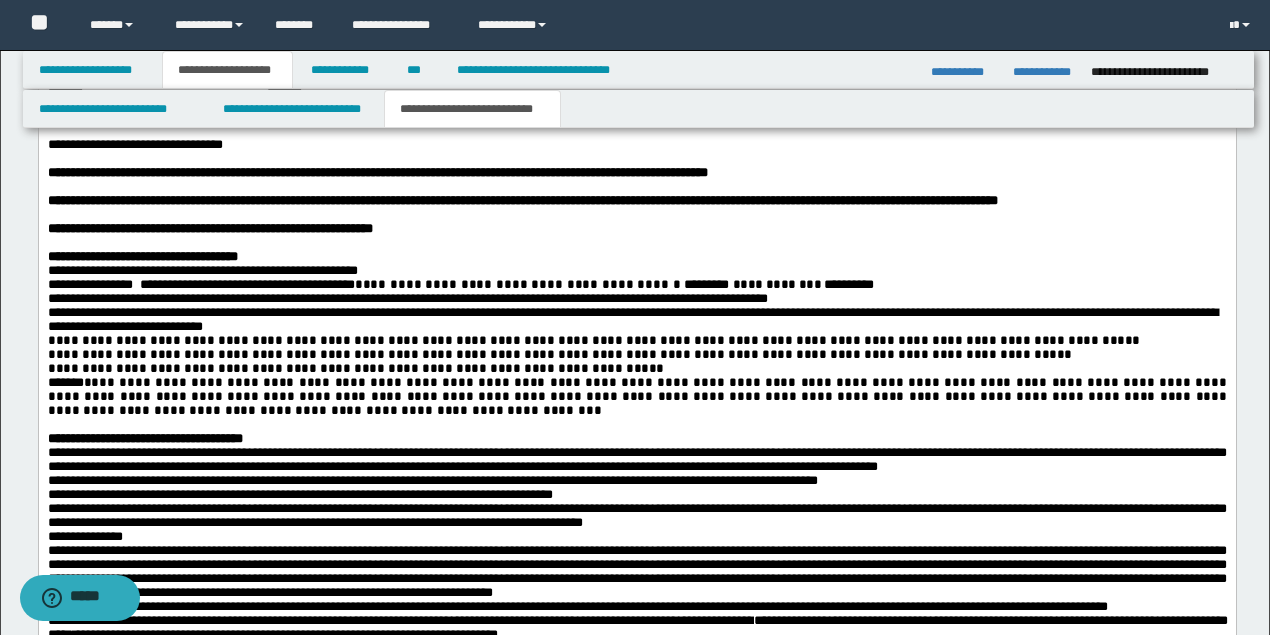 click on "**********" at bounding box center (636, 258) 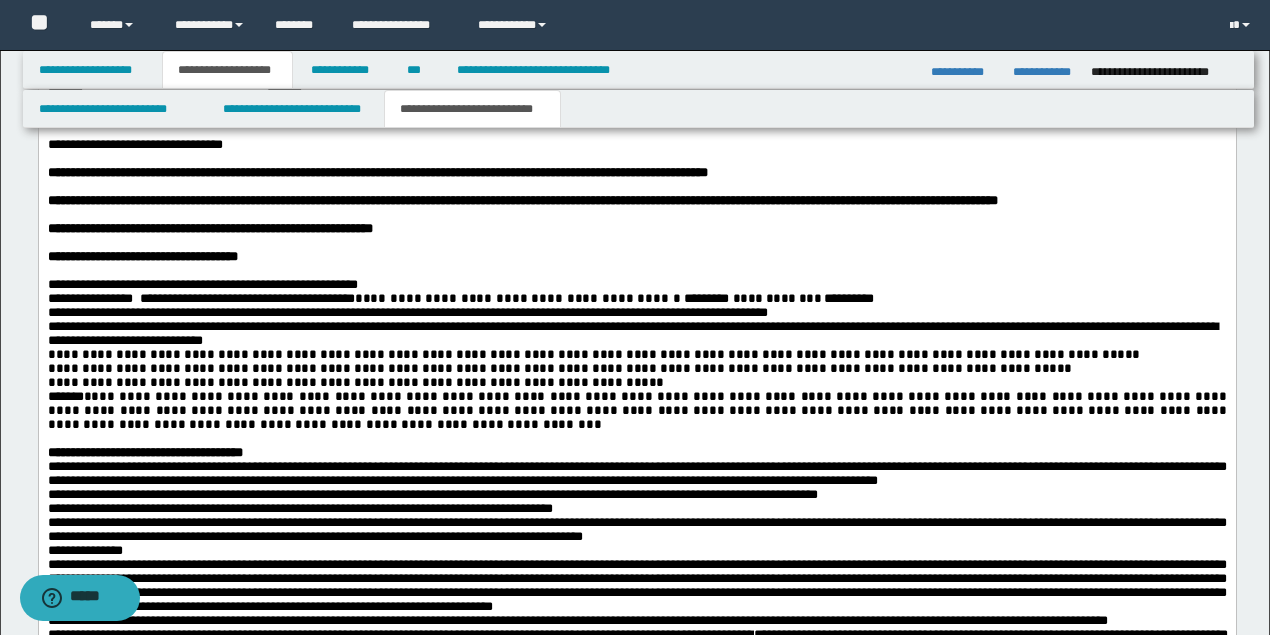 click on "**********" at bounding box center [636, 300] 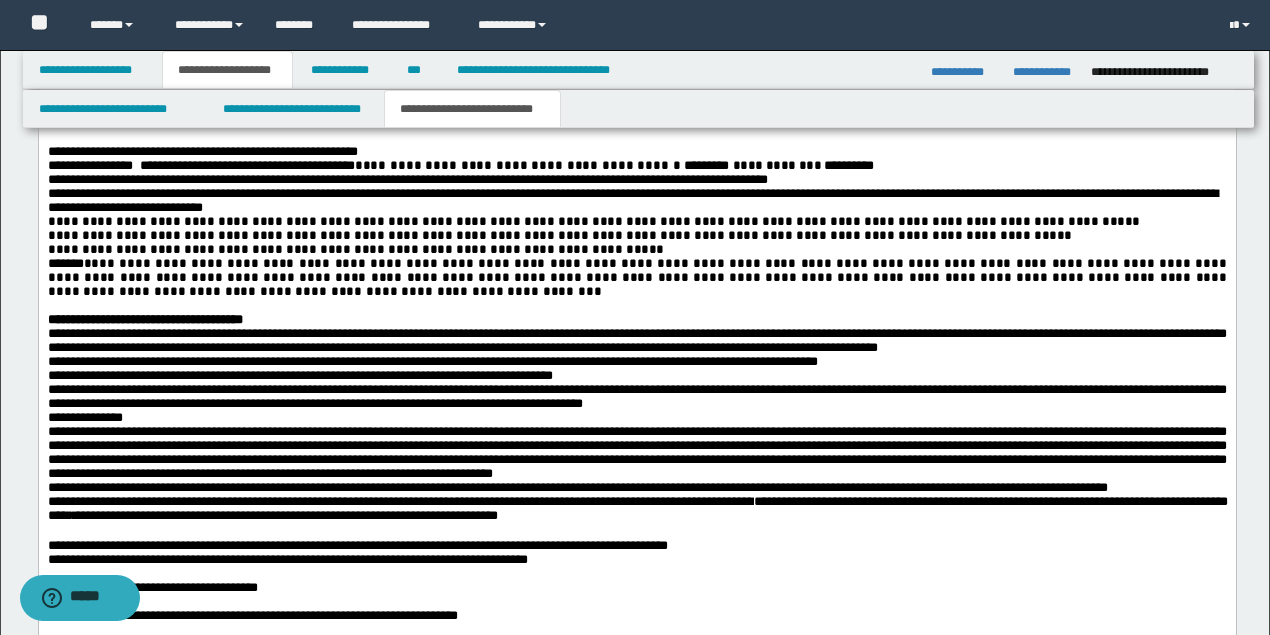 scroll, scrollTop: 2630, scrollLeft: 0, axis: vertical 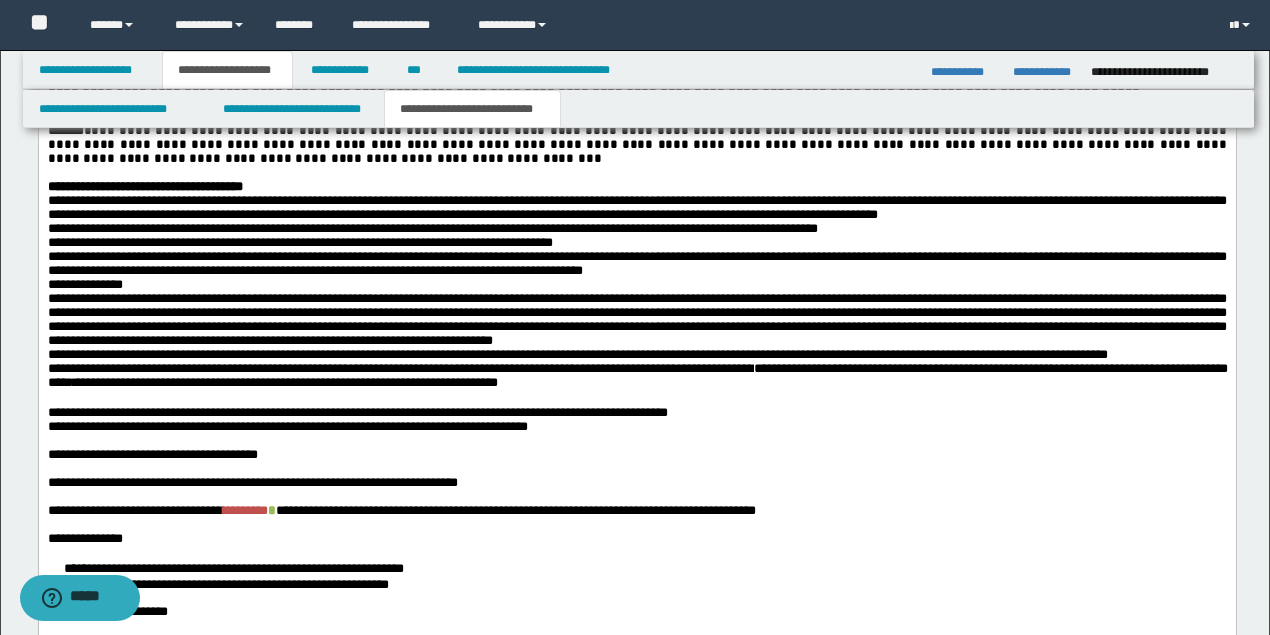 click at bounding box center (636, 174) 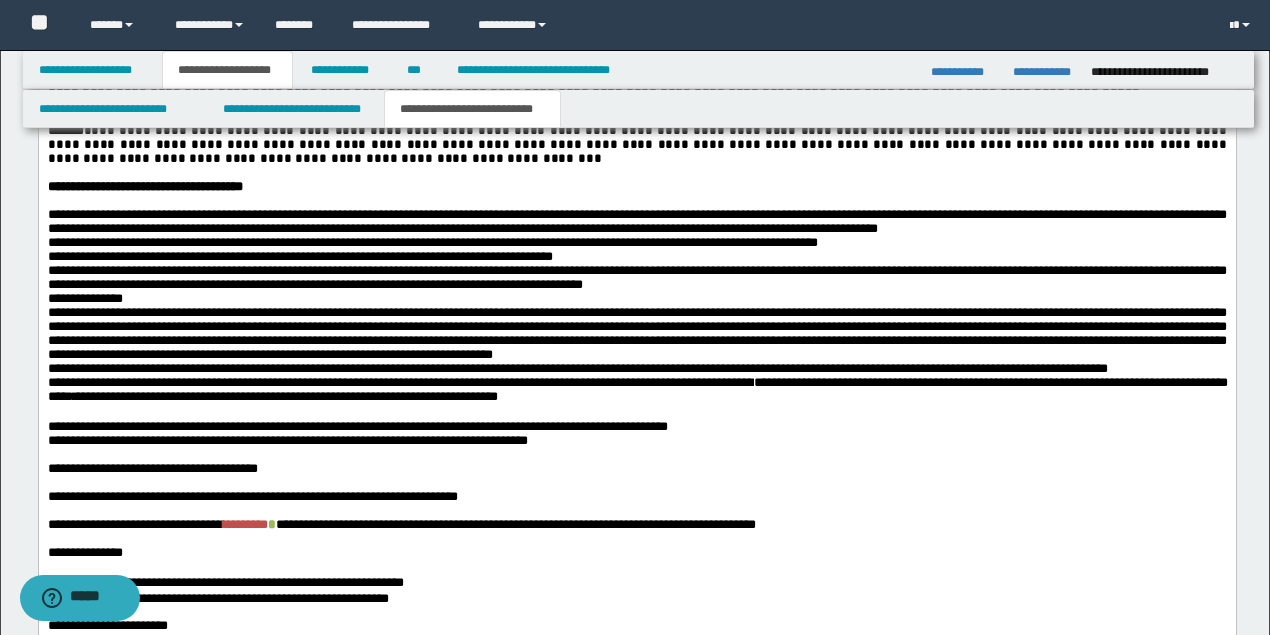 click on "**********" at bounding box center [636, 223] 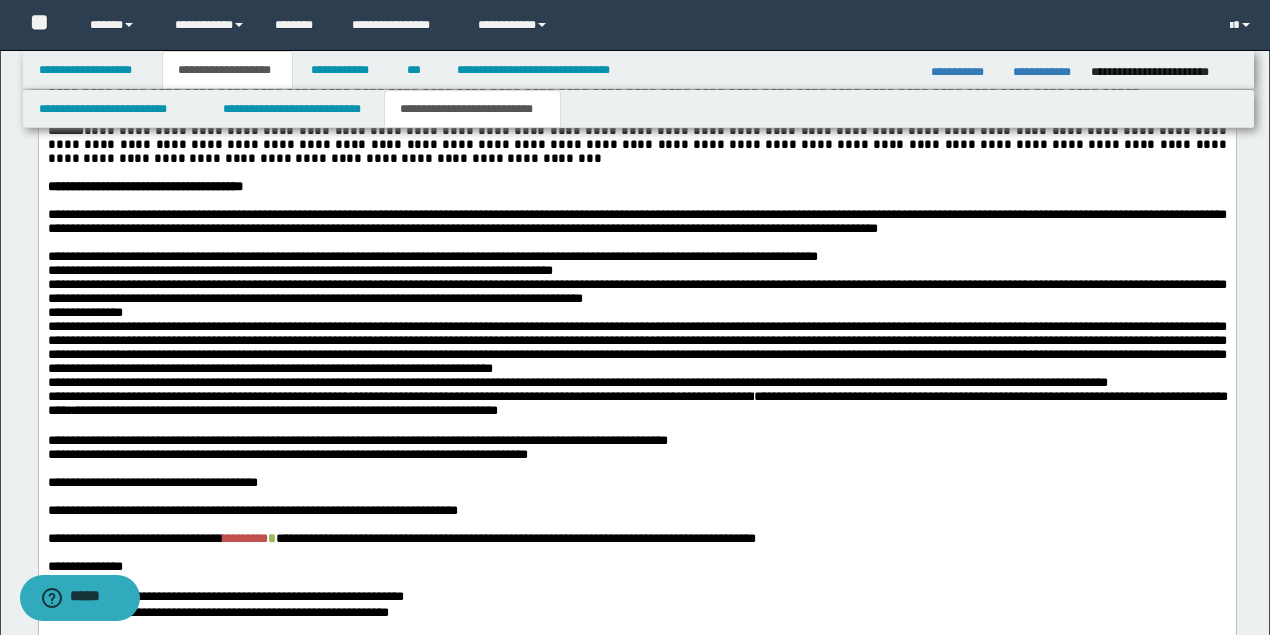 scroll, scrollTop: 2897, scrollLeft: 0, axis: vertical 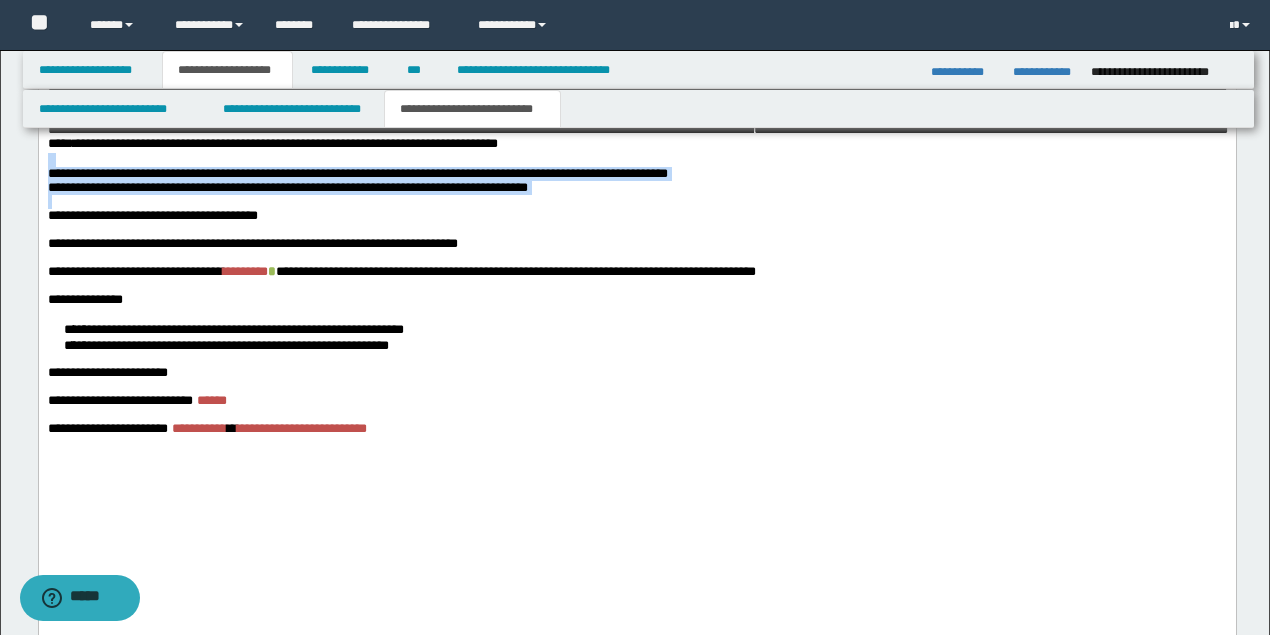 drag, startPoint x: 644, startPoint y: 351, endPoint x: 46, endPoint y: 313, distance: 599.2061 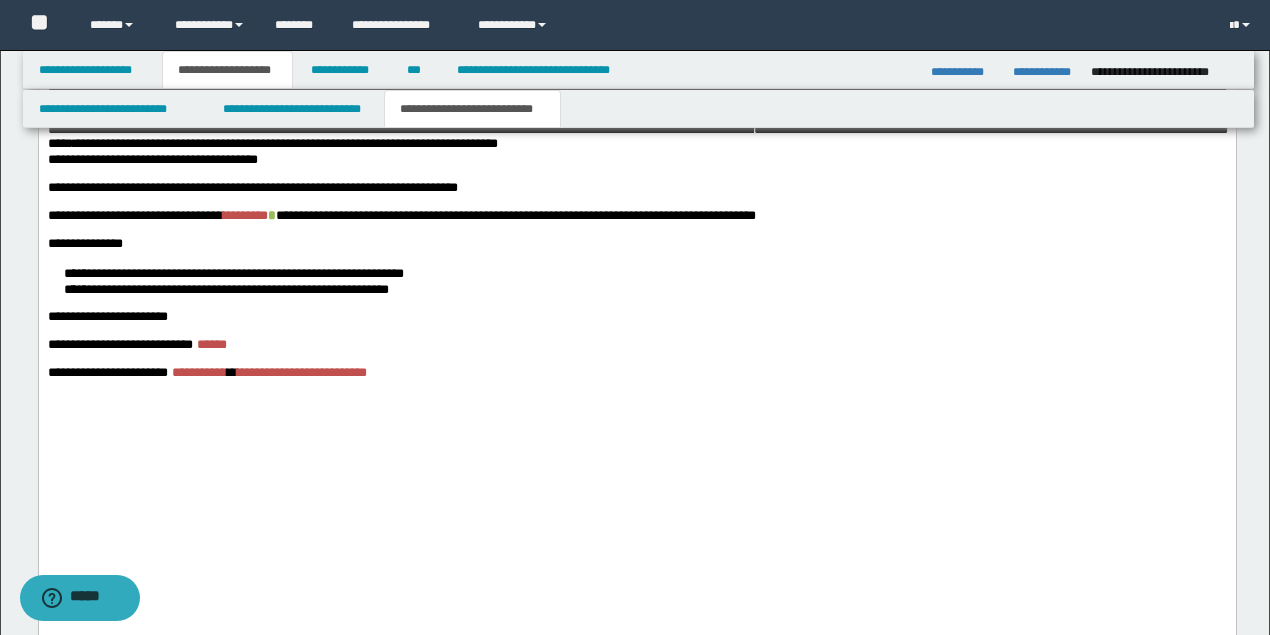scroll, scrollTop: 2830, scrollLeft: 0, axis: vertical 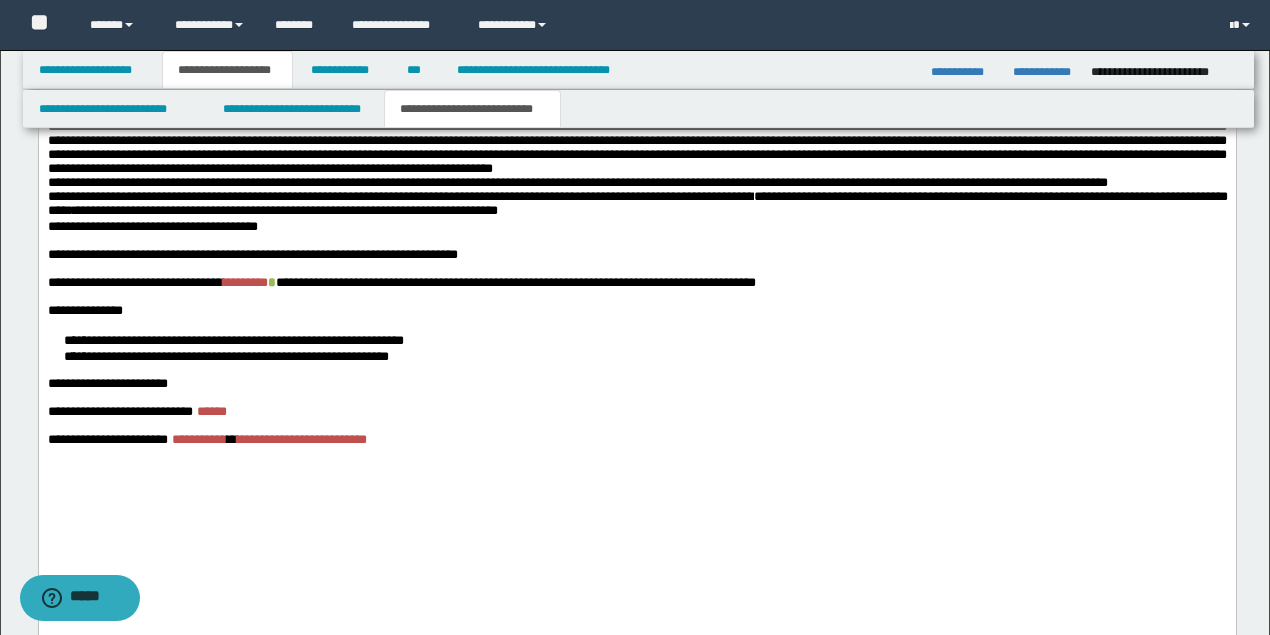 click on "**********" at bounding box center (84, 113) 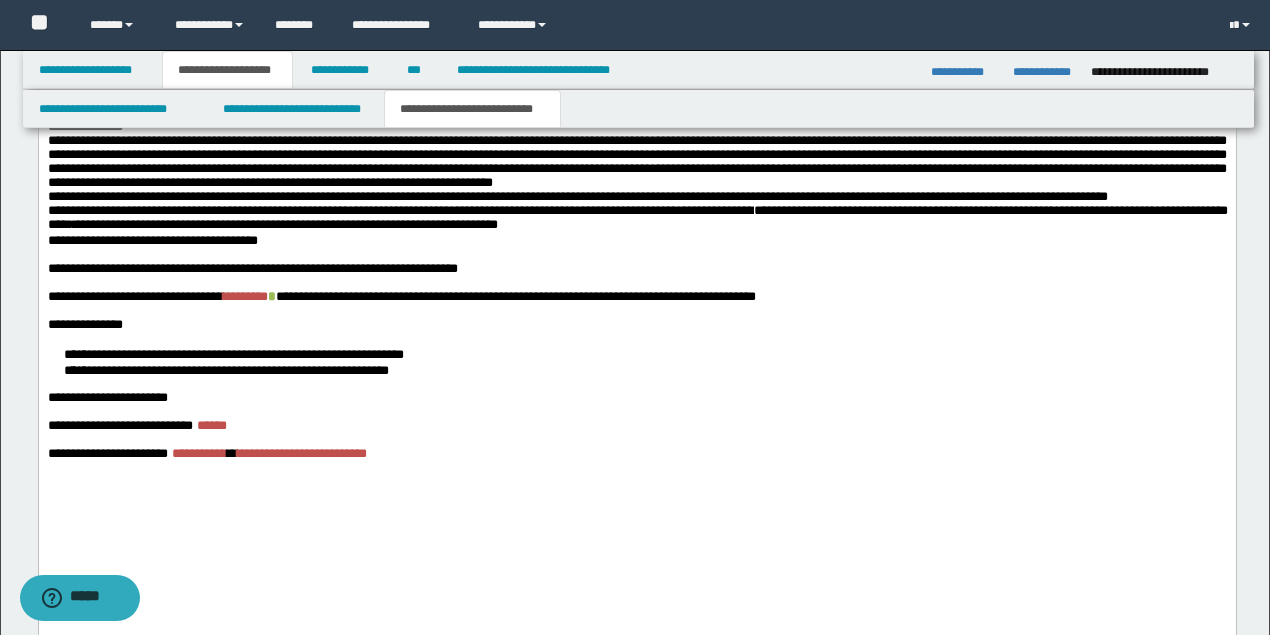 click on "**********" at bounding box center (636, 128) 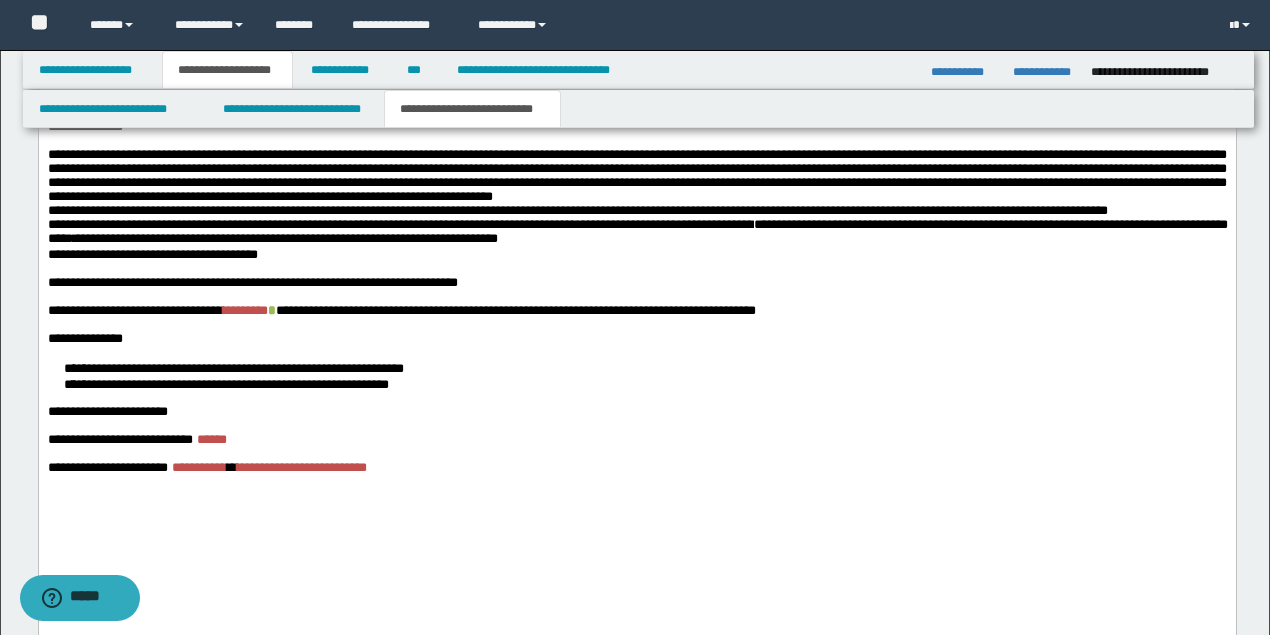 click on "**********" at bounding box center (636, 177) 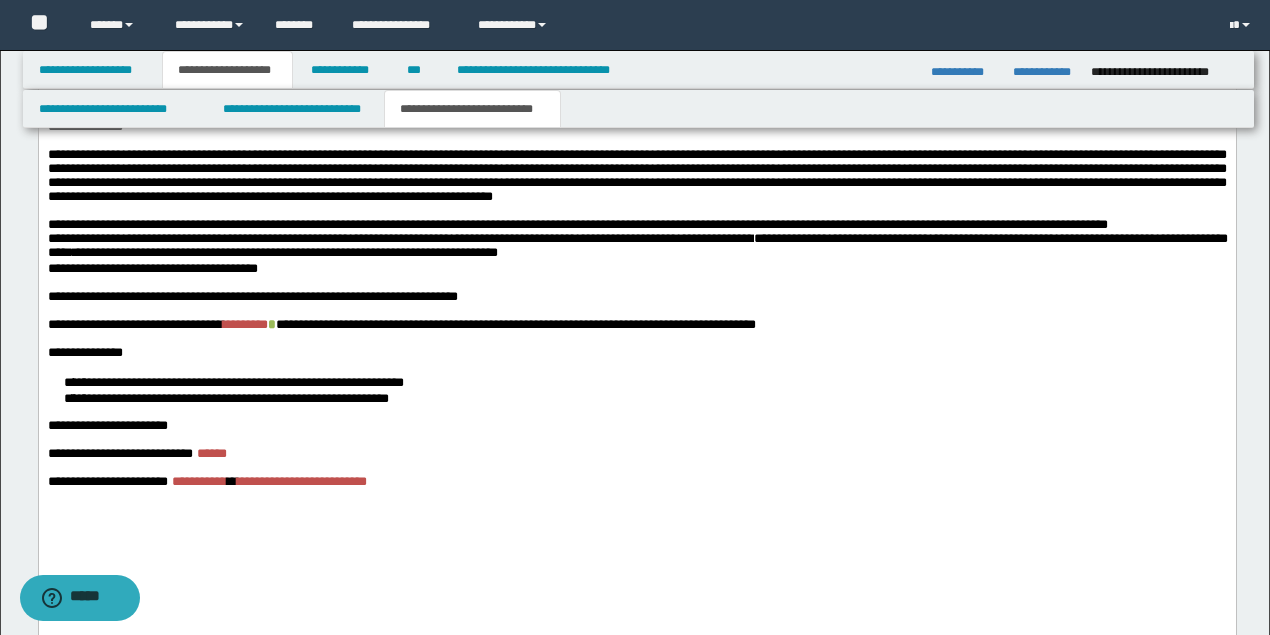 click on "**********" at bounding box center [636, 226] 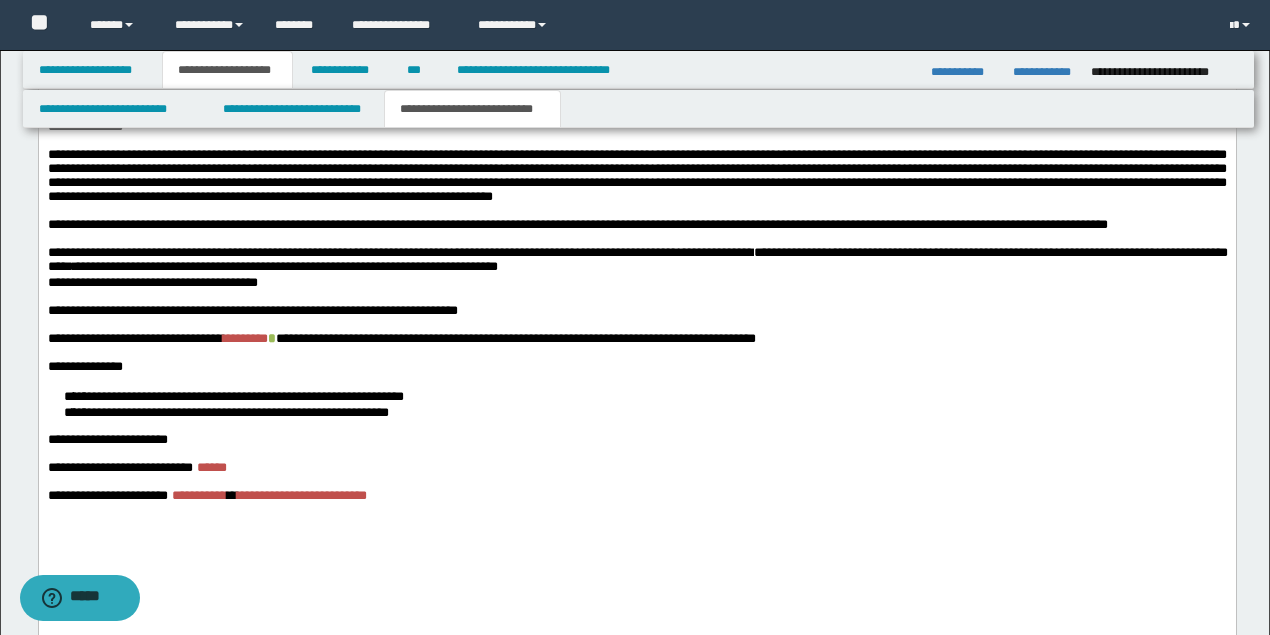 click on "**********" at bounding box center (637, 262) 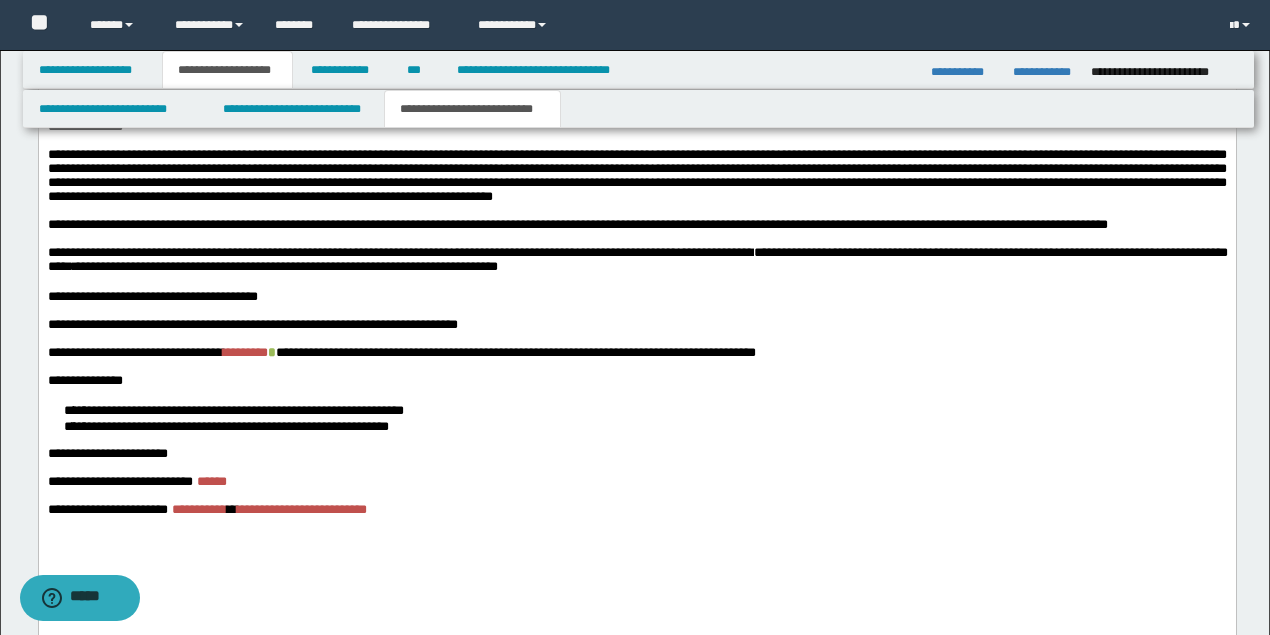 scroll, scrollTop: 2897, scrollLeft: 0, axis: vertical 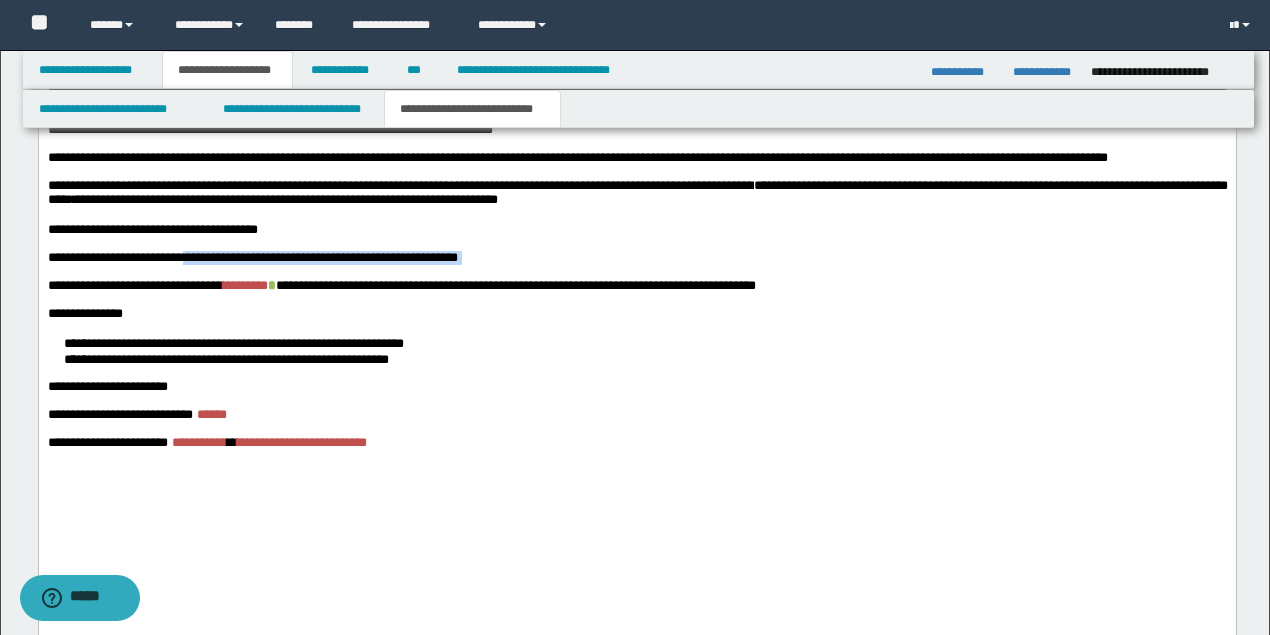 drag, startPoint x: 538, startPoint y: 416, endPoint x: 209, endPoint y: 416, distance: 329 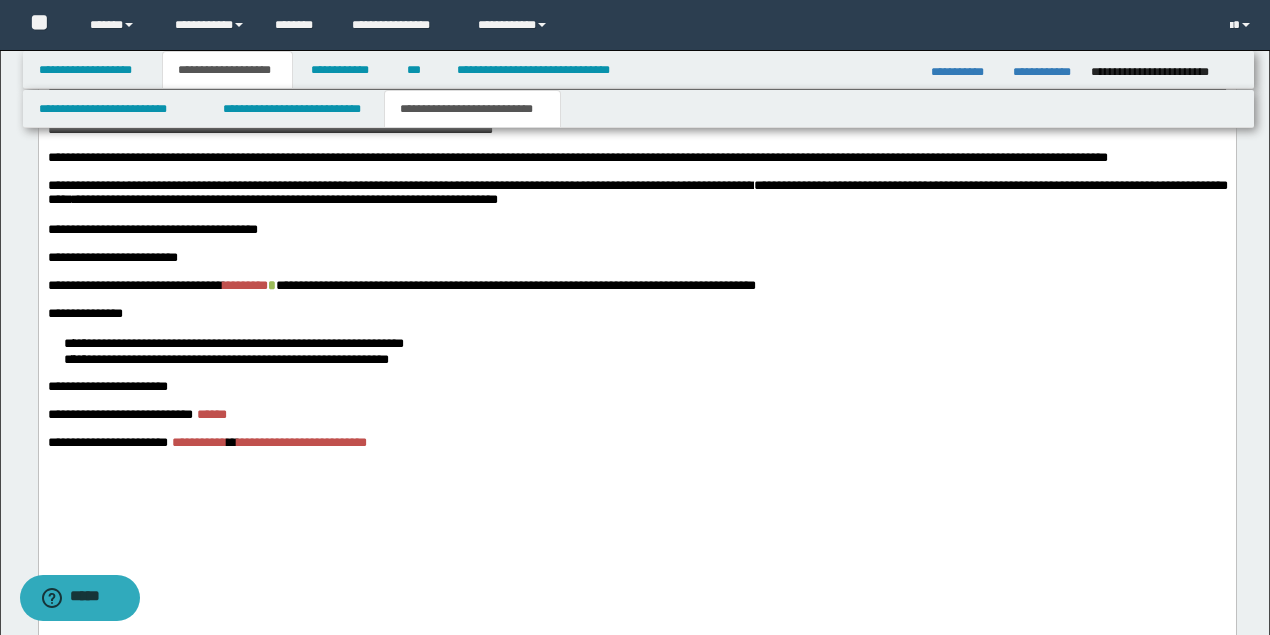 scroll, scrollTop: 3097, scrollLeft: 0, axis: vertical 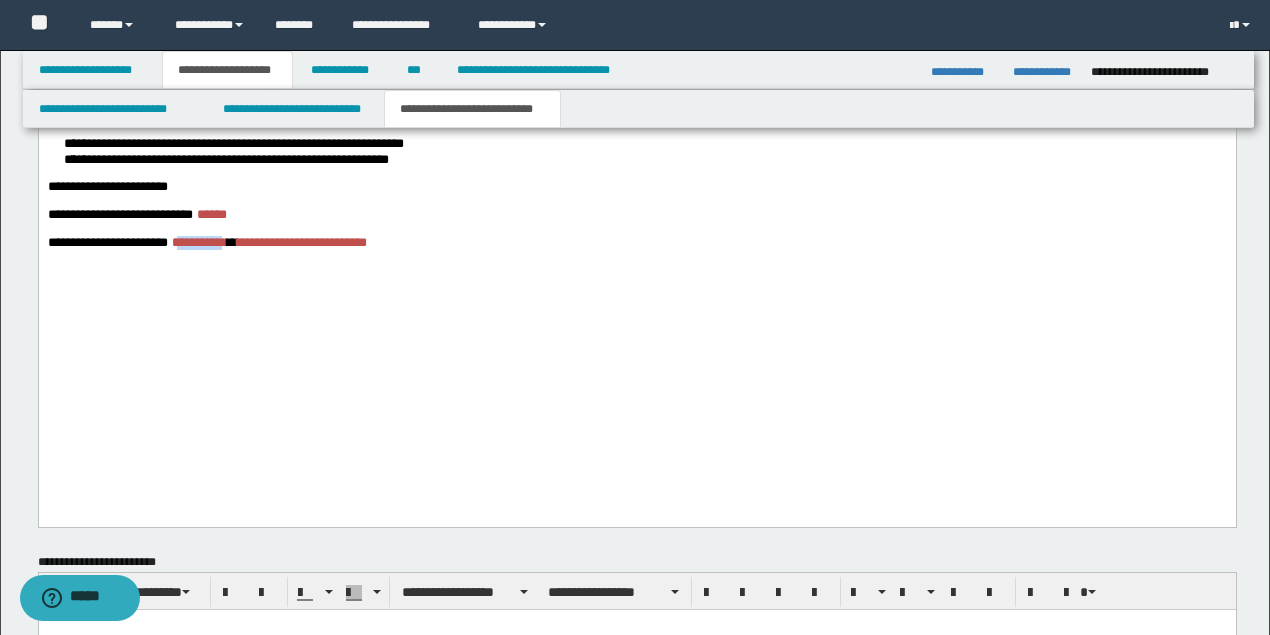 drag, startPoint x: 203, startPoint y: 412, endPoint x: 262, endPoint y: 414, distance: 59.03389 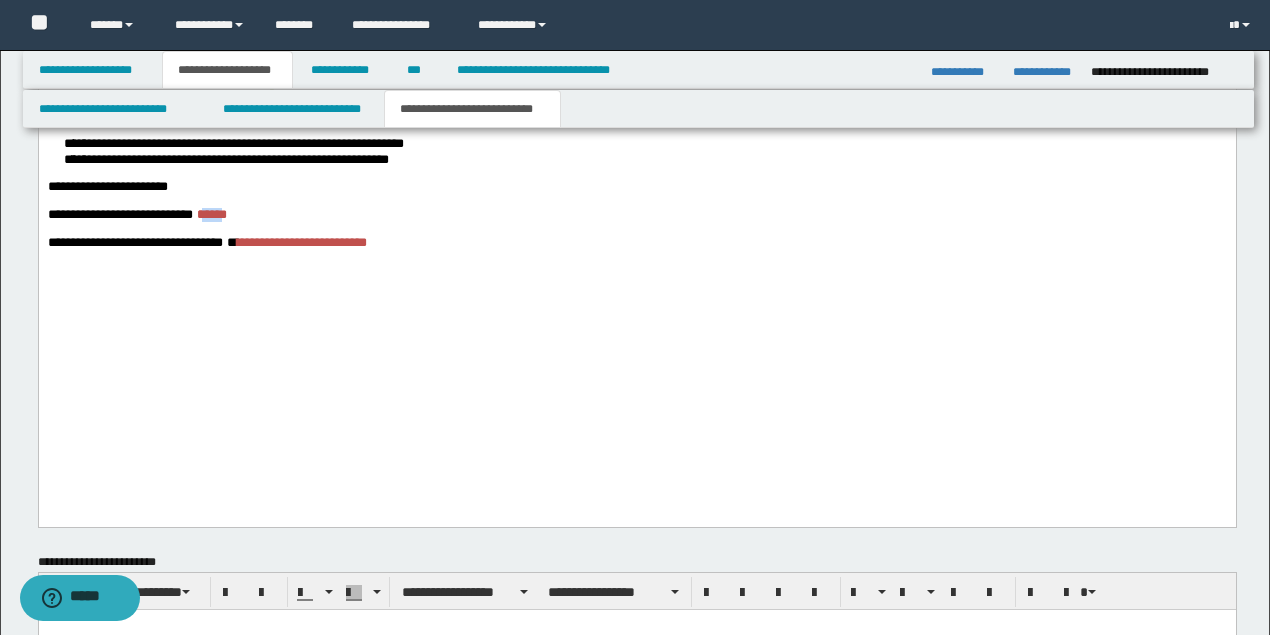 drag, startPoint x: 232, startPoint y: 378, endPoint x: 264, endPoint y: 341, distance: 48.9183 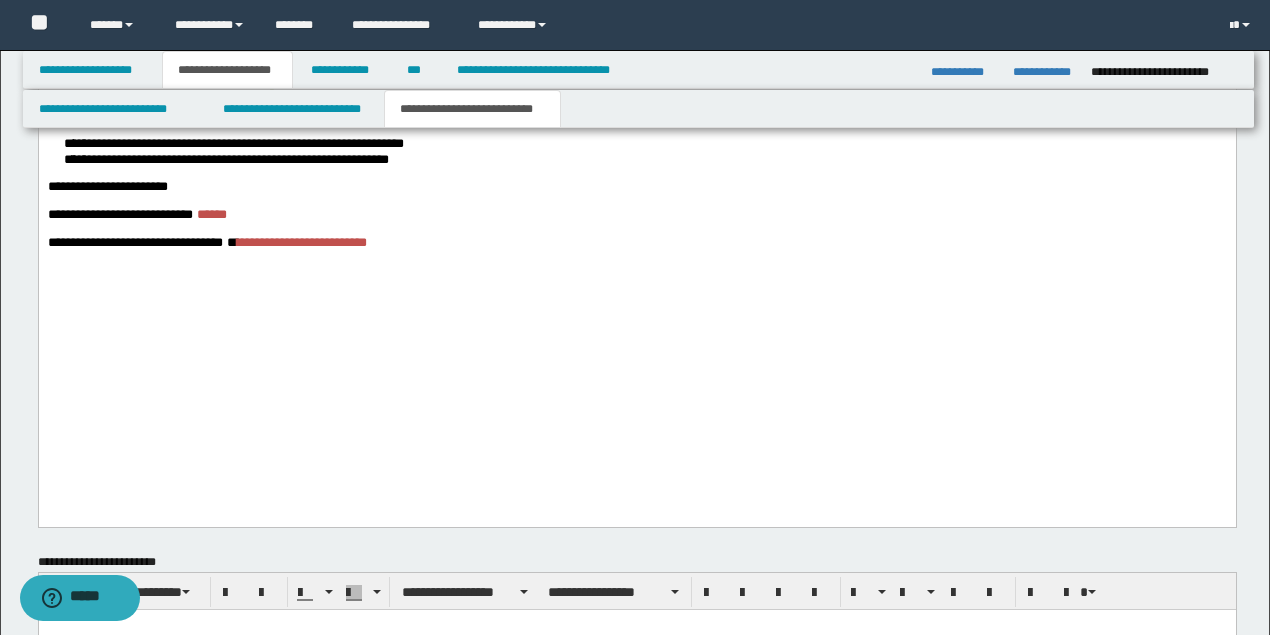 click on "******" at bounding box center (211, 215) 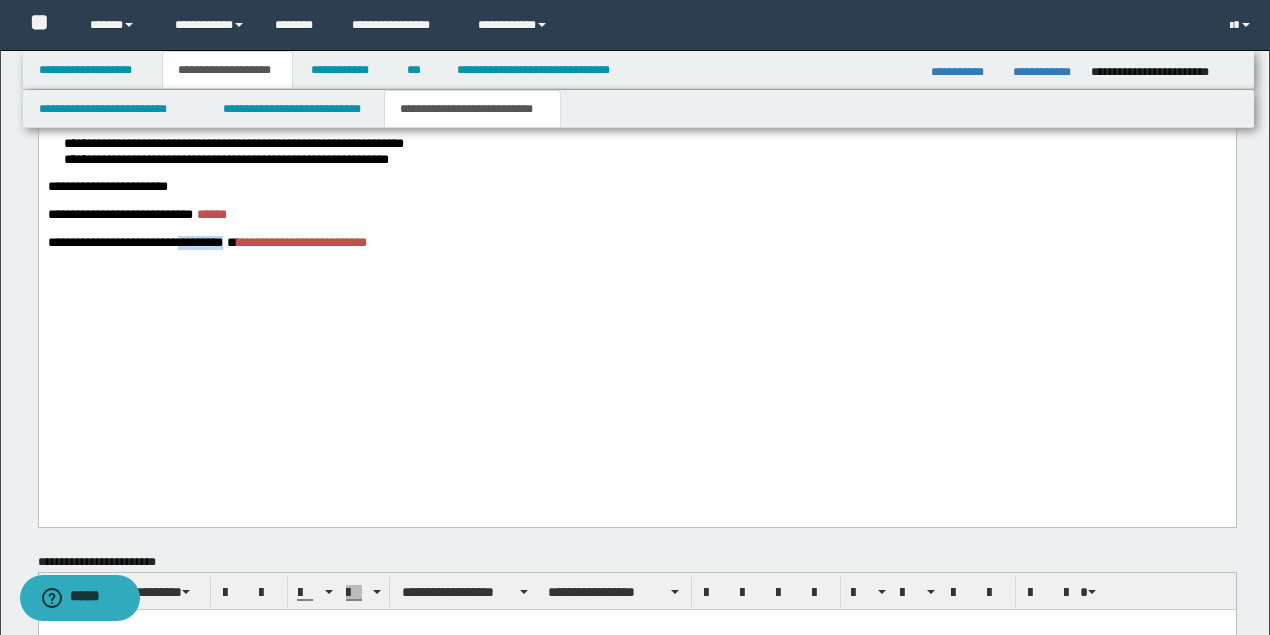 drag, startPoint x: 202, startPoint y: 410, endPoint x: 264, endPoint y: 407, distance: 62.072536 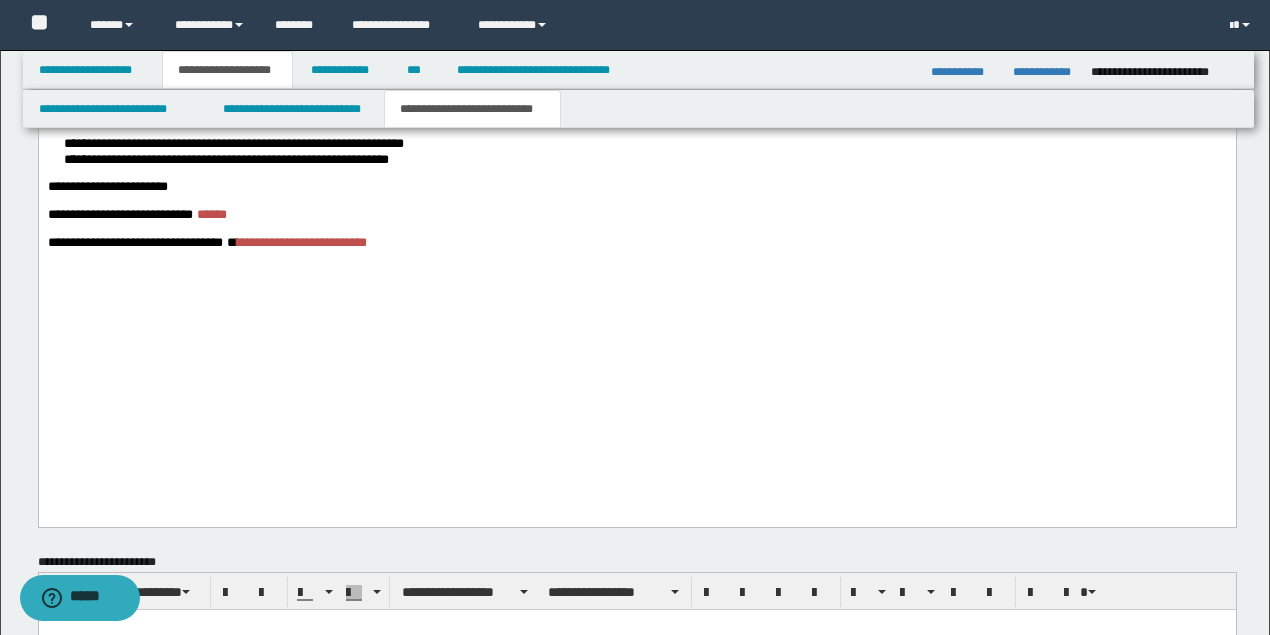 click on "**********" at bounding box center (266, 243) 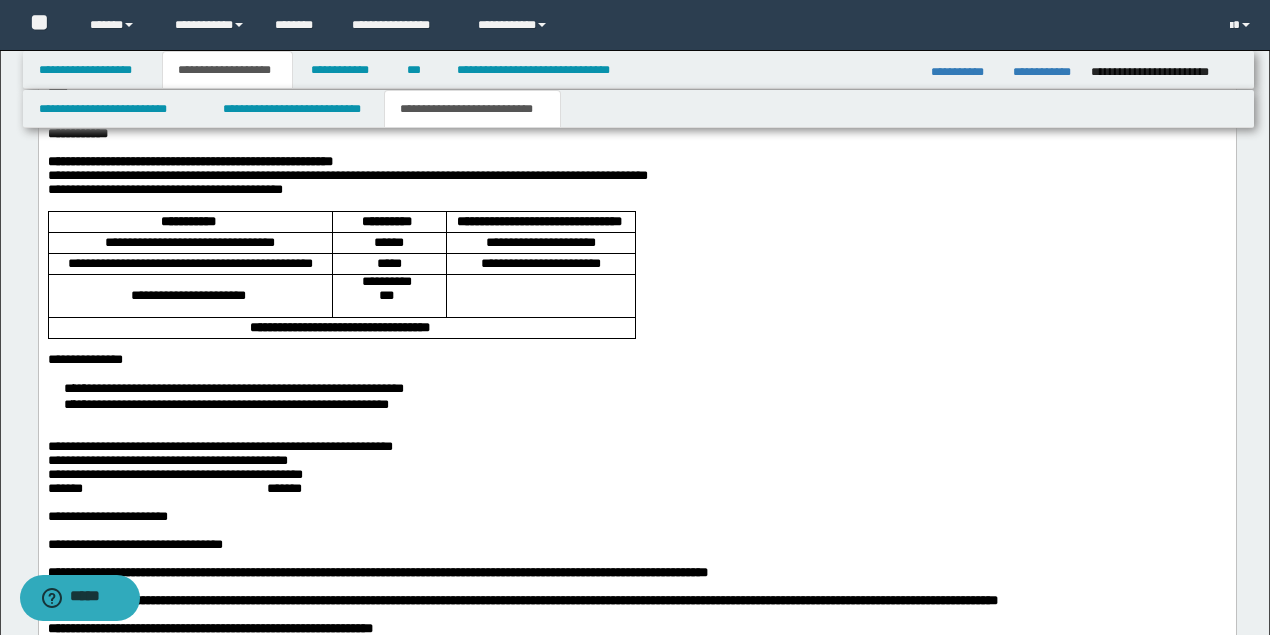 scroll, scrollTop: 2164, scrollLeft: 0, axis: vertical 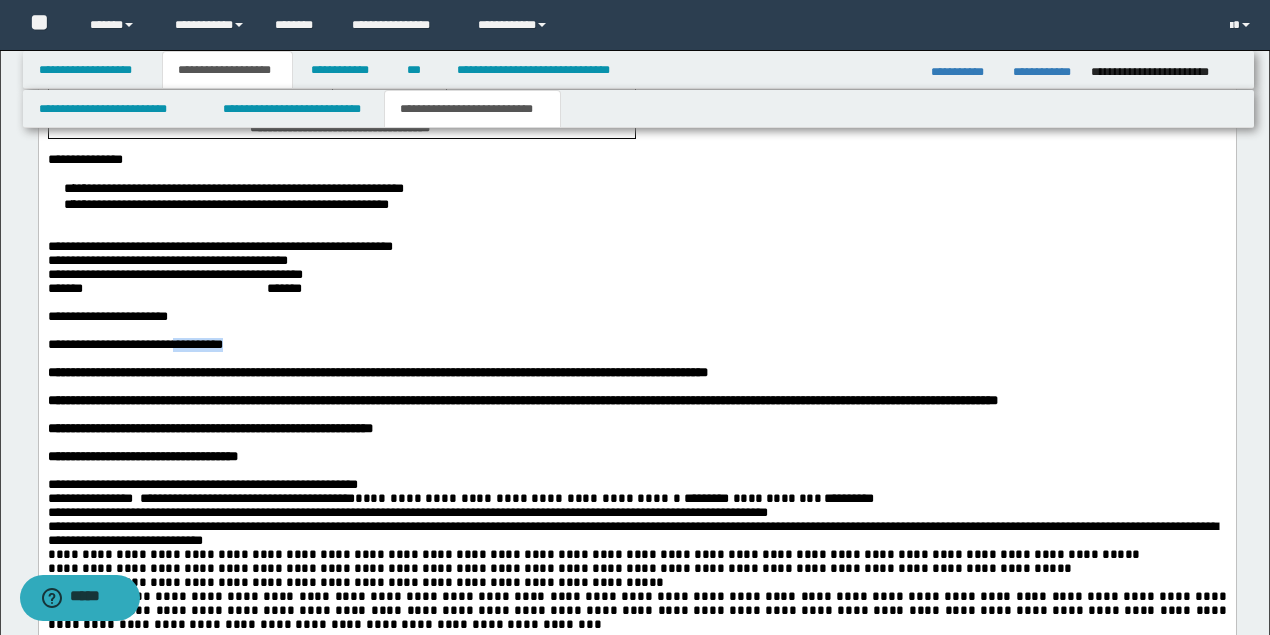 drag, startPoint x: 276, startPoint y: 418, endPoint x: 218, endPoint y: 407, distance: 59.03389 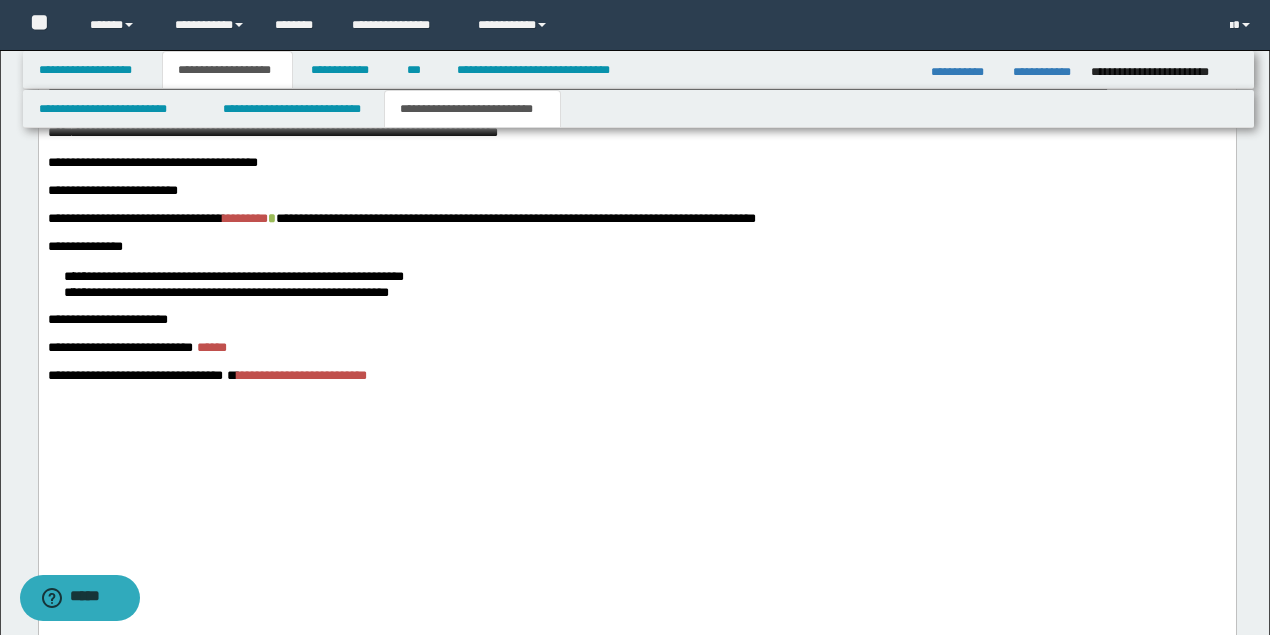scroll, scrollTop: 3097, scrollLeft: 0, axis: vertical 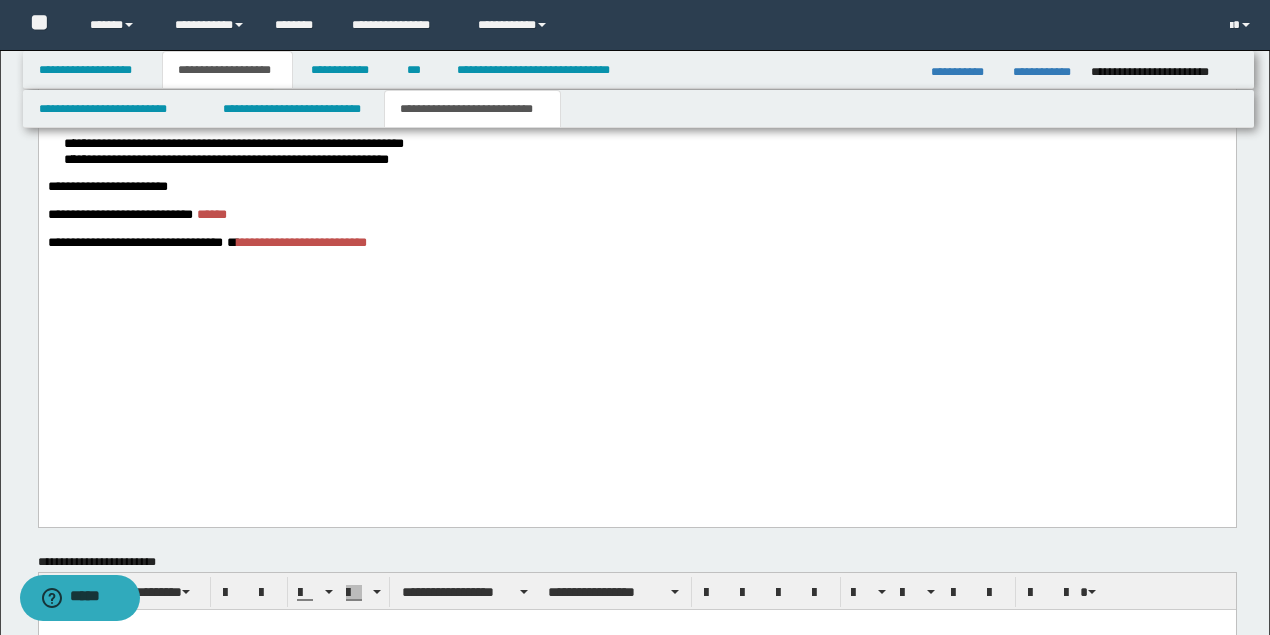 click on "**********" at bounding box center (266, 243) 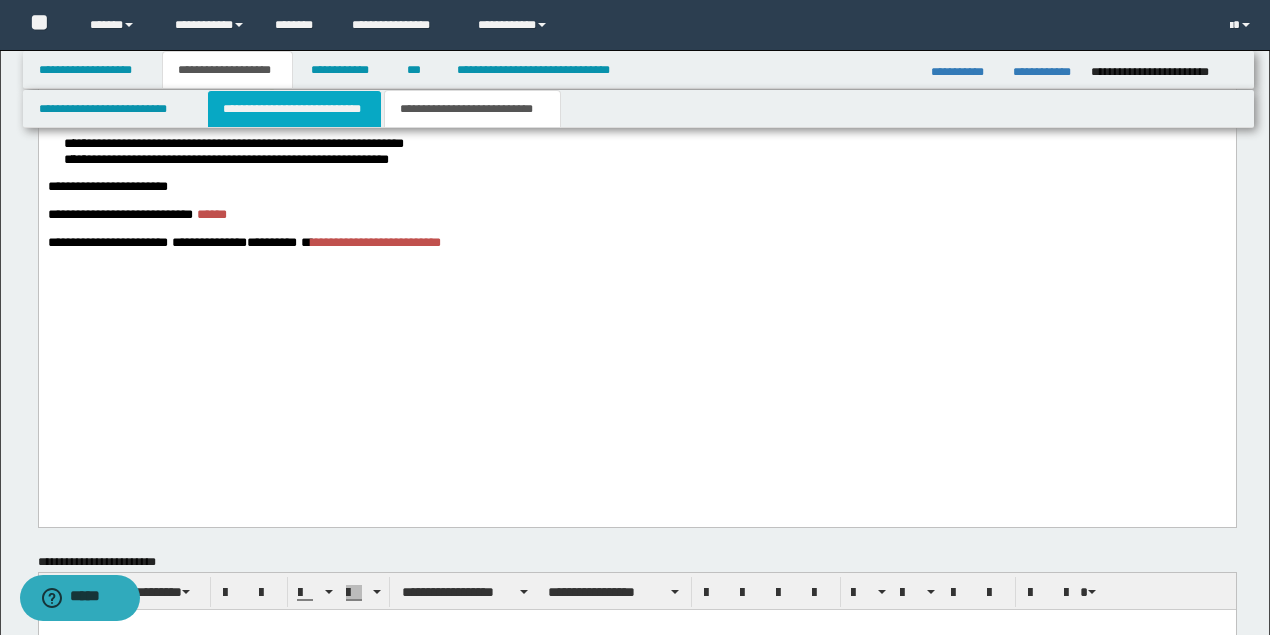 click on "**********" at bounding box center [294, 109] 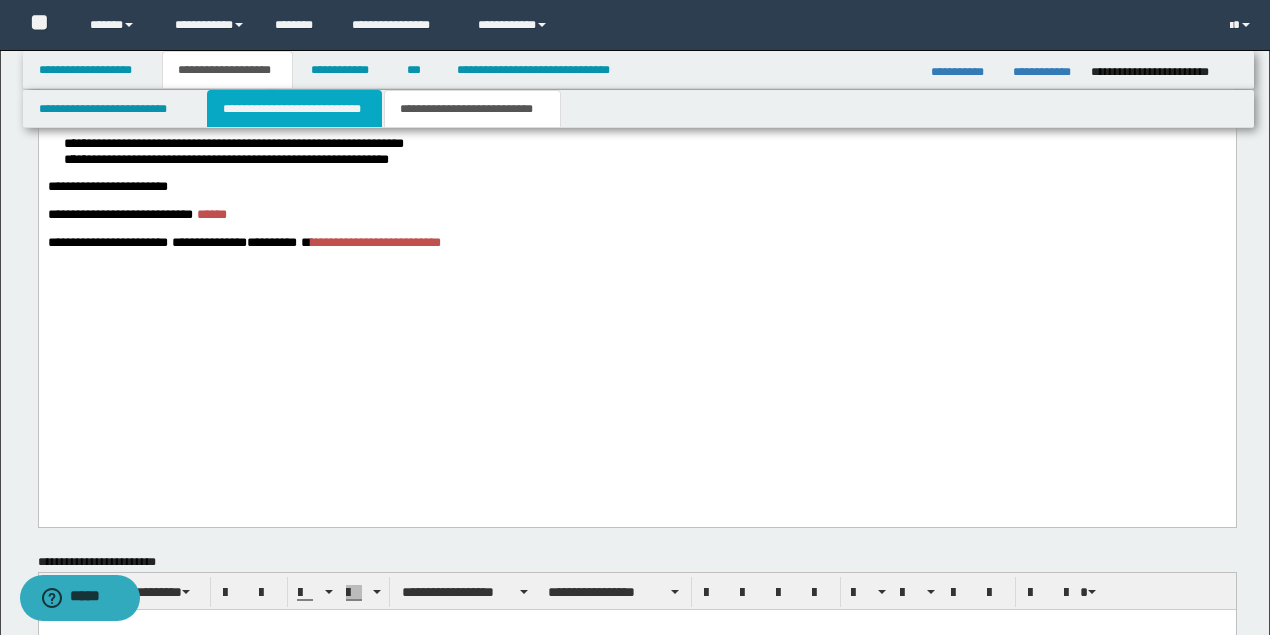 type 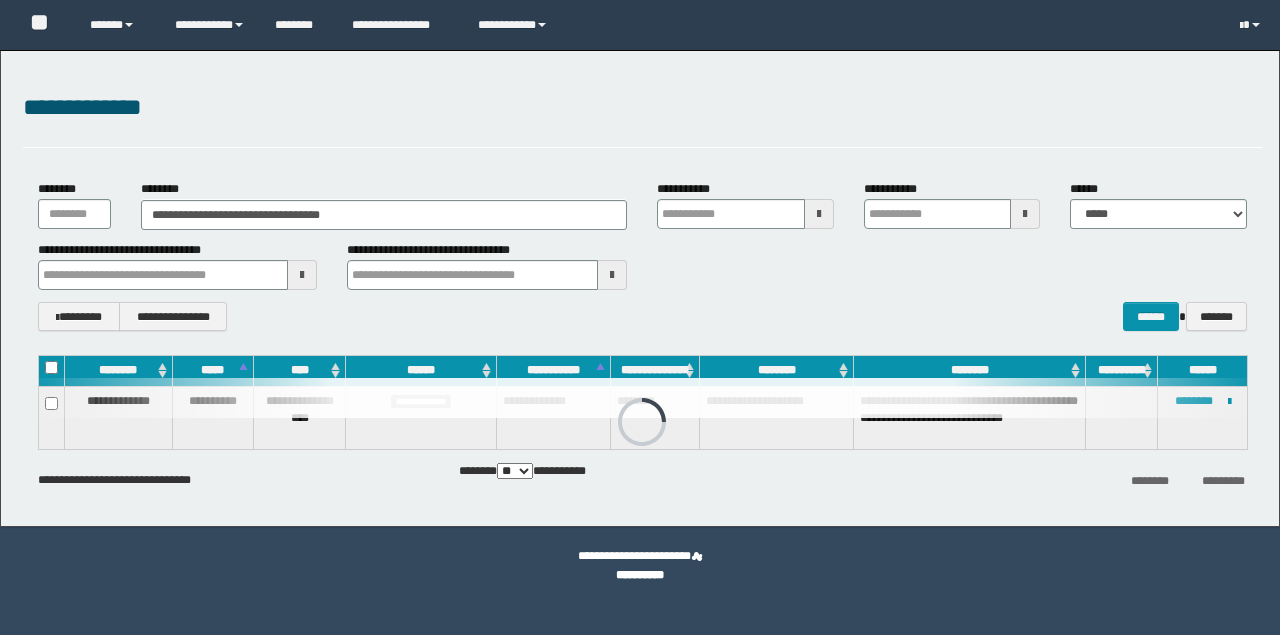 scroll, scrollTop: 0, scrollLeft: 0, axis: both 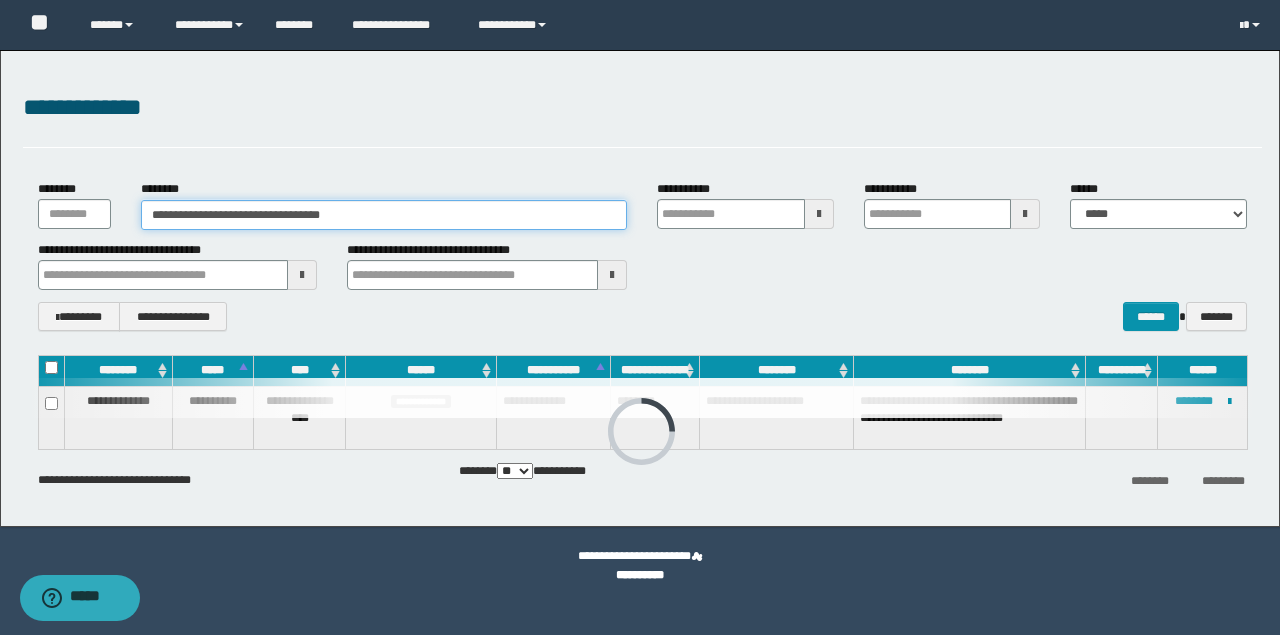 click on "**********" at bounding box center [384, 215] 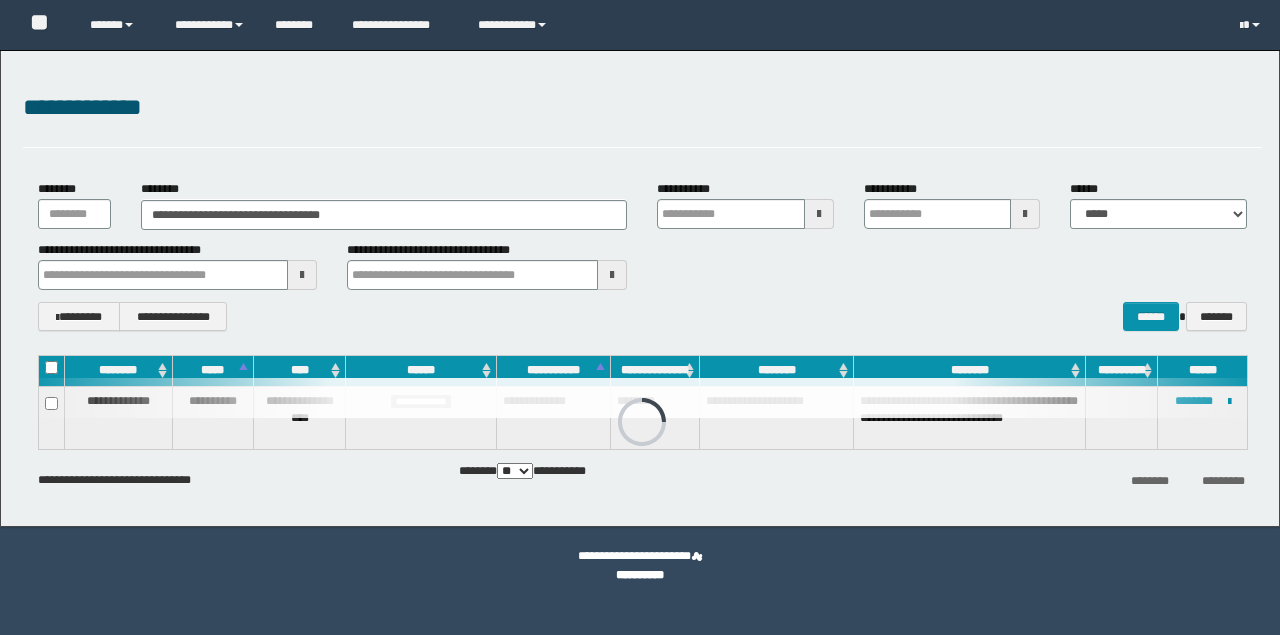 scroll, scrollTop: 0, scrollLeft: 0, axis: both 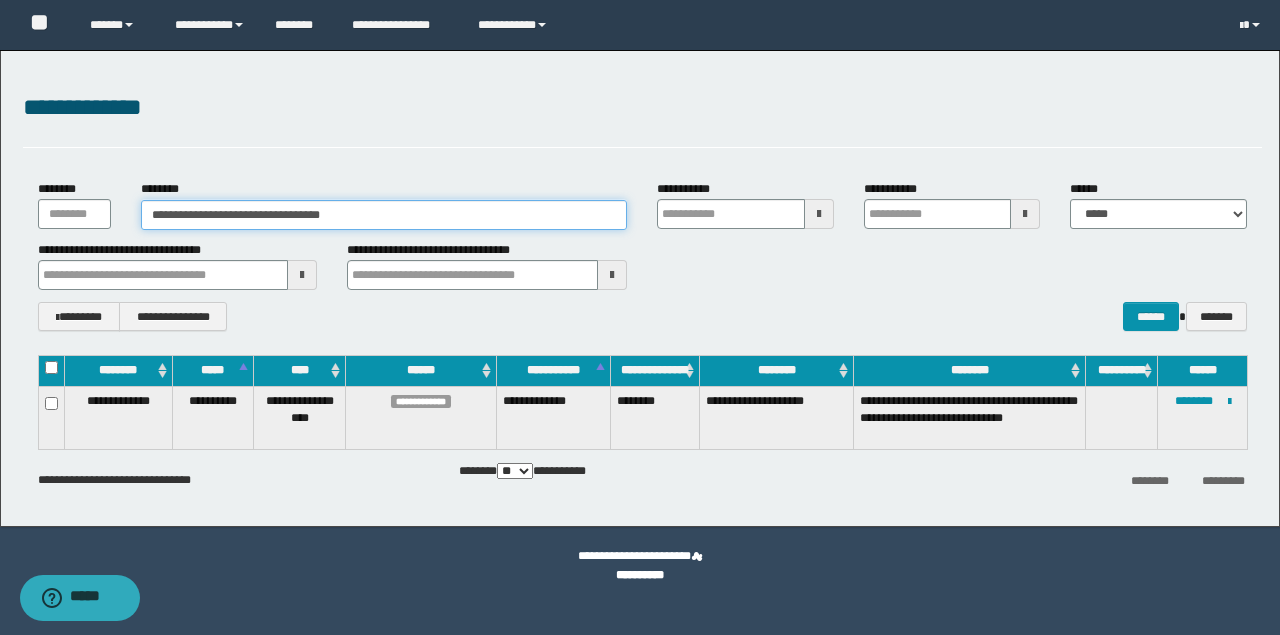drag, startPoint x: 402, startPoint y: 207, endPoint x: 396, endPoint y: 220, distance: 14.3178215 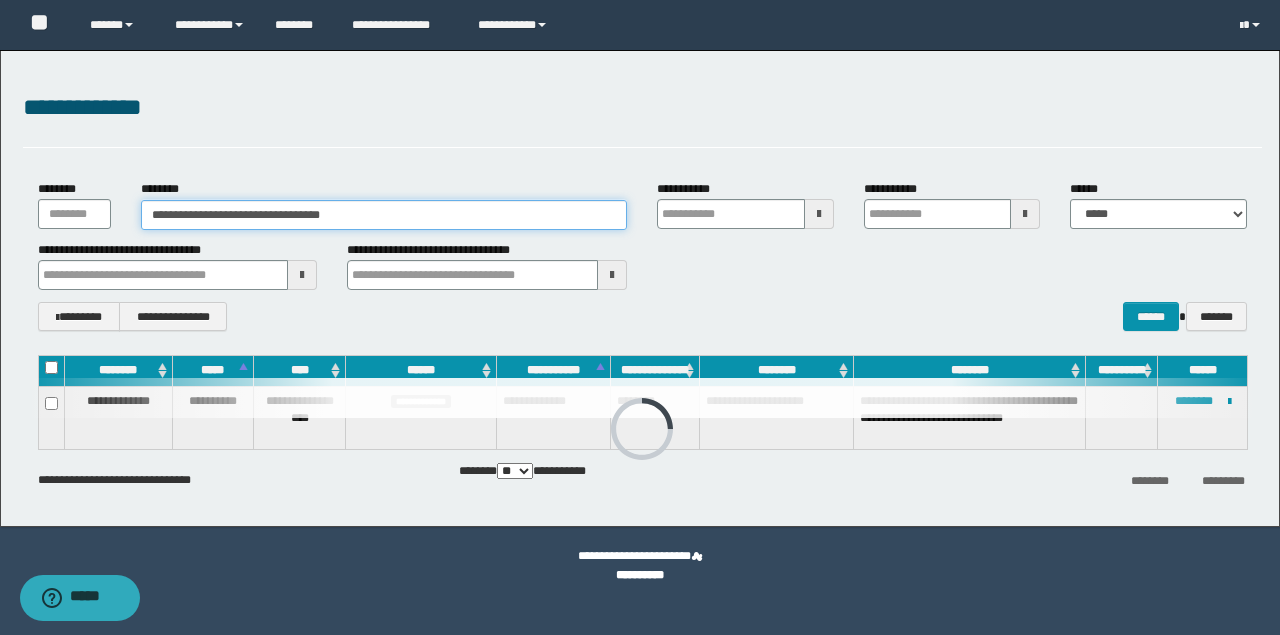 drag, startPoint x: 399, startPoint y: 219, endPoint x: 44, endPoint y: 194, distance: 355.87918 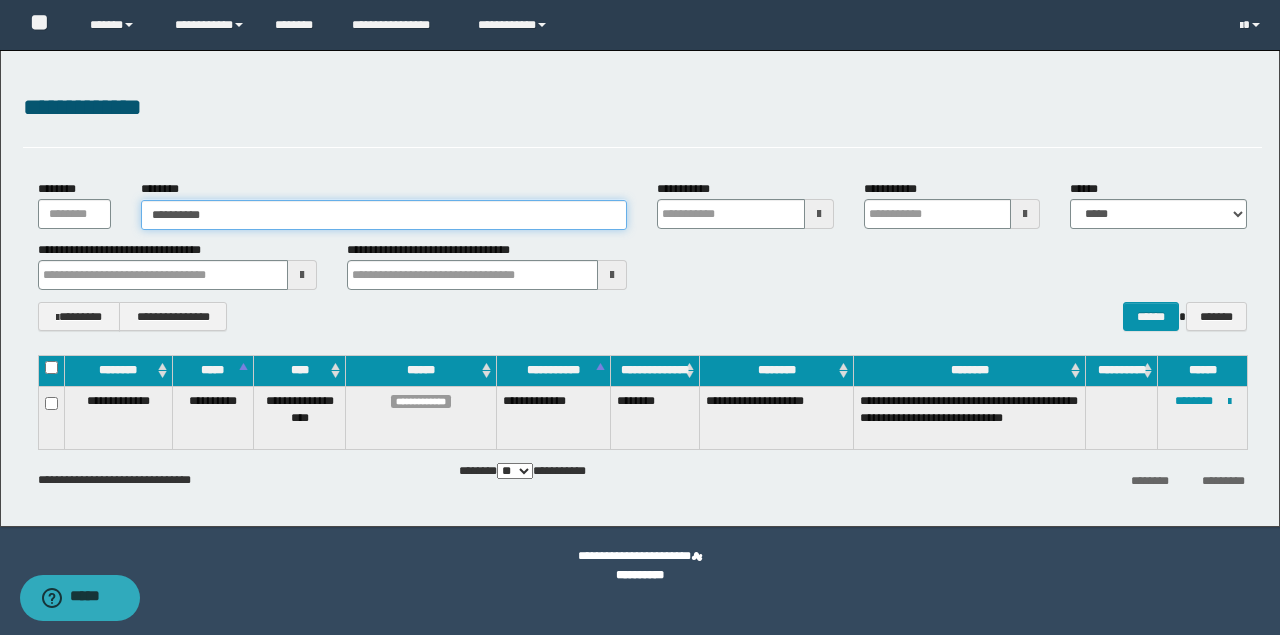 type on "**********" 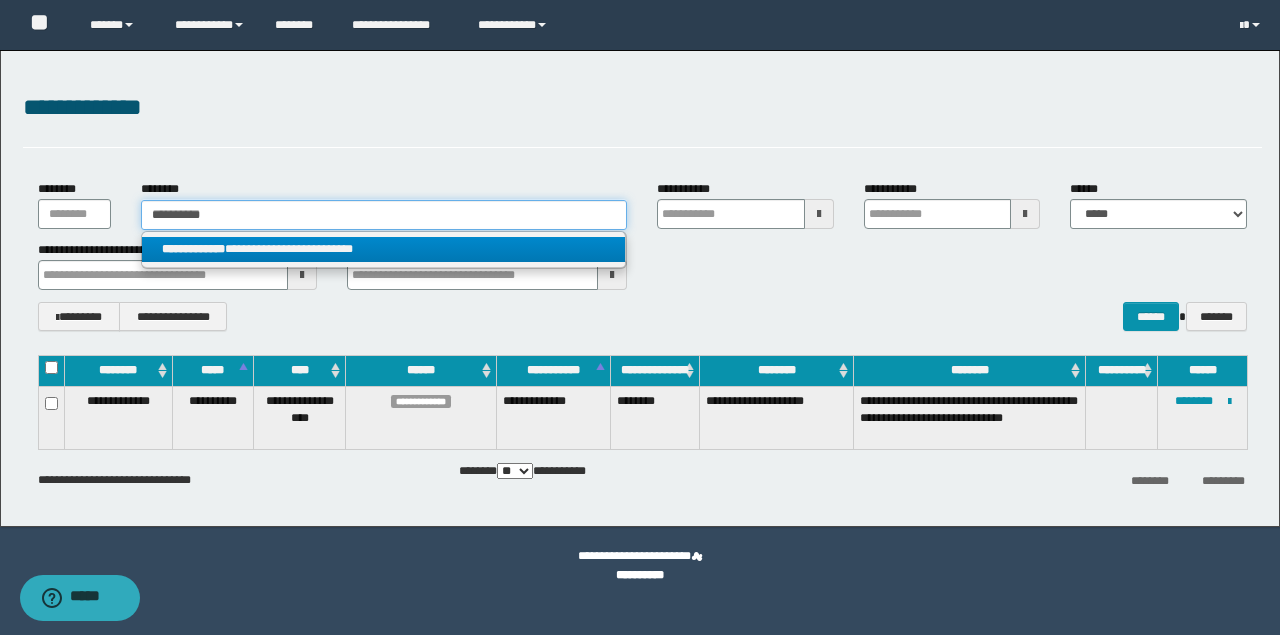 type on "**********" 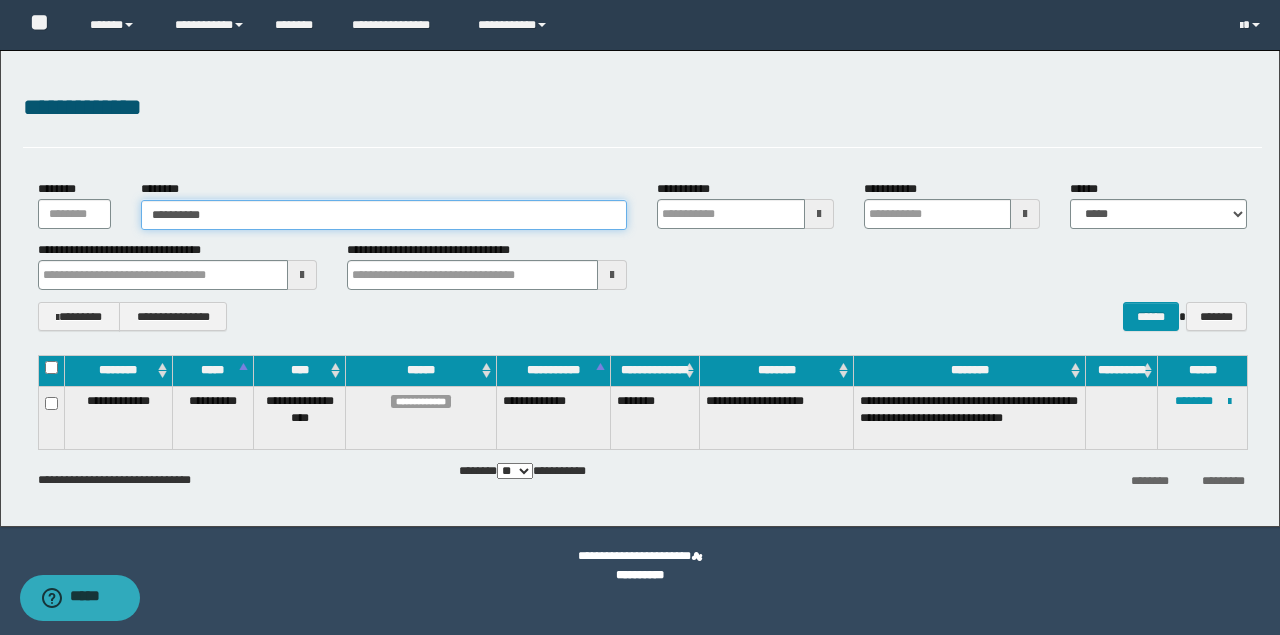 type on "**********" 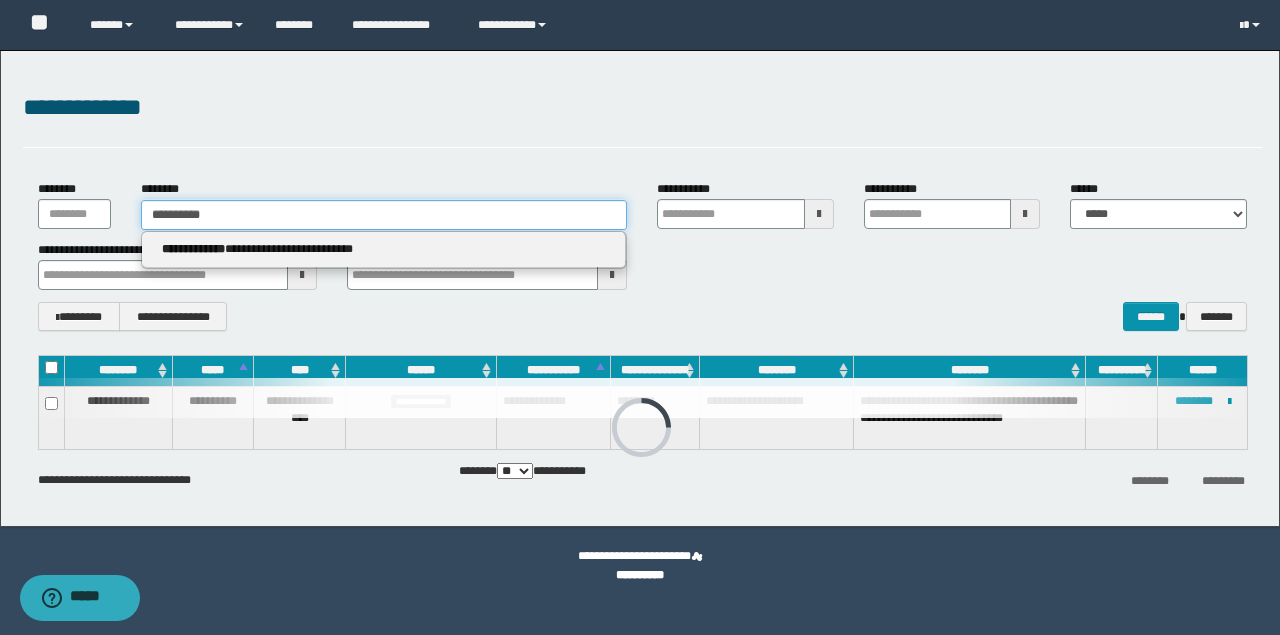 click on "**********" at bounding box center (642, 204) 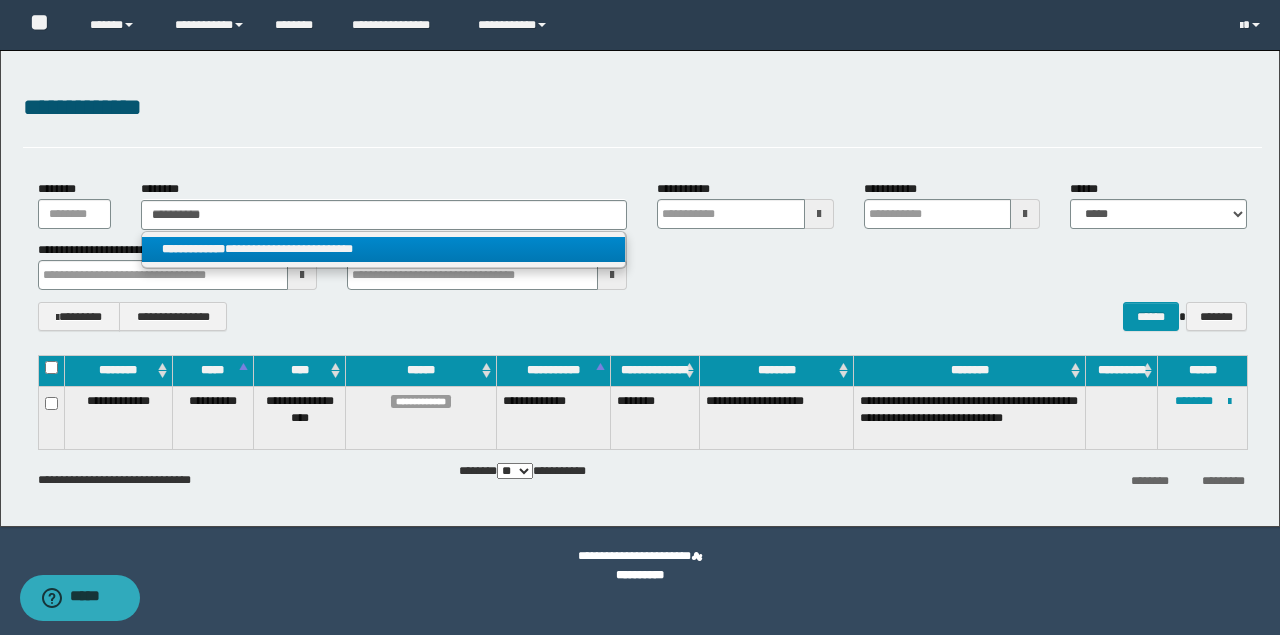 click on "**********" at bounding box center [384, 249] 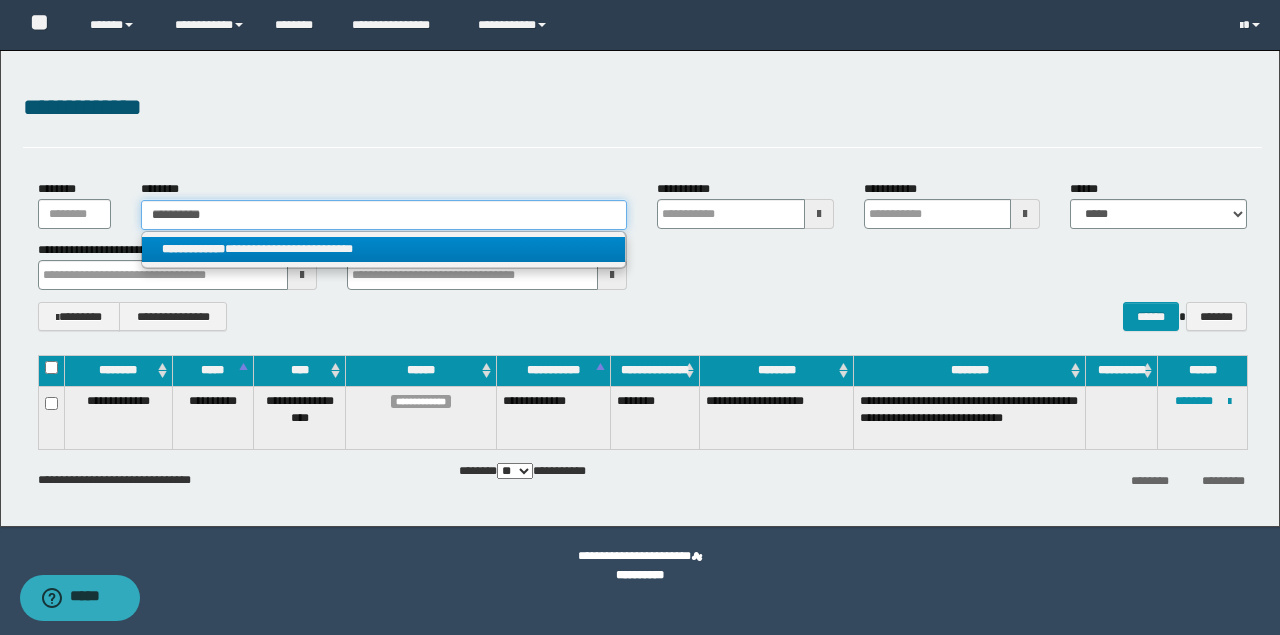 type 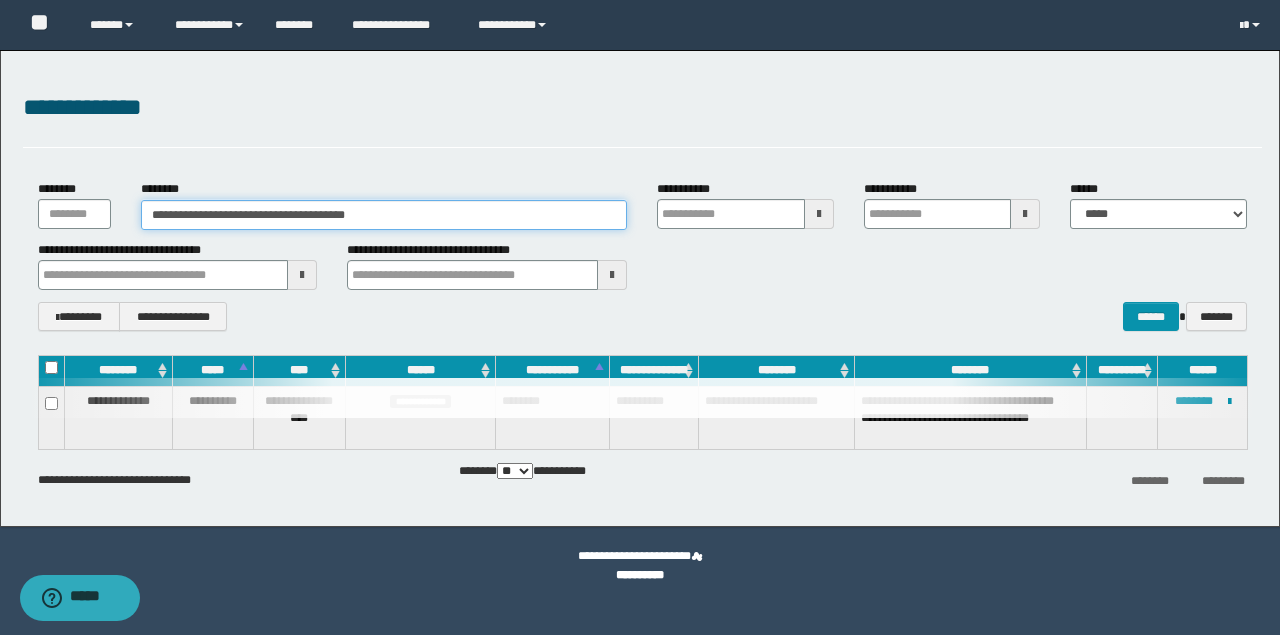 drag, startPoint x: 422, startPoint y: 211, endPoint x: 72, endPoint y: 204, distance: 350.07 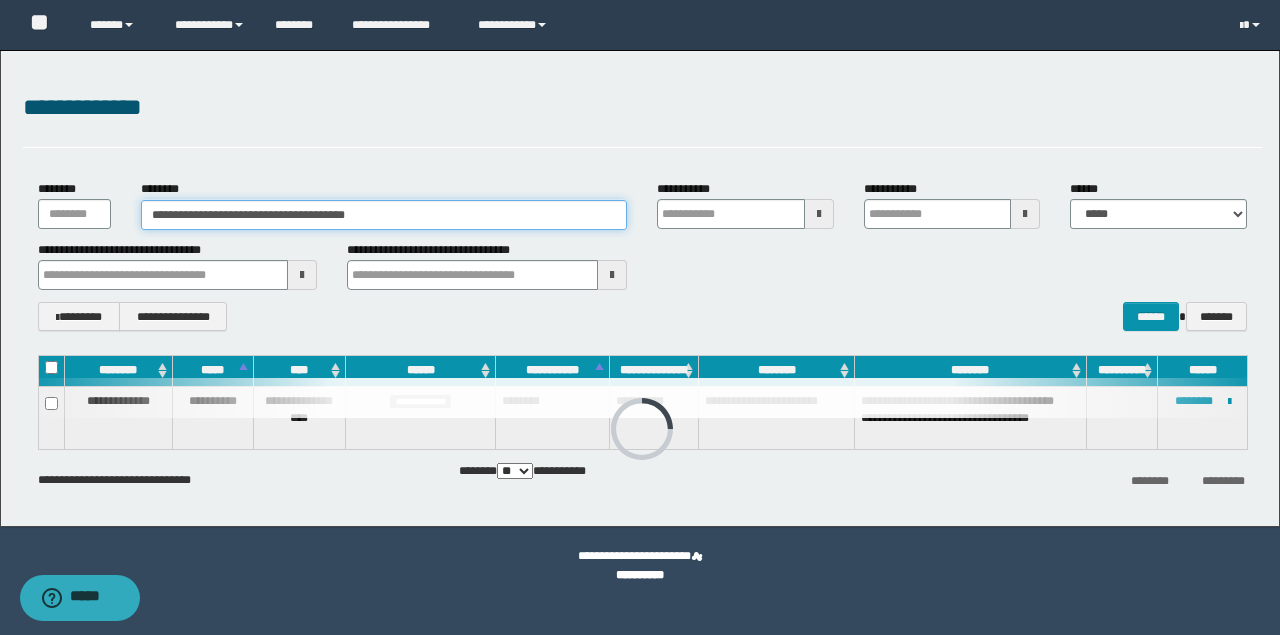 paste 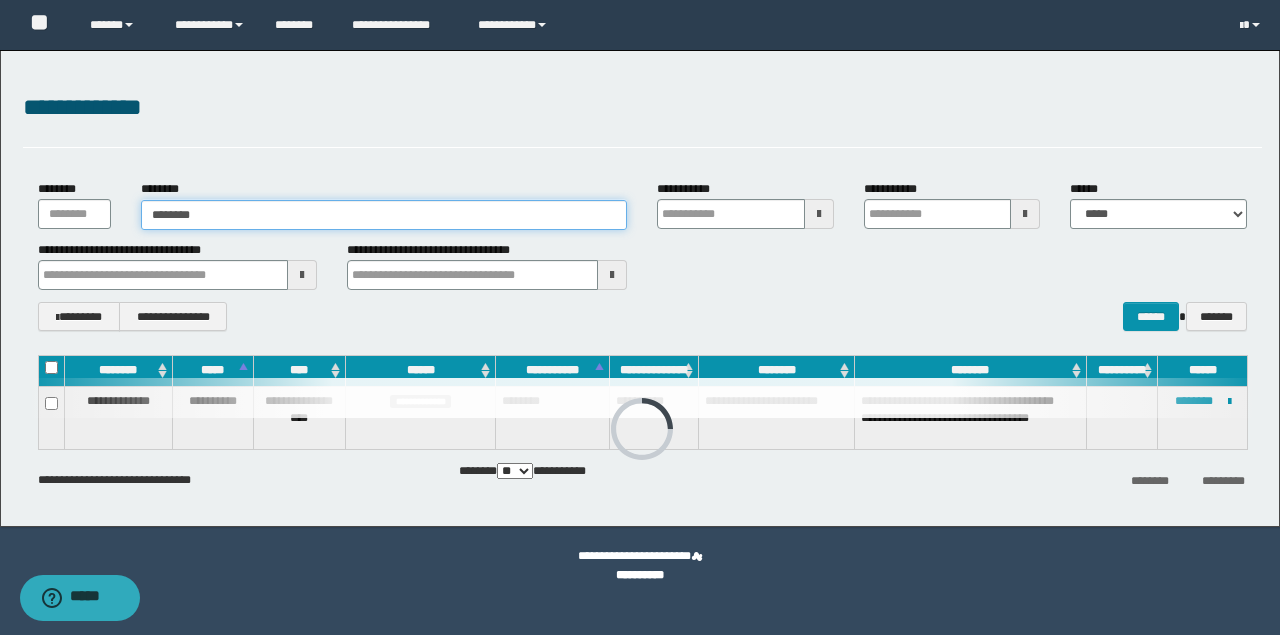 type on "********" 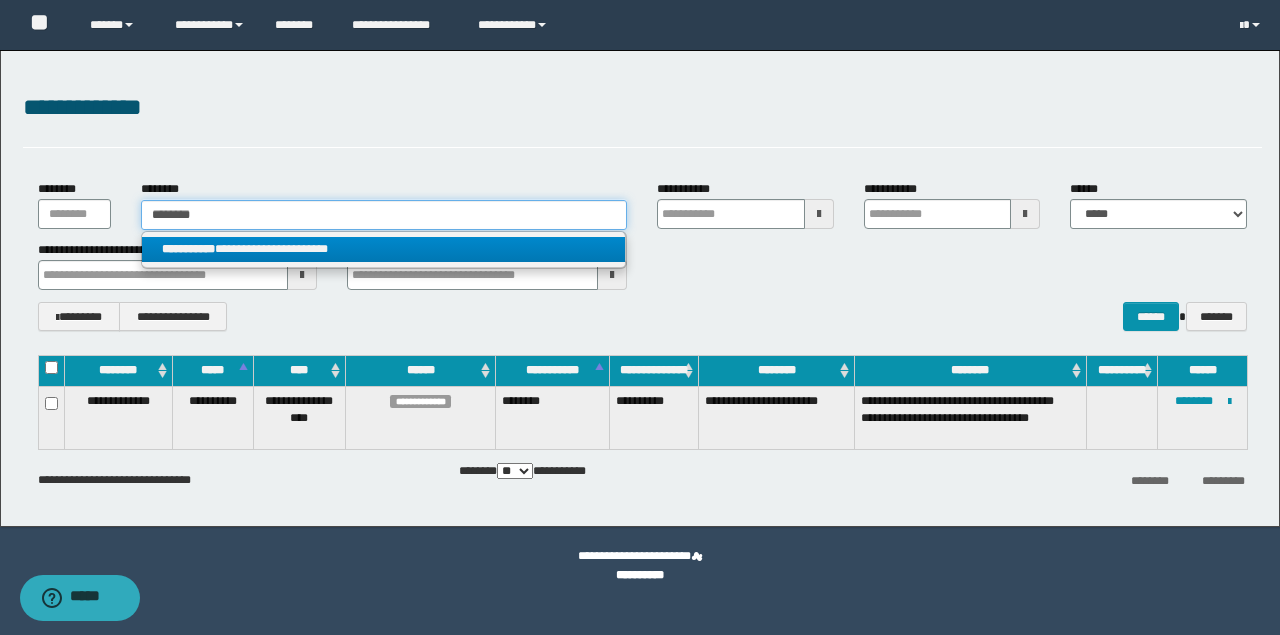 type on "********" 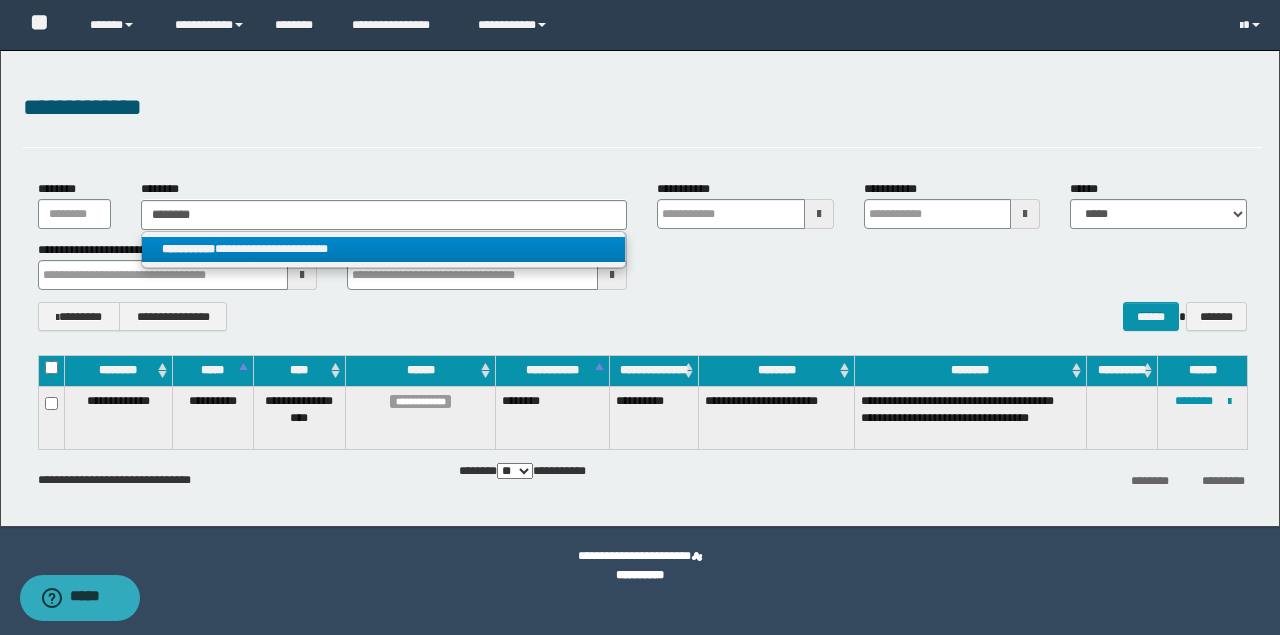 click on "**********" at bounding box center (384, 249) 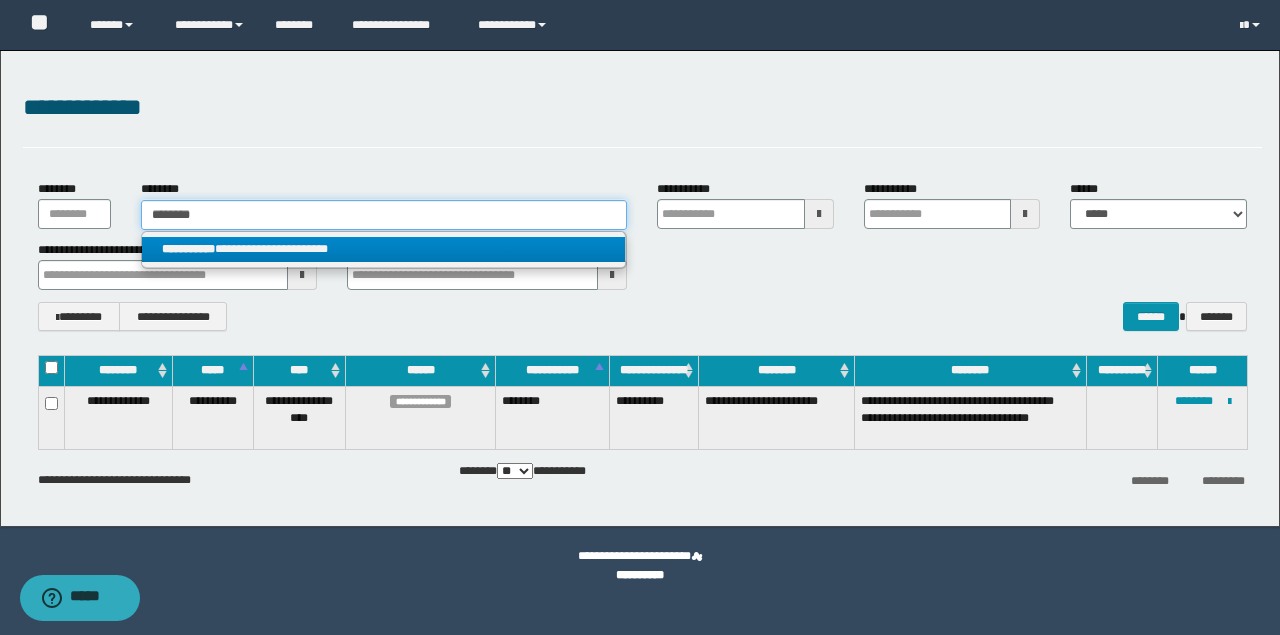 type 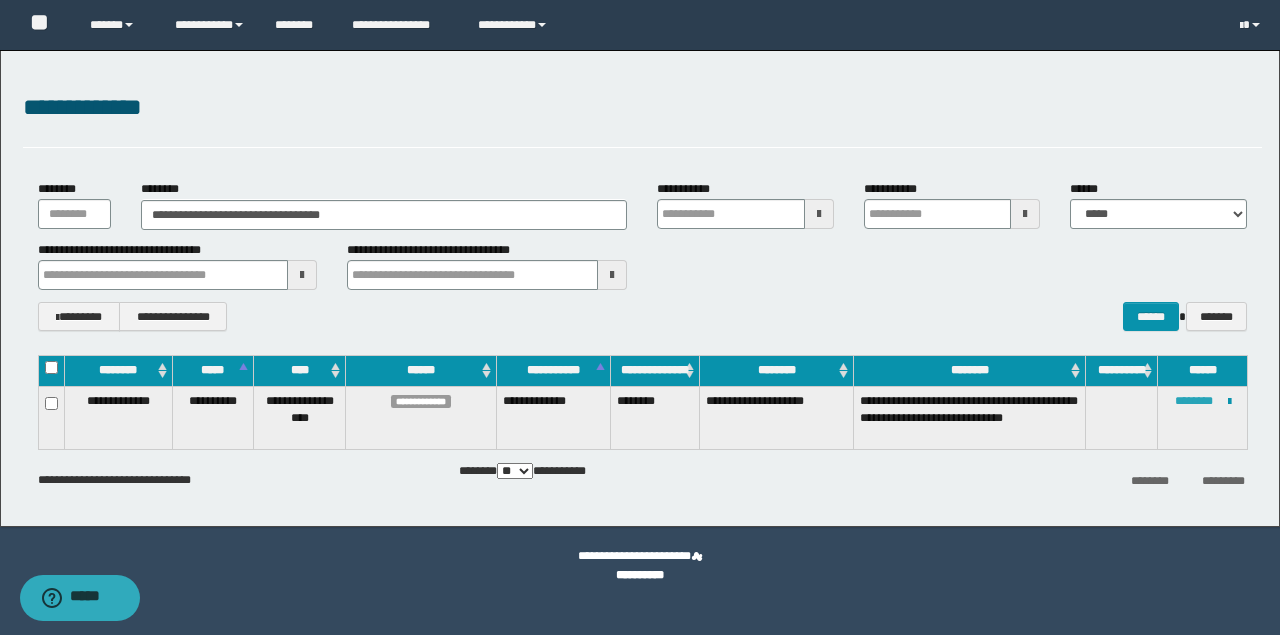 click on "********" at bounding box center [1194, 401] 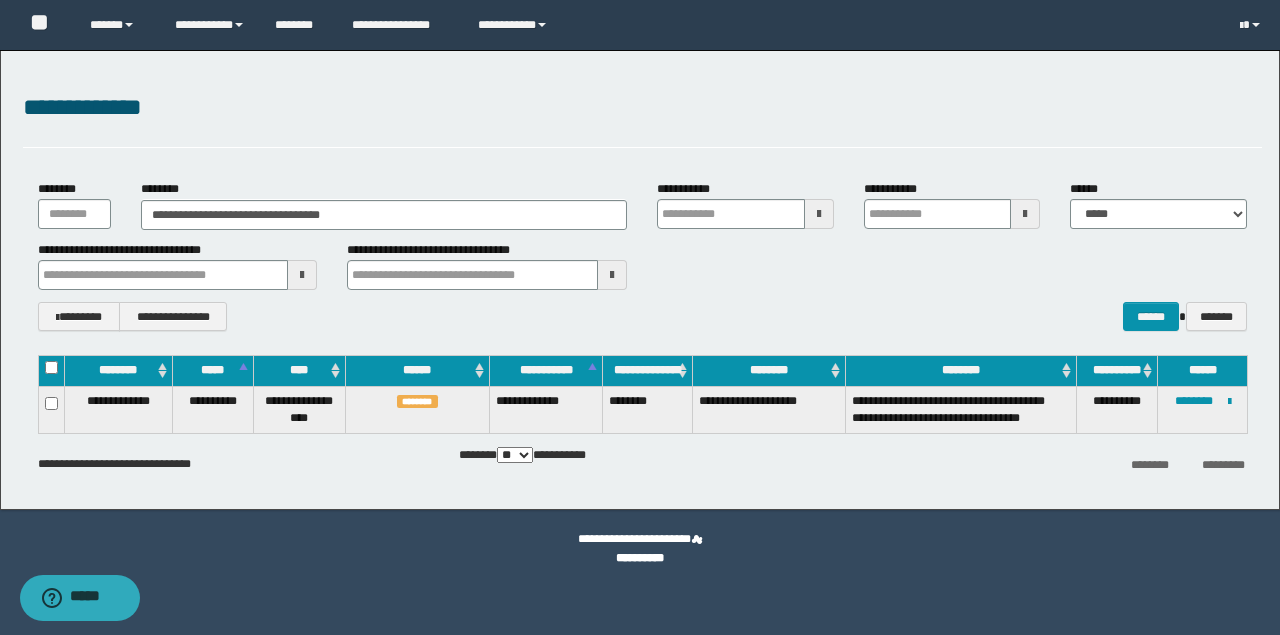 click at bounding box center [0, 0] 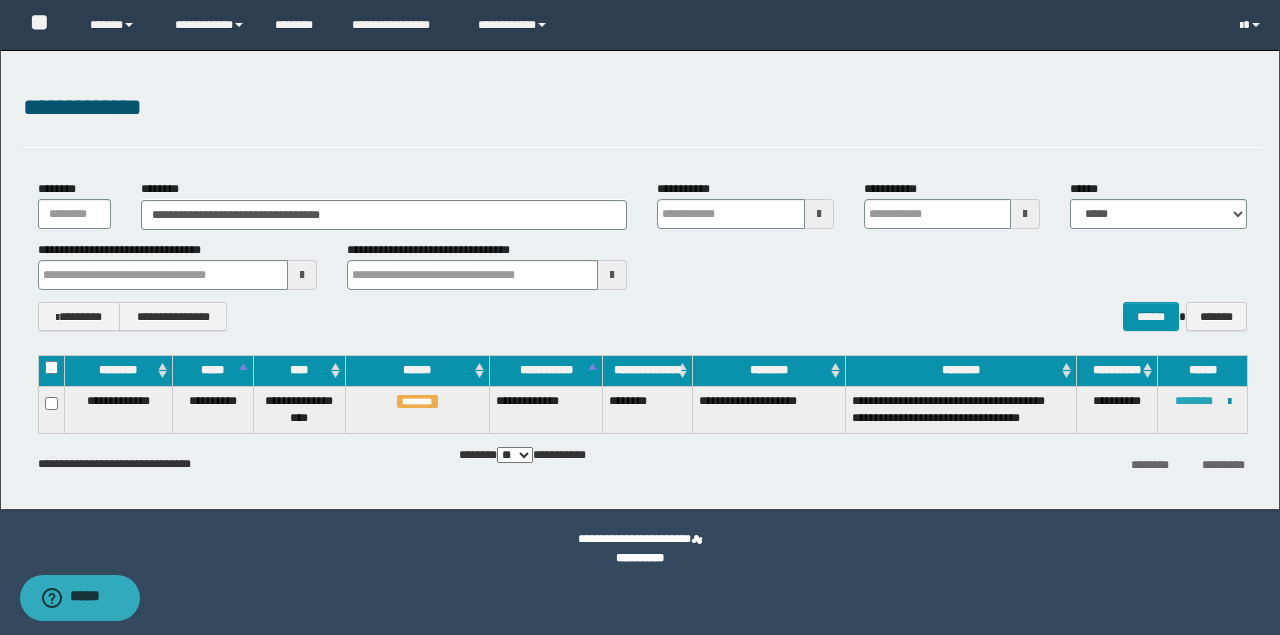 click on "********" at bounding box center (1194, 401) 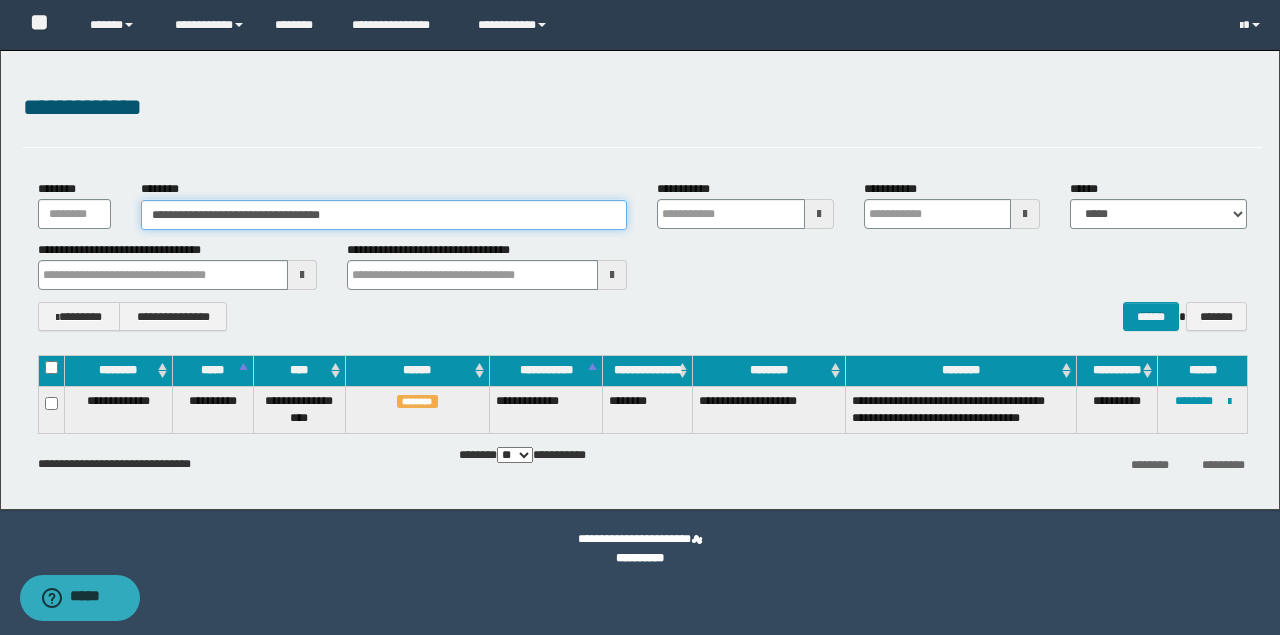 drag, startPoint x: 224, startPoint y: 210, endPoint x: -22, endPoint y: 210, distance: 246 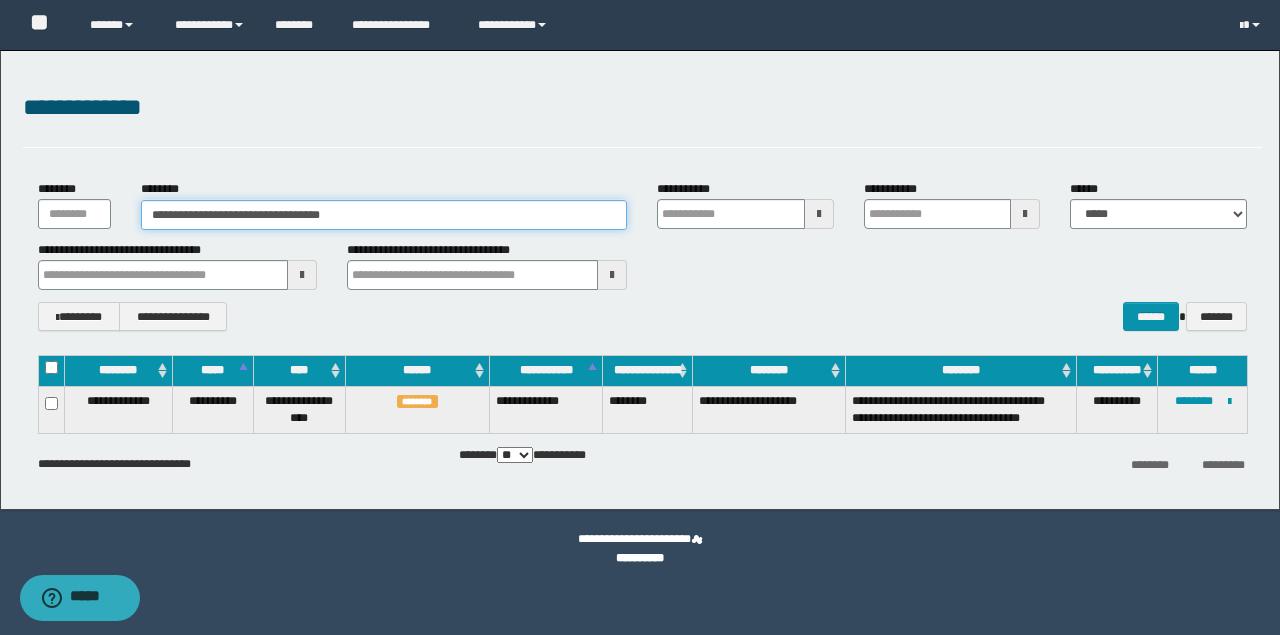 paste 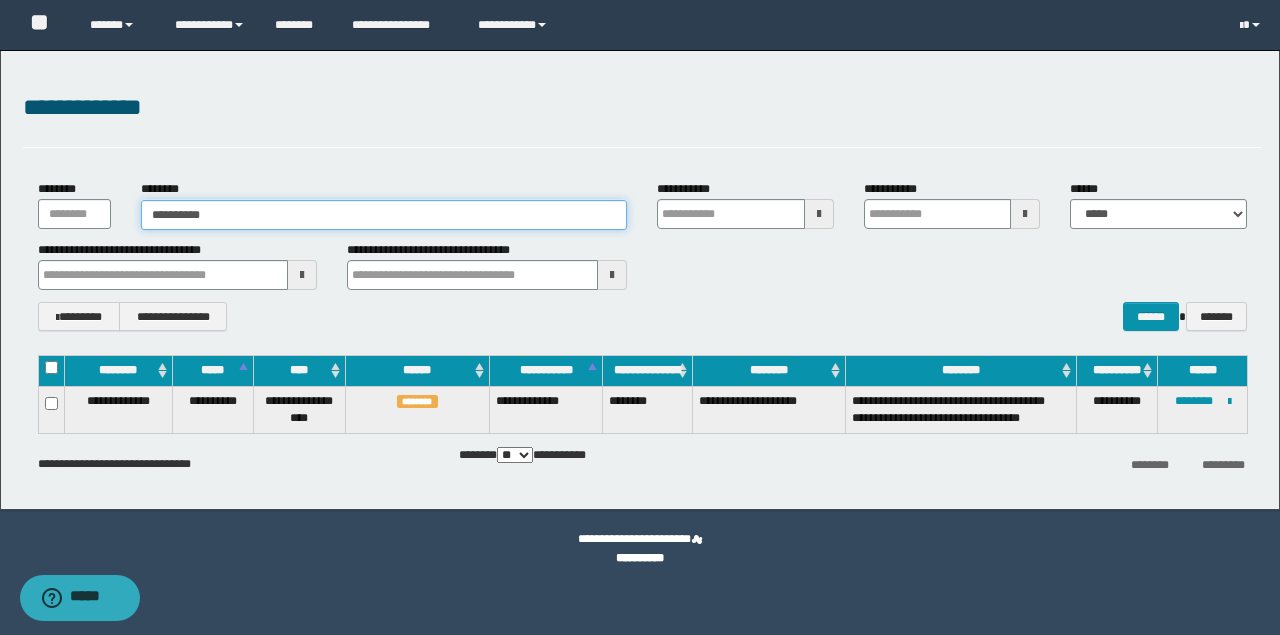 type on "**********" 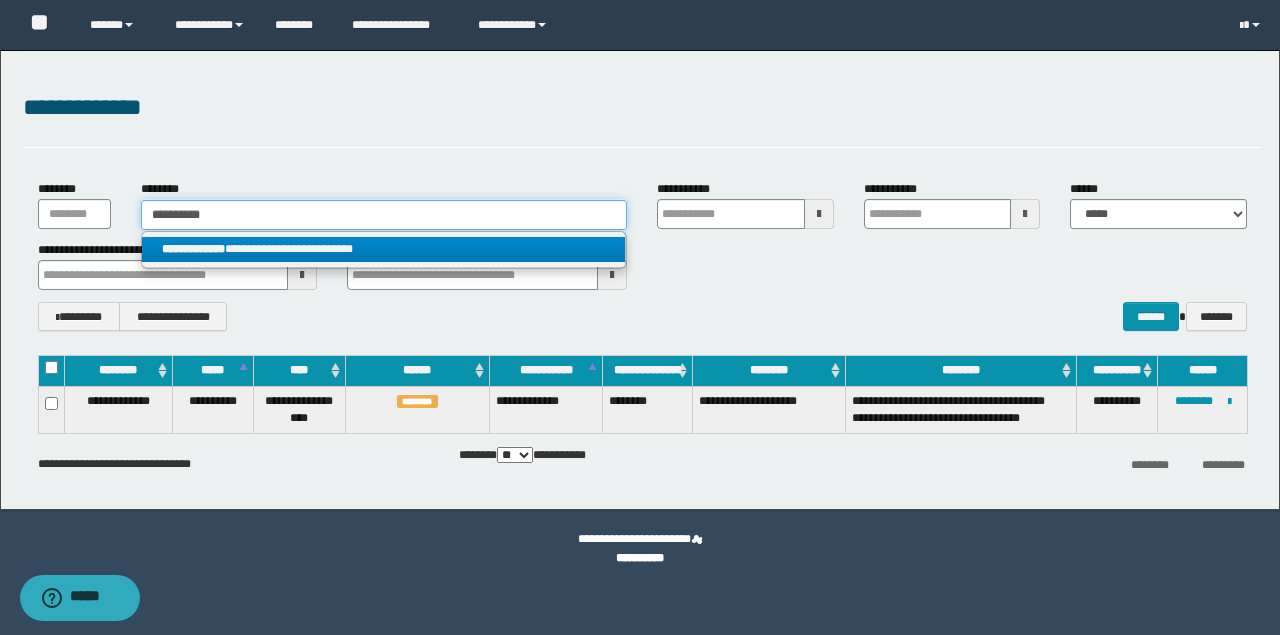 type on "**********" 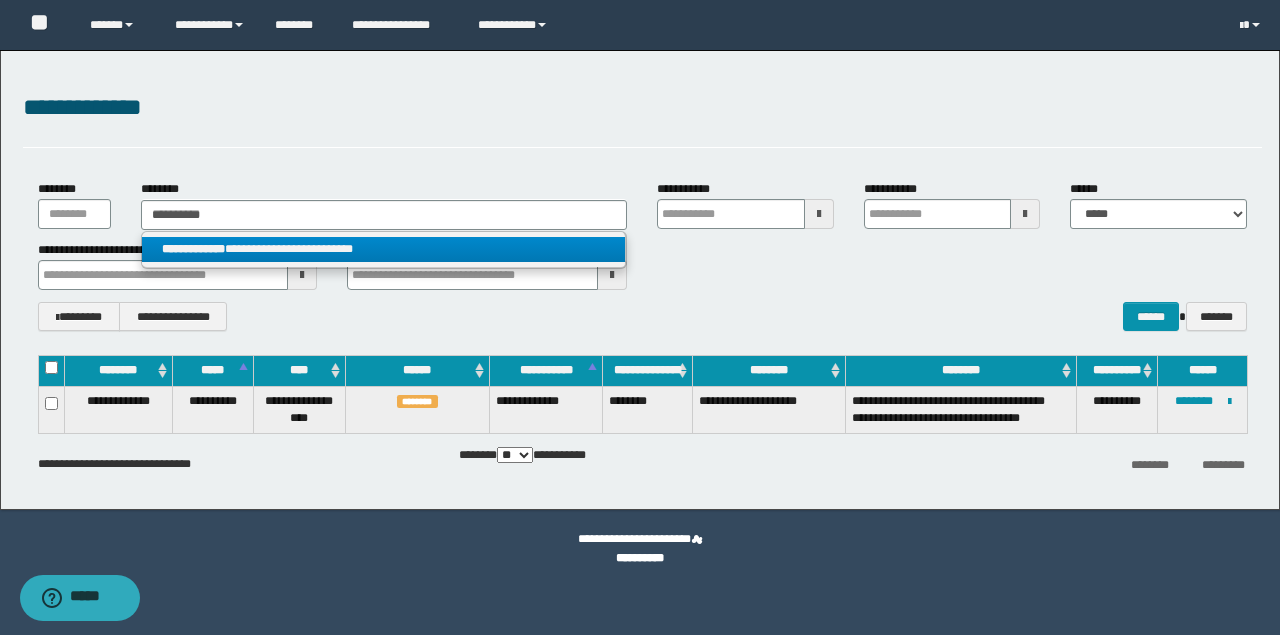 click on "**********" at bounding box center (384, 249) 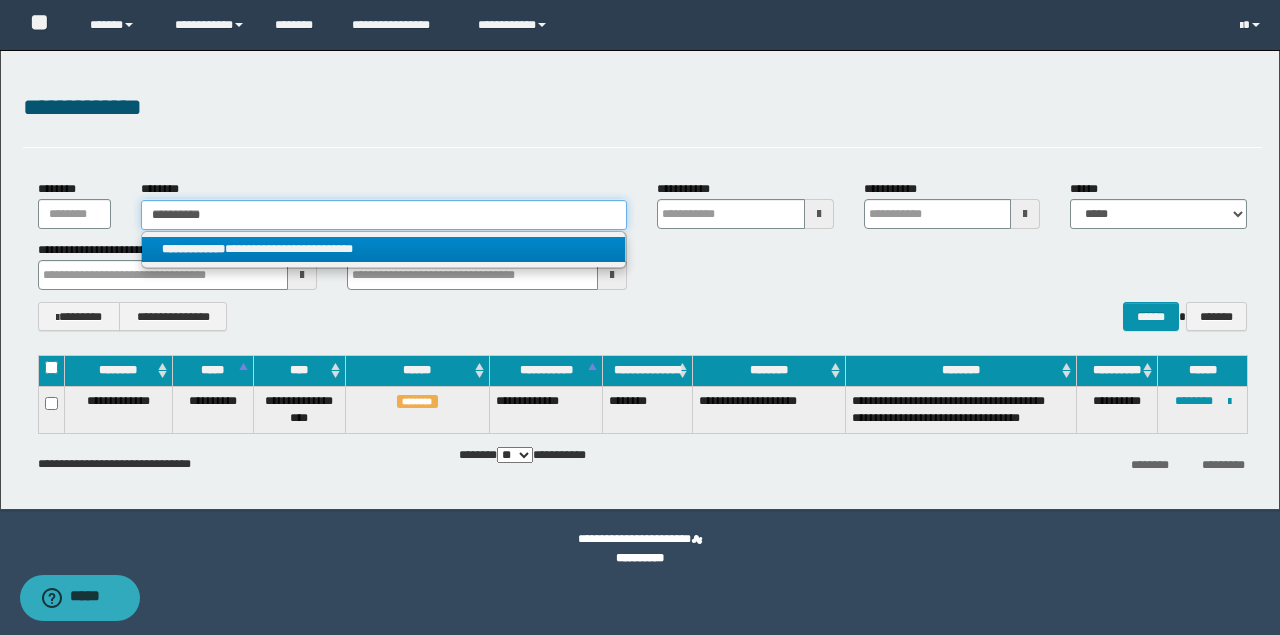 type 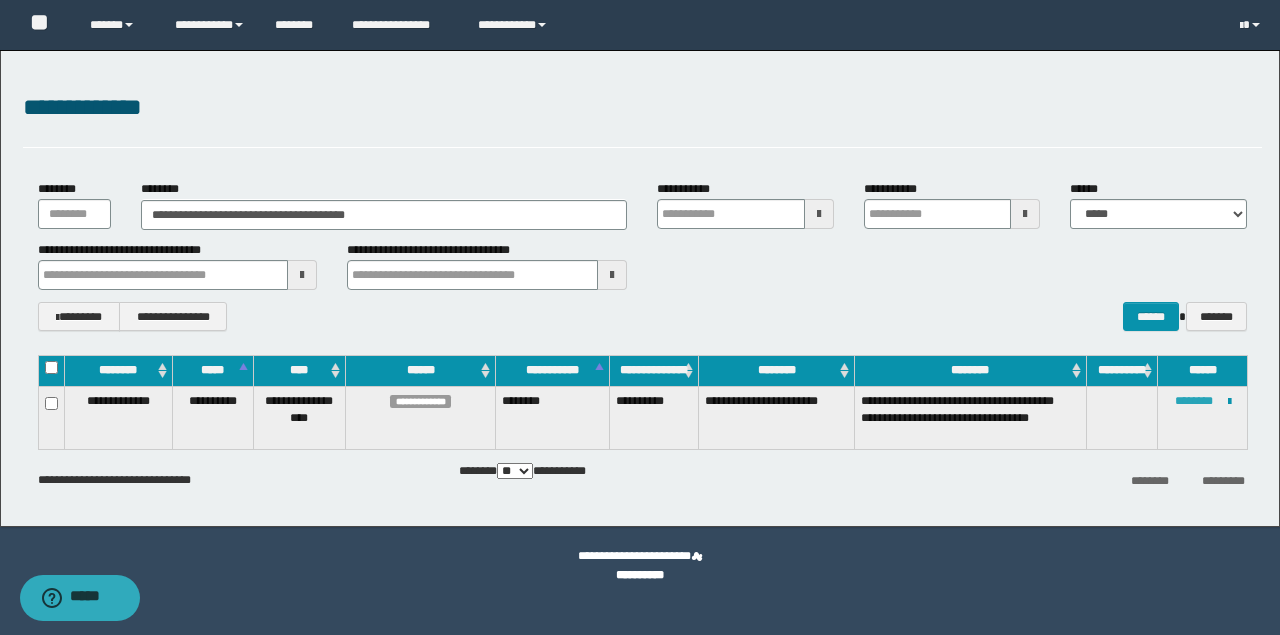 click on "********" at bounding box center [1194, 401] 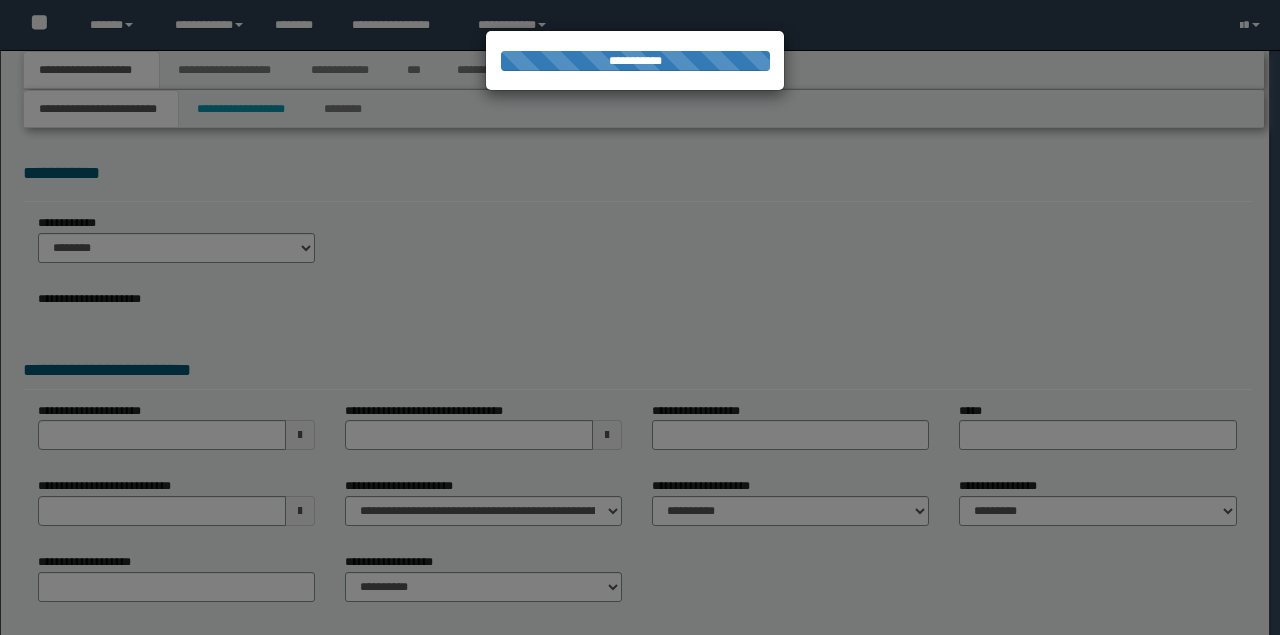 scroll, scrollTop: 0, scrollLeft: 0, axis: both 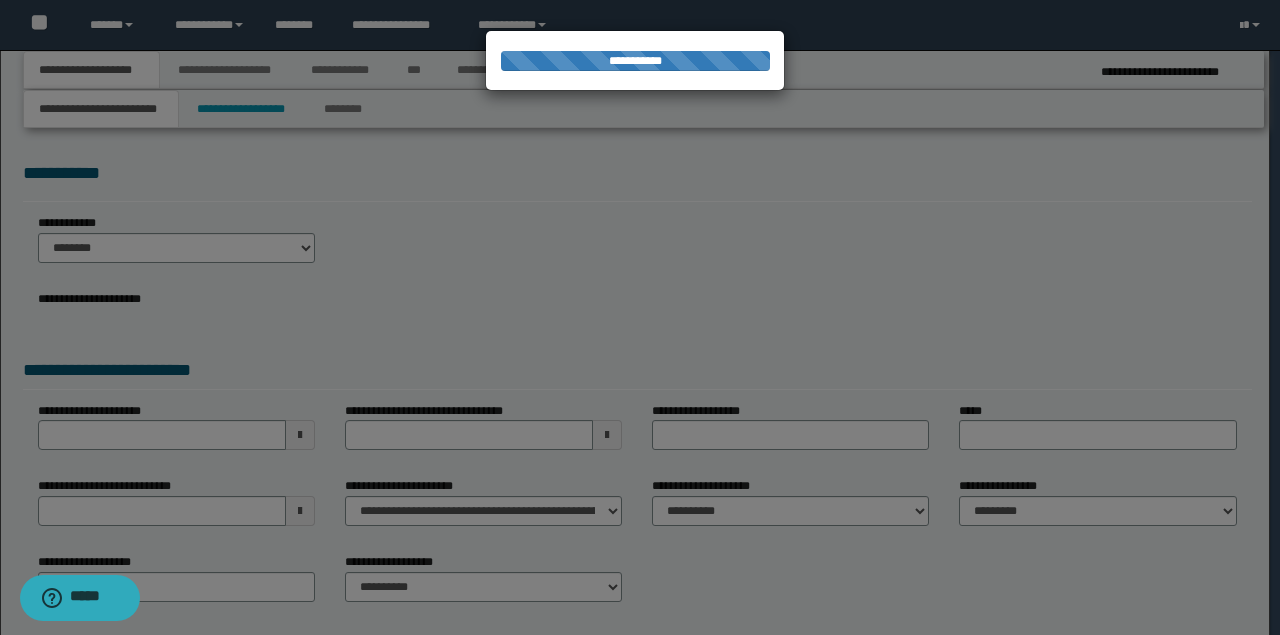 select on "*" 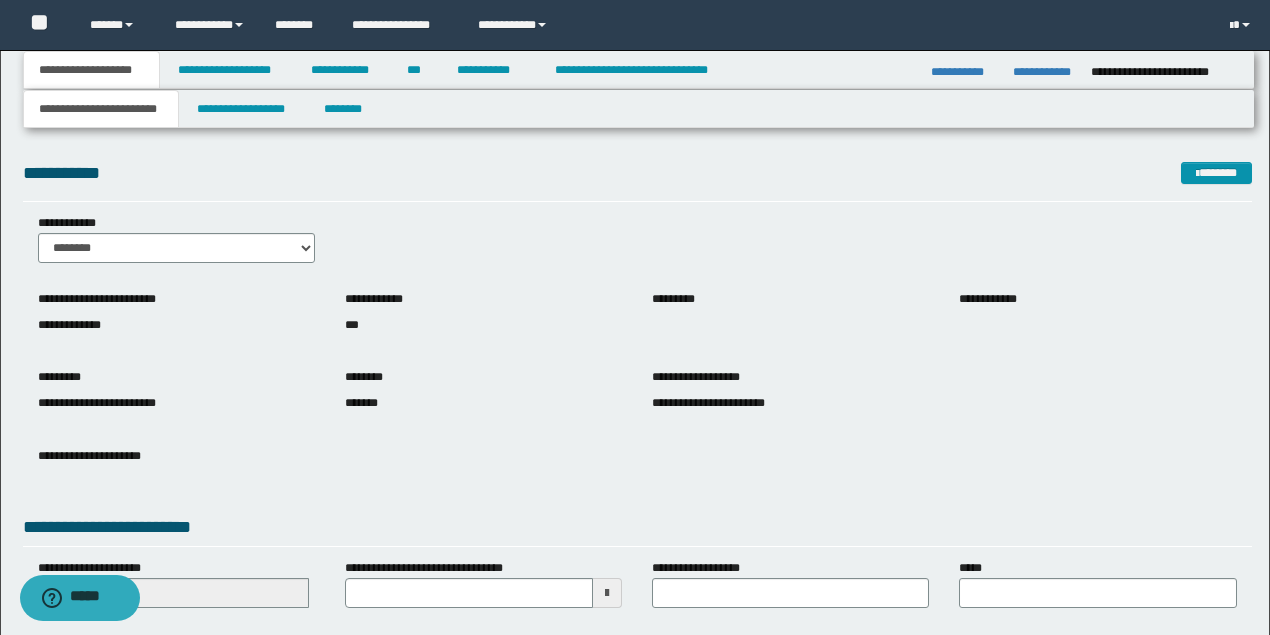 click on "**********" at bounding box center [637, 530] 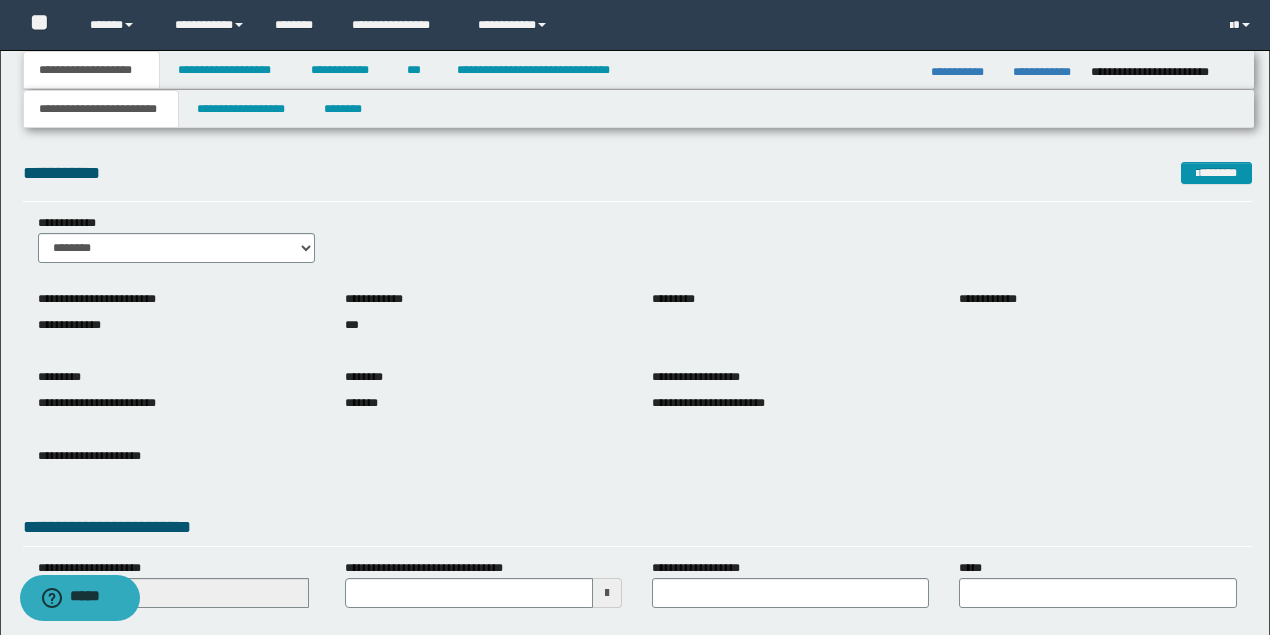 scroll, scrollTop: 247, scrollLeft: 0, axis: vertical 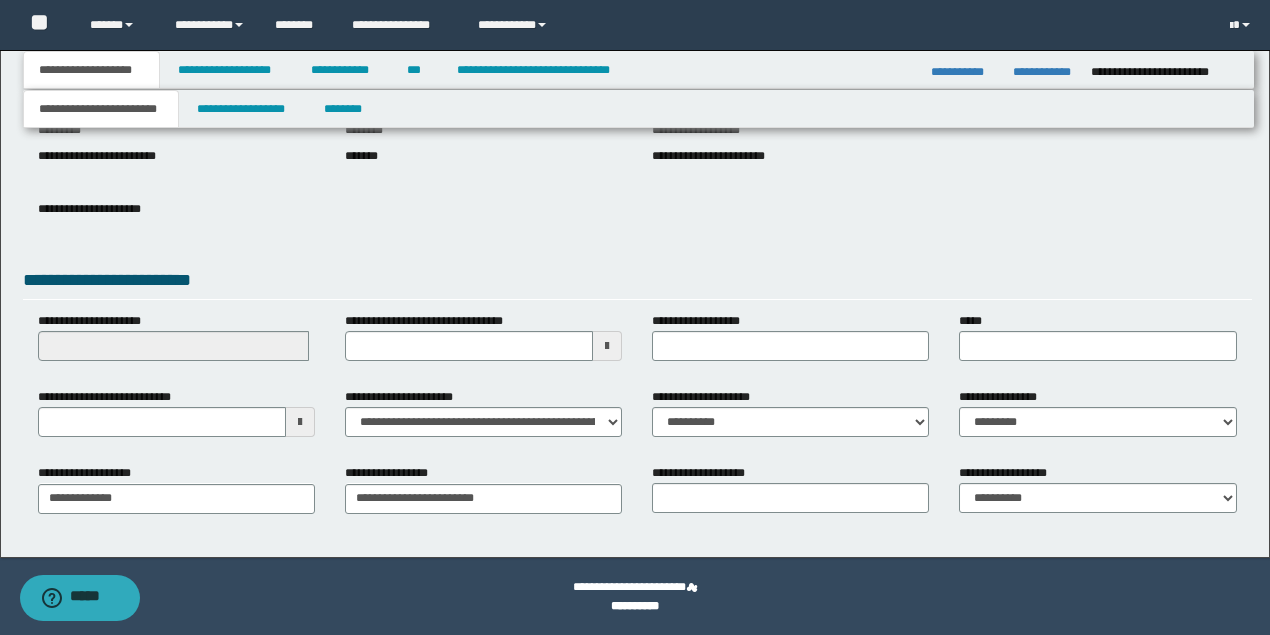 click at bounding box center (300, 422) 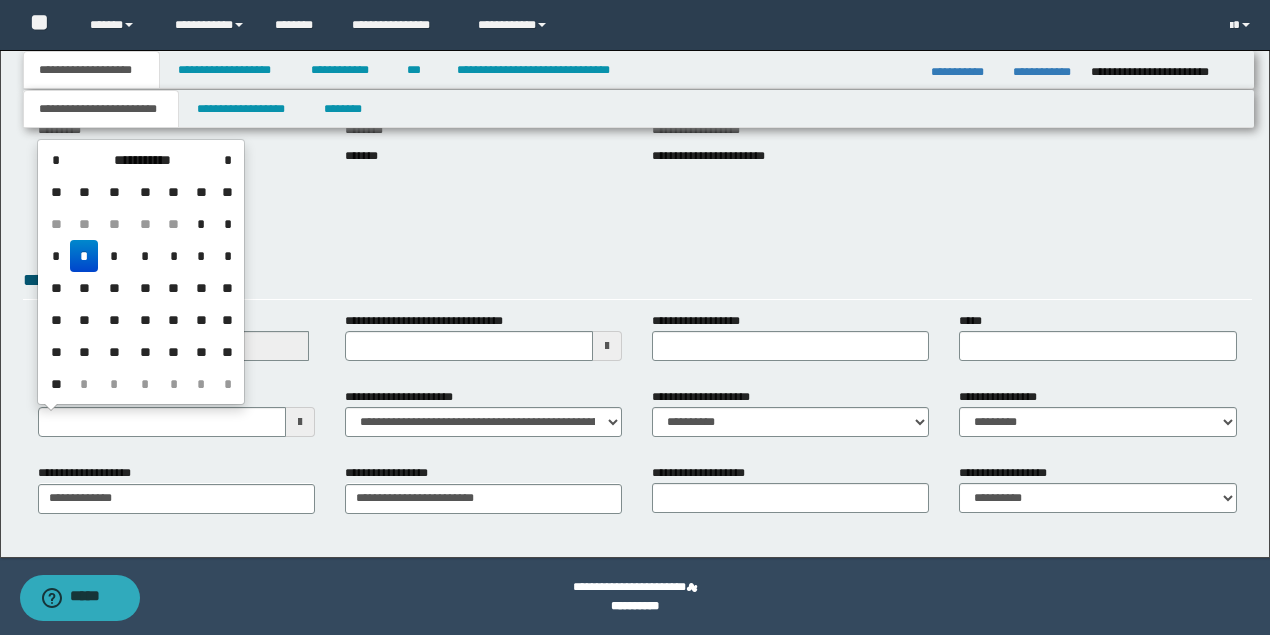 click on "*" at bounding box center (84, 256) 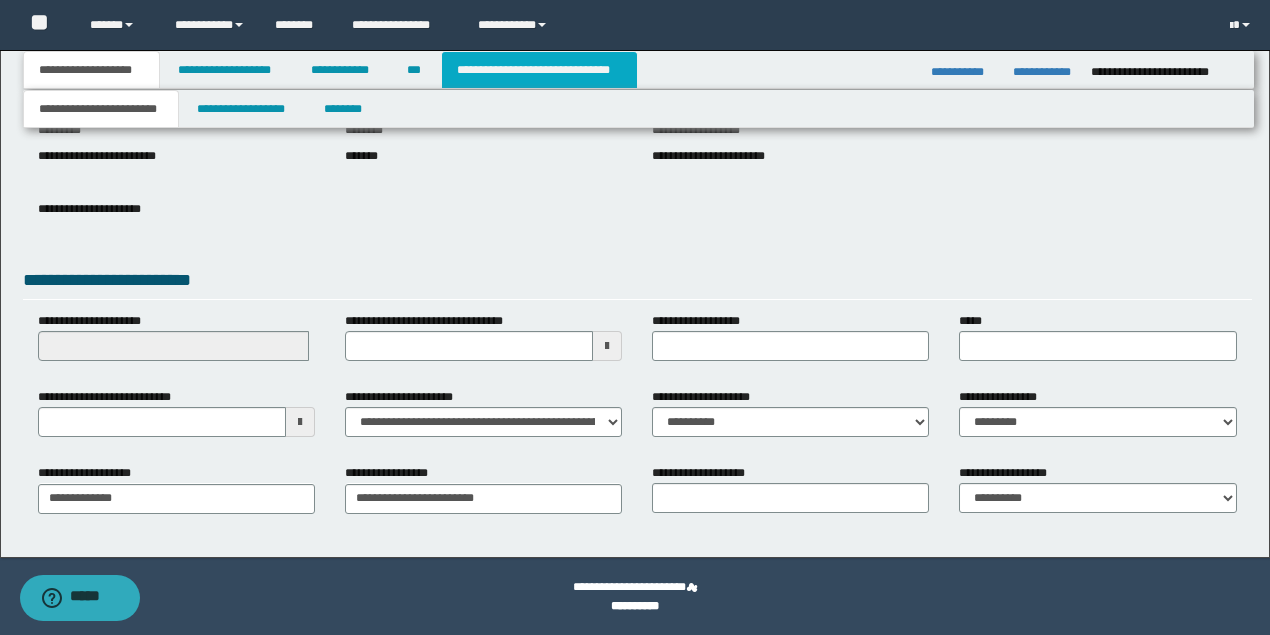 drag, startPoint x: 520, startPoint y: 62, endPoint x: 534, endPoint y: 70, distance: 16.124516 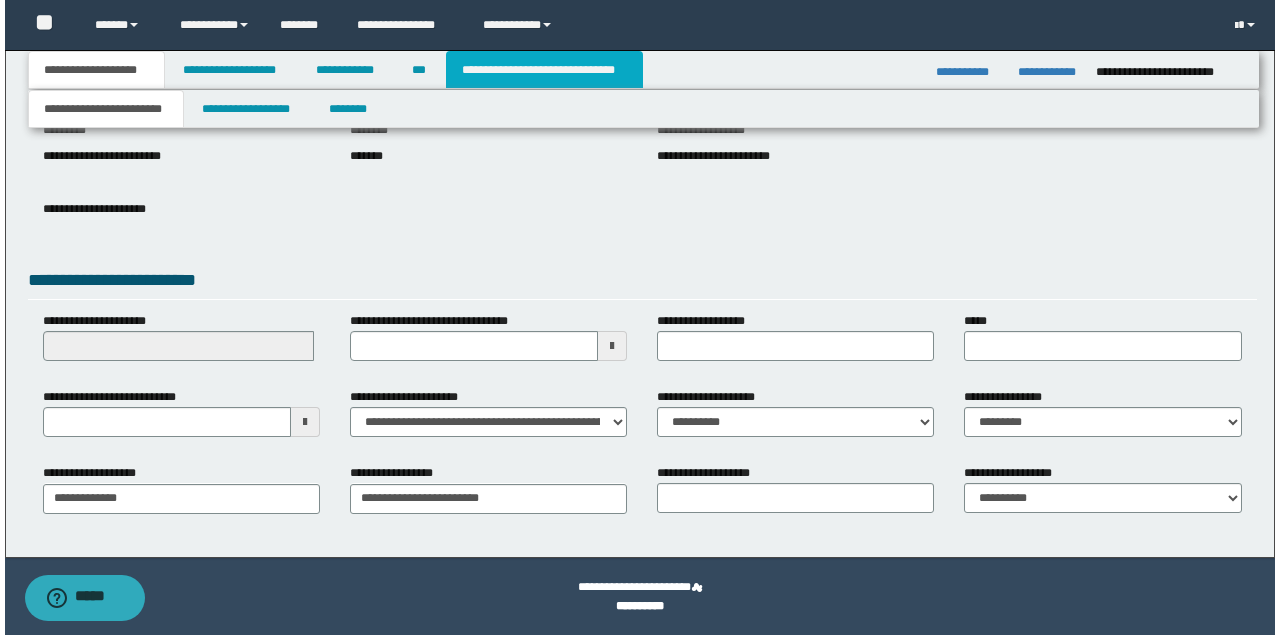 scroll, scrollTop: 0, scrollLeft: 0, axis: both 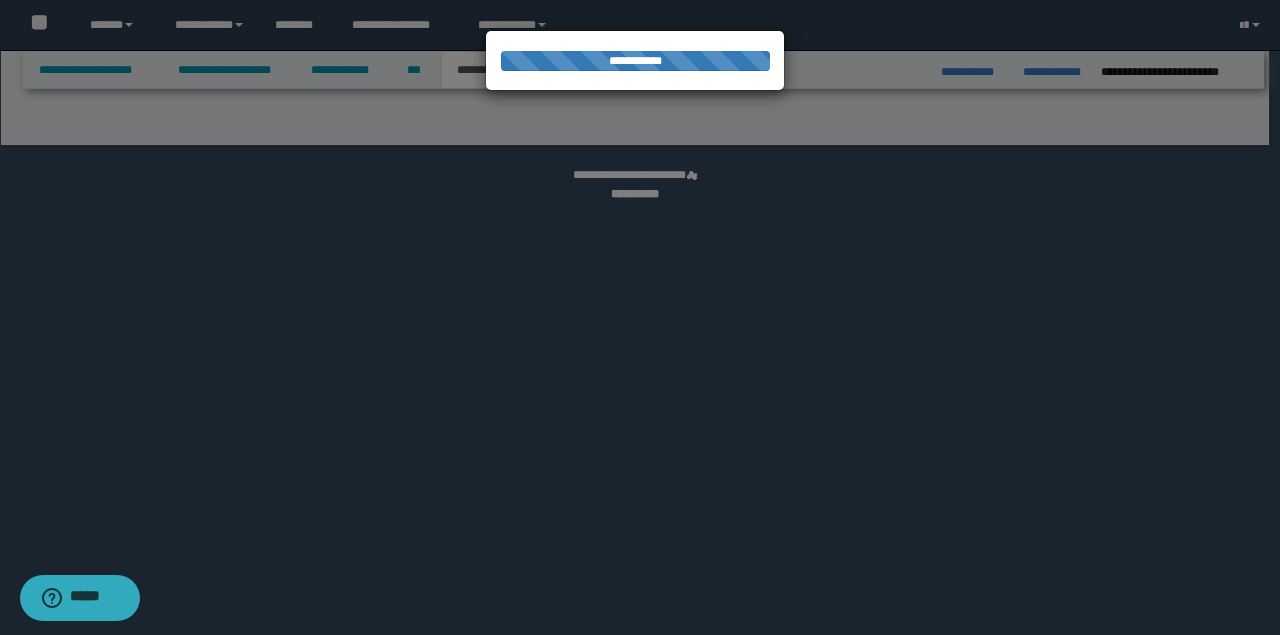 select on "*" 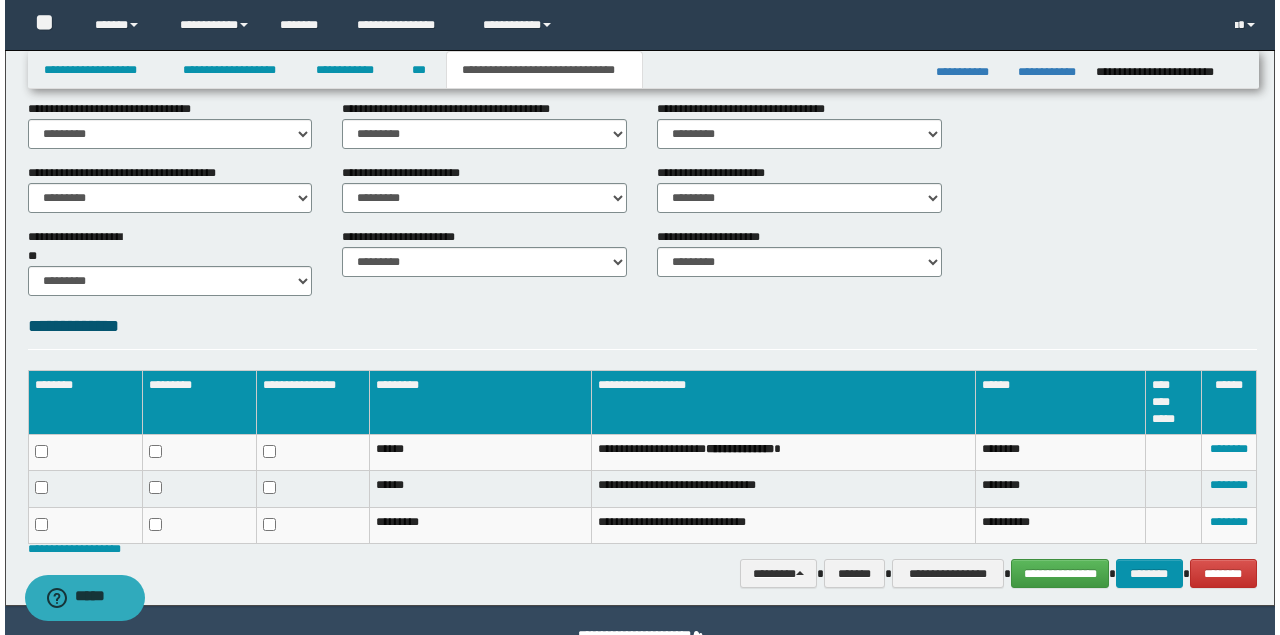 scroll, scrollTop: 848, scrollLeft: 0, axis: vertical 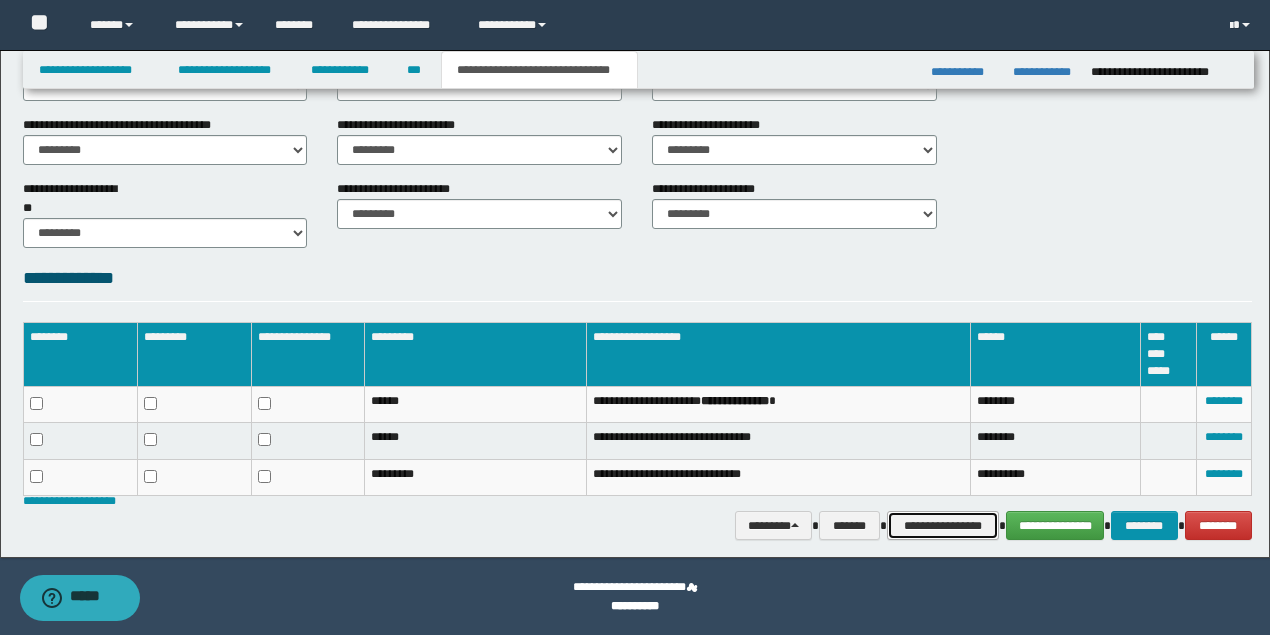 click on "**********" at bounding box center [943, 525] 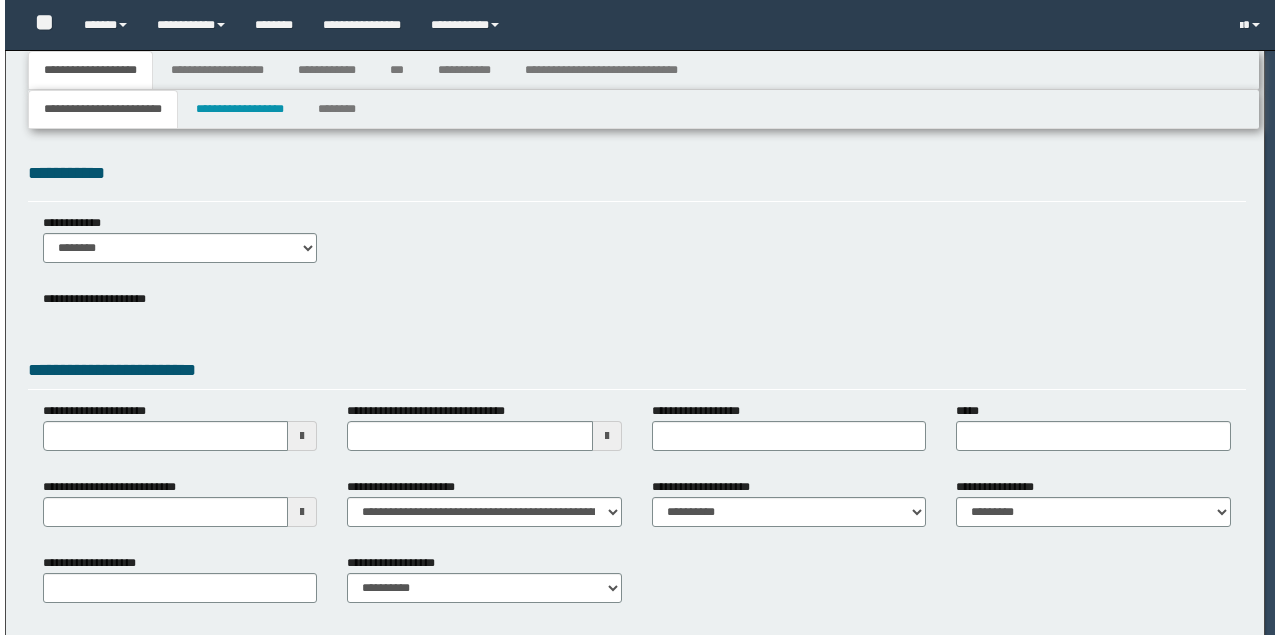 scroll, scrollTop: 0, scrollLeft: 0, axis: both 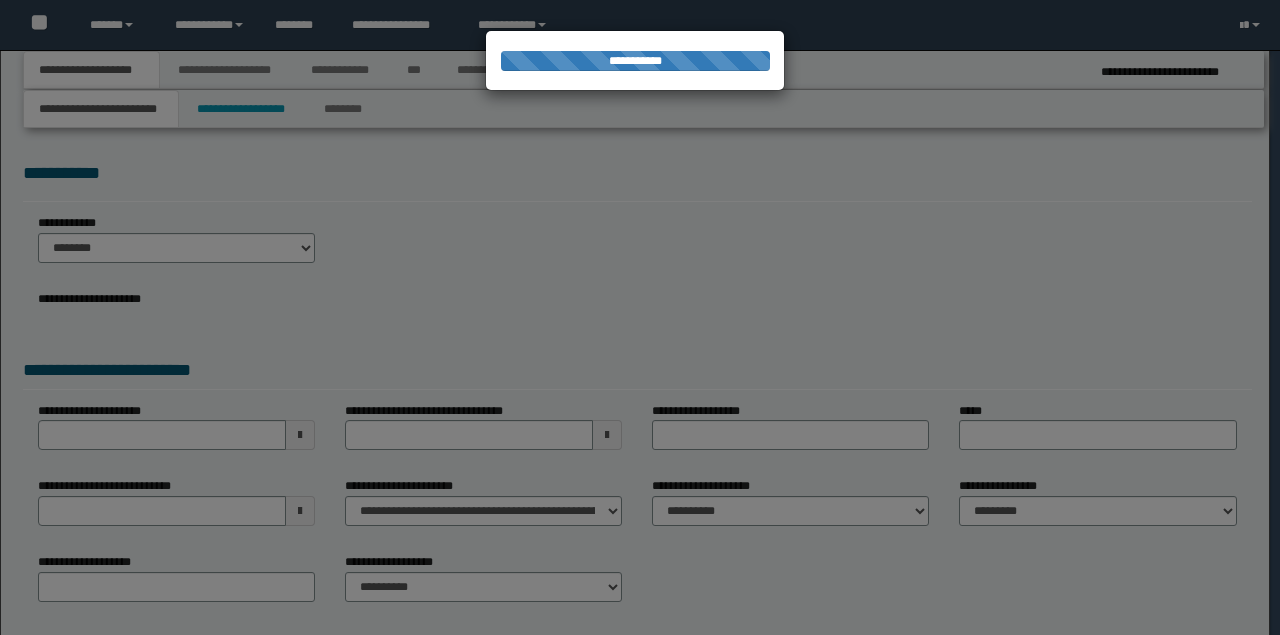 select on "*" 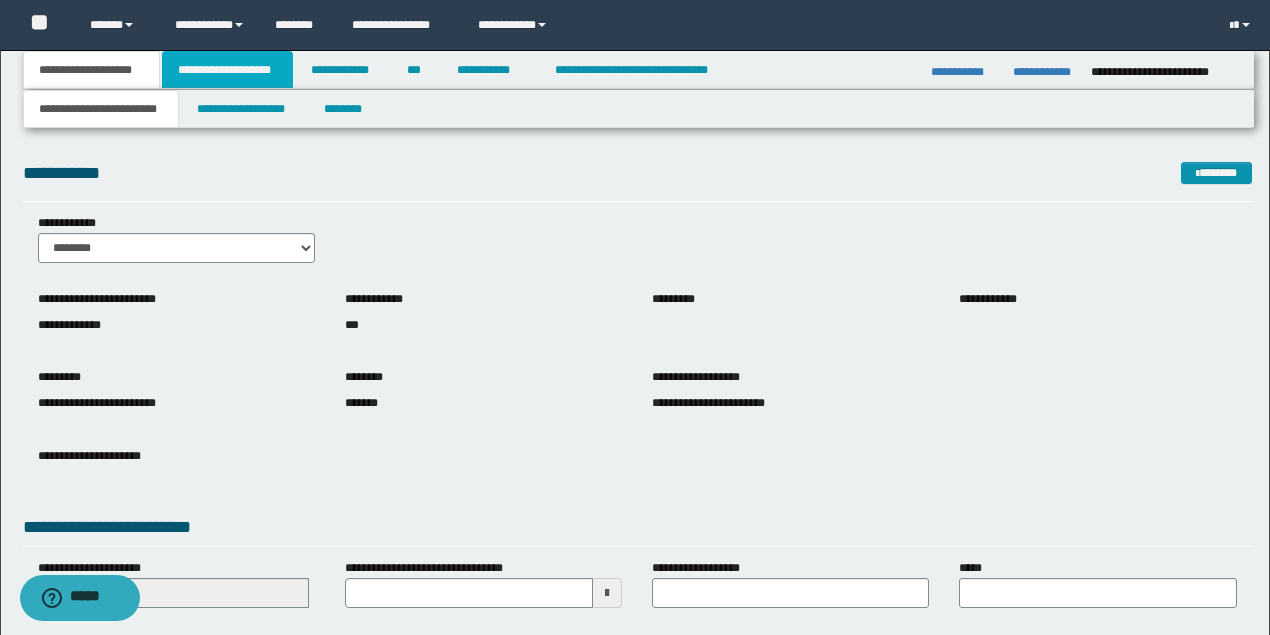 click on "**********" at bounding box center (227, 70) 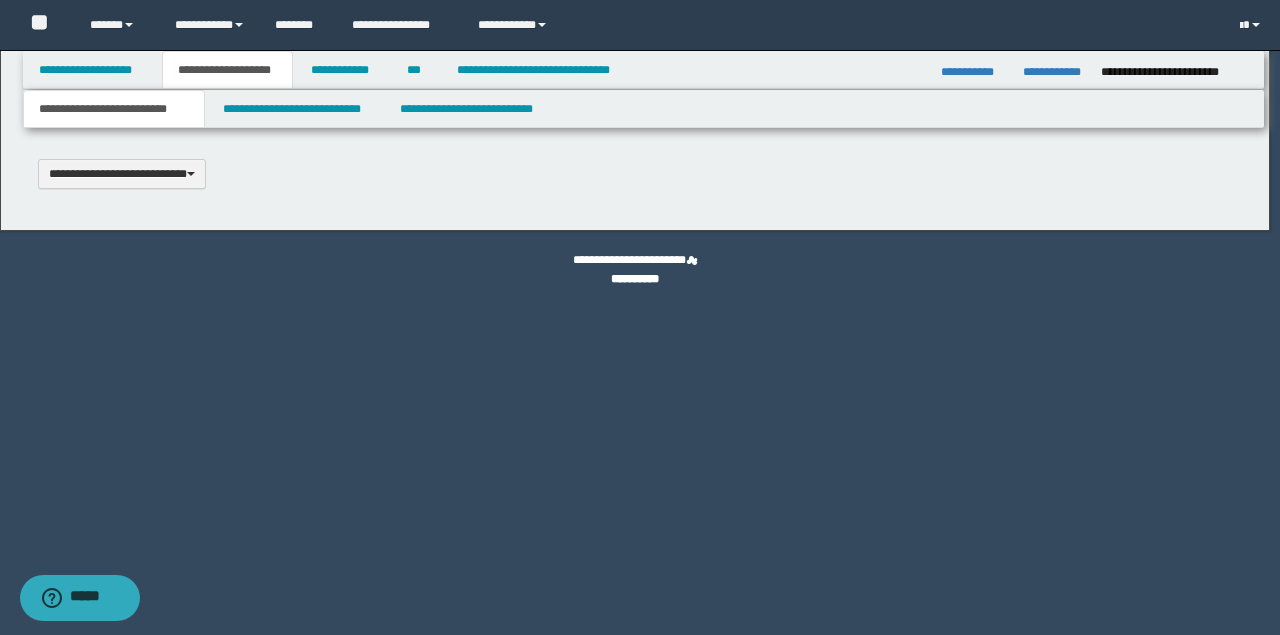 type 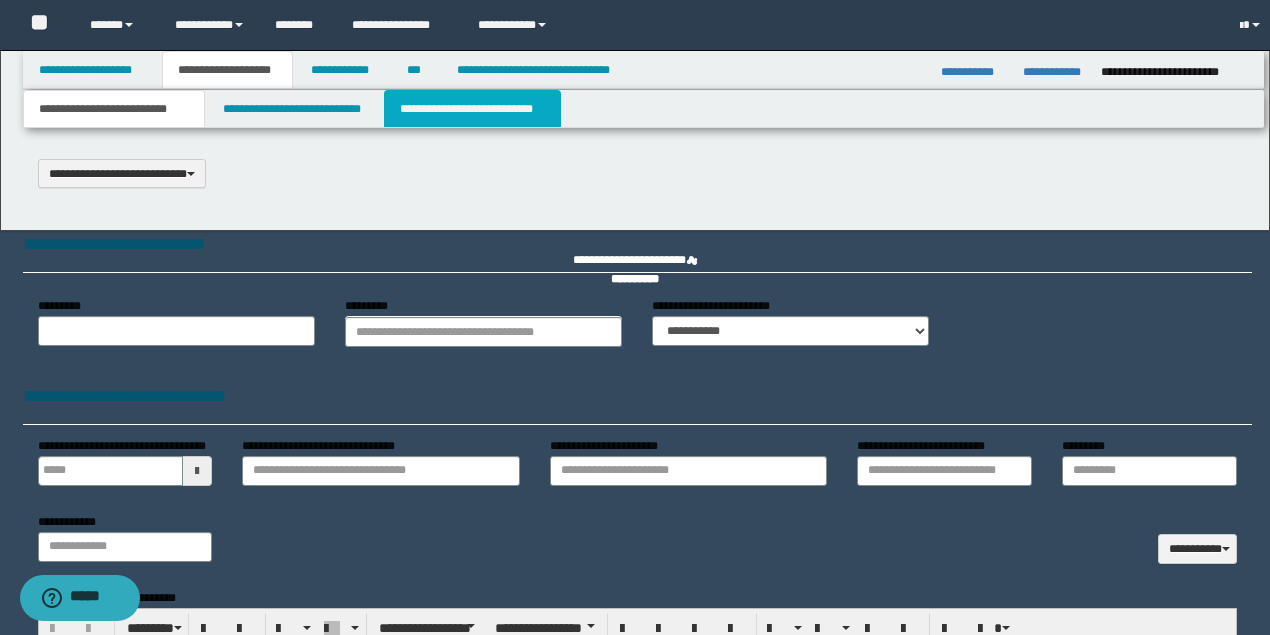 scroll, scrollTop: 0, scrollLeft: 0, axis: both 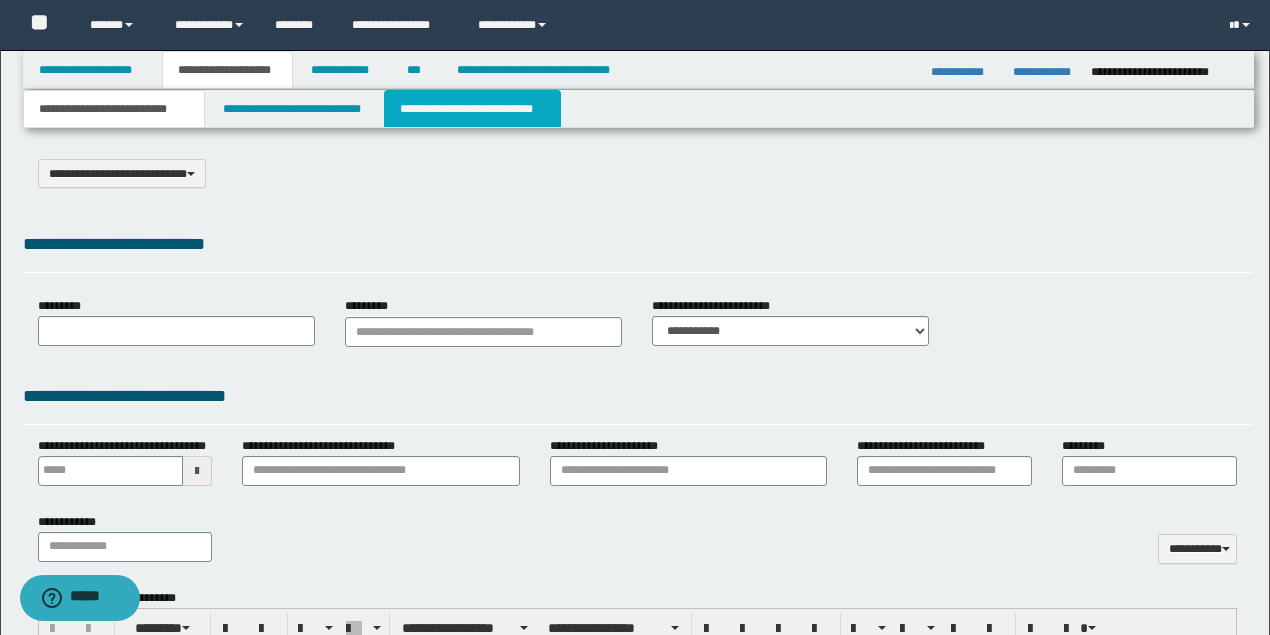 click on "**********" at bounding box center [472, 109] 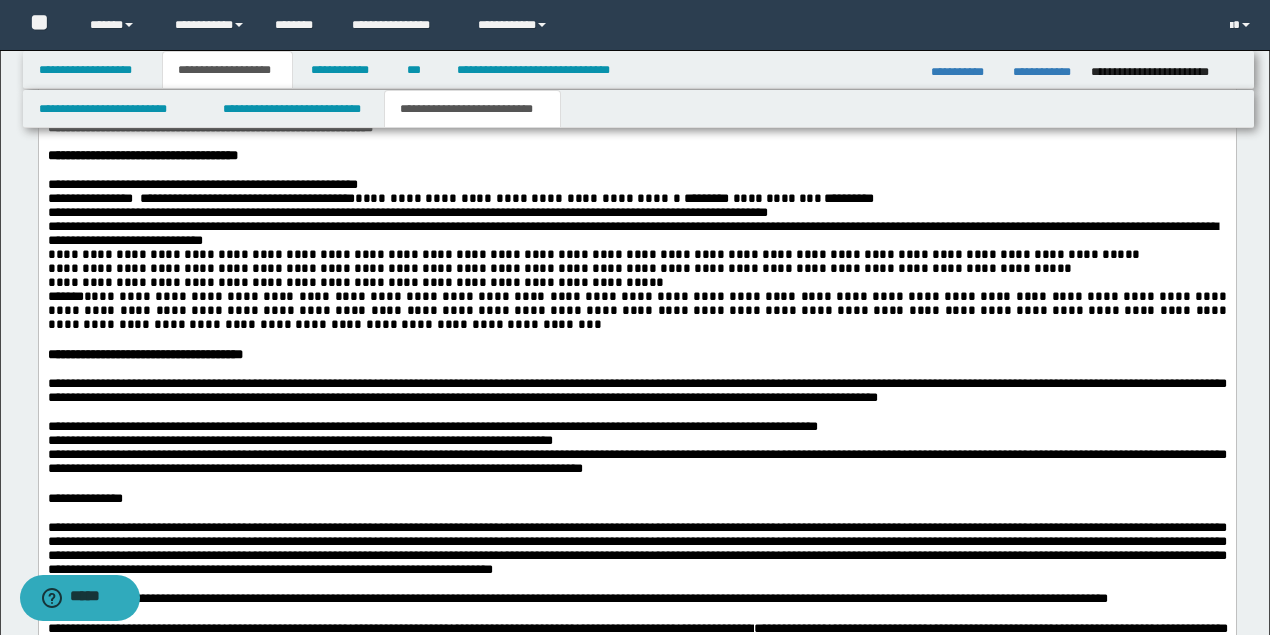 scroll, scrollTop: 2733, scrollLeft: 0, axis: vertical 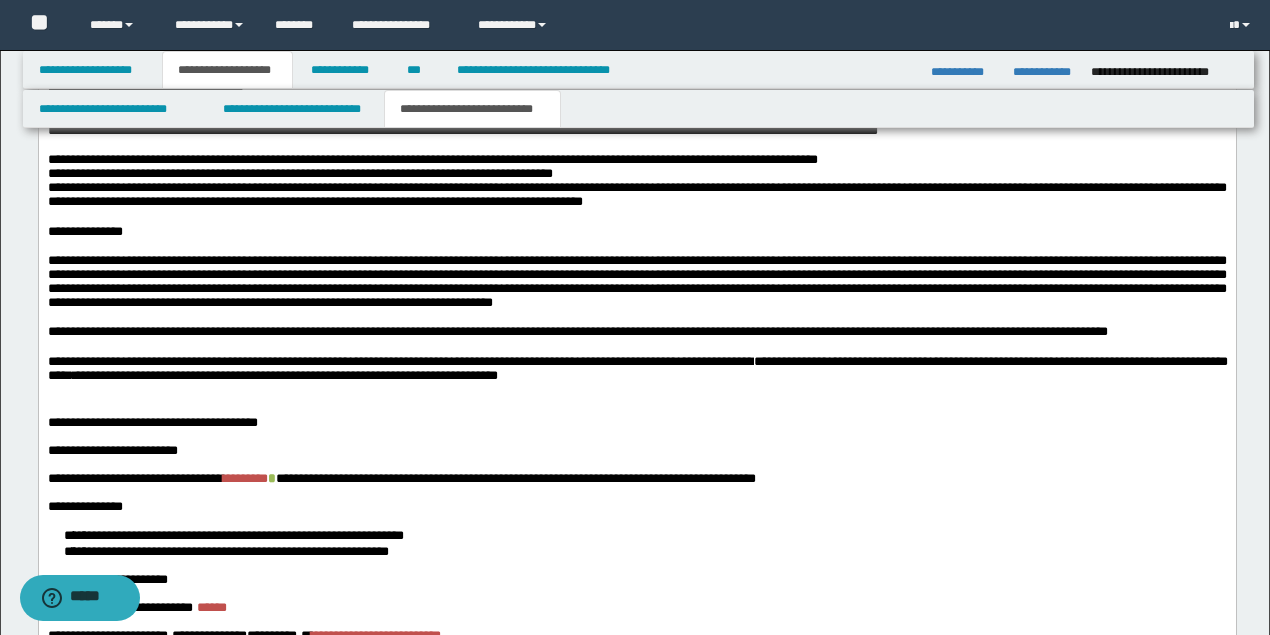 click at bounding box center (637, 217) 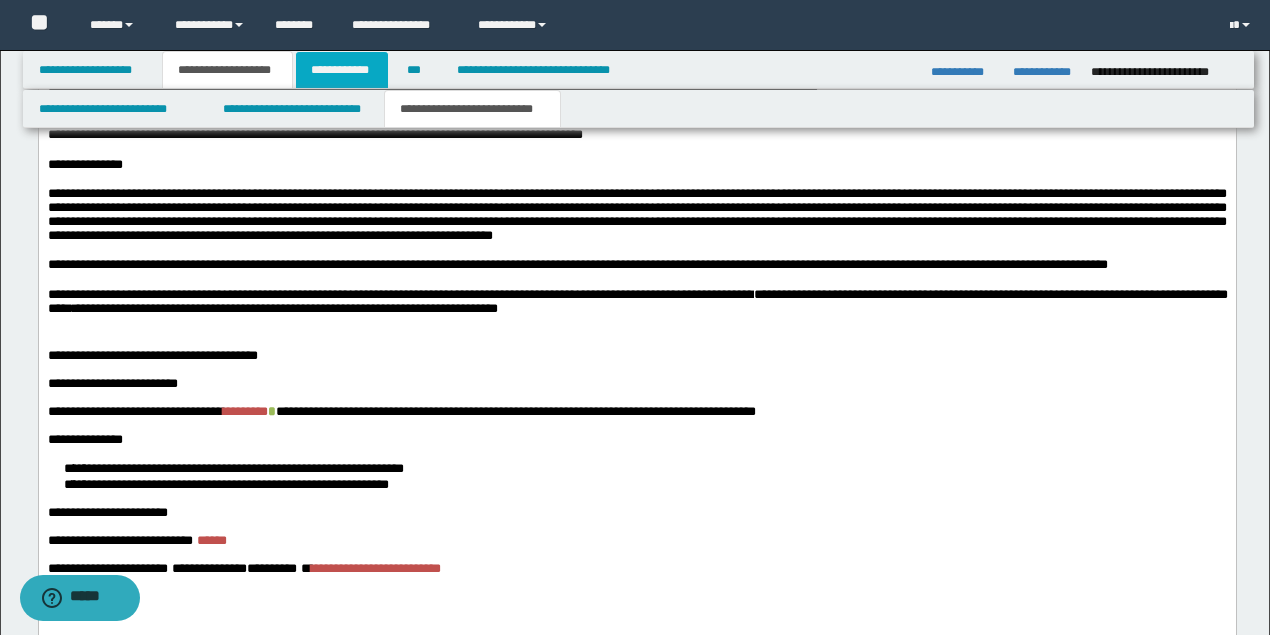 click on "**********" at bounding box center [342, 70] 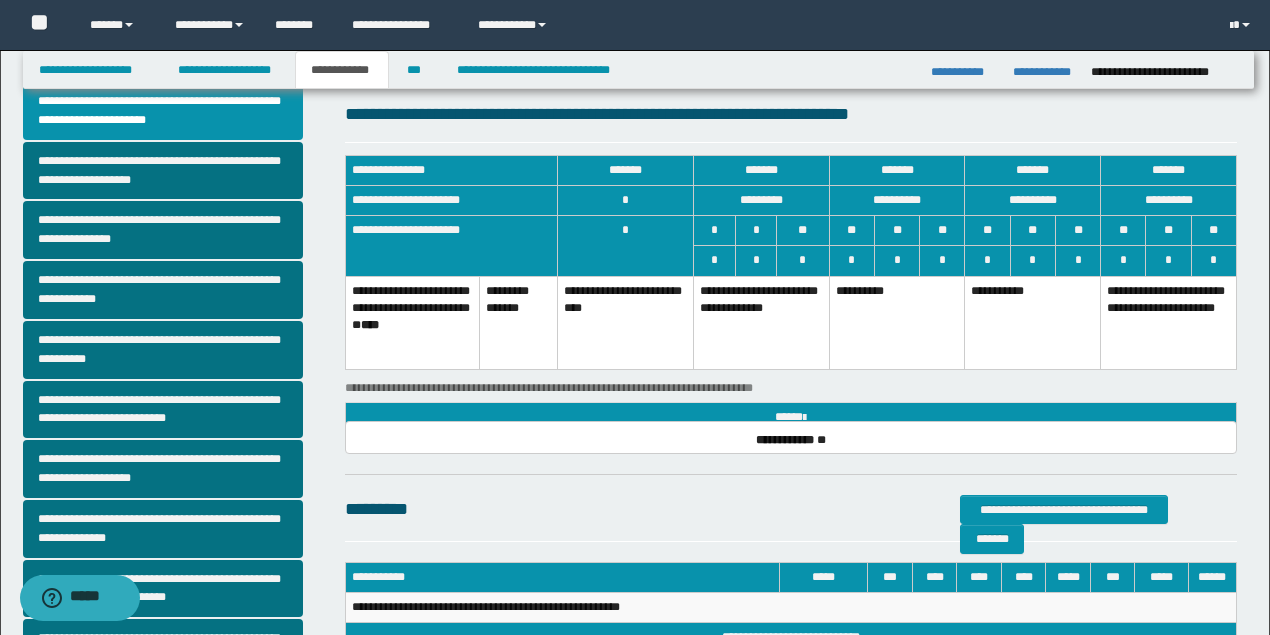 scroll, scrollTop: 0, scrollLeft: 0, axis: both 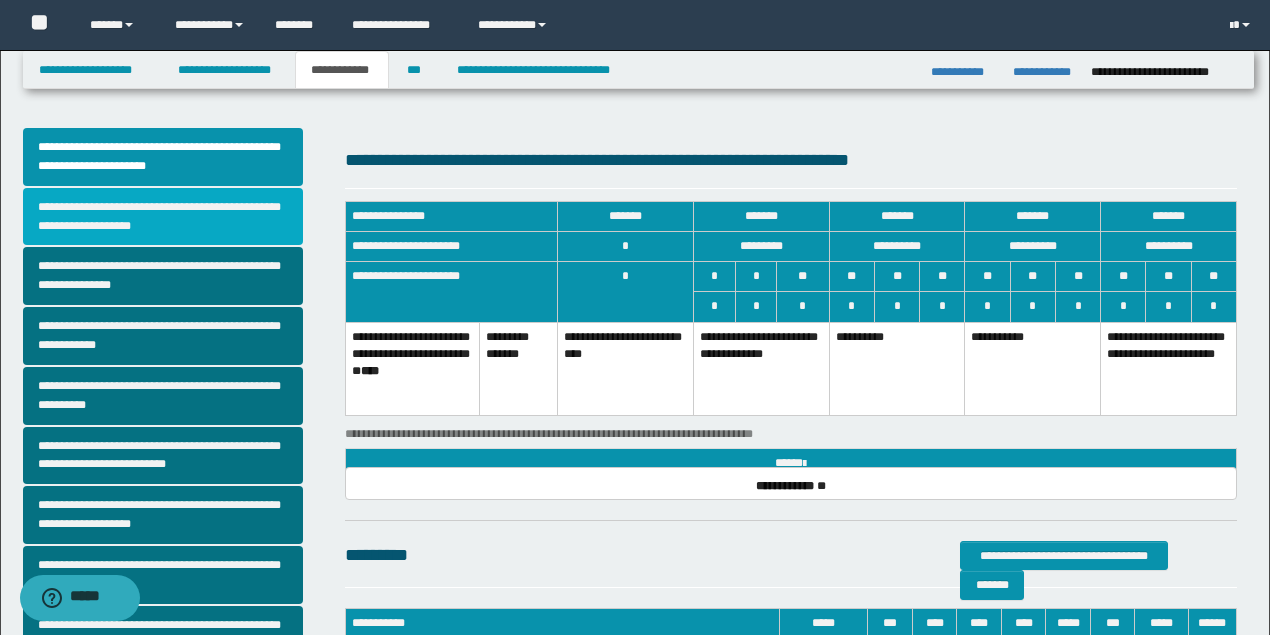 click on "**********" at bounding box center (163, 217) 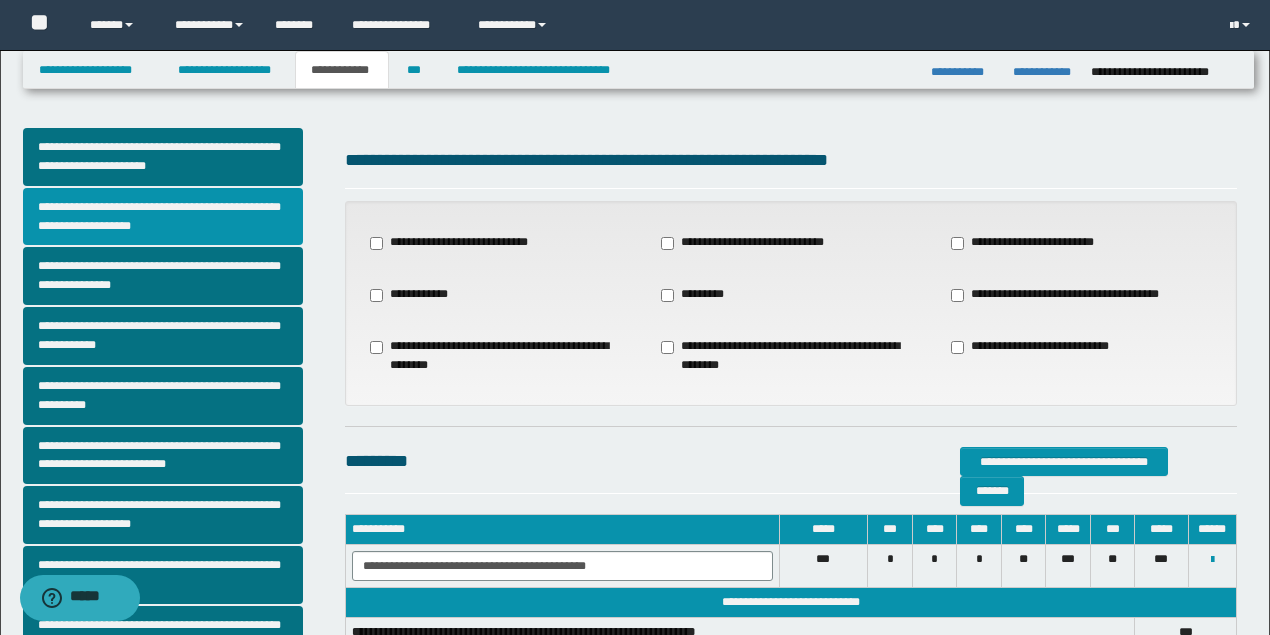 scroll, scrollTop: 66, scrollLeft: 0, axis: vertical 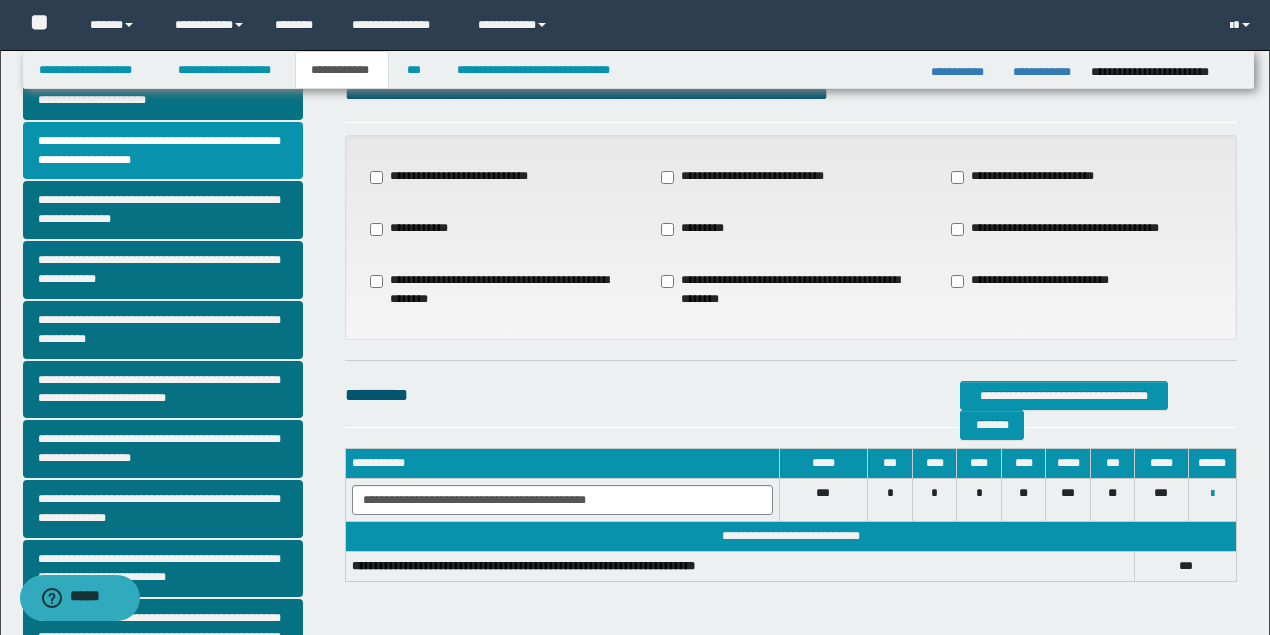 click on "**********" at bounding box center [749, 177] 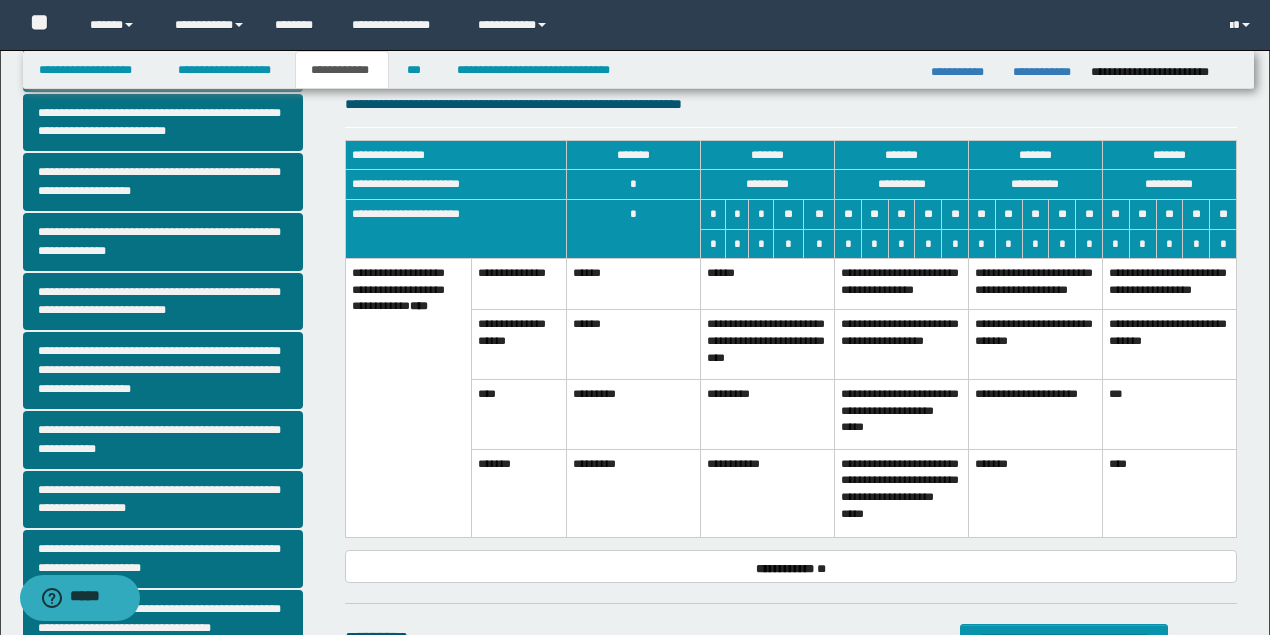 scroll, scrollTop: 466, scrollLeft: 0, axis: vertical 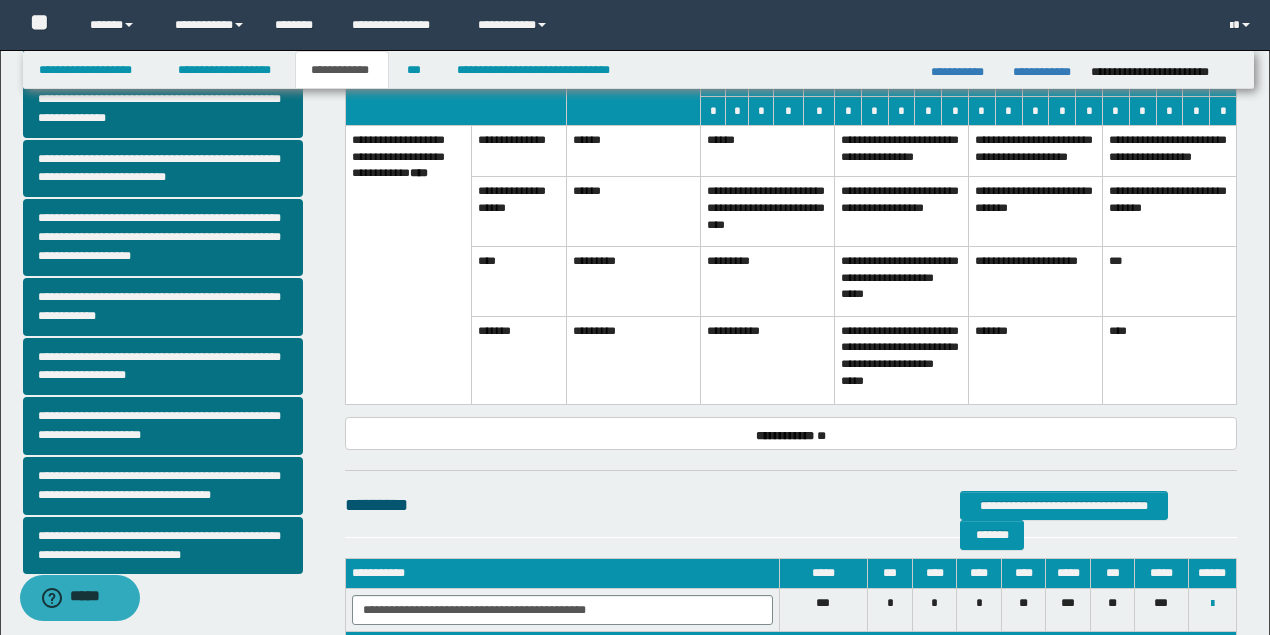 click on "**********" at bounding box center (768, 360) 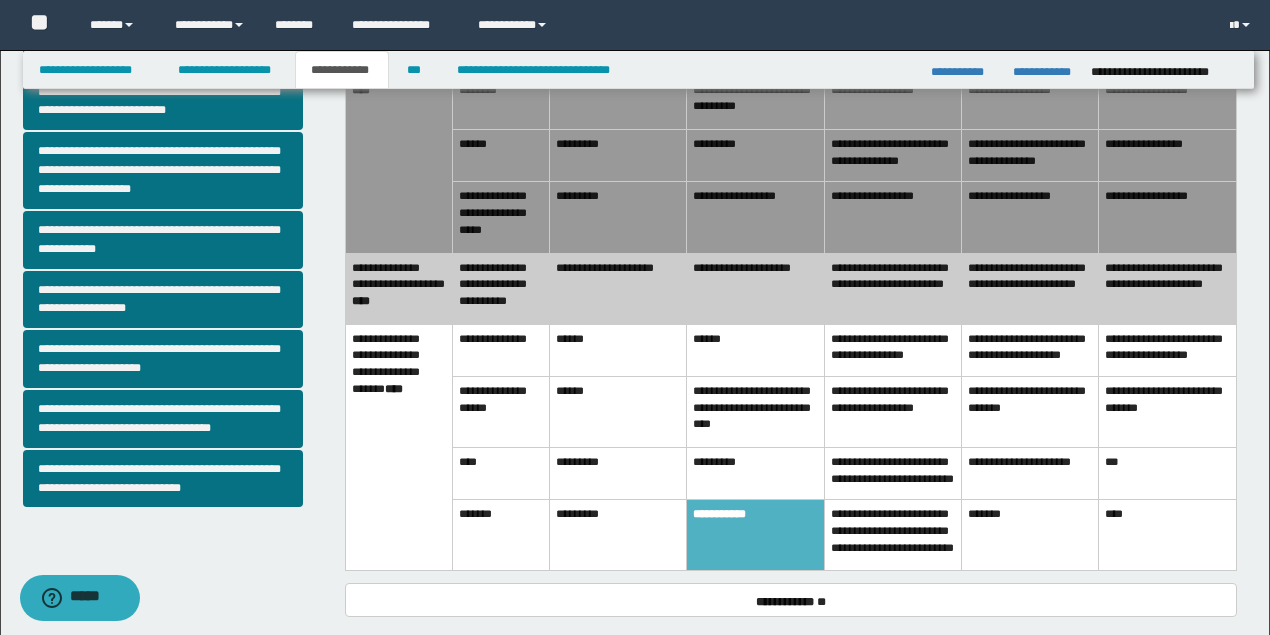 scroll, scrollTop: 600, scrollLeft: 0, axis: vertical 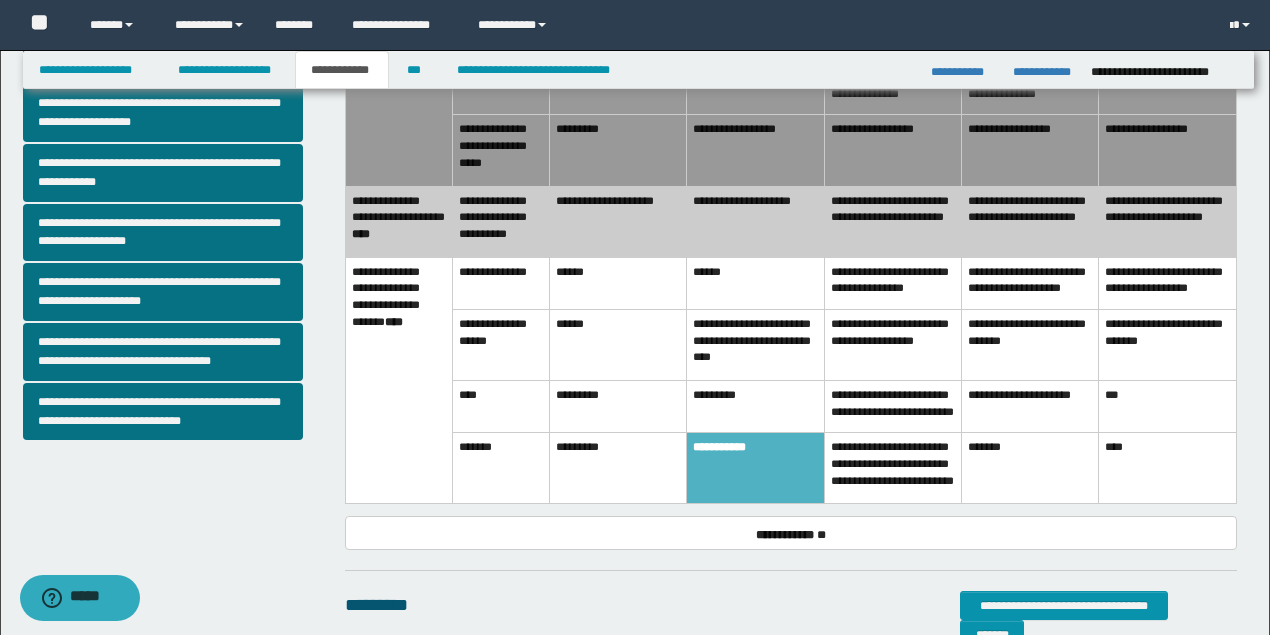 click on "******" at bounding box center (755, 283) 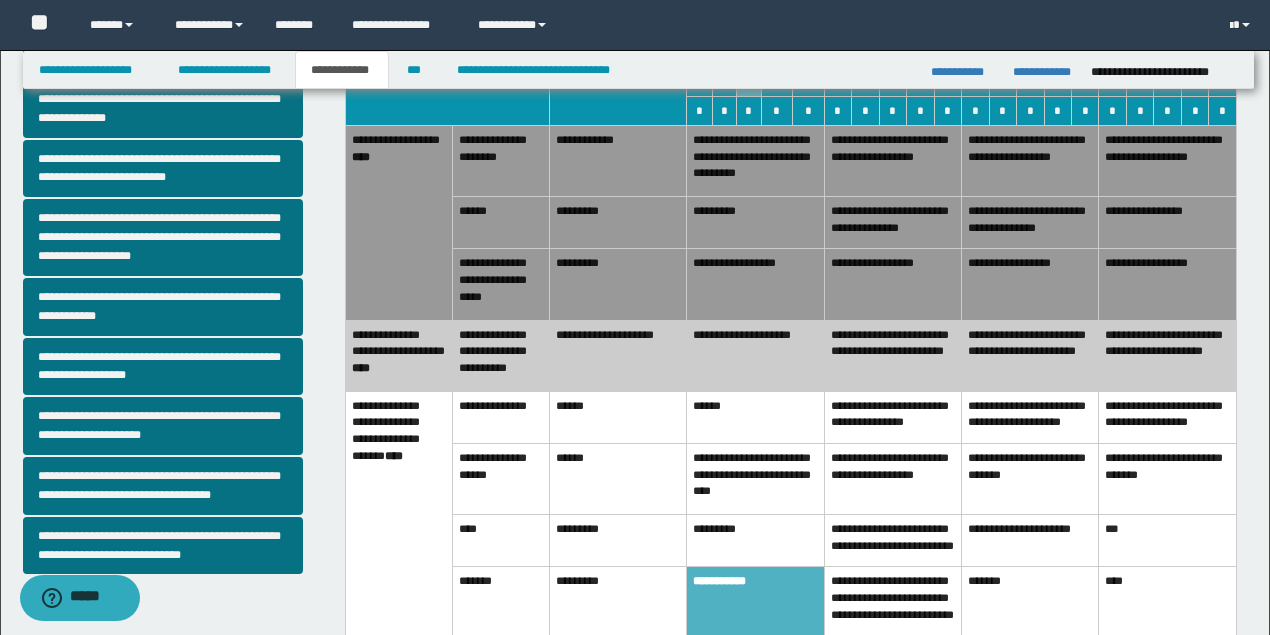 scroll, scrollTop: 400, scrollLeft: 0, axis: vertical 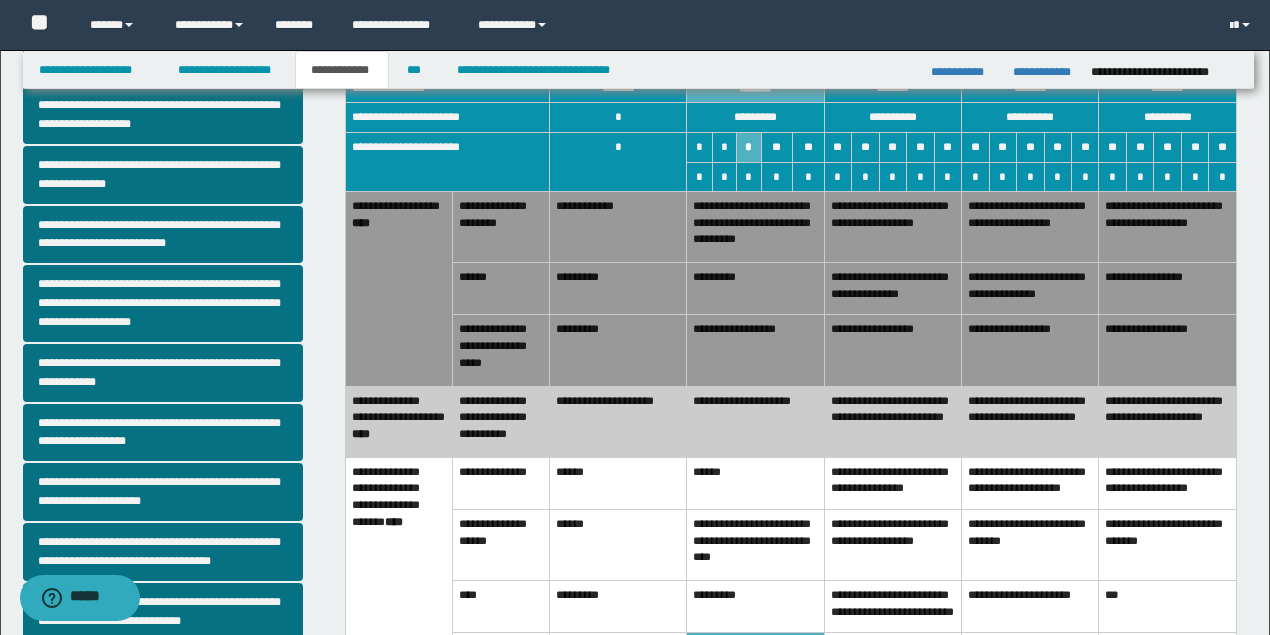 click on "**********" at bounding box center (755, 421) 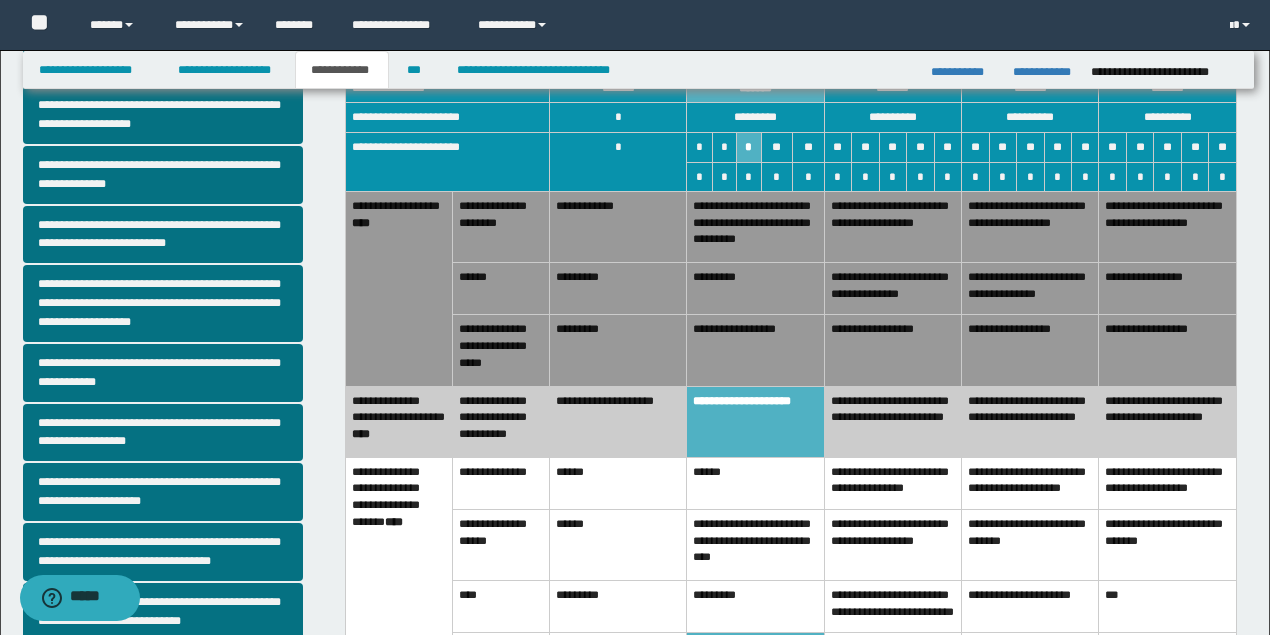 click on "**********" at bounding box center [892, 227] 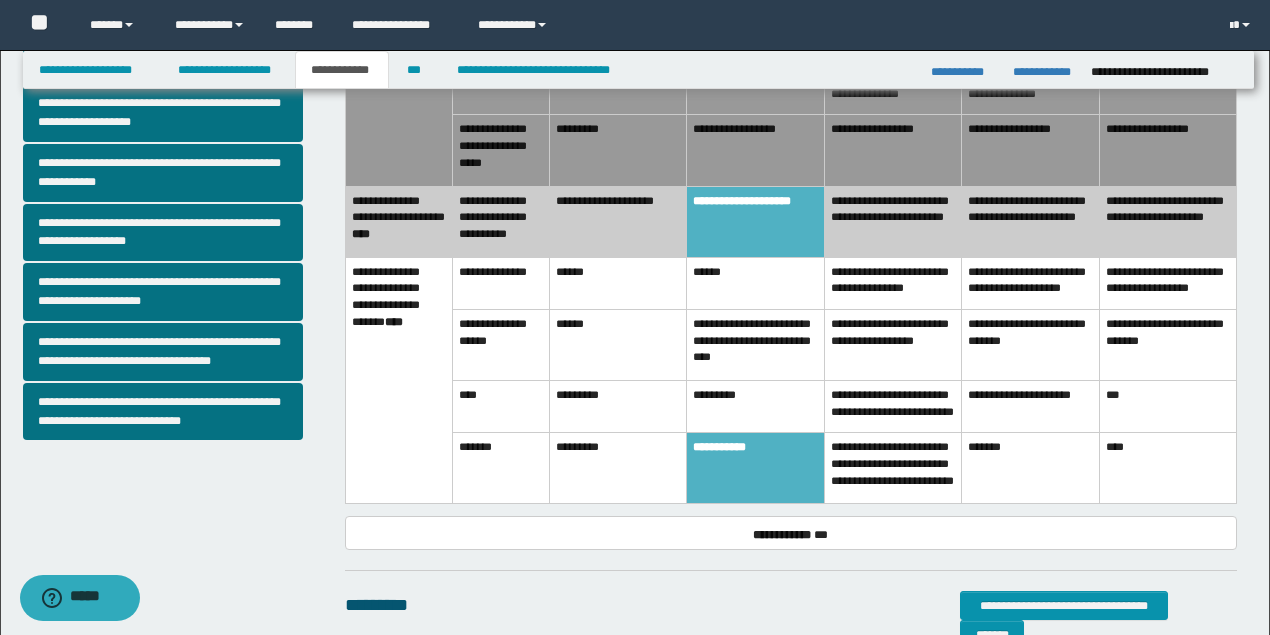 scroll, scrollTop: 800, scrollLeft: 0, axis: vertical 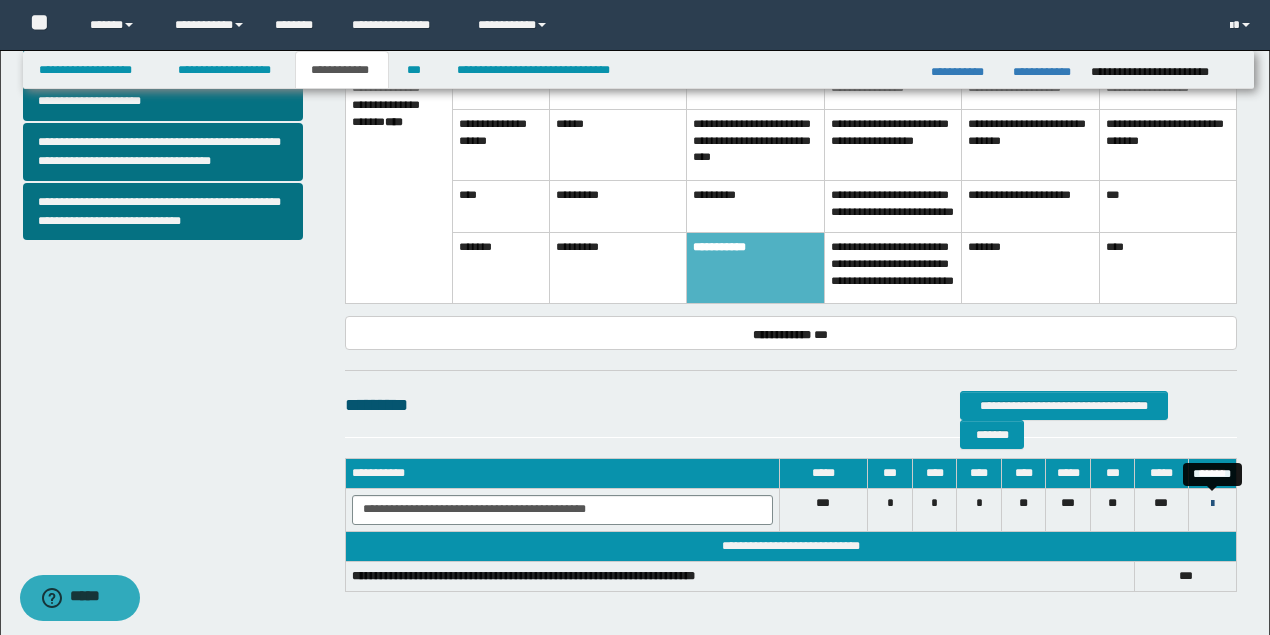 click at bounding box center (1212, 504) 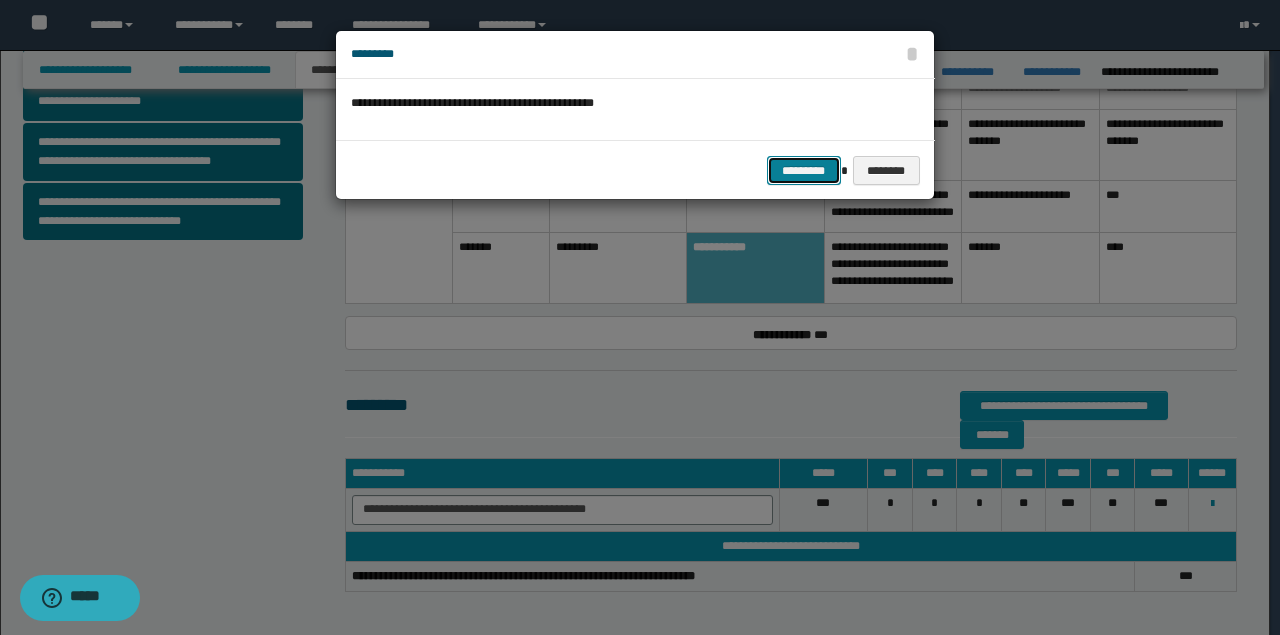 click on "*********" at bounding box center (804, 170) 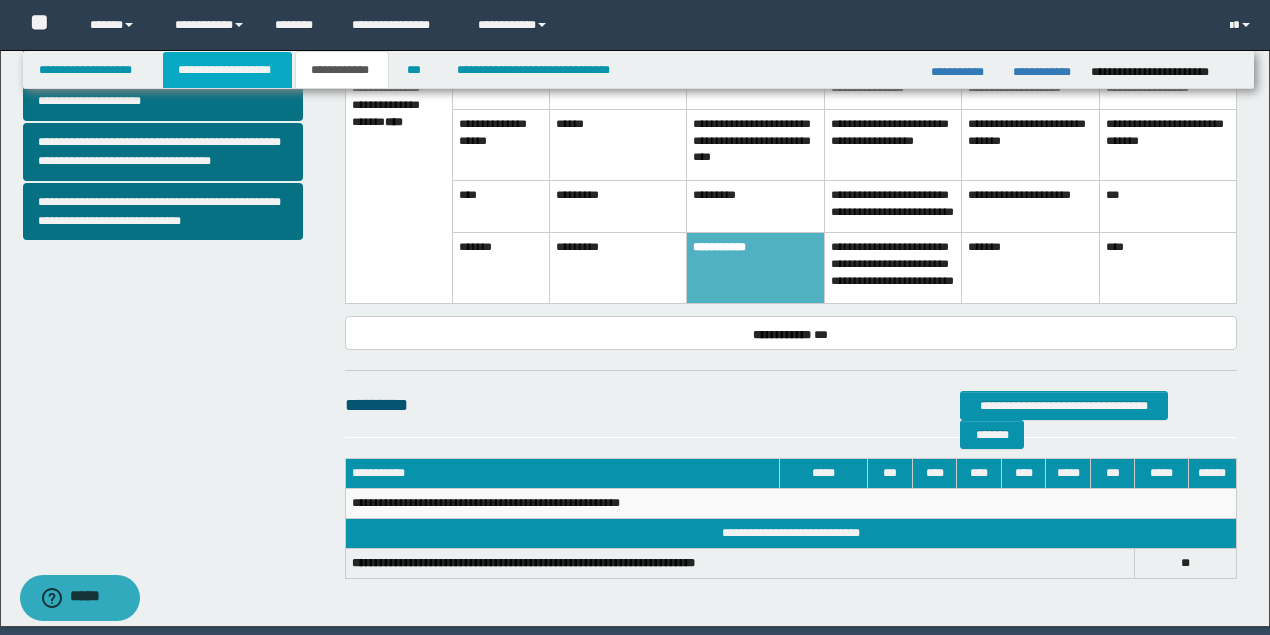 click on "**********" at bounding box center (227, 70) 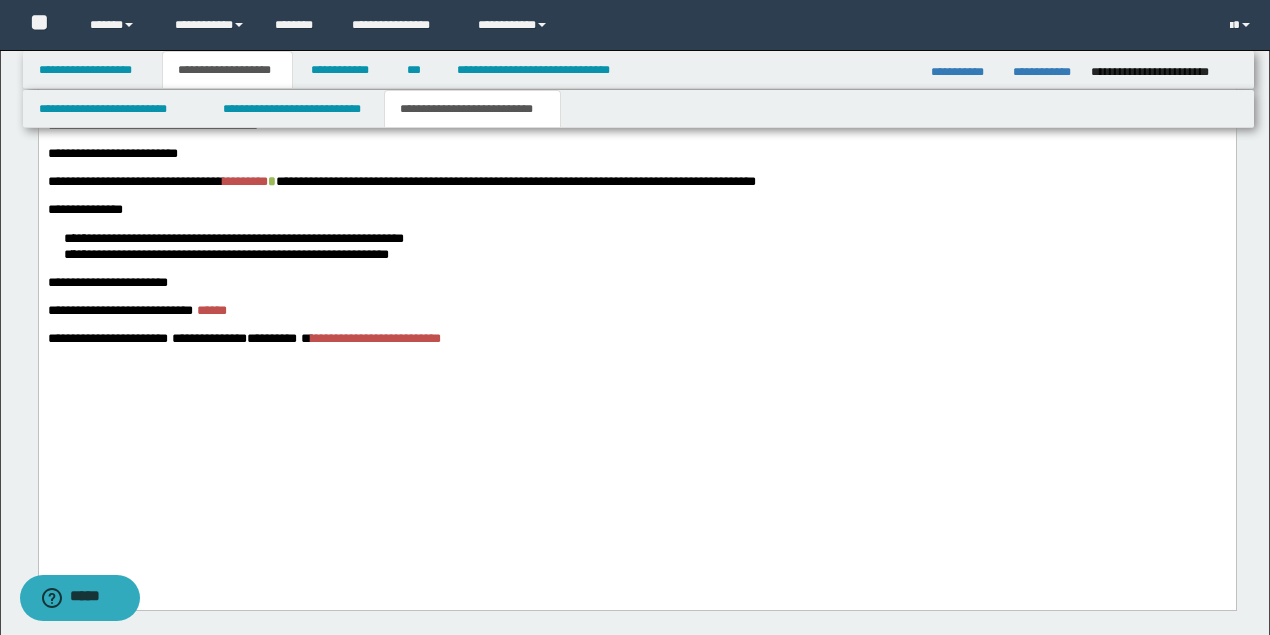 scroll, scrollTop: 2897, scrollLeft: 0, axis: vertical 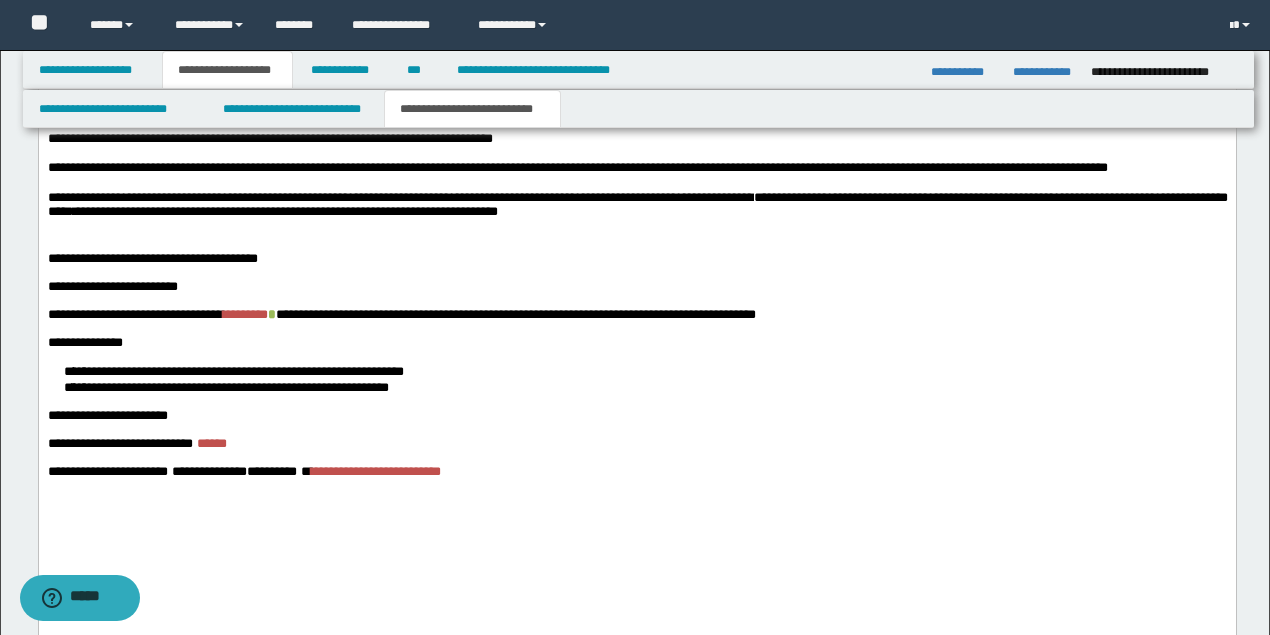 click at bounding box center [637, 154] 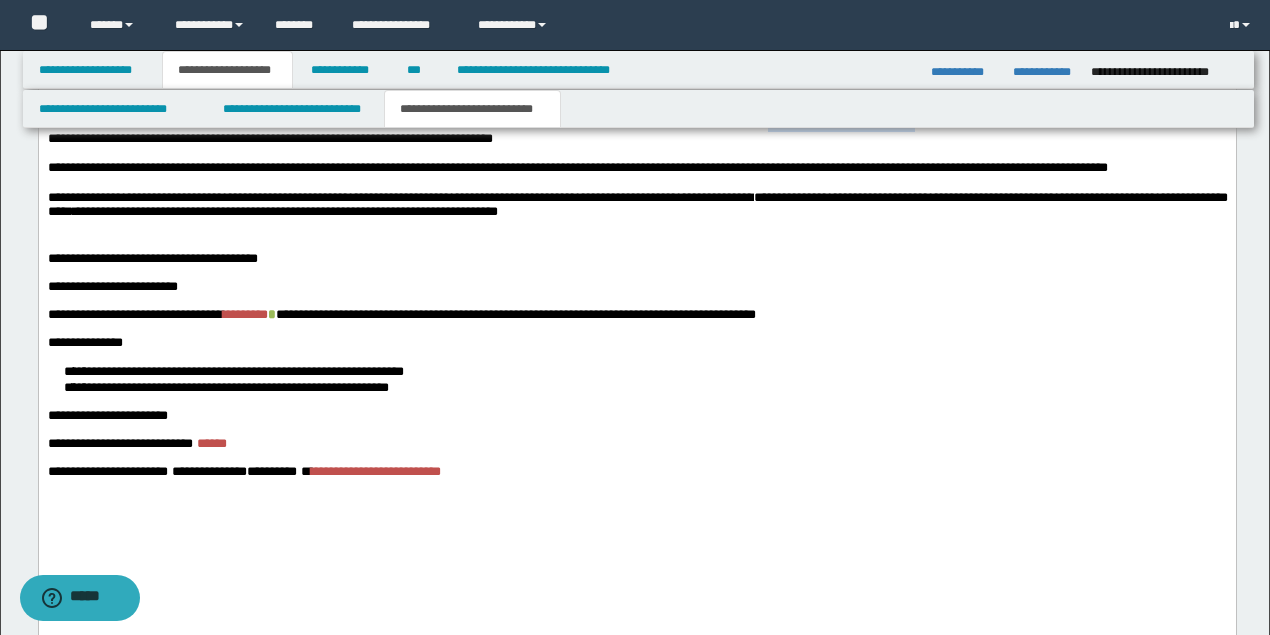 drag, startPoint x: 259, startPoint y: 245, endPoint x: 423, endPoint y: 244, distance: 164.00305 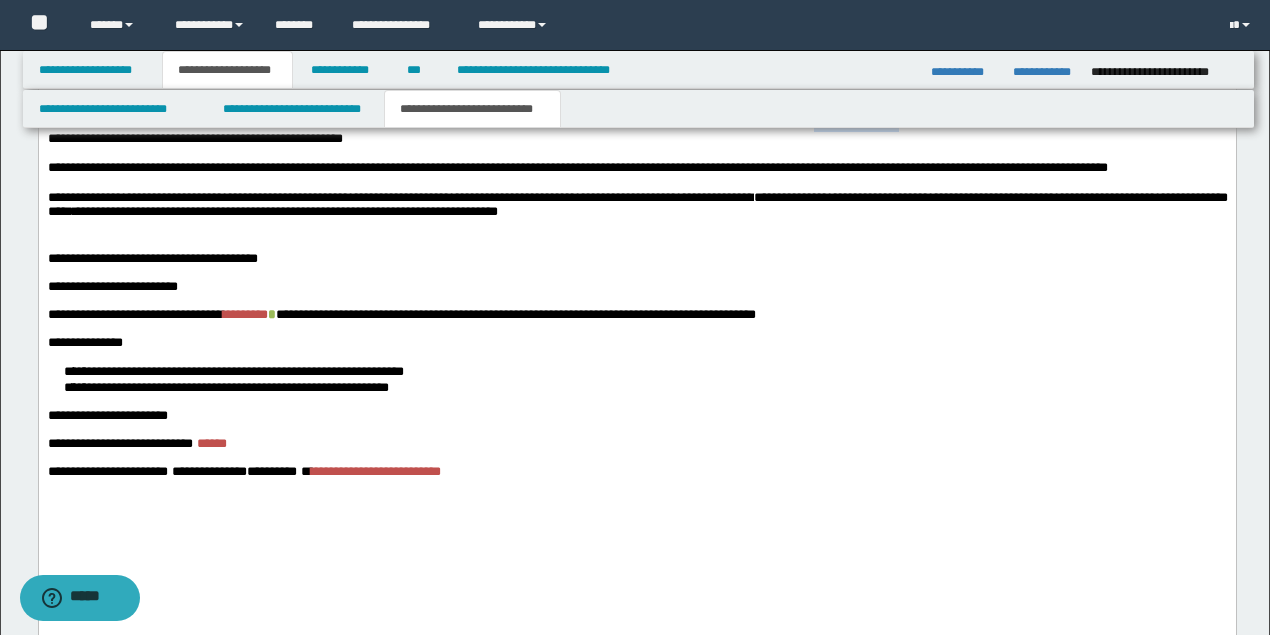 drag, startPoint x: 300, startPoint y: 250, endPoint x: 389, endPoint y: 249, distance: 89.005615 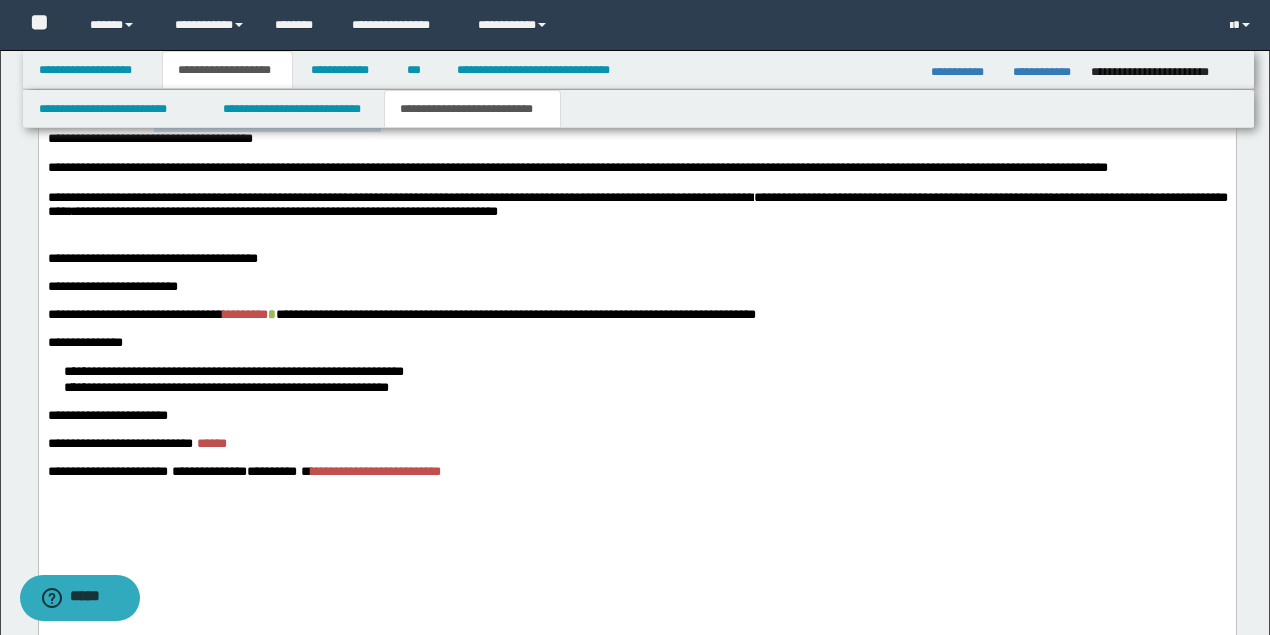 drag, startPoint x: 703, startPoint y: 232, endPoint x: 983, endPoint y: 234, distance: 280.00714 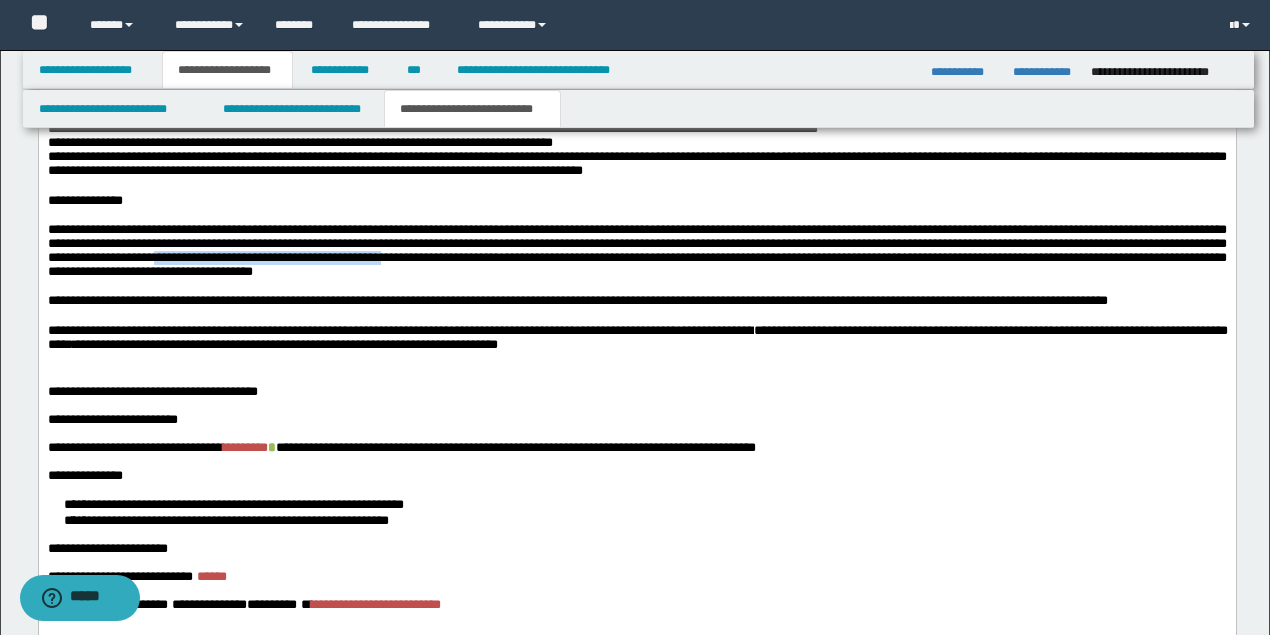 scroll, scrollTop: 2630, scrollLeft: 0, axis: vertical 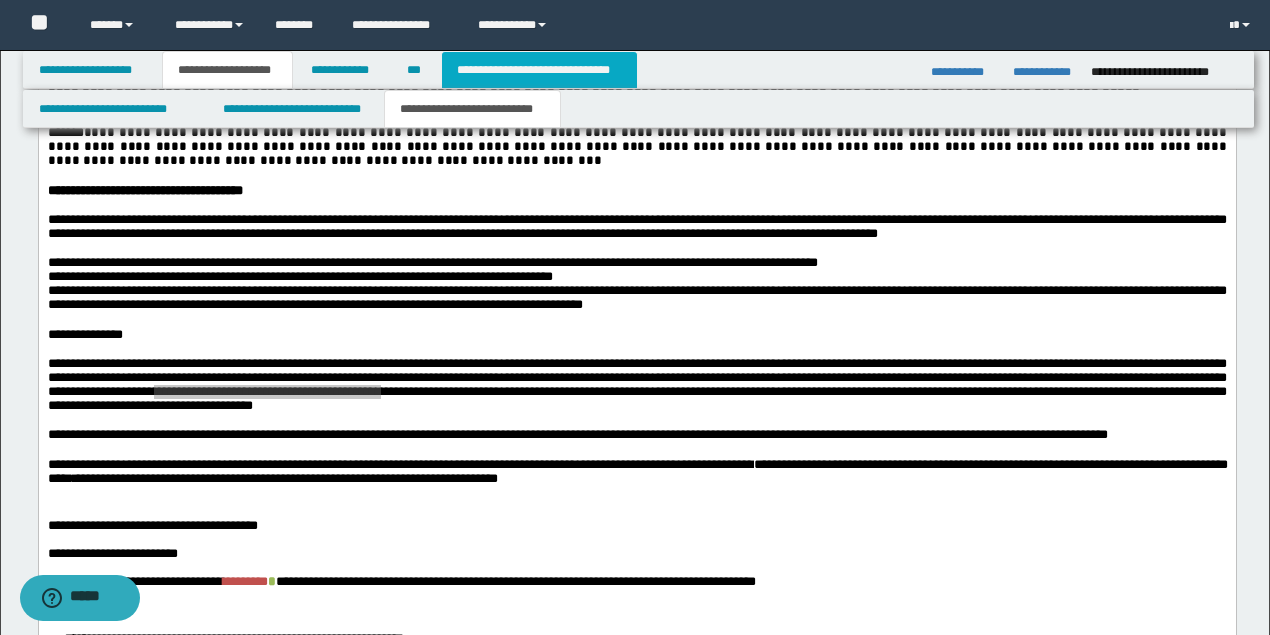 click on "**********" at bounding box center [539, 70] 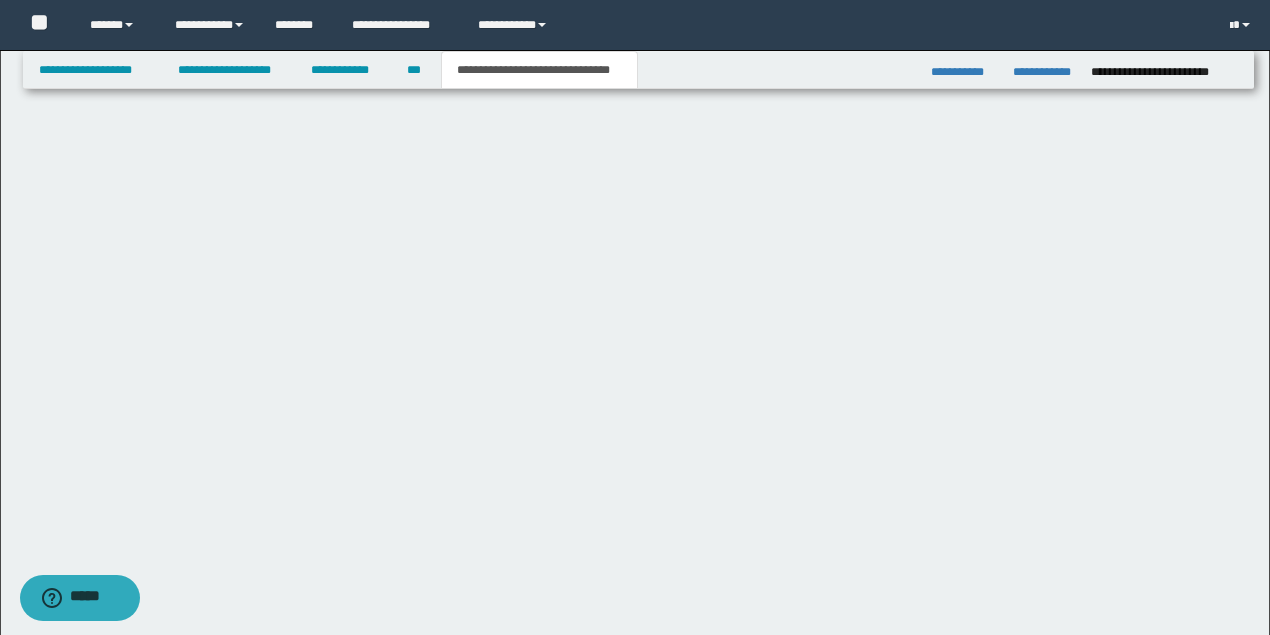 scroll, scrollTop: 0, scrollLeft: 0, axis: both 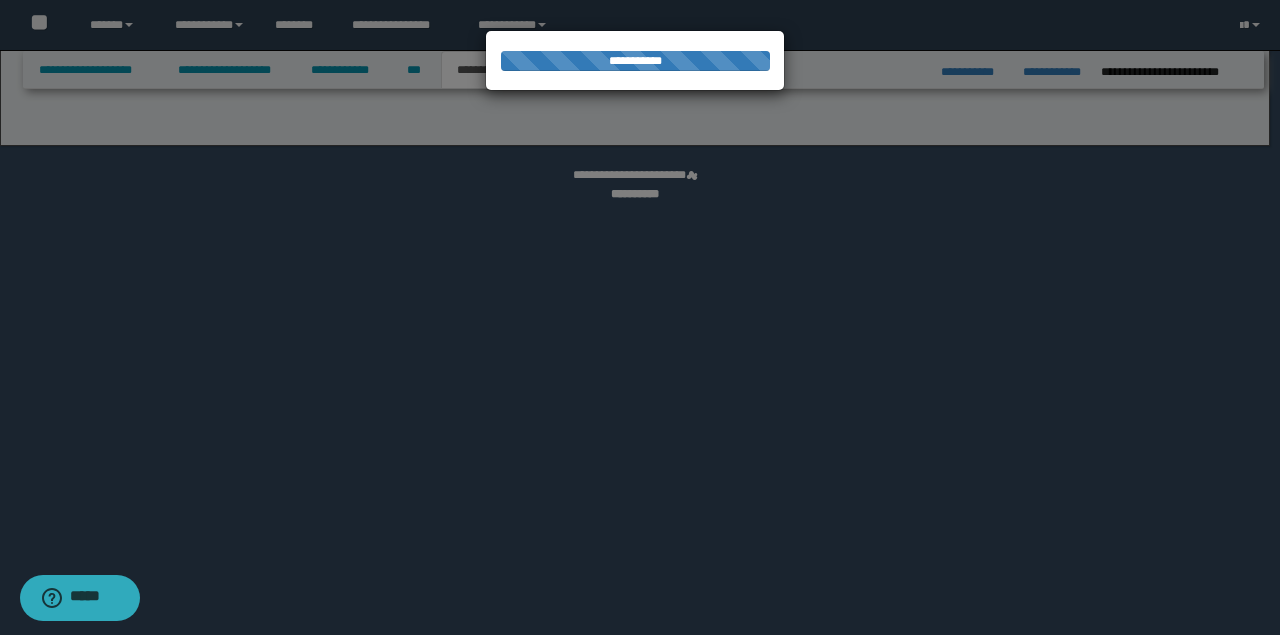 select on "*" 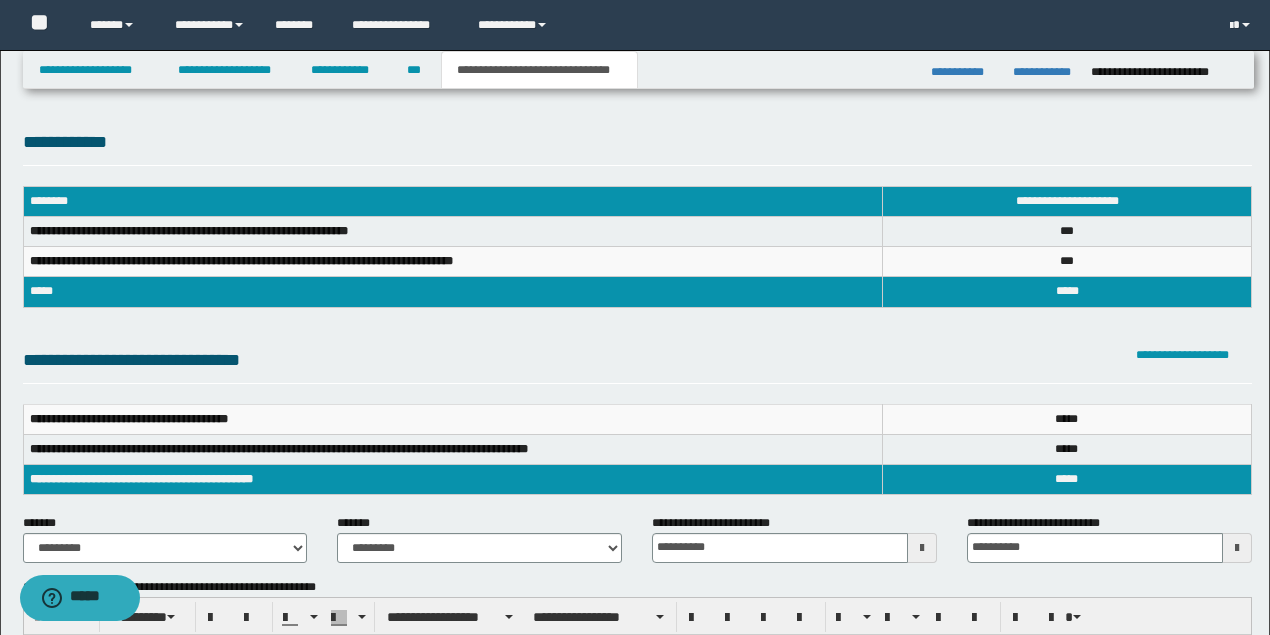 scroll, scrollTop: 133, scrollLeft: 0, axis: vertical 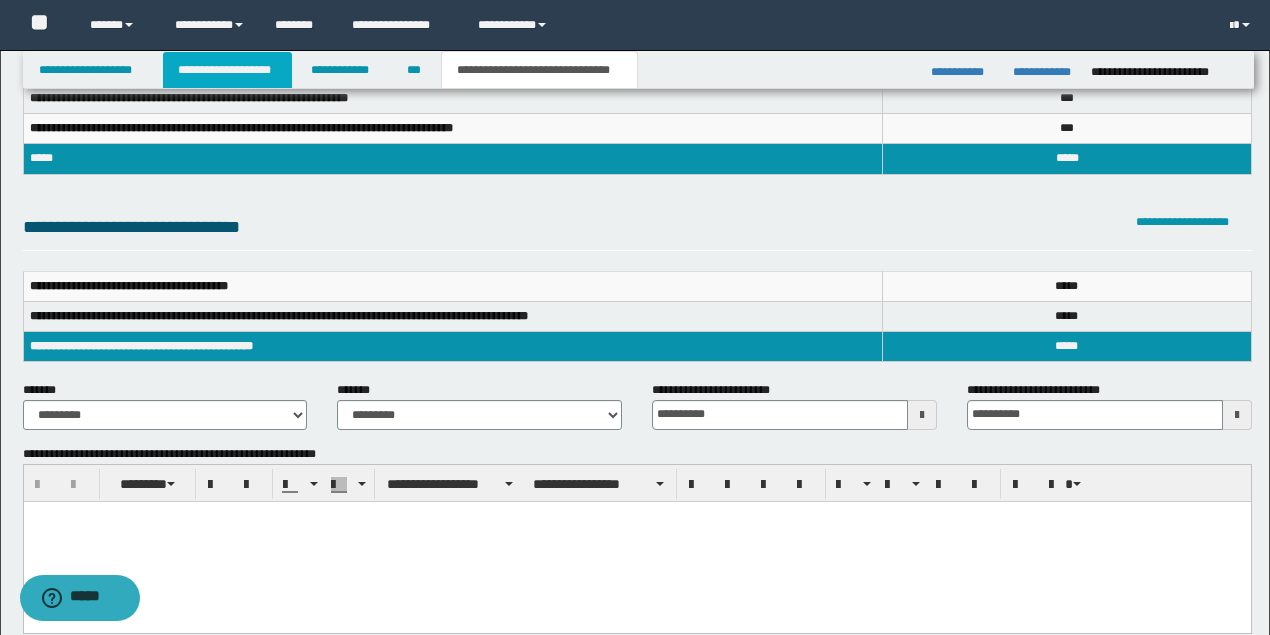 click on "**********" at bounding box center [227, 70] 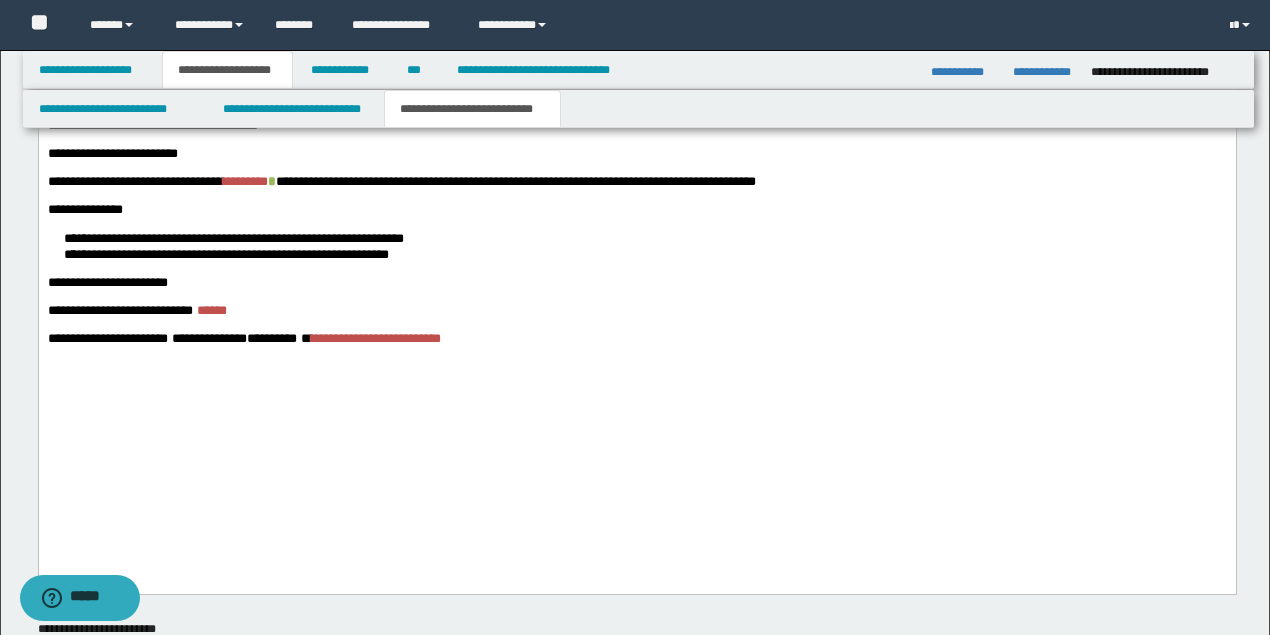 scroll, scrollTop: 2897, scrollLeft: 0, axis: vertical 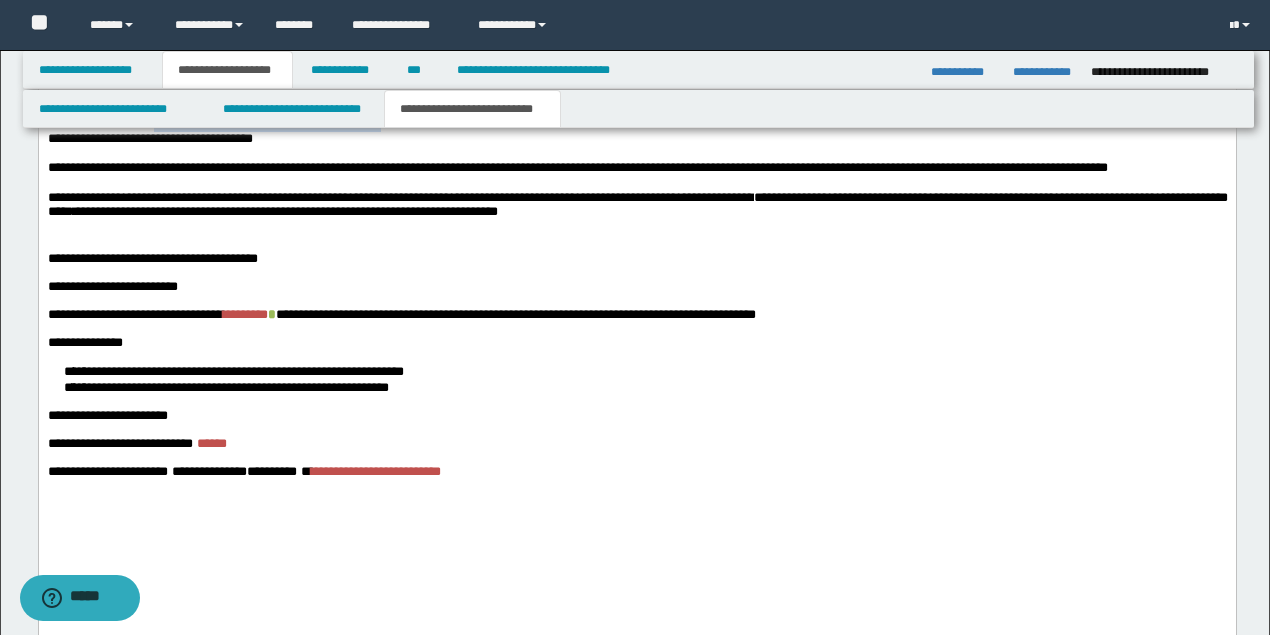 click on "**********" at bounding box center [636, 118] 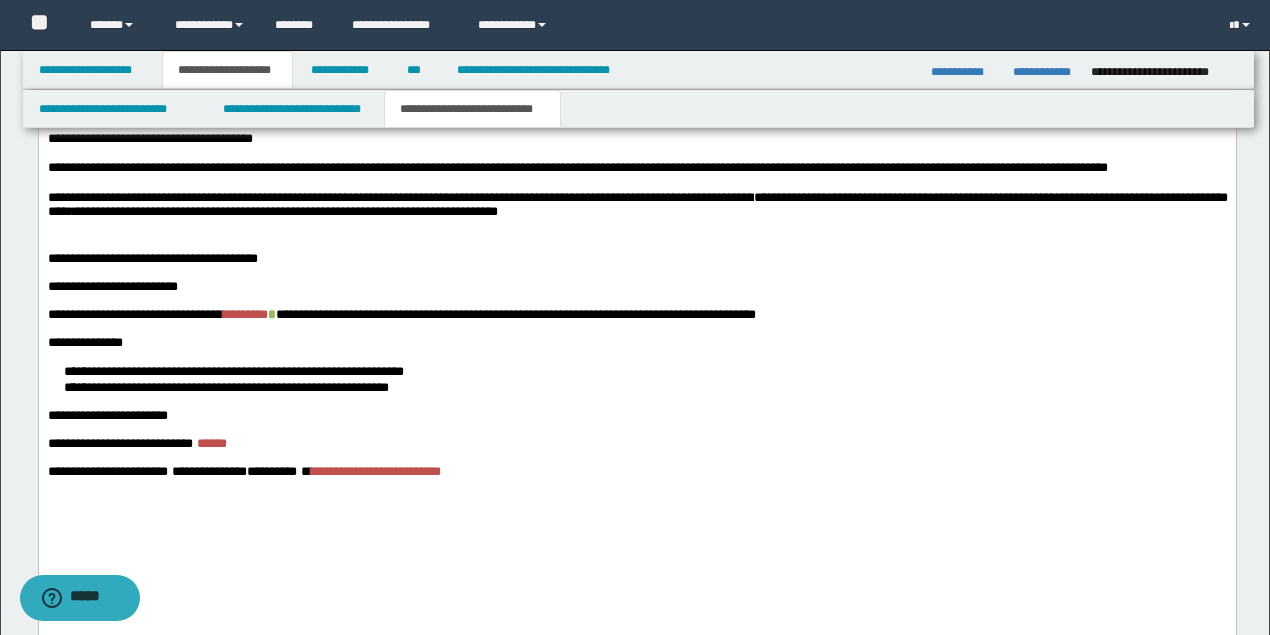 click on "**********" at bounding box center [636, 118] 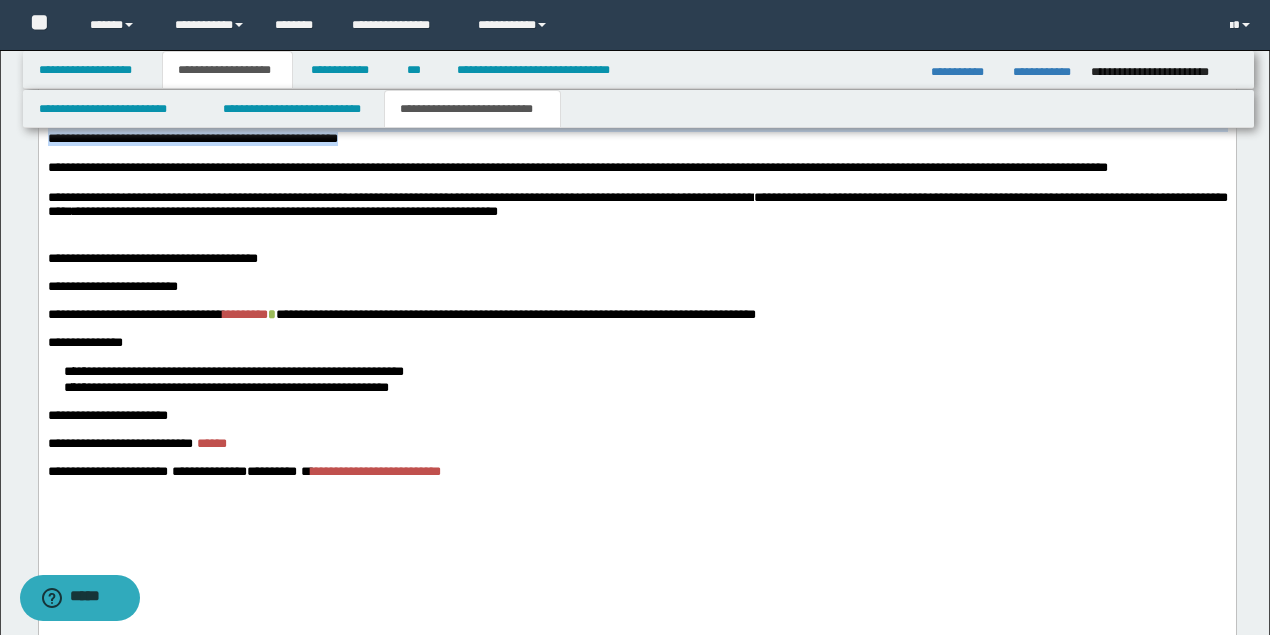 drag, startPoint x: 1119, startPoint y: 251, endPoint x: -25, endPoint y: 232, distance: 1144.1577 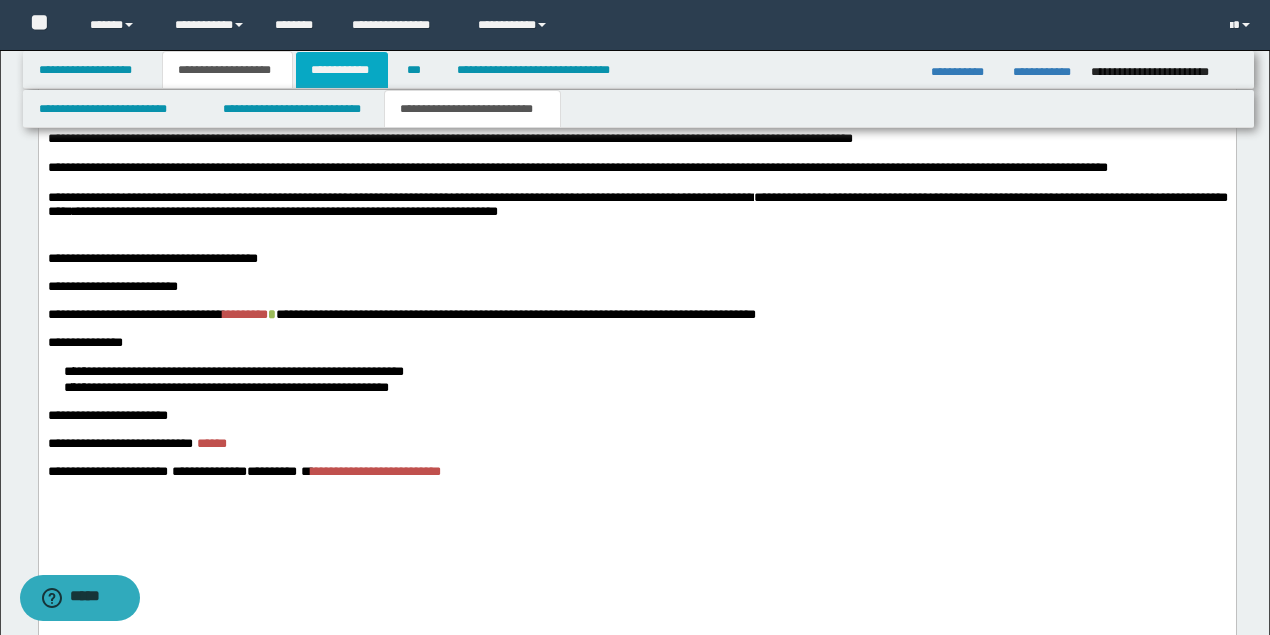click on "**********" at bounding box center (342, 70) 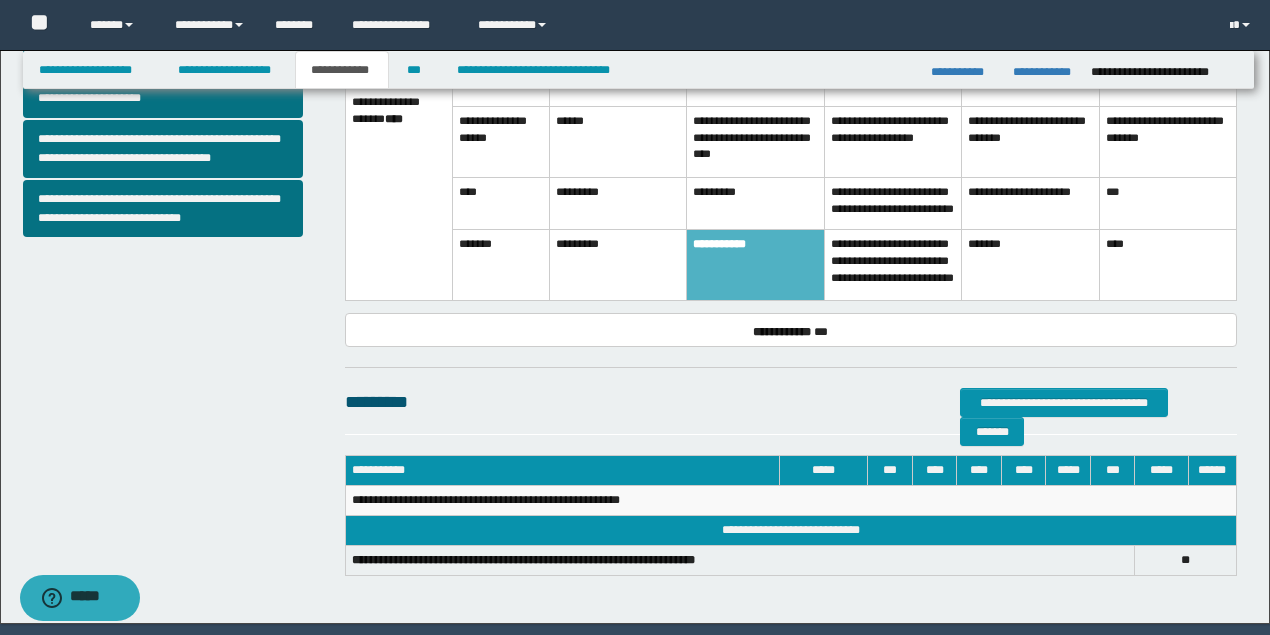 scroll, scrollTop: 670, scrollLeft: 0, axis: vertical 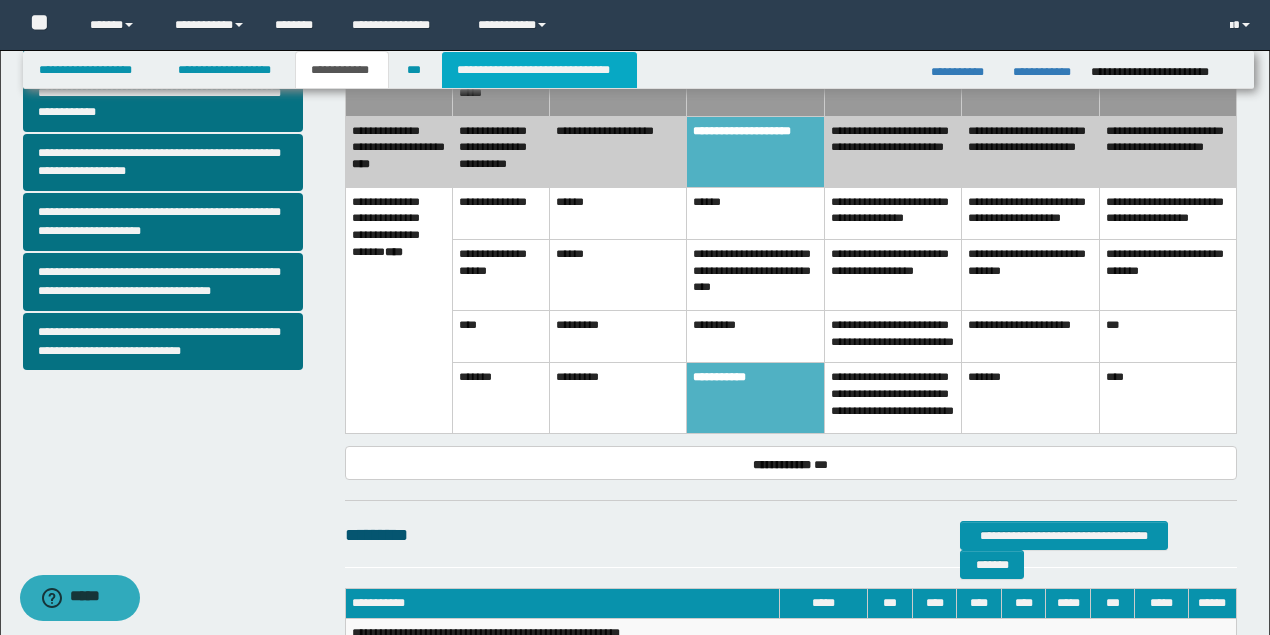 click on "**********" at bounding box center (539, 70) 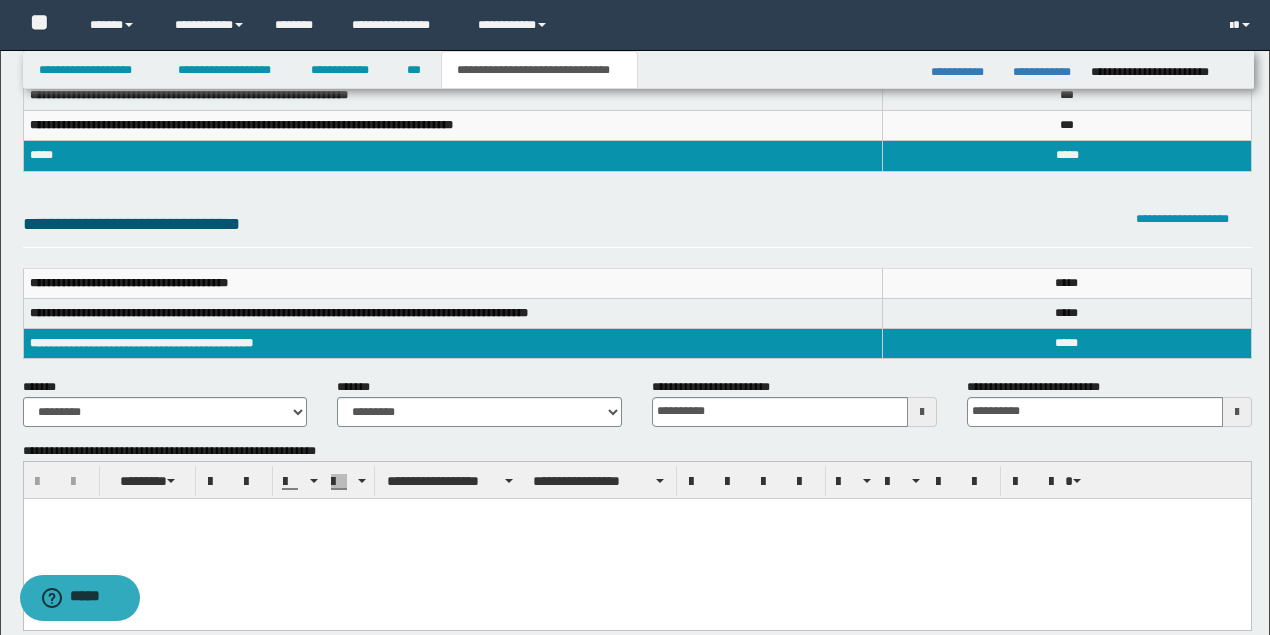 scroll, scrollTop: 70, scrollLeft: 0, axis: vertical 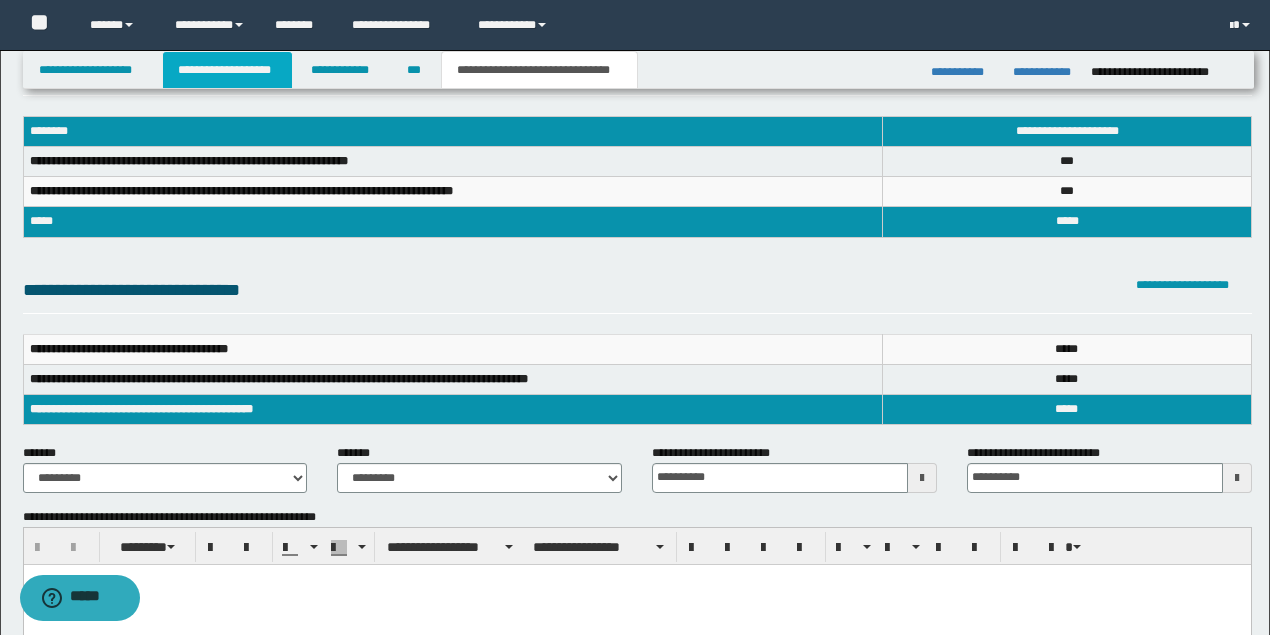 click on "**********" at bounding box center [227, 70] 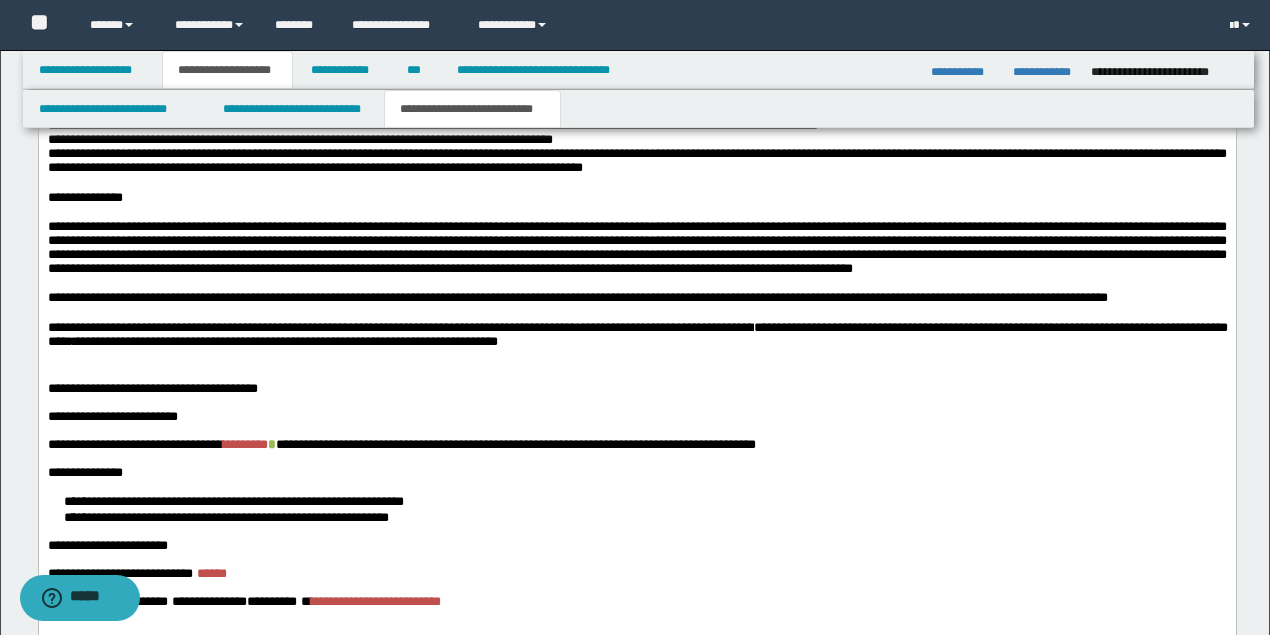 scroll, scrollTop: 2900, scrollLeft: 0, axis: vertical 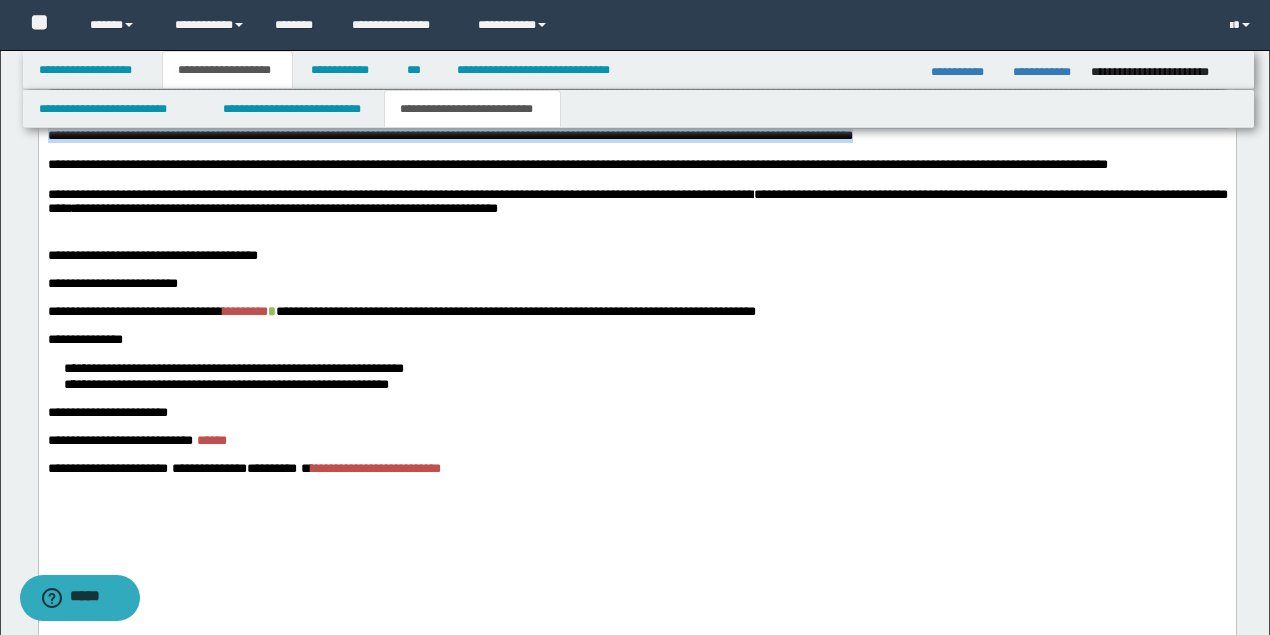 drag, startPoint x: 592, startPoint y: 261, endPoint x: -18, endPoint y: 195, distance: 613.5601 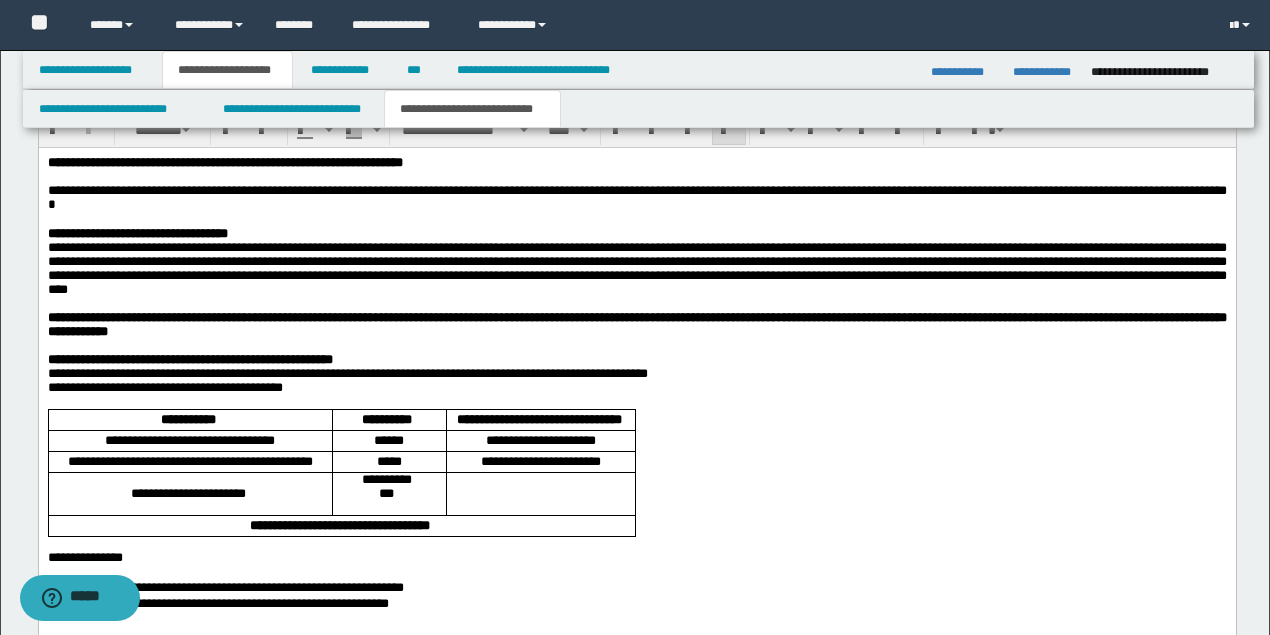 scroll, scrollTop: 1500, scrollLeft: 0, axis: vertical 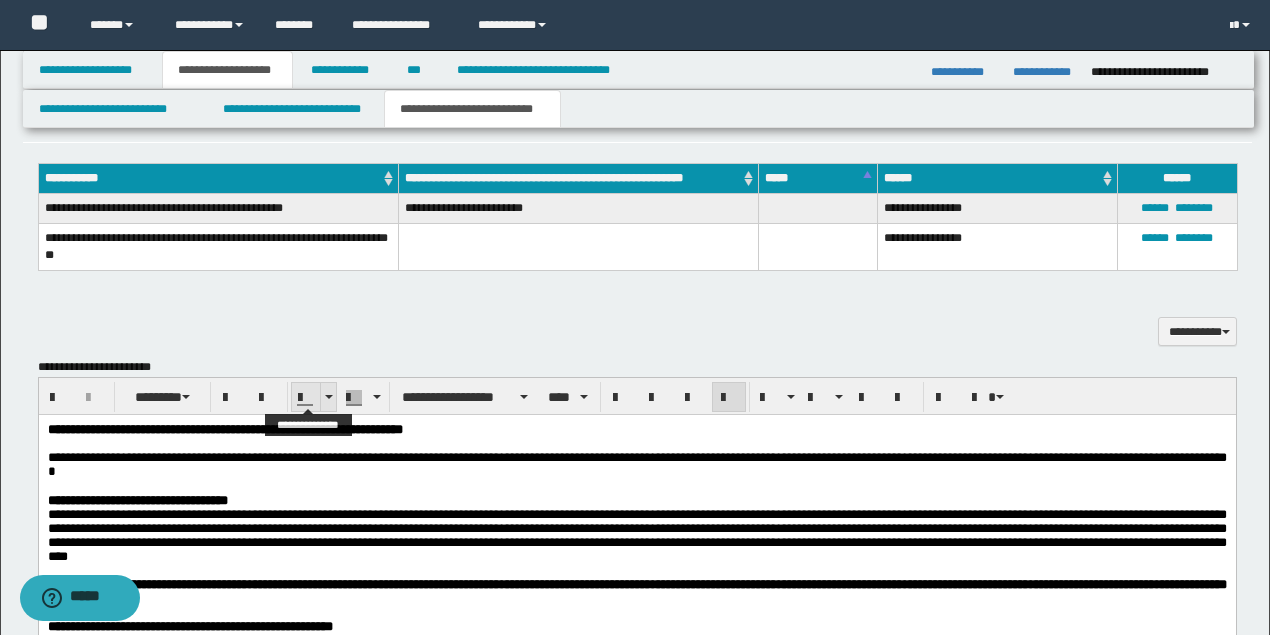 click at bounding box center (328, 397) 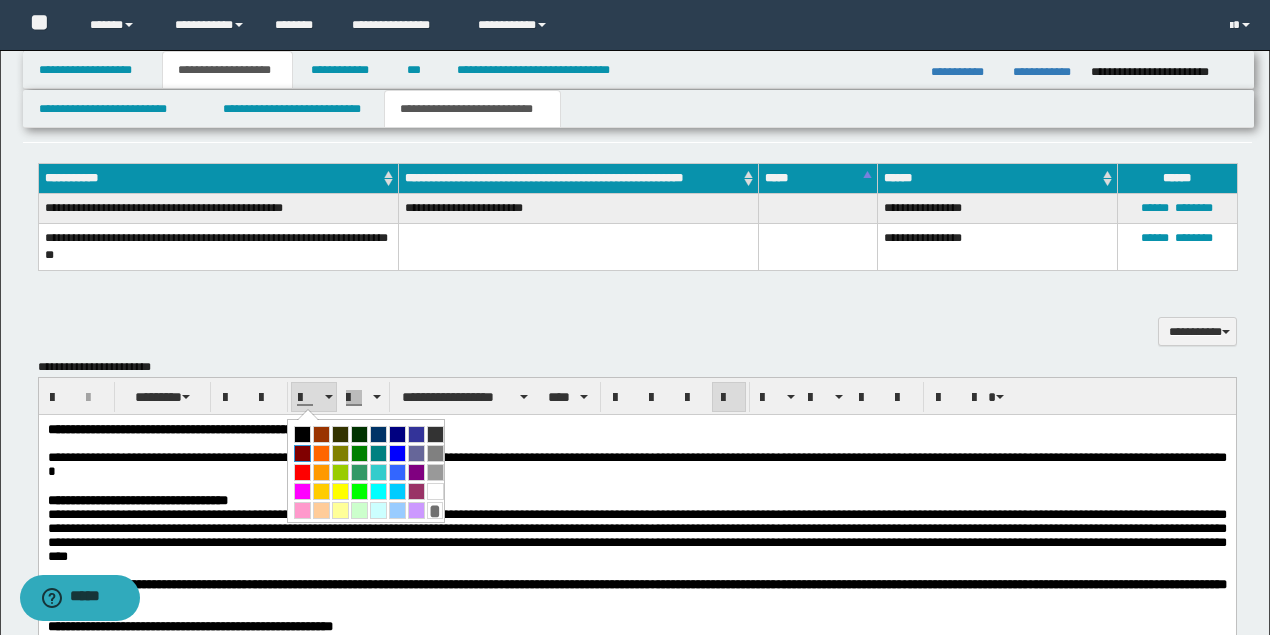 drag, startPoint x: 302, startPoint y: 452, endPoint x: 264, endPoint y: 37, distance: 416.7361 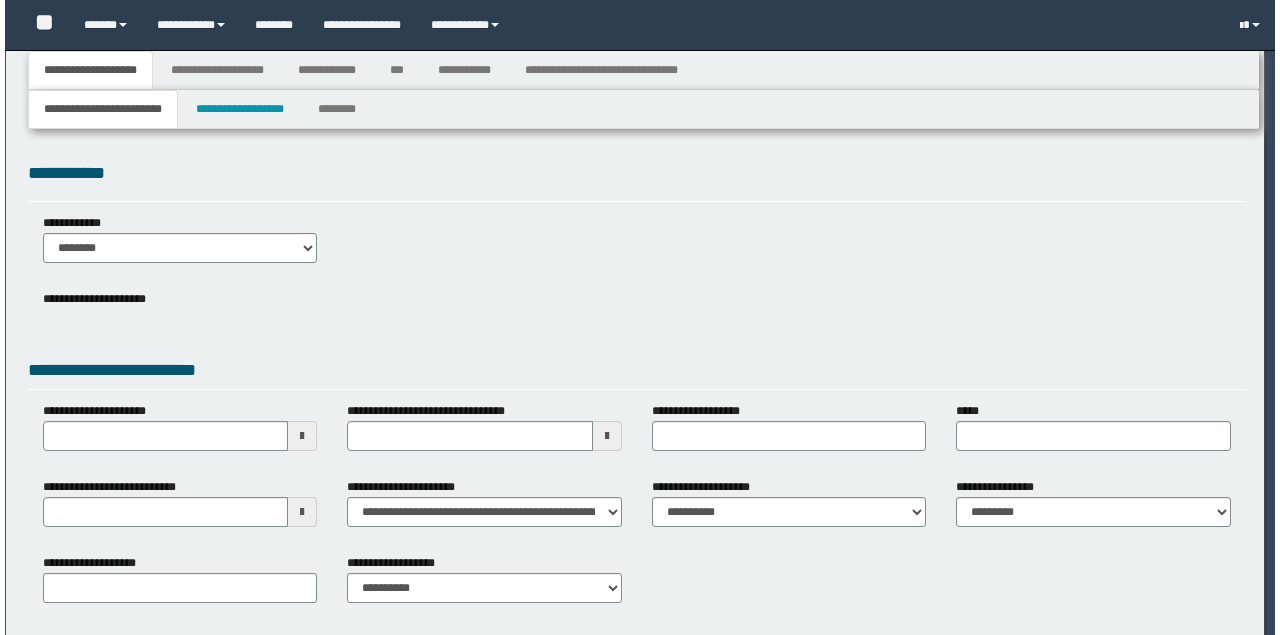 scroll, scrollTop: 0, scrollLeft: 0, axis: both 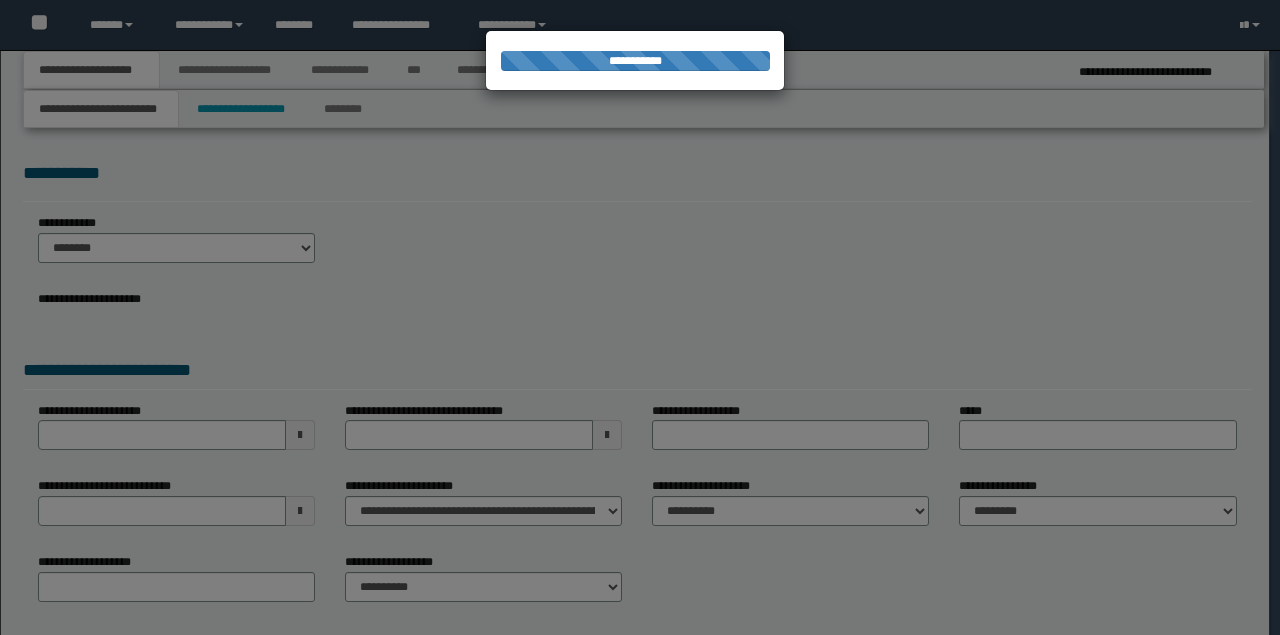 select on "*" 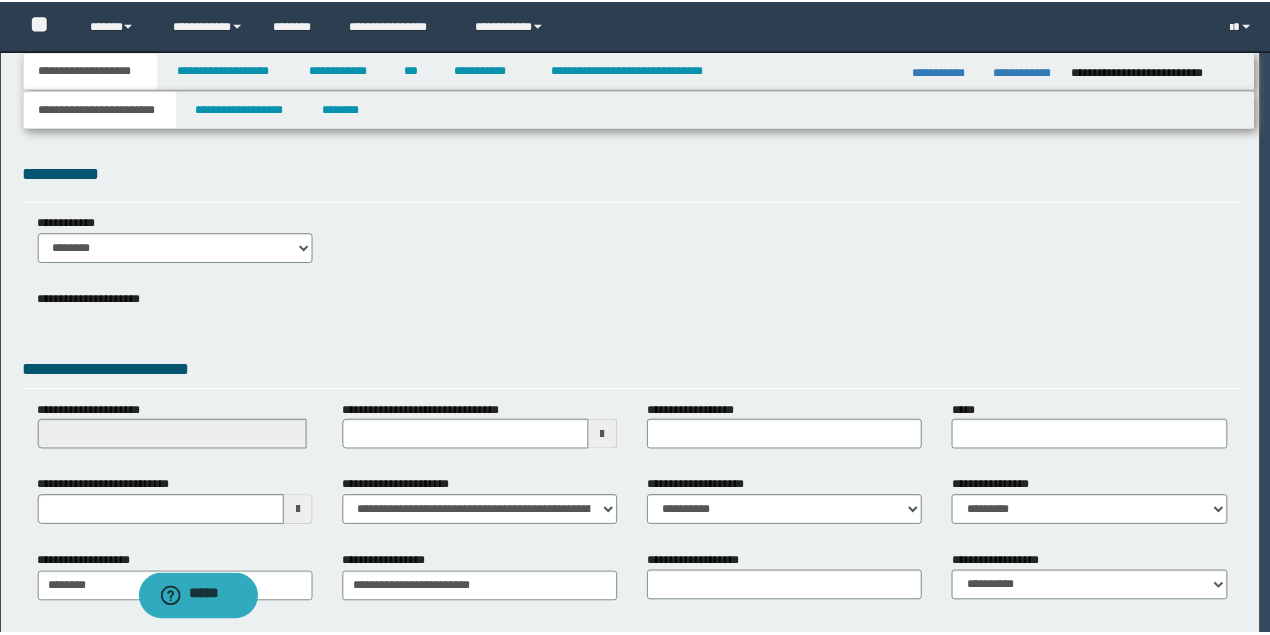 scroll, scrollTop: 0, scrollLeft: 0, axis: both 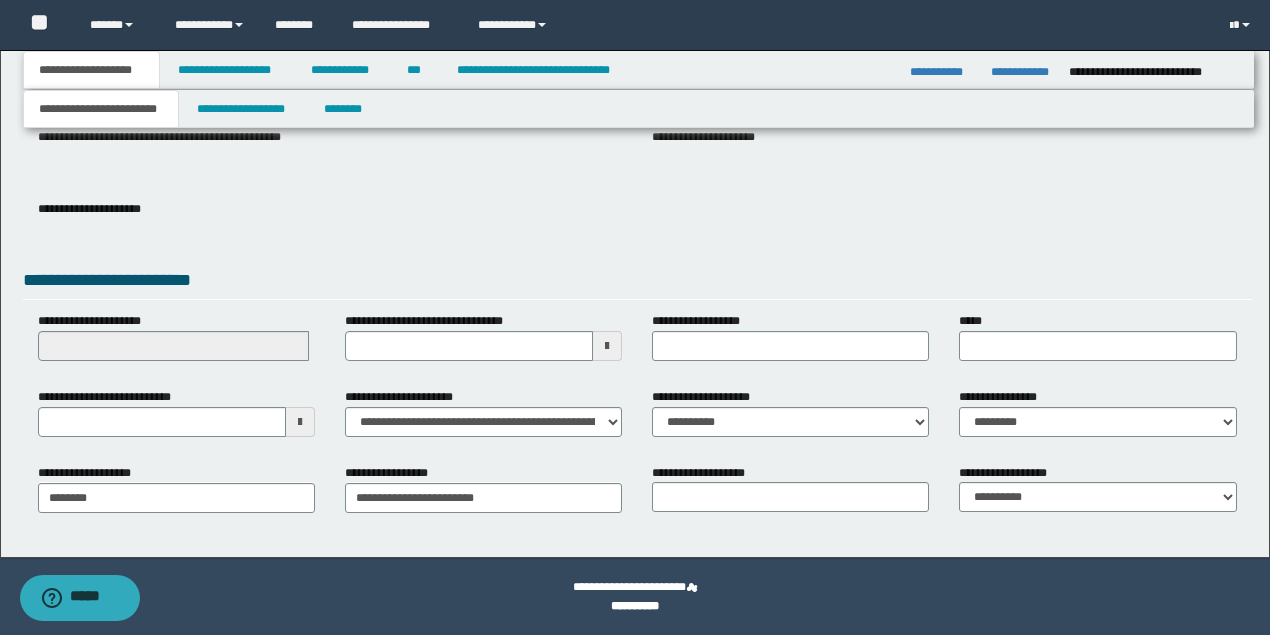 click at bounding box center [300, 422] 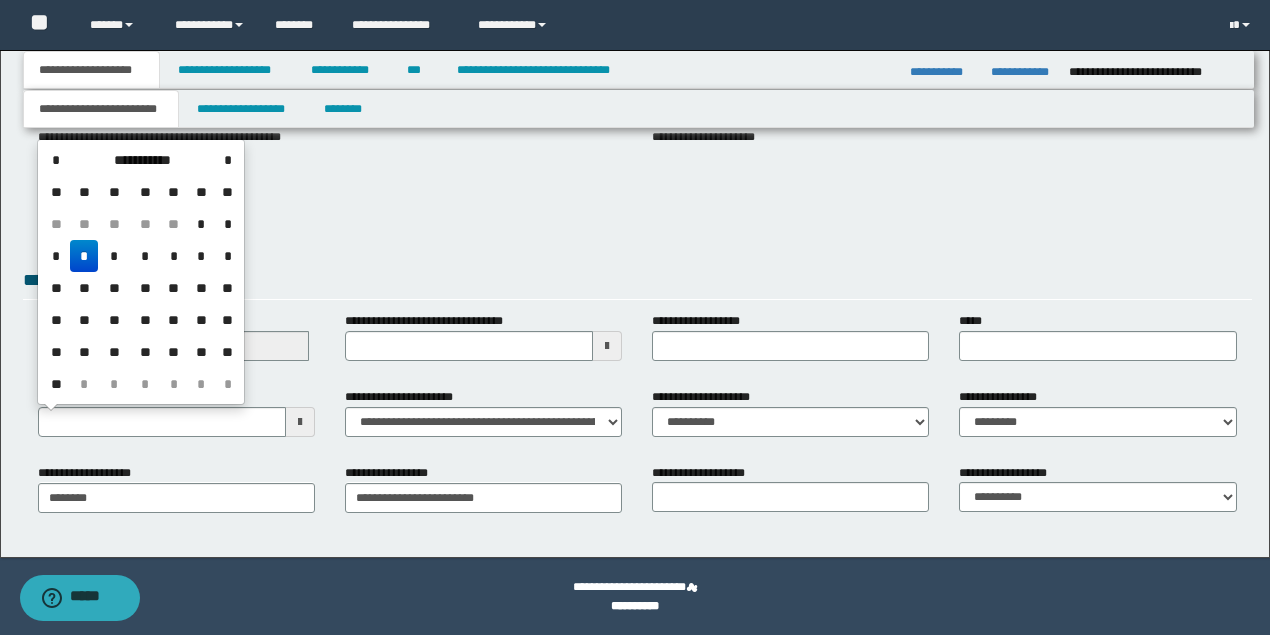 click on "*" at bounding box center (84, 256) 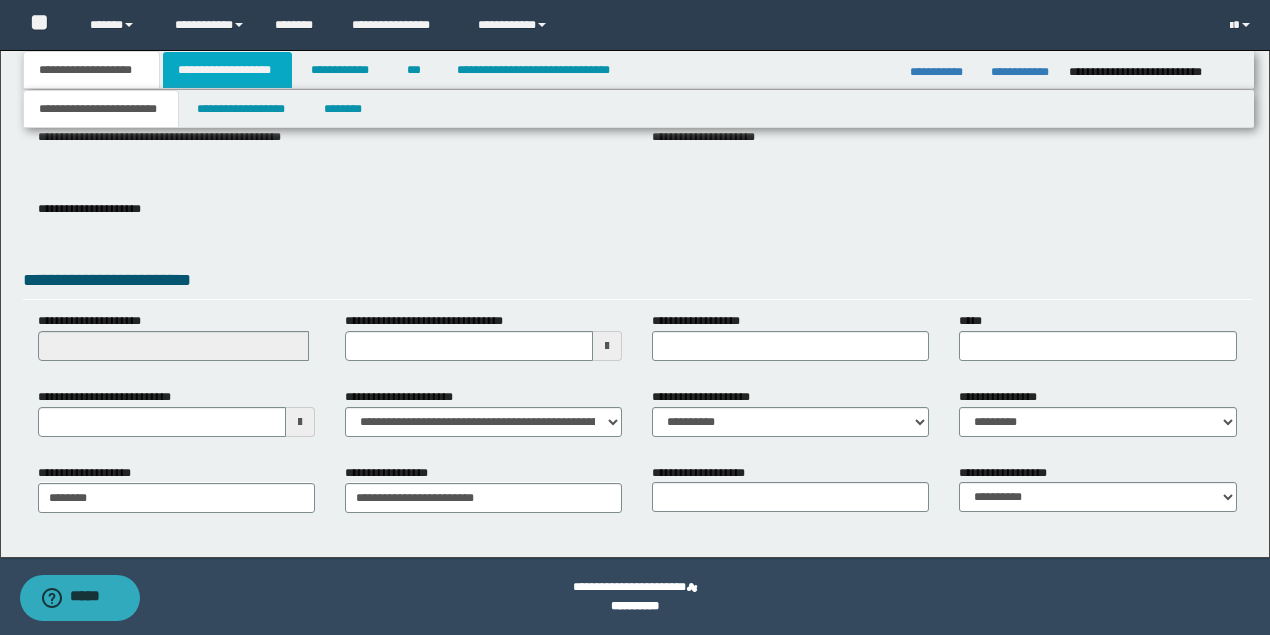 click on "**********" at bounding box center (227, 70) 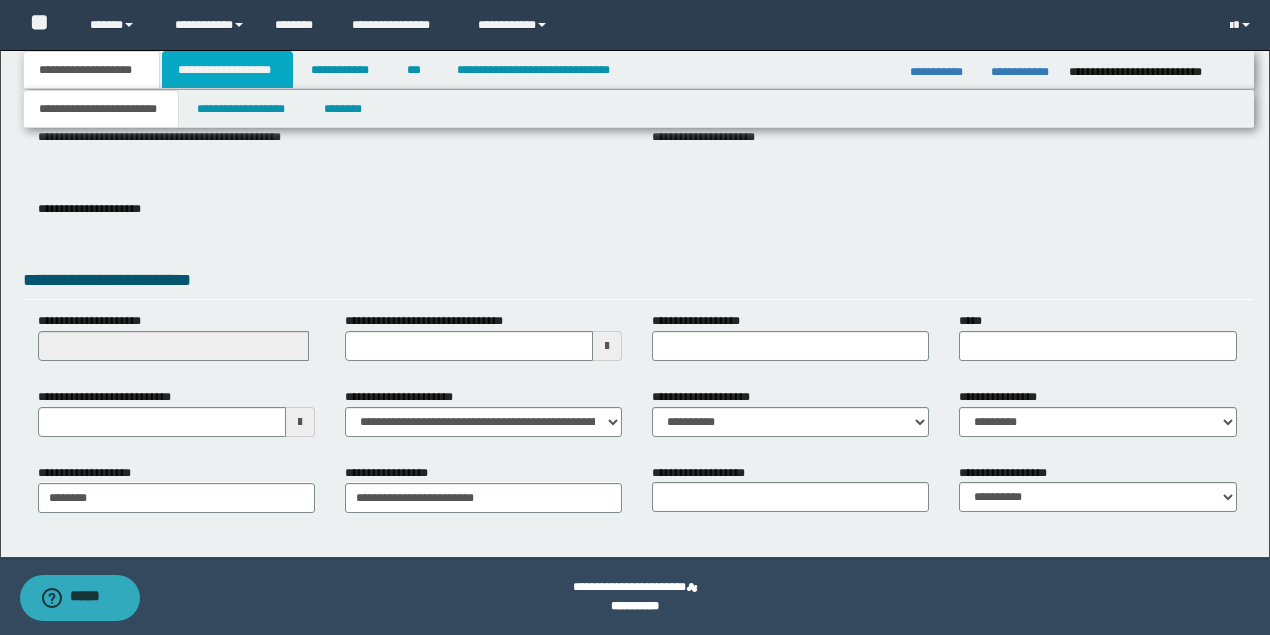 scroll, scrollTop: 0, scrollLeft: 0, axis: both 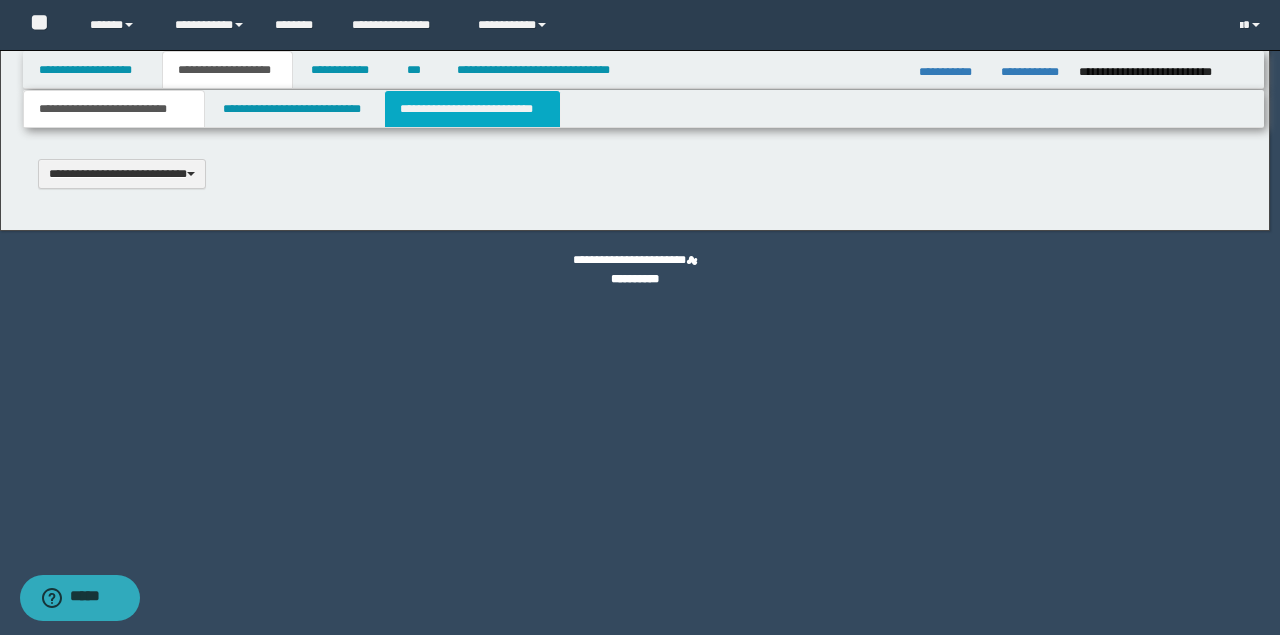 type 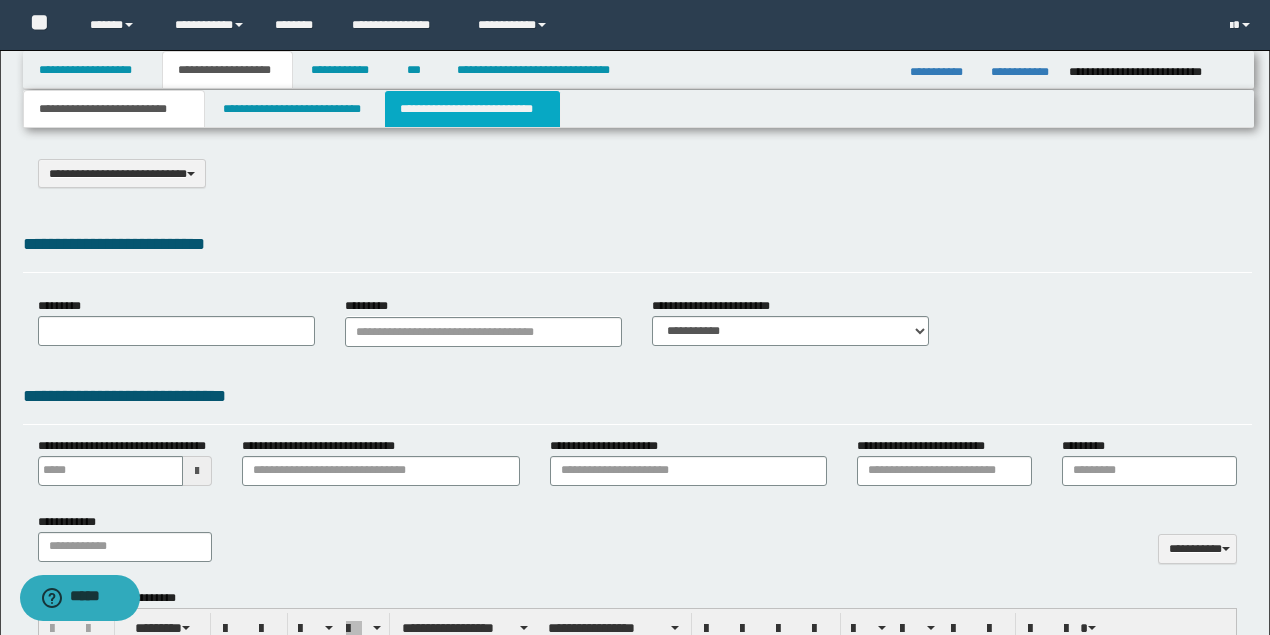 scroll, scrollTop: 0, scrollLeft: 0, axis: both 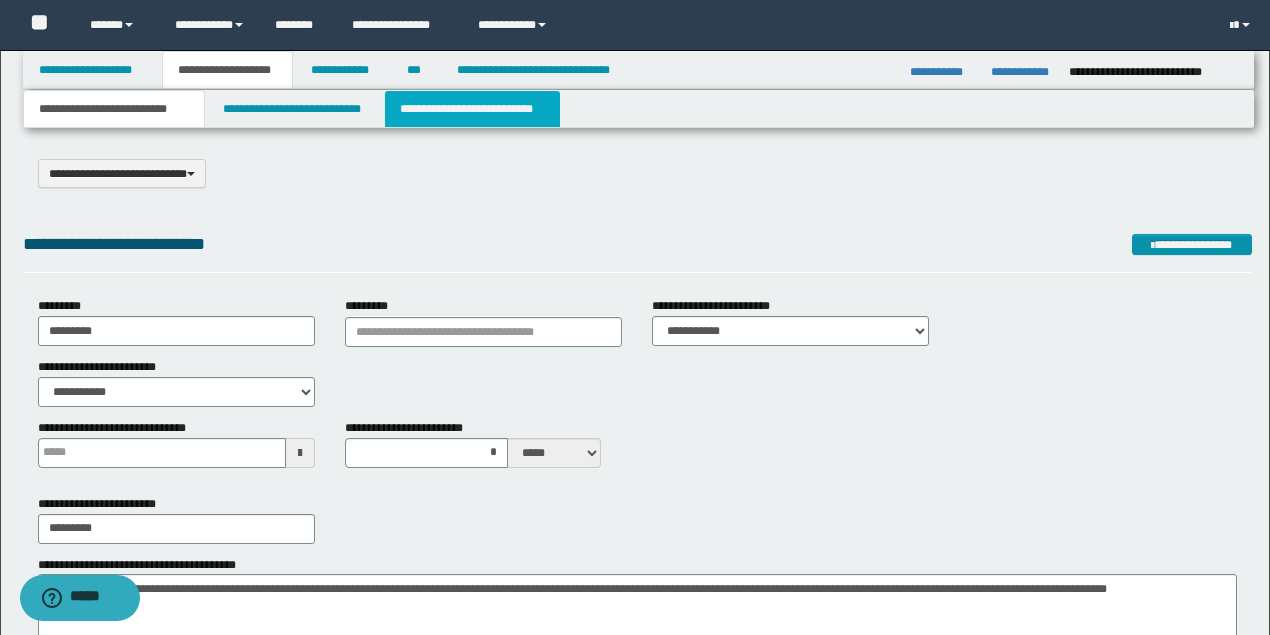 click on "**********" at bounding box center (472, 109) 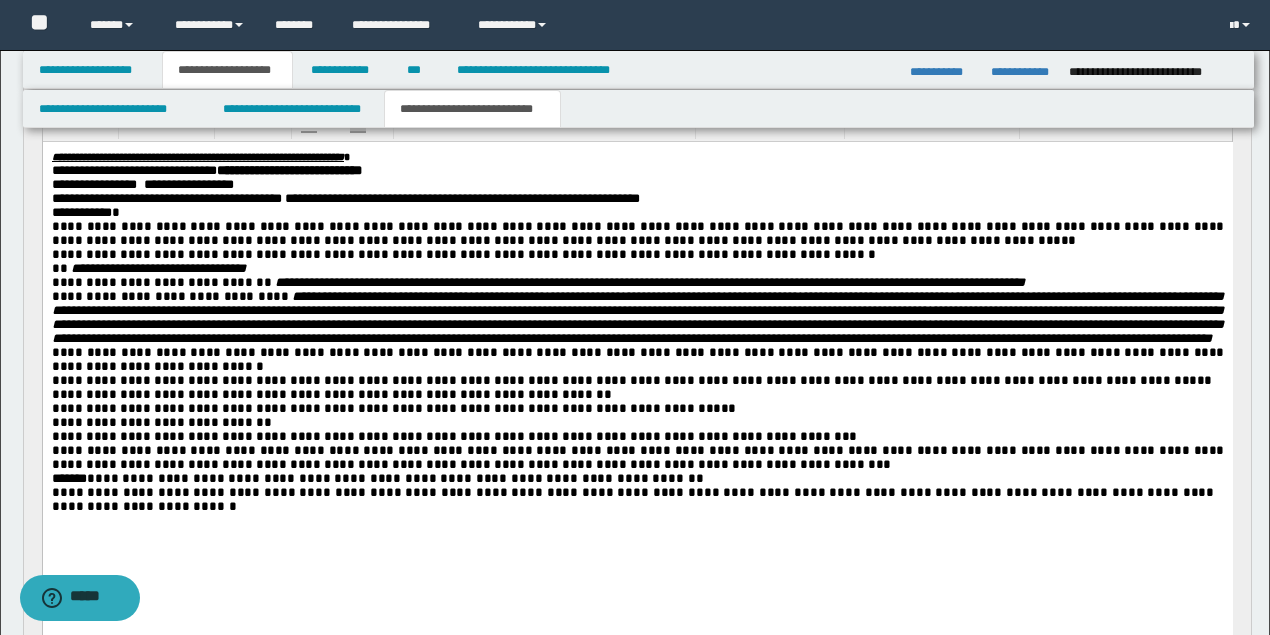 scroll, scrollTop: 1266, scrollLeft: 0, axis: vertical 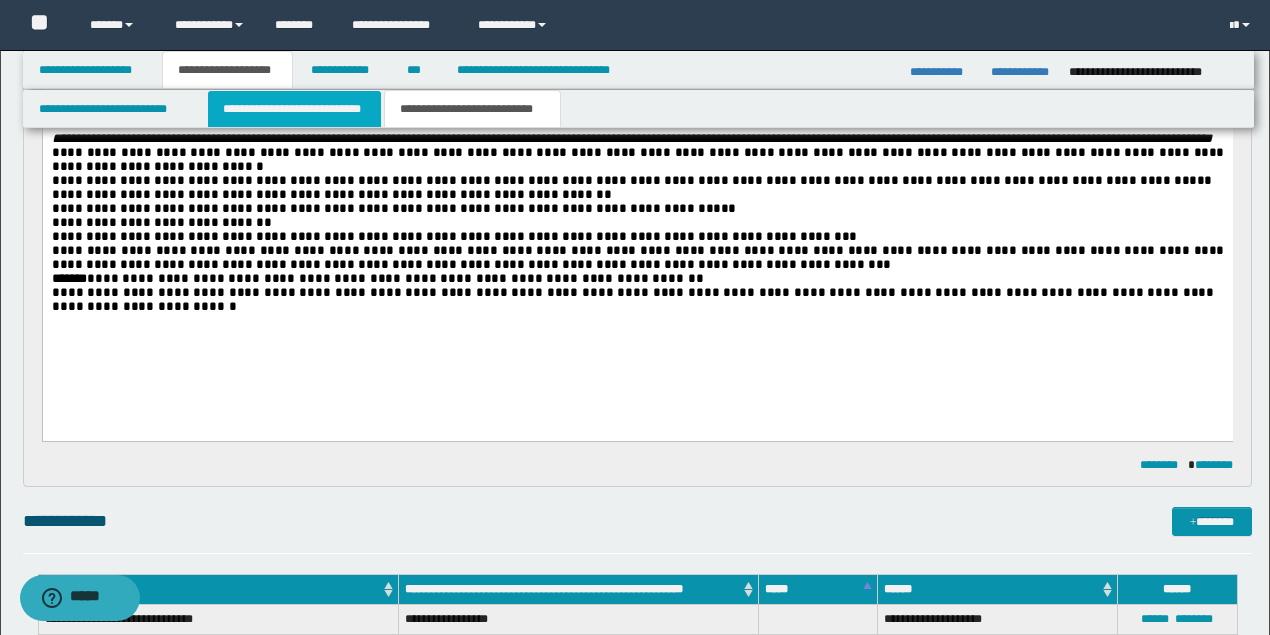 click on "**********" at bounding box center [294, 109] 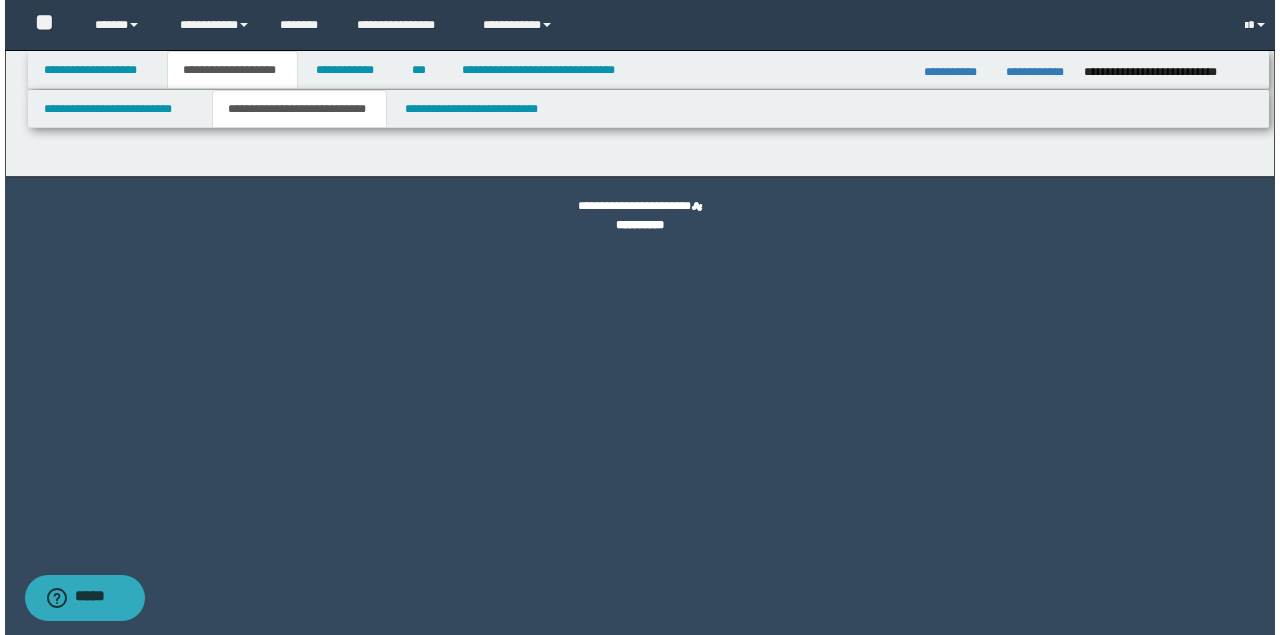 scroll, scrollTop: 0, scrollLeft: 0, axis: both 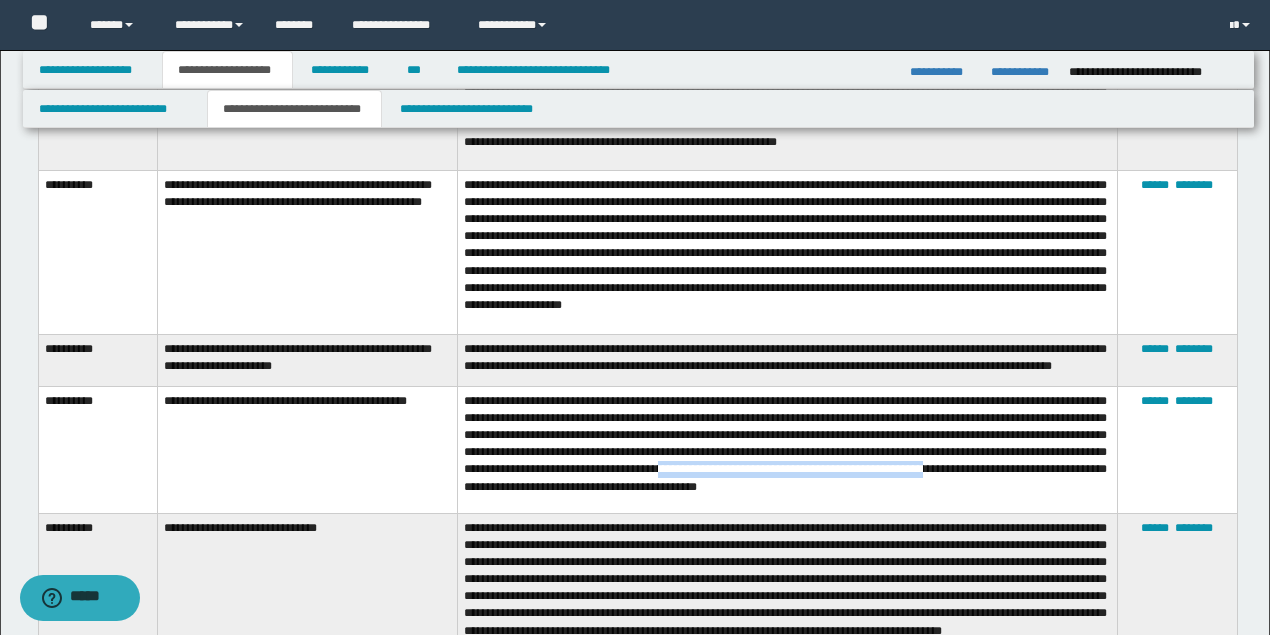 drag, startPoint x: 901, startPoint y: 480, endPoint x: 580, endPoint y: 498, distance: 321.50427 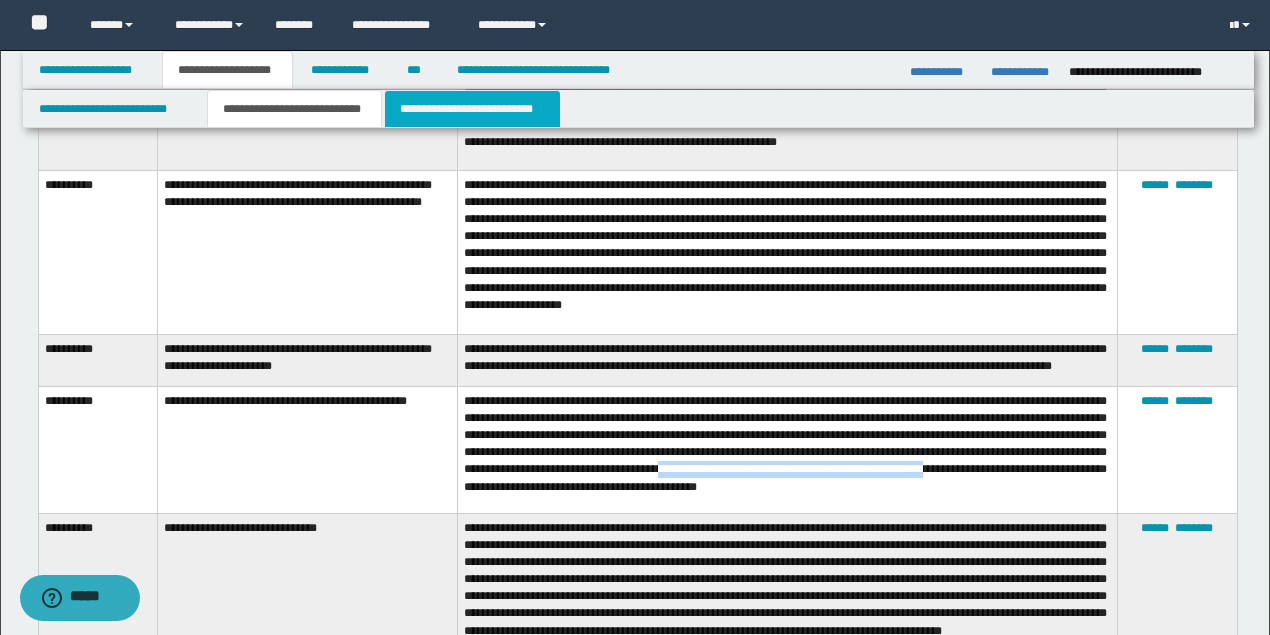 click on "**********" at bounding box center (472, 109) 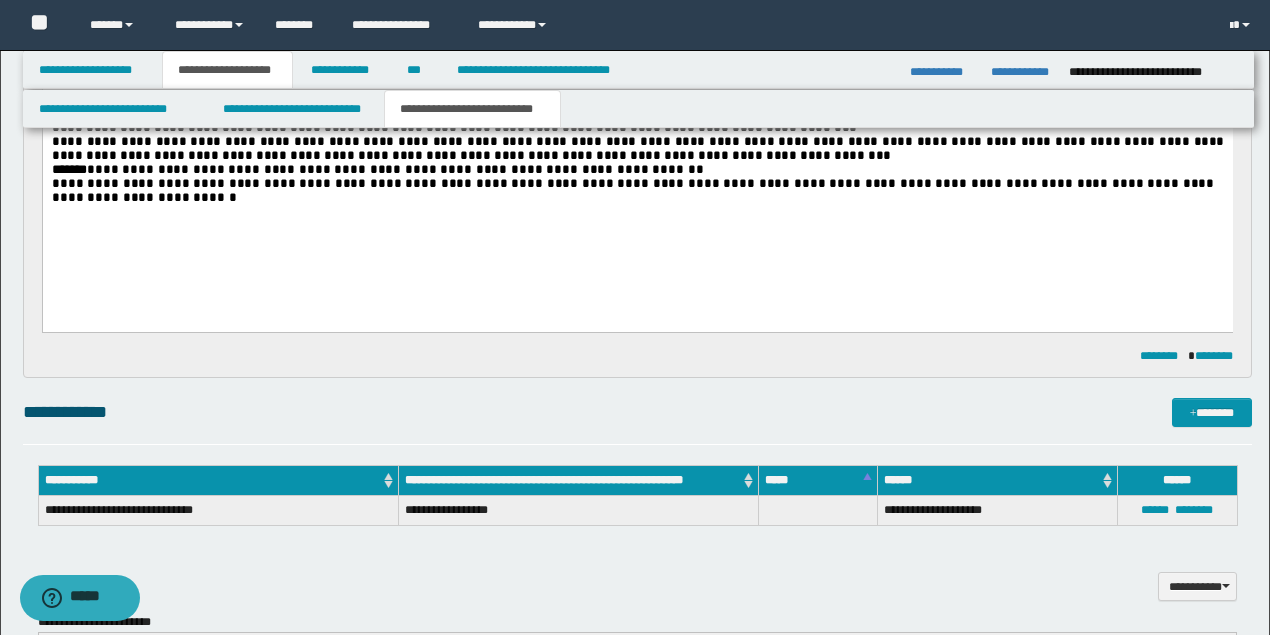 scroll, scrollTop: 1108, scrollLeft: 0, axis: vertical 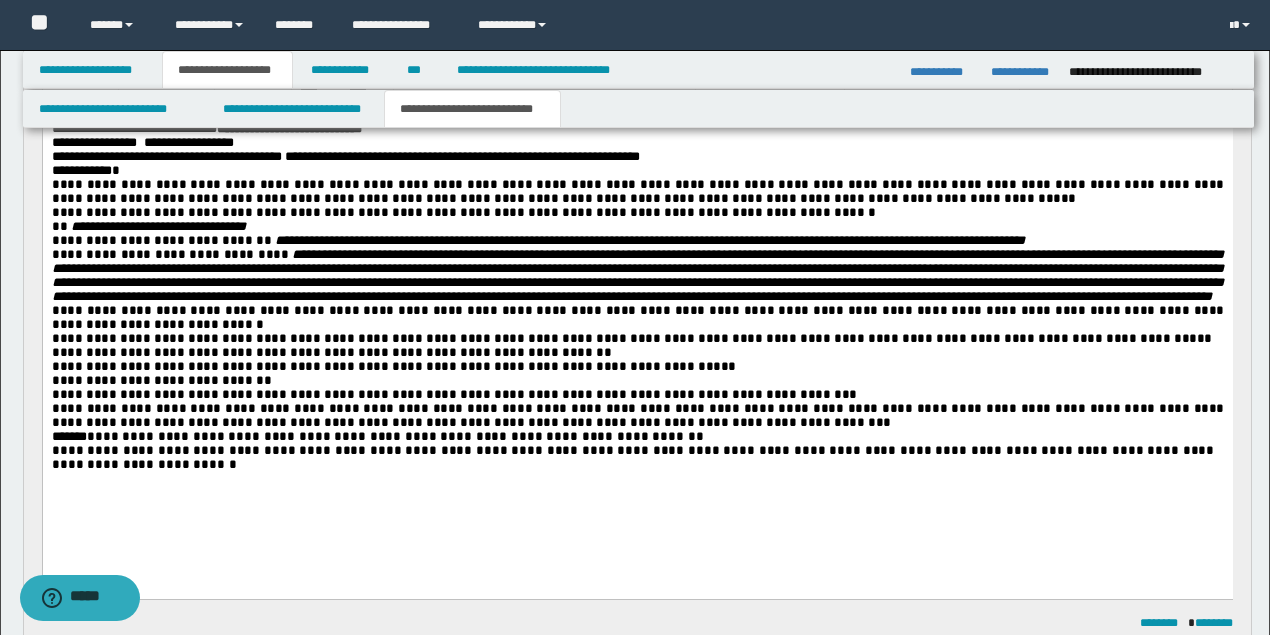 click on "**********" at bounding box center [631, 338] 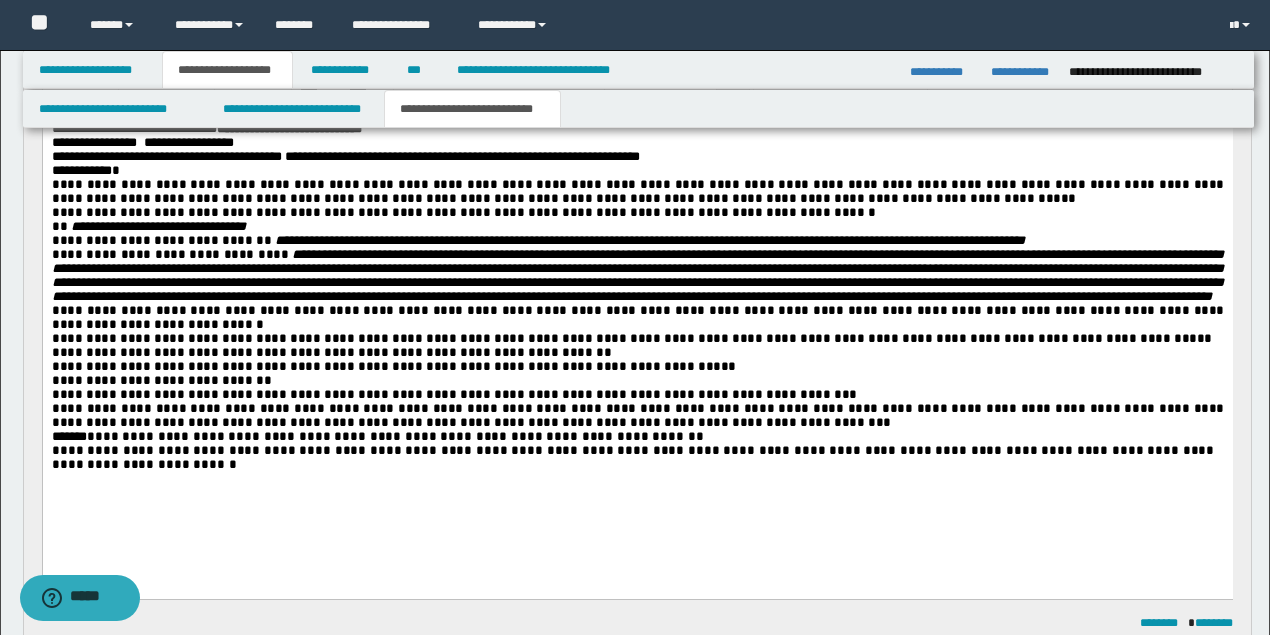 click on "**********" at bounding box center [637, 317] 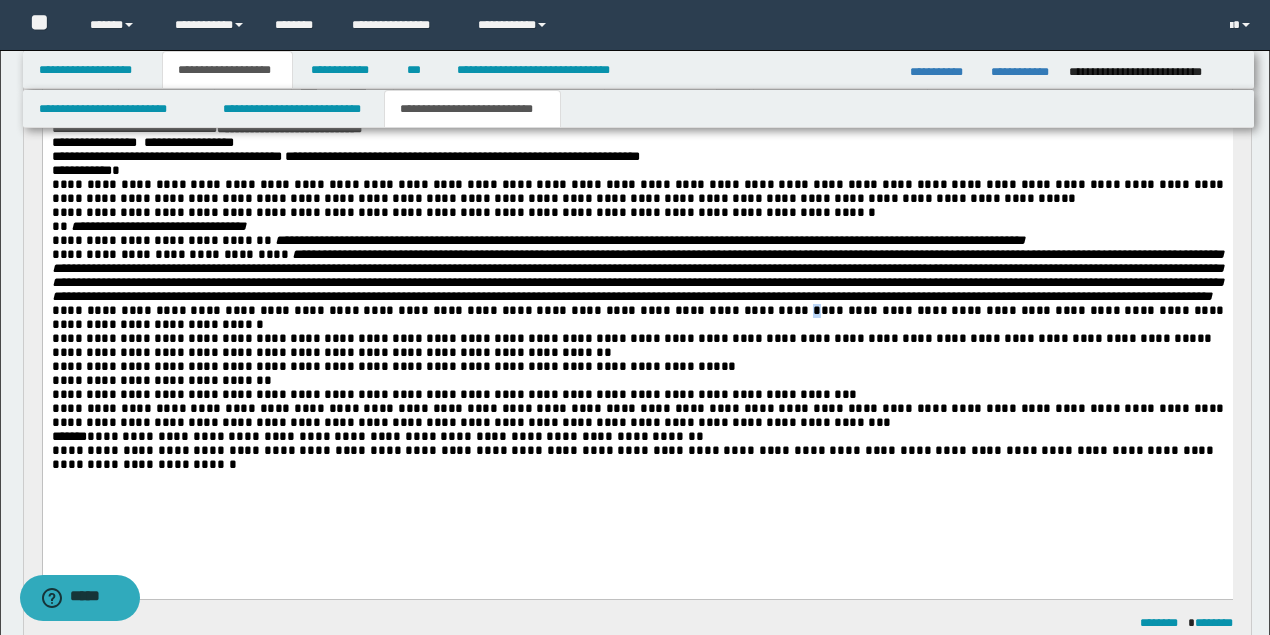 type 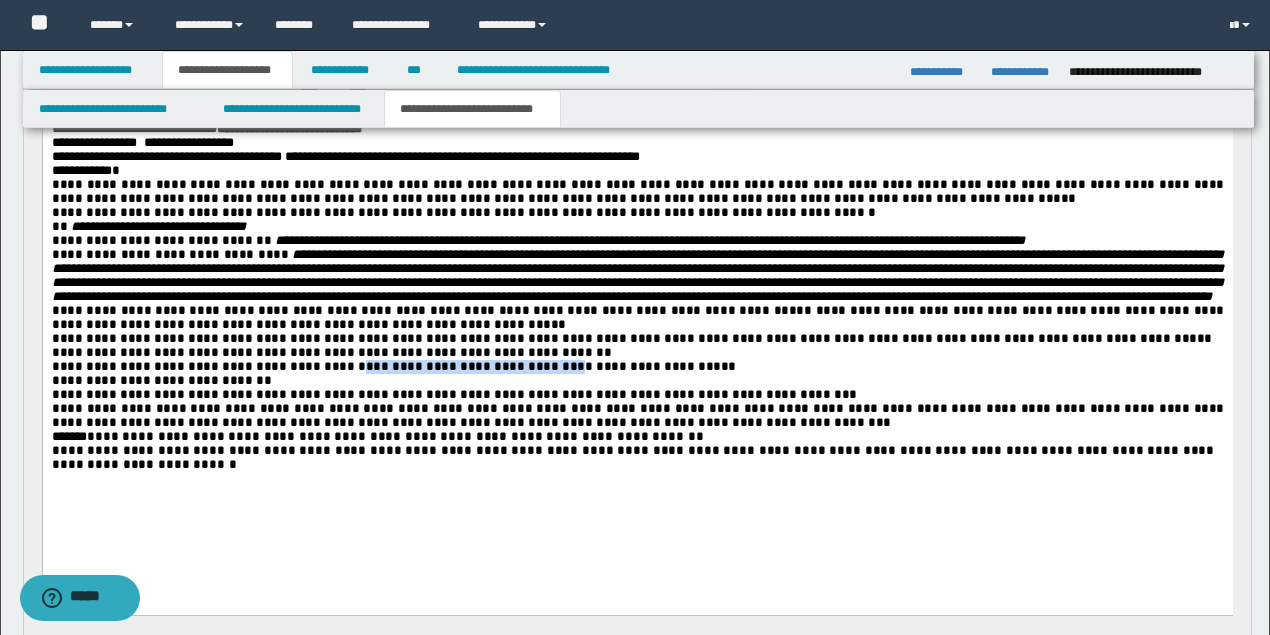 drag, startPoint x: 297, startPoint y: 405, endPoint x: 471, endPoint y: 407, distance: 174.01149 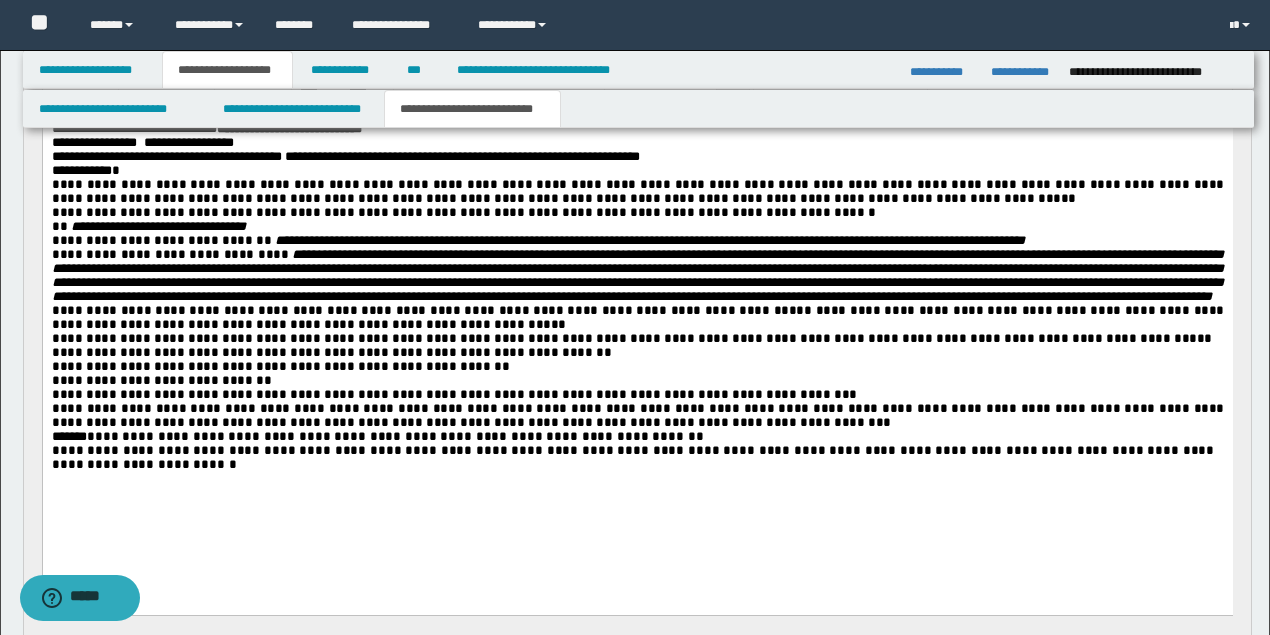 click on "**********" at bounding box center [637, 367] 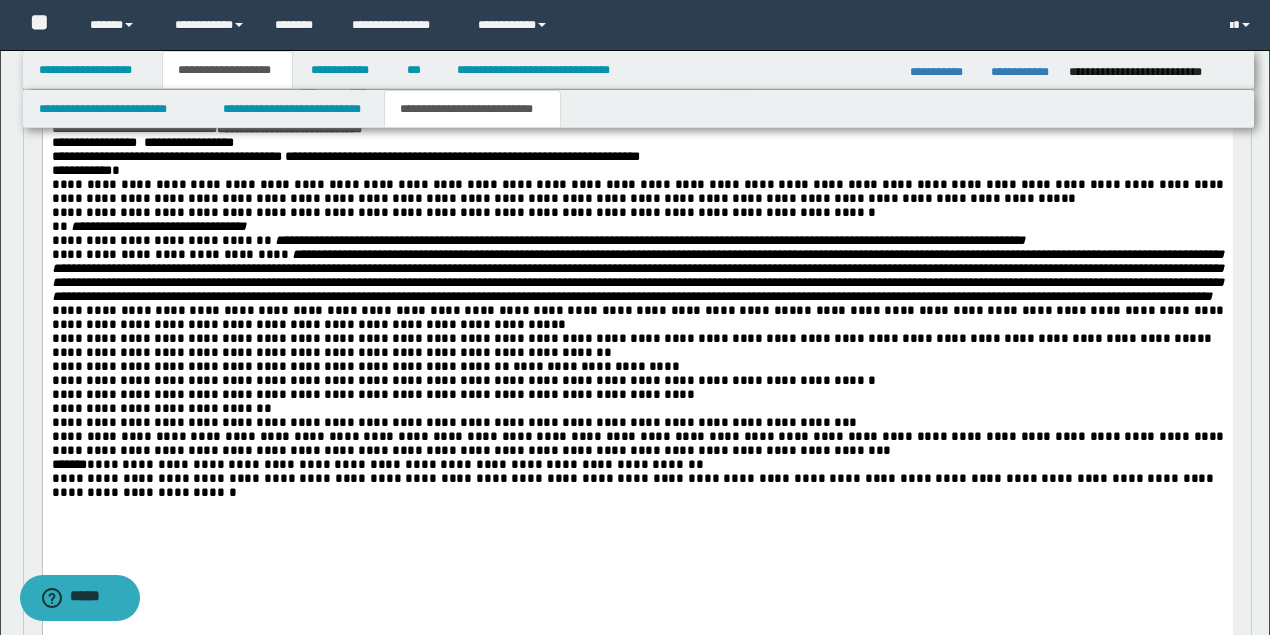 click on "**********" at bounding box center (463, 380) 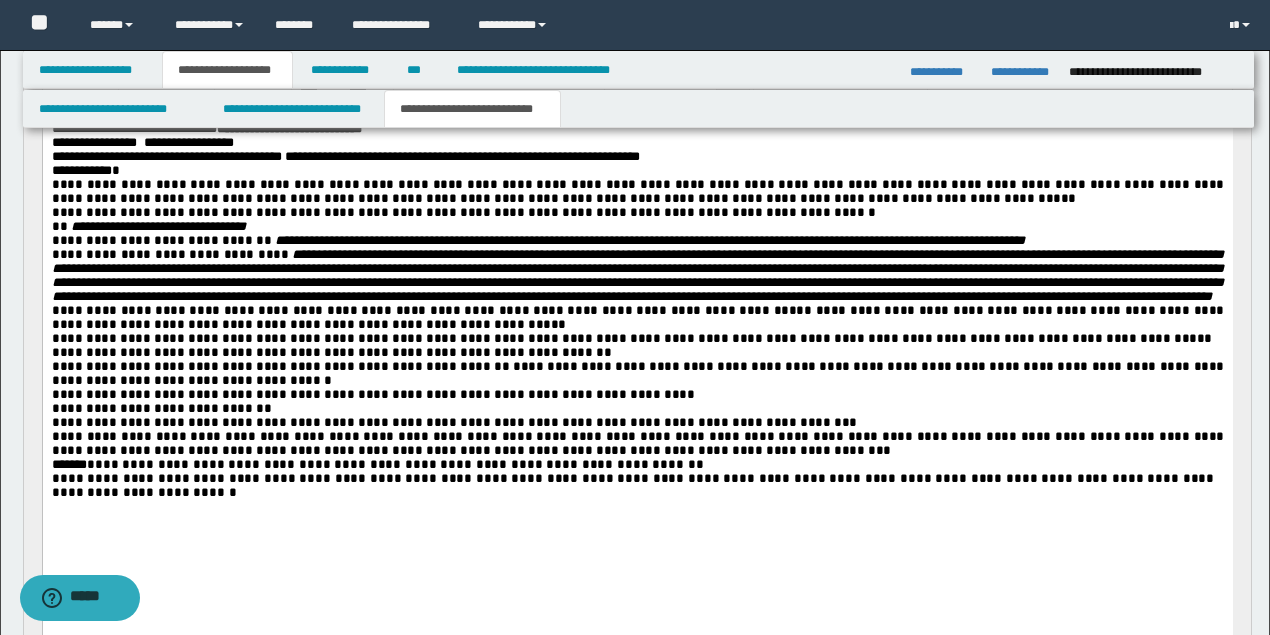 click on "**********" at bounding box center [637, 381] 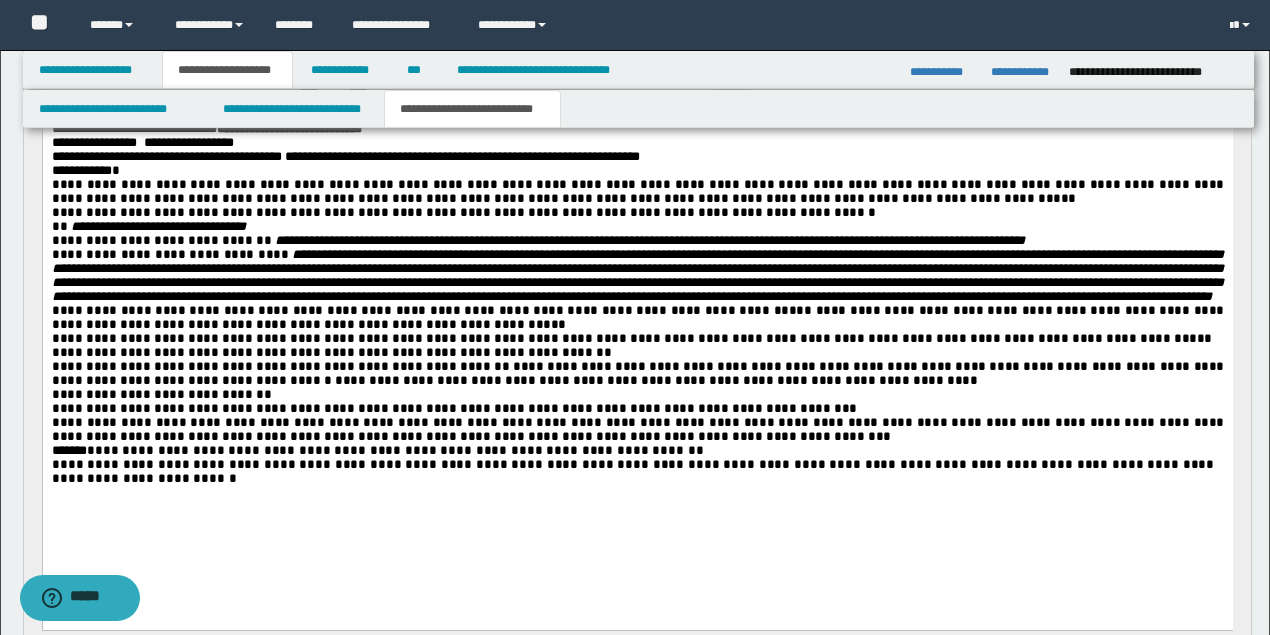 click on "**********" at bounding box center [637, 373] 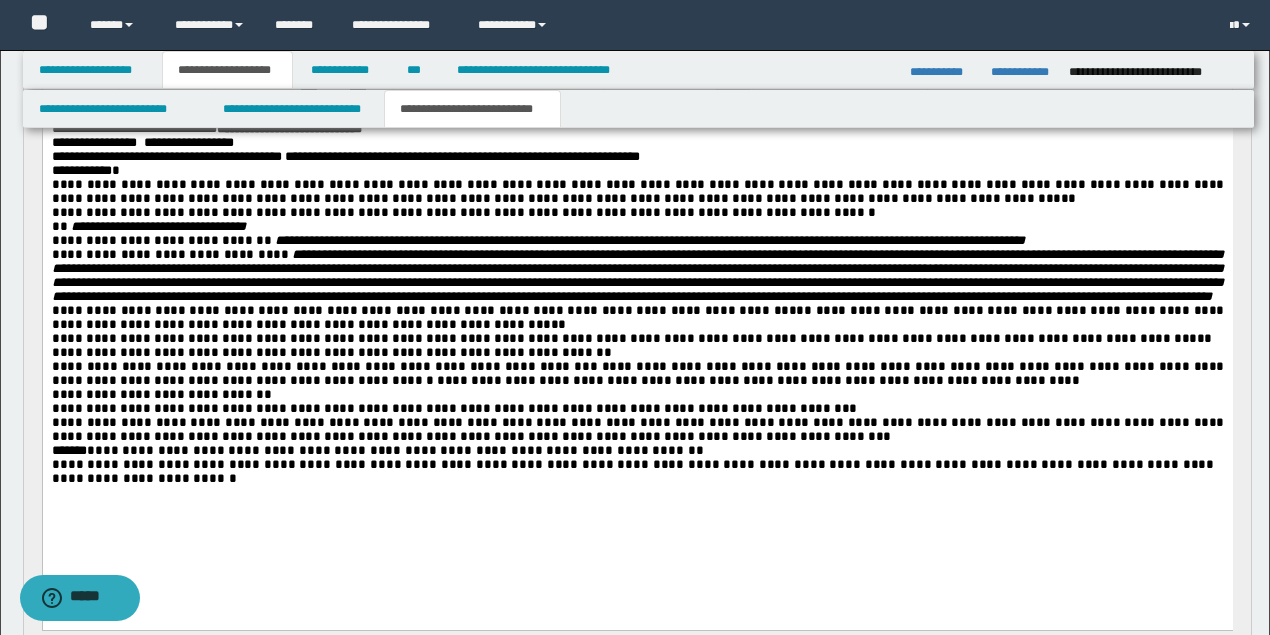 scroll, scrollTop: 1242, scrollLeft: 0, axis: vertical 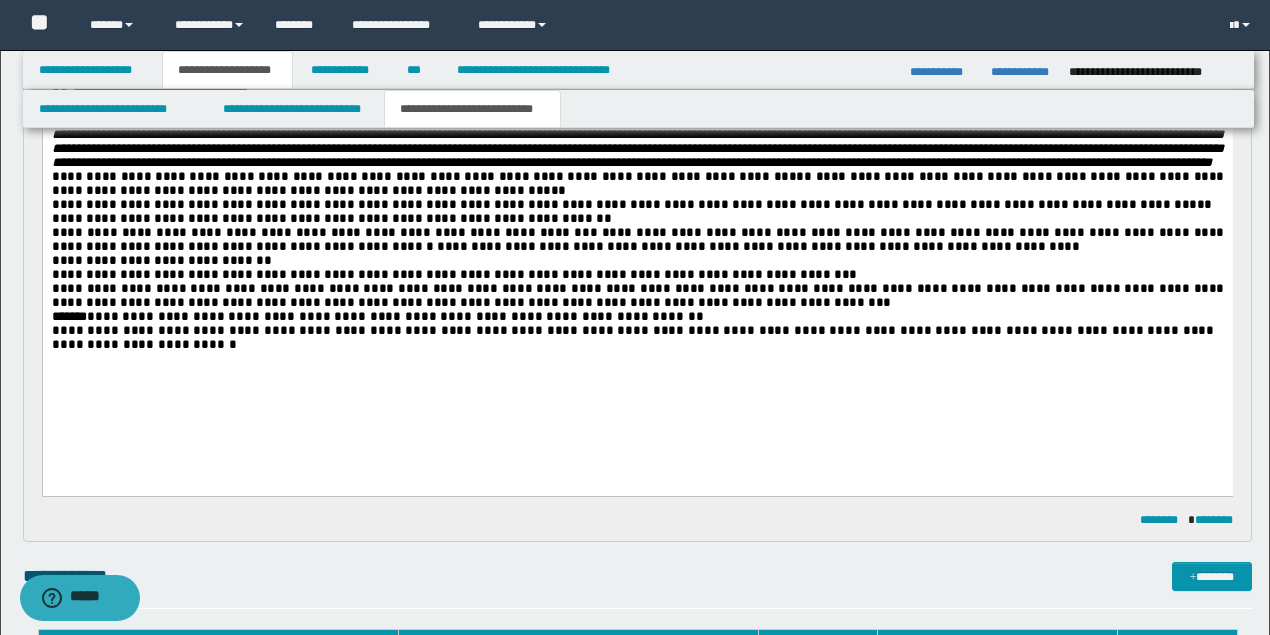 click on "**********" at bounding box center [394, 317] 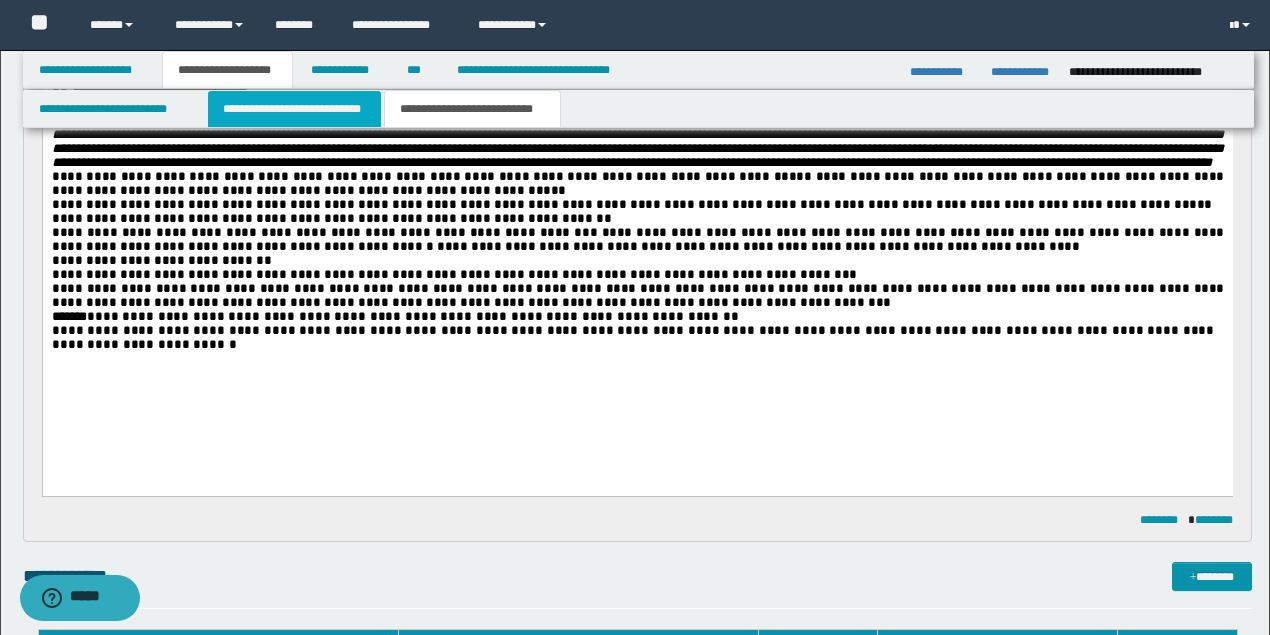click on "**********" at bounding box center (294, 109) 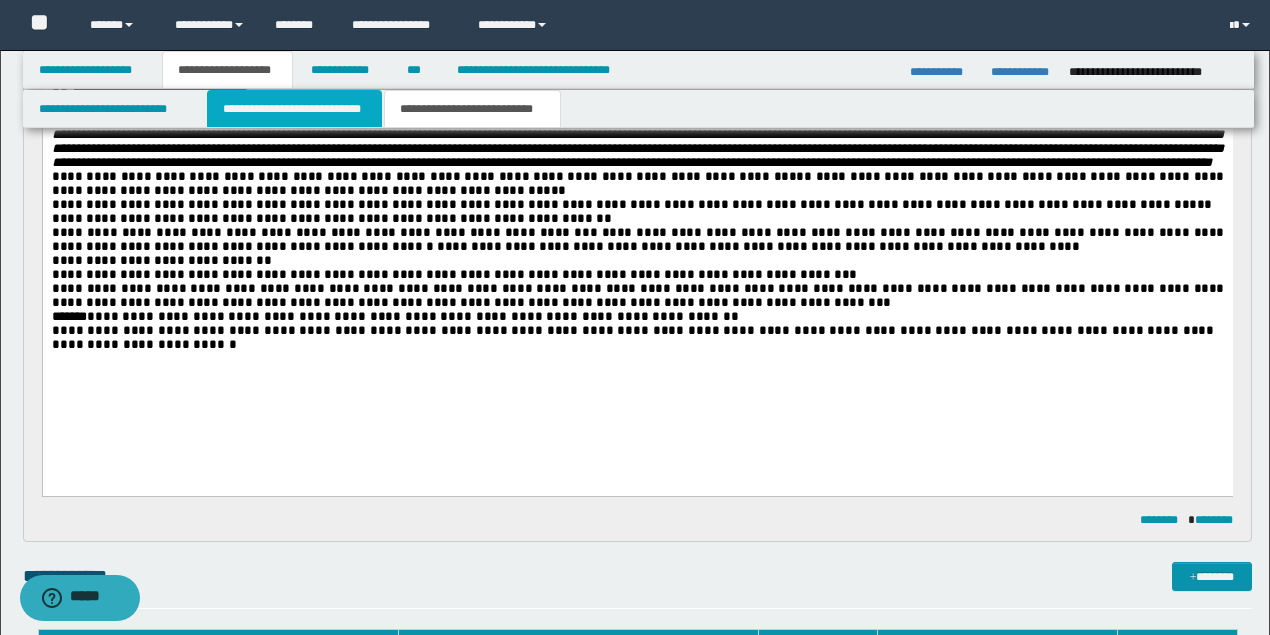 type 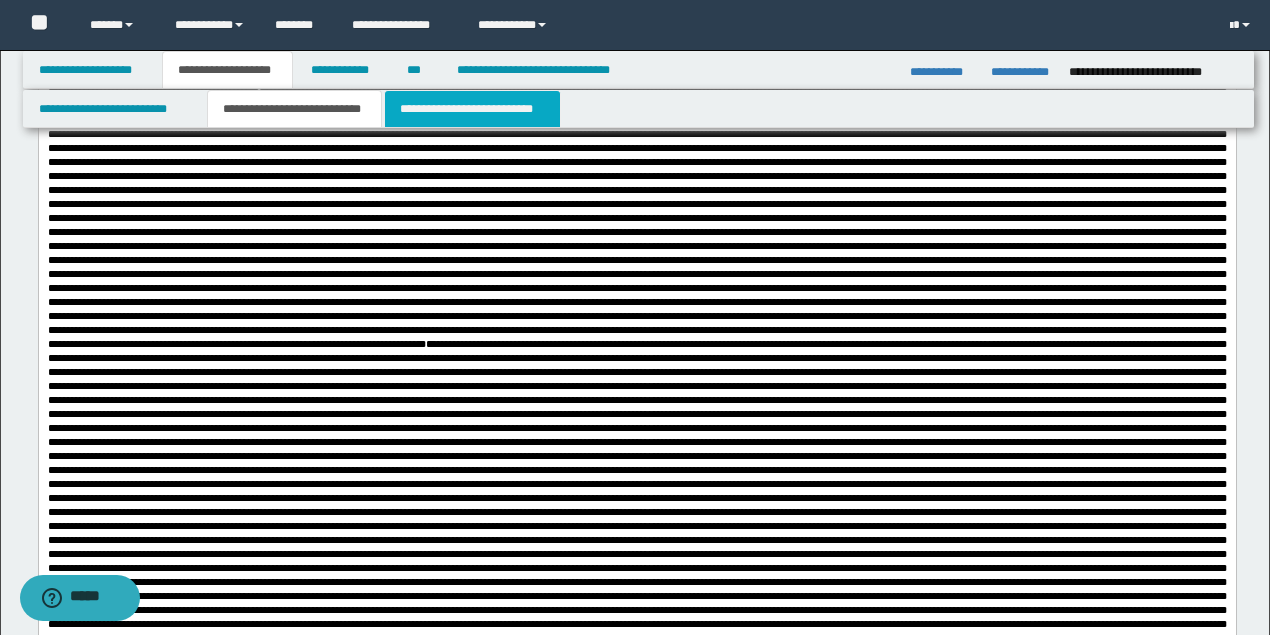 click on "**********" at bounding box center [472, 109] 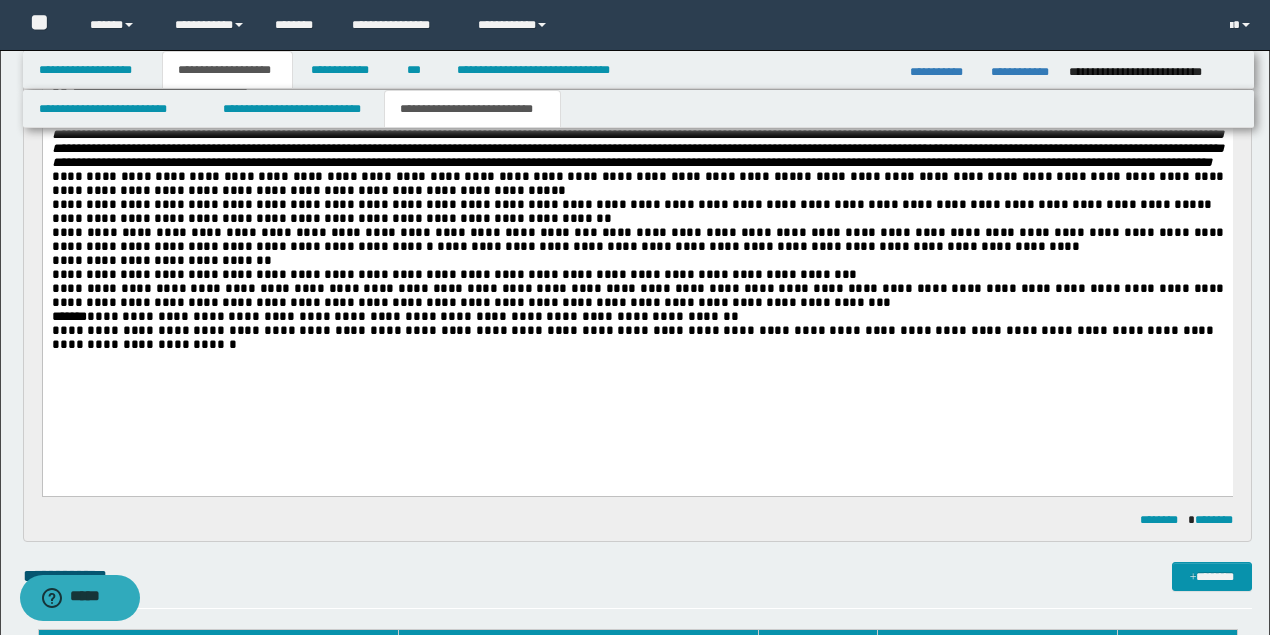 scroll, scrollTop: 1108, scrollLeft: 0, axis: vertical 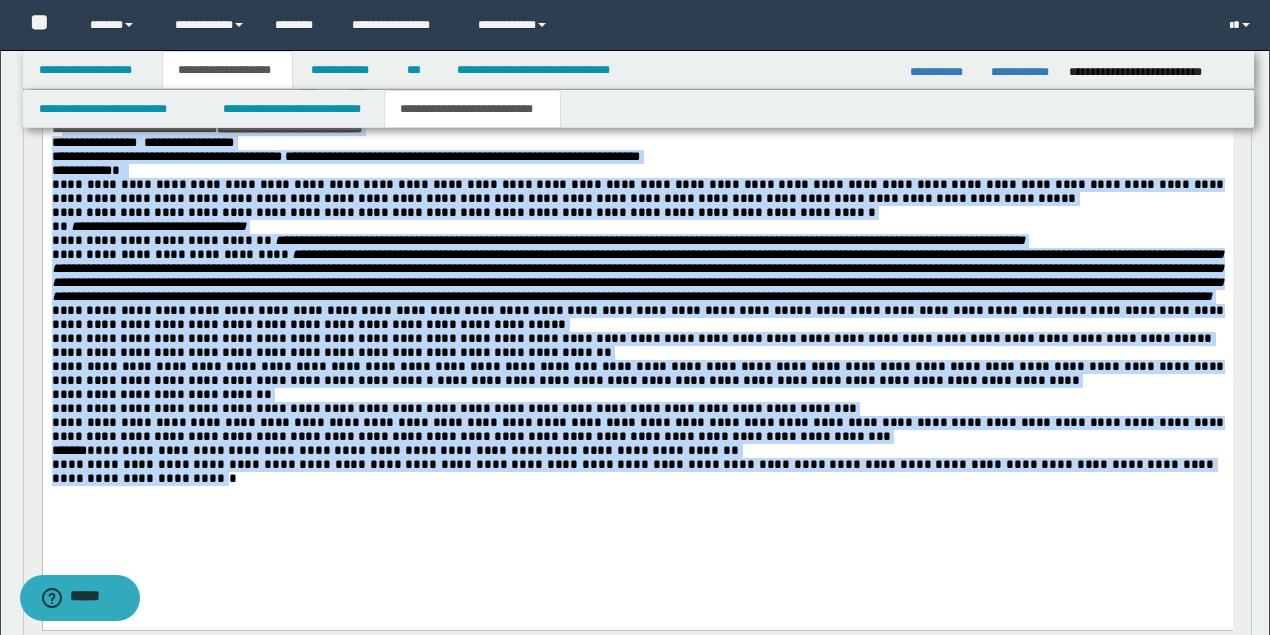 drag, startPoint x: 1131, startPoint y: 514, endPoint x: 135, endPoint y: 233, distance: 1034.8801 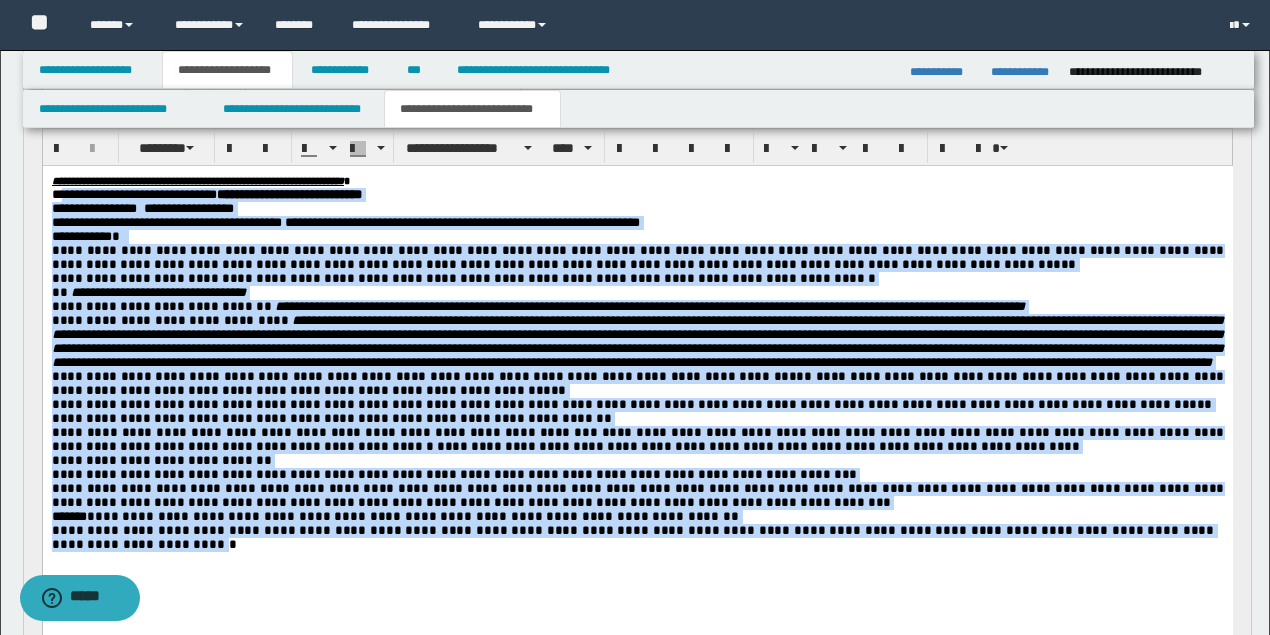 click on "**********" at bounding box center (463, 278) 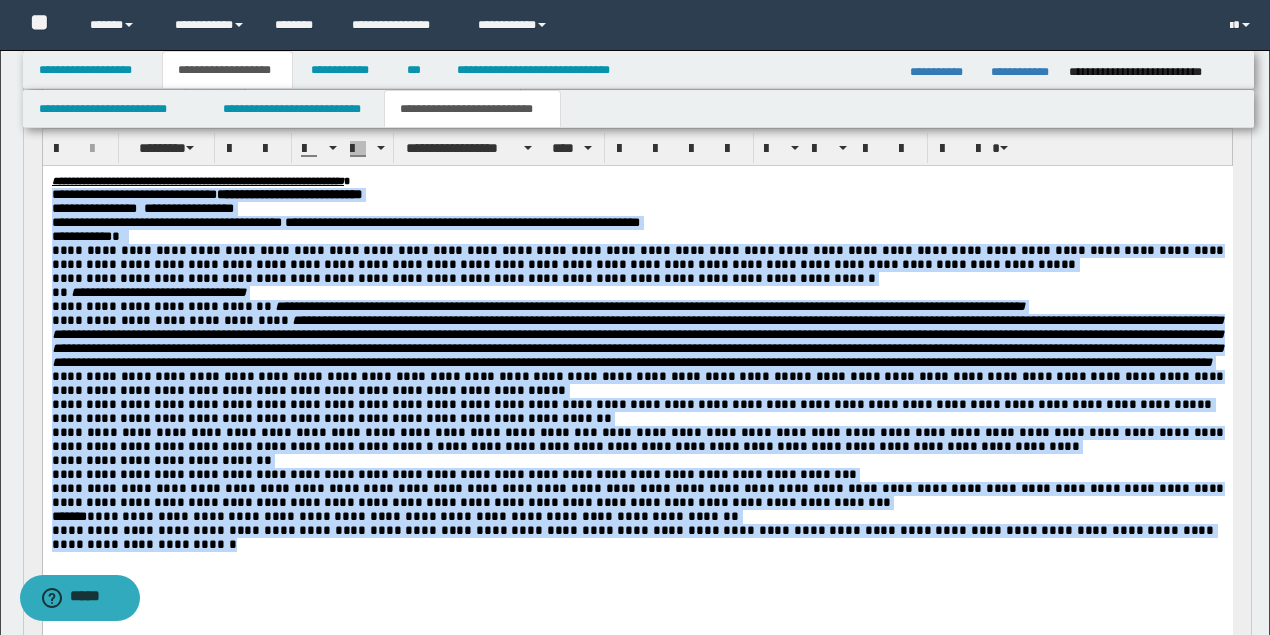 drag, startPoint x: 53, startPoint y: 195, endPoint x: 931, endPoint y: 527, distance: 938.6735 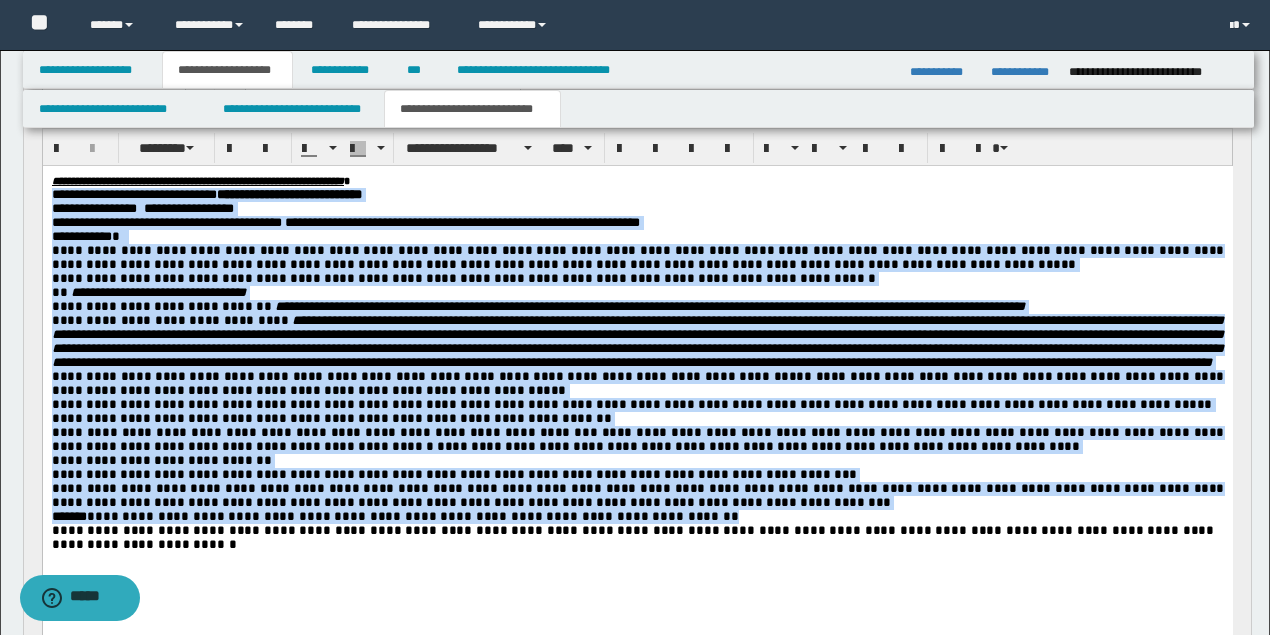 copy on "**********" 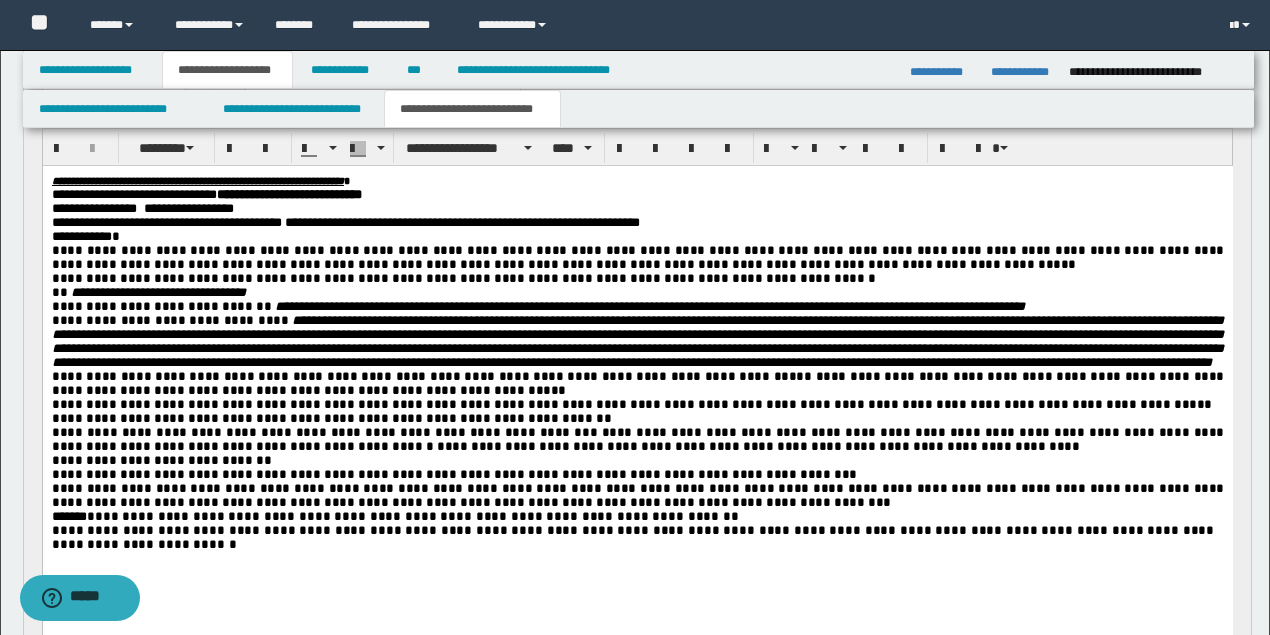 drag, startPoint x: 893, startPoint y: 603, endPoint x: 997, endPoint y: 599, distance: 104.0769 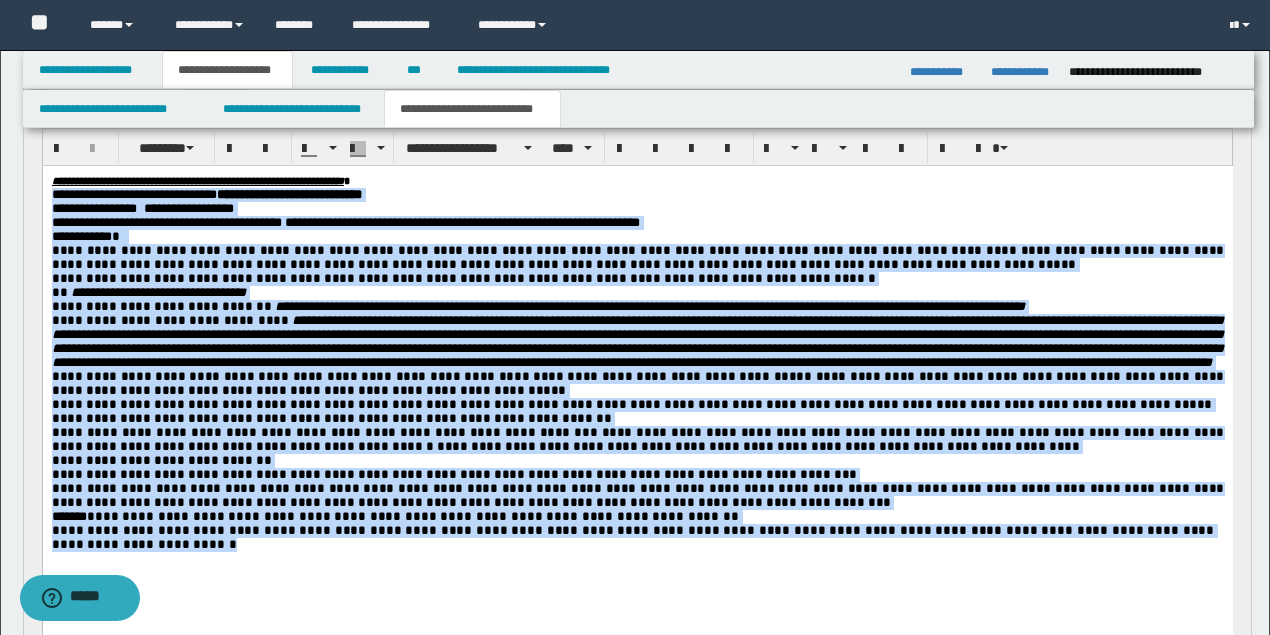 drag, startPoint x: 1135, startPoint y: 579, endPoint x: 49, endPoint y: 197, distance: 1151.2255 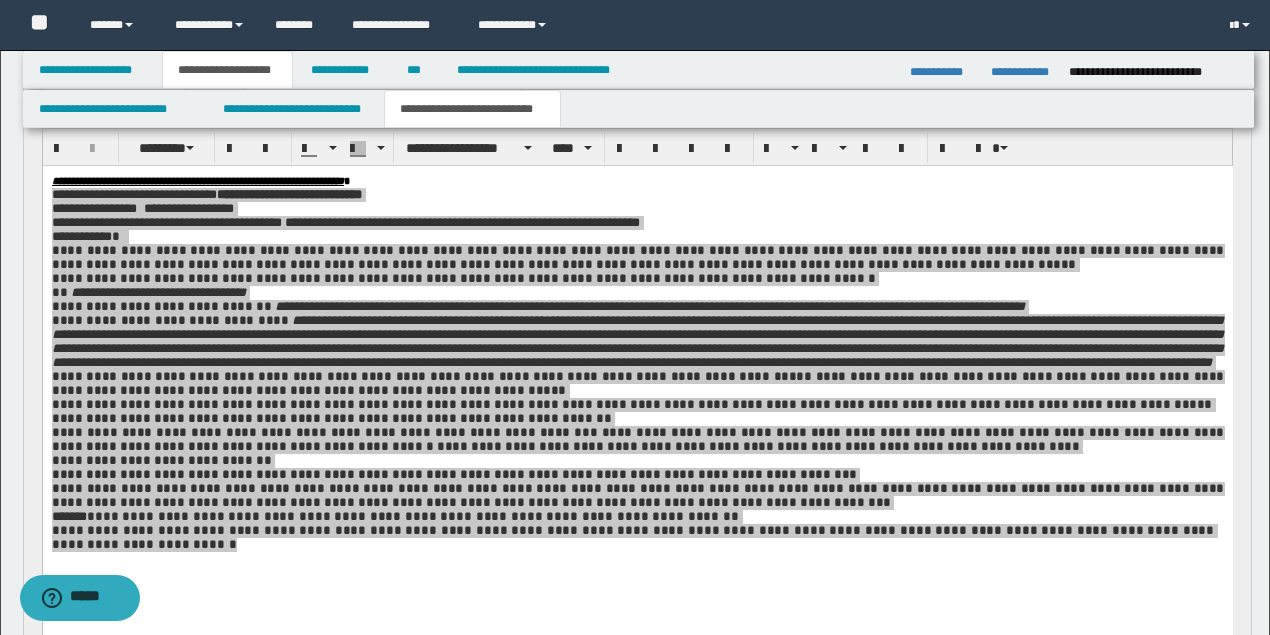 click on "**********" at bounding box center [472, 109] 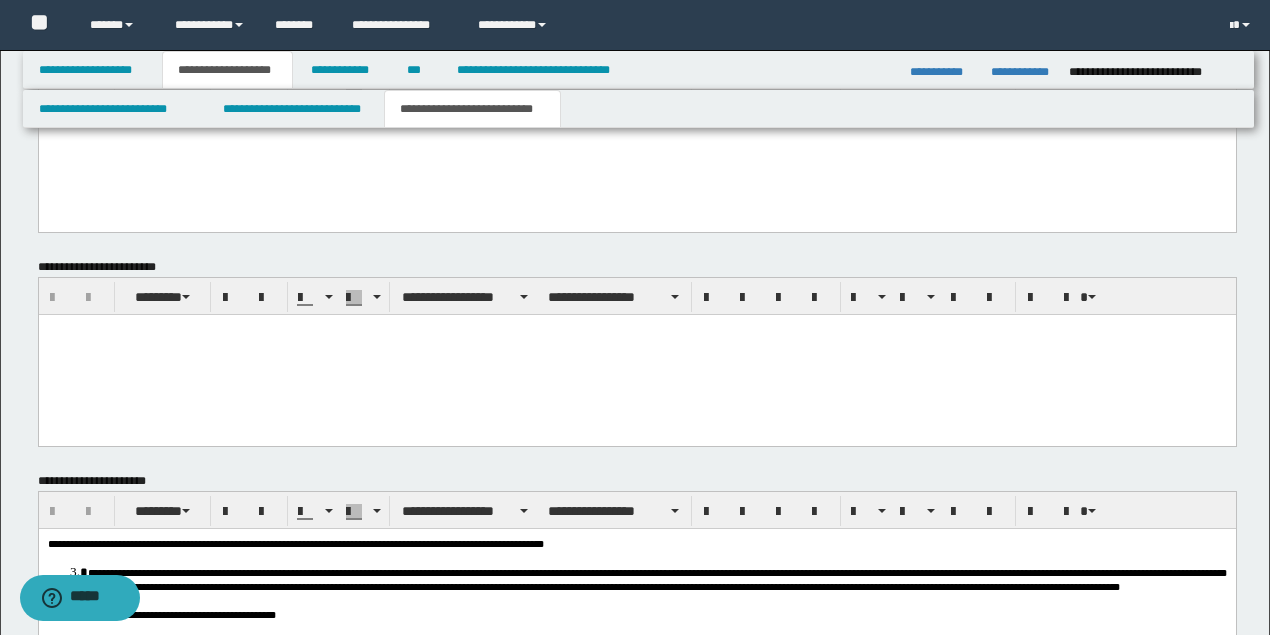 scroll, scrollTop: 1842, scrollLeft: 0, axis: vertical 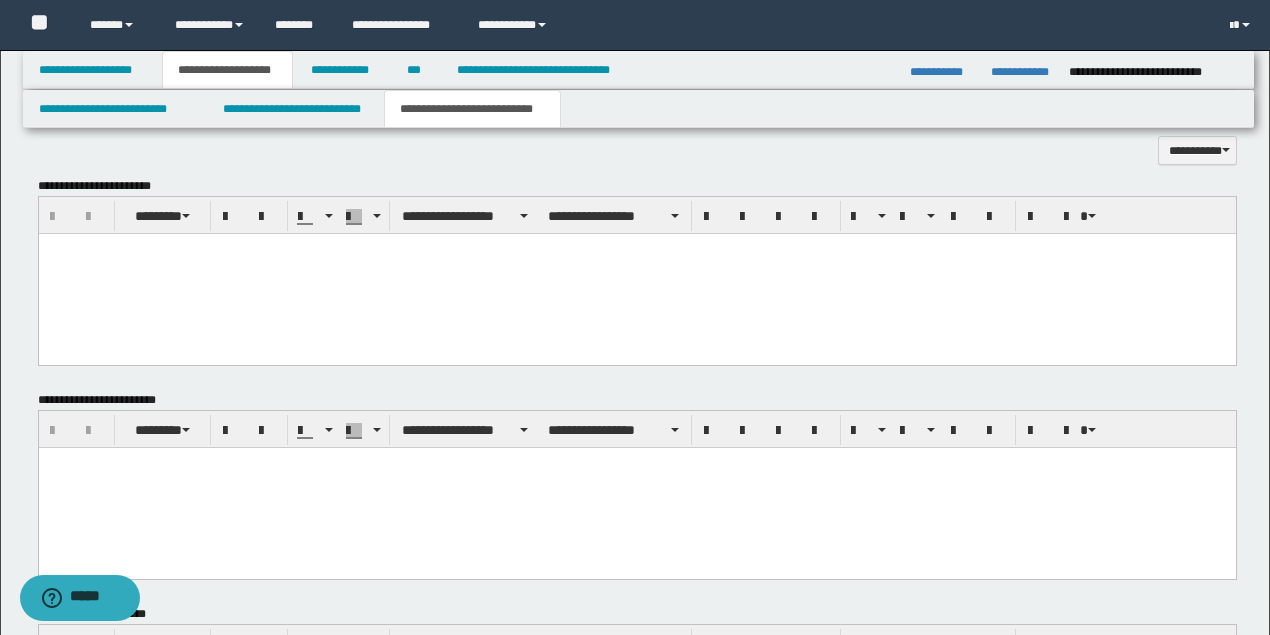click at bounding box center [636, 273] 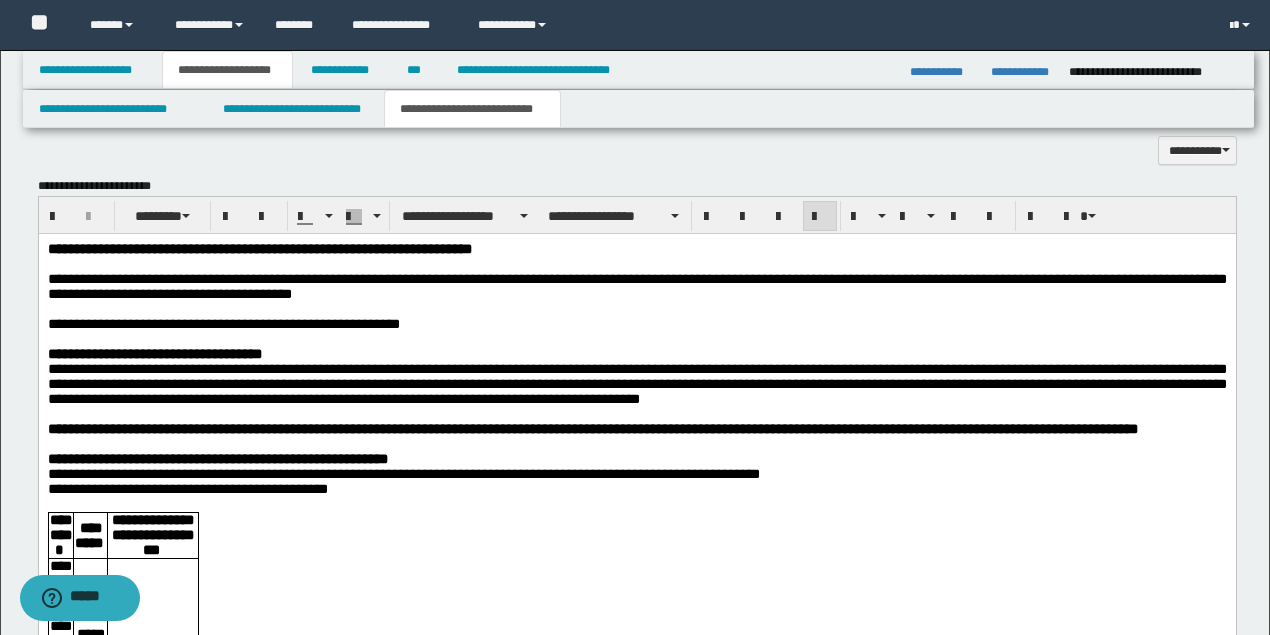 click on "**********" at bounding box center (223, 323) 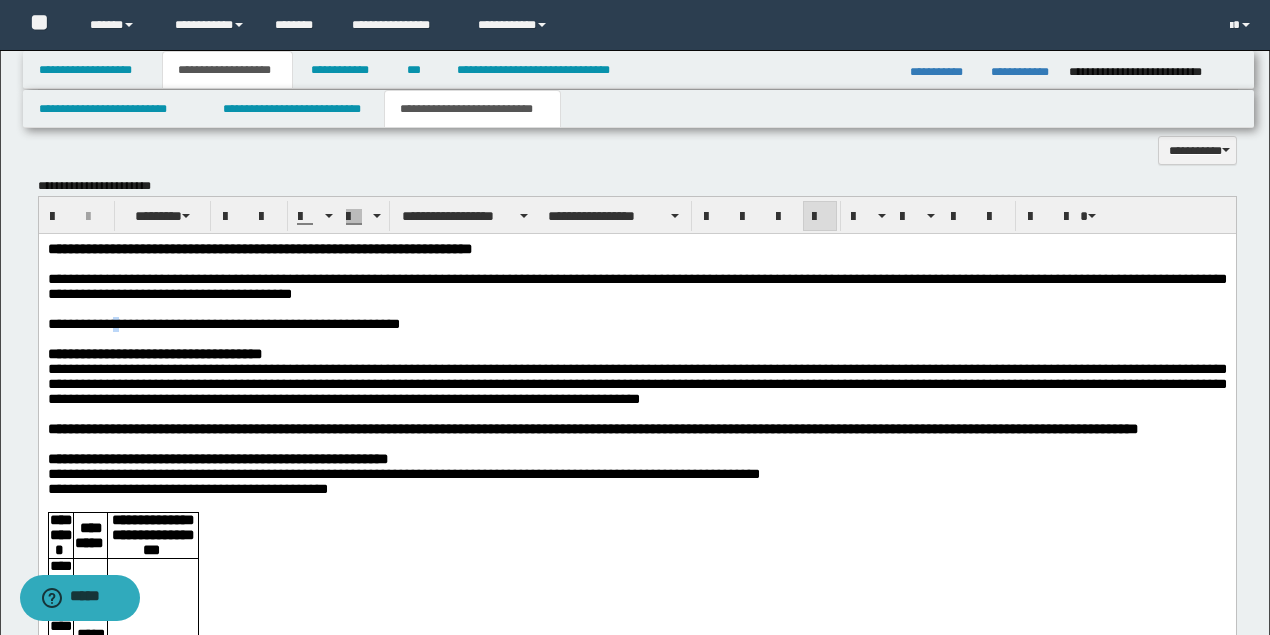 click on "**********" at bounding box center (223, 323) 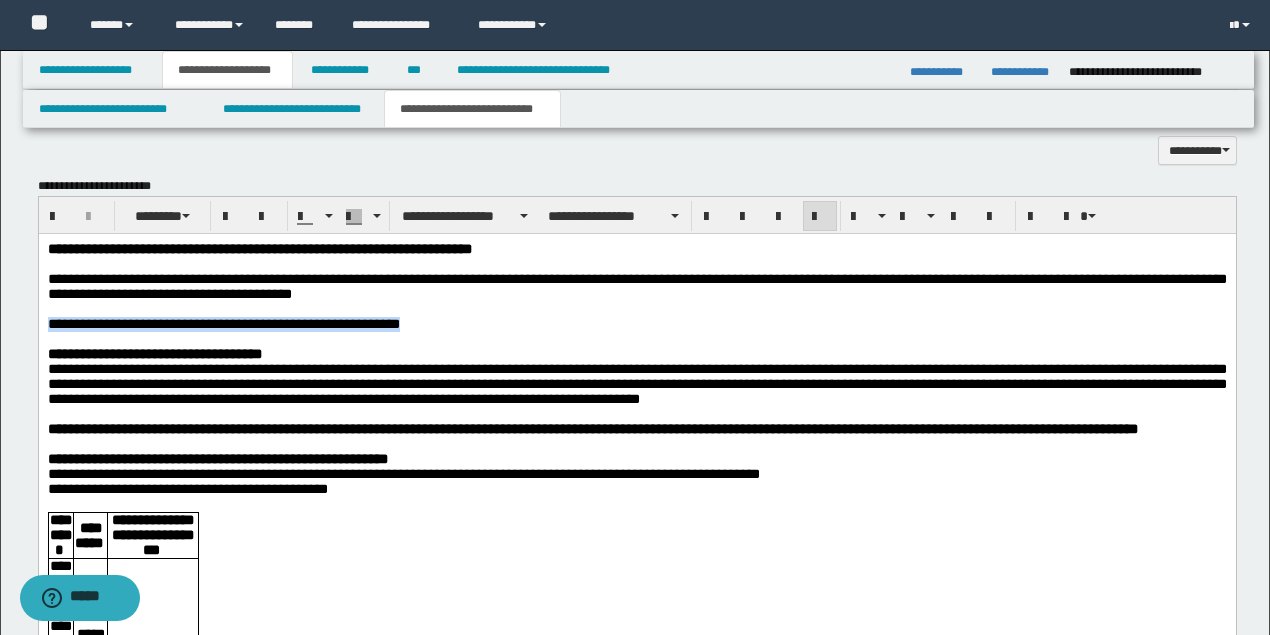 click on "**********" at bounding box center [223, 323] 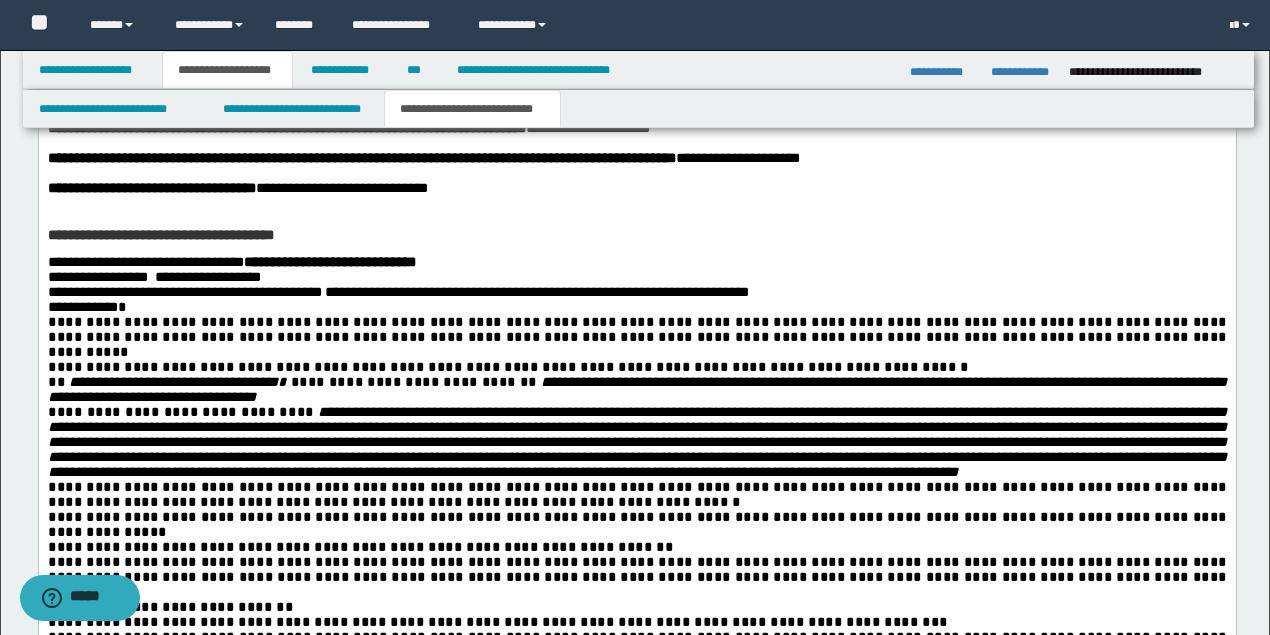 scroll, scrollTop: 2842, scrollLeft: 0, axis: vertical 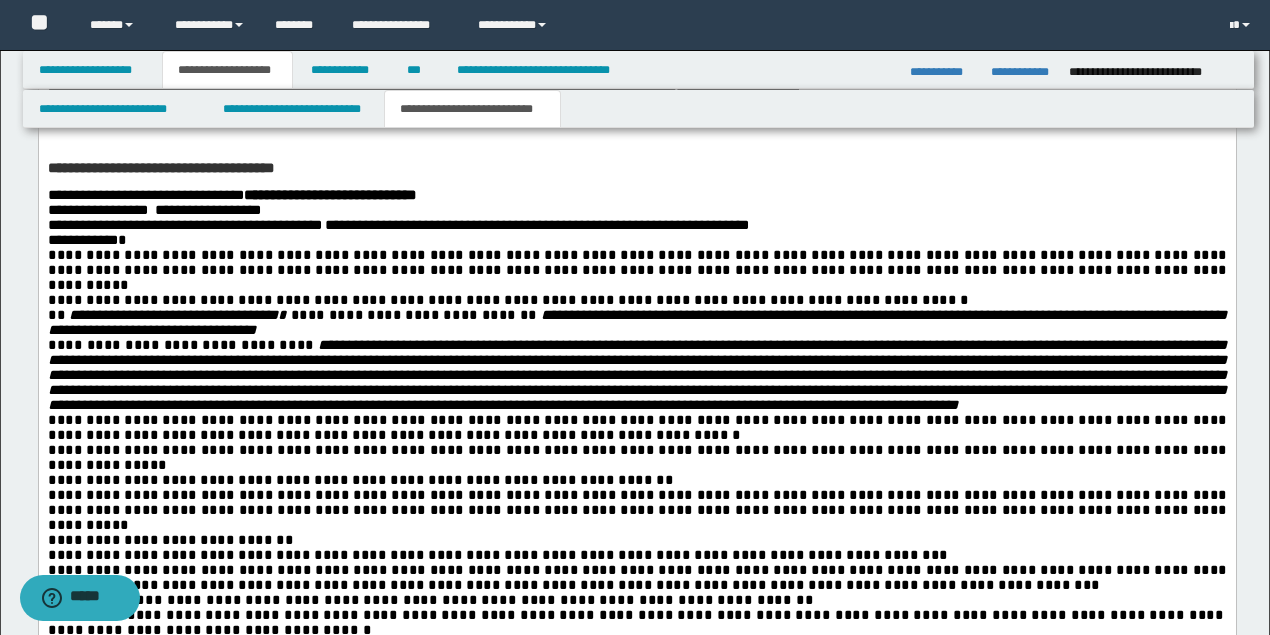 click on "**********" at bounding box center [636, 210] 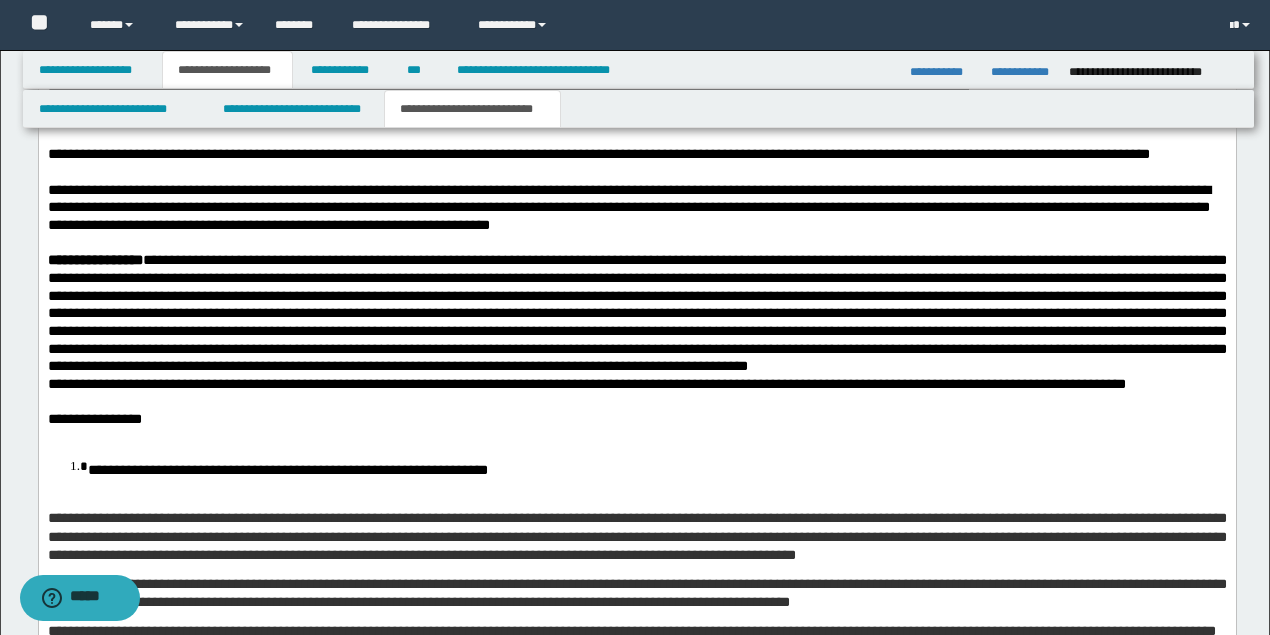 scroll, scrollTop: 3575, scrollLeft: 0, axis: vertical 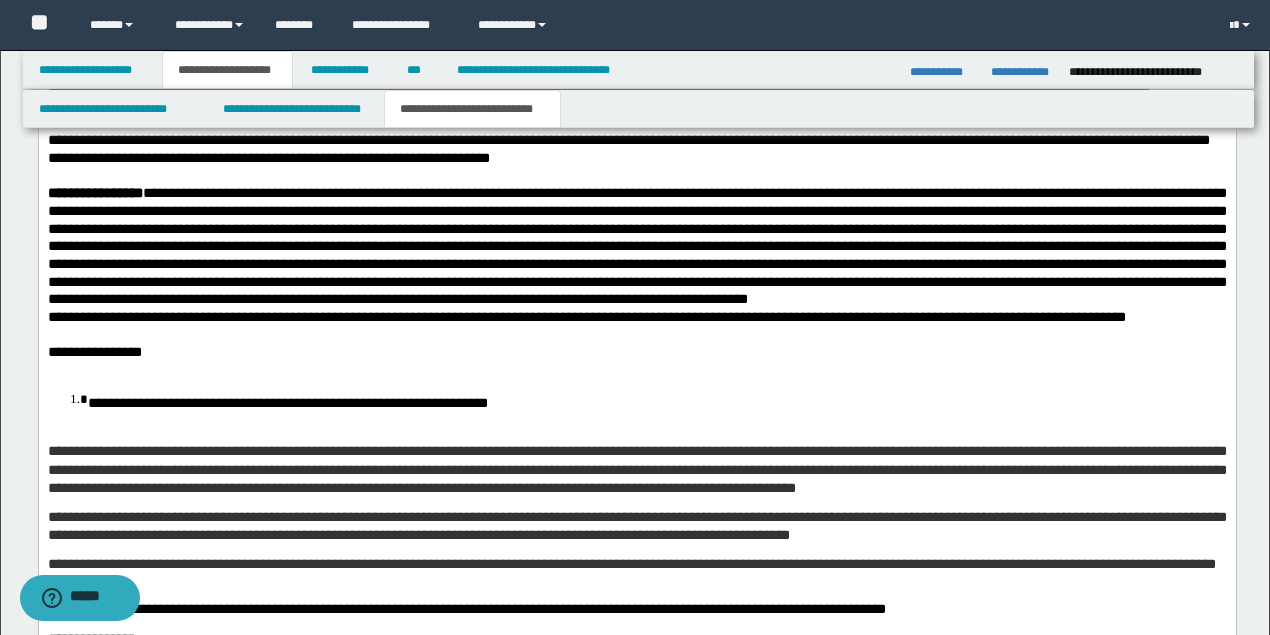 click at bounding box center [636, 246] 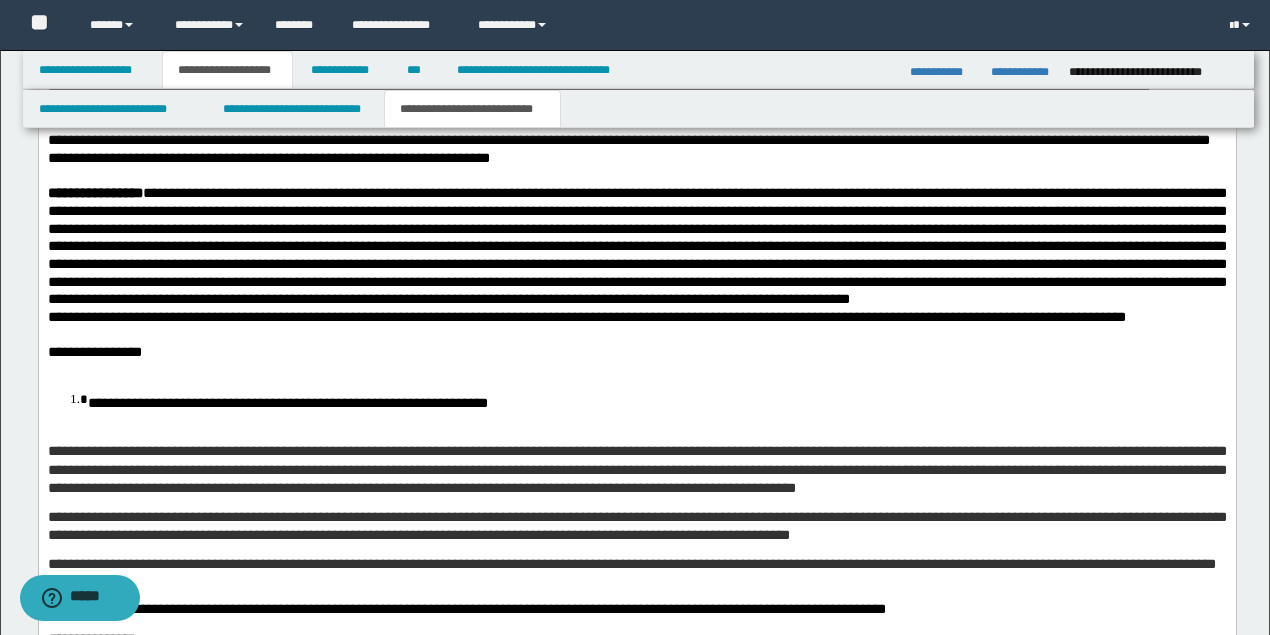 click on "**********" at bounding box center (636, -338) 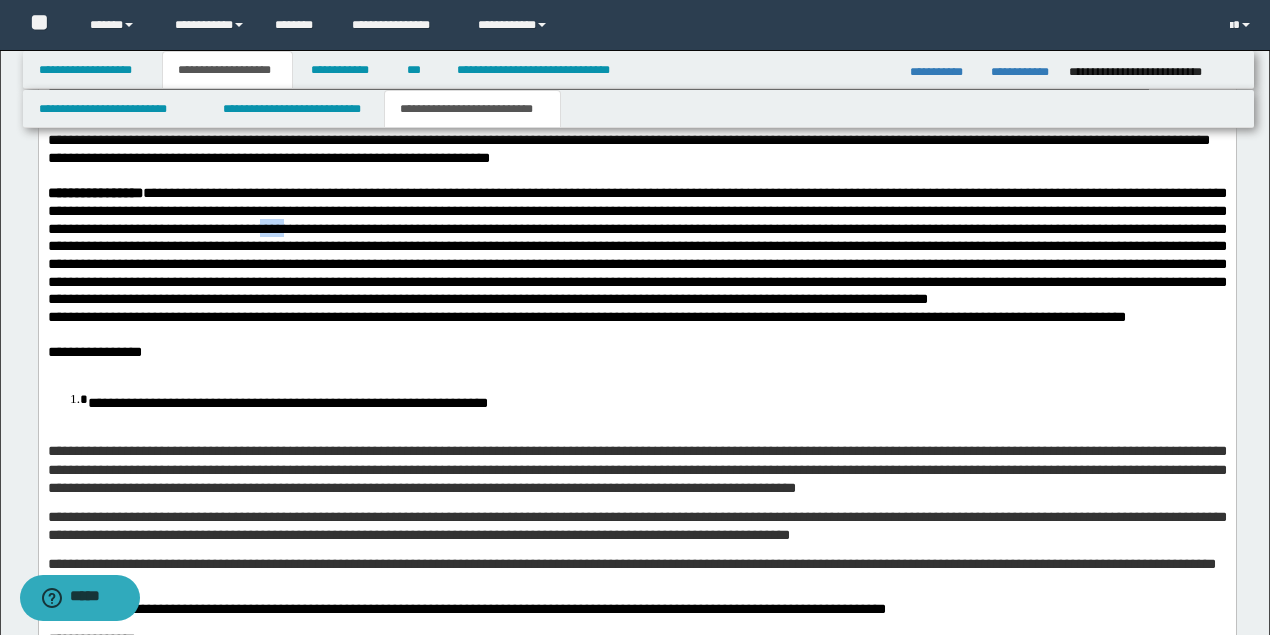drag, startPoint x: 210, startPoint y: 287, endPoint x: 240, endPoint y: 287, distance: 30 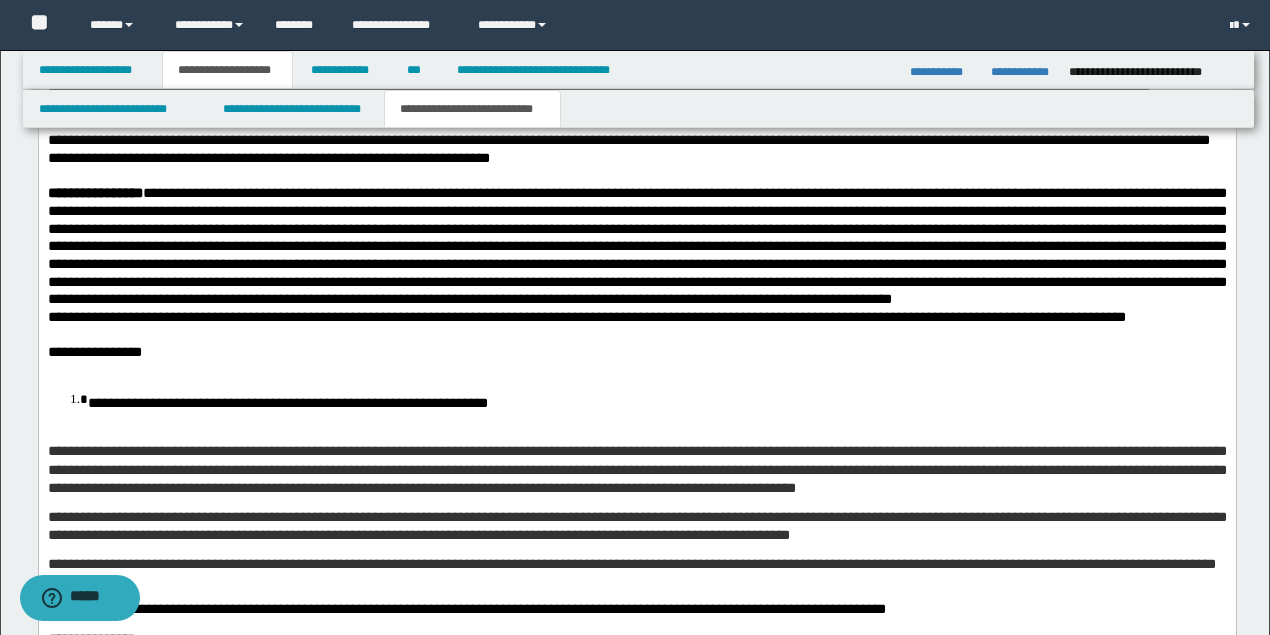 click at bounding box center (636, 246) 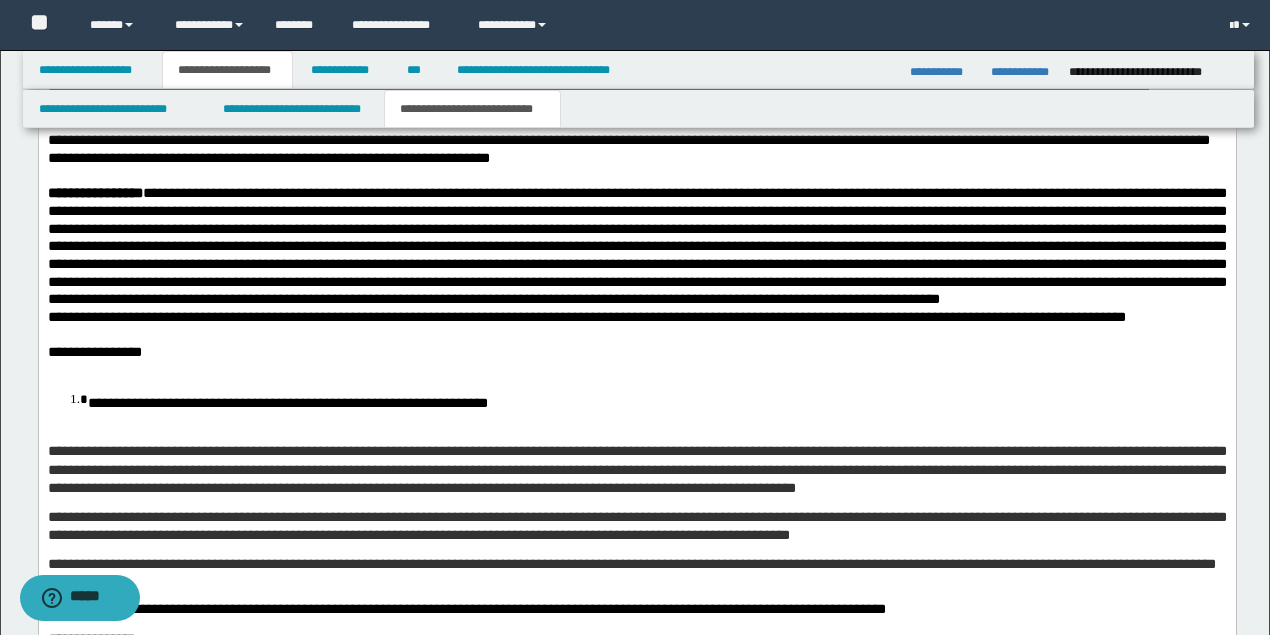 click at bounding box center [636, 246] 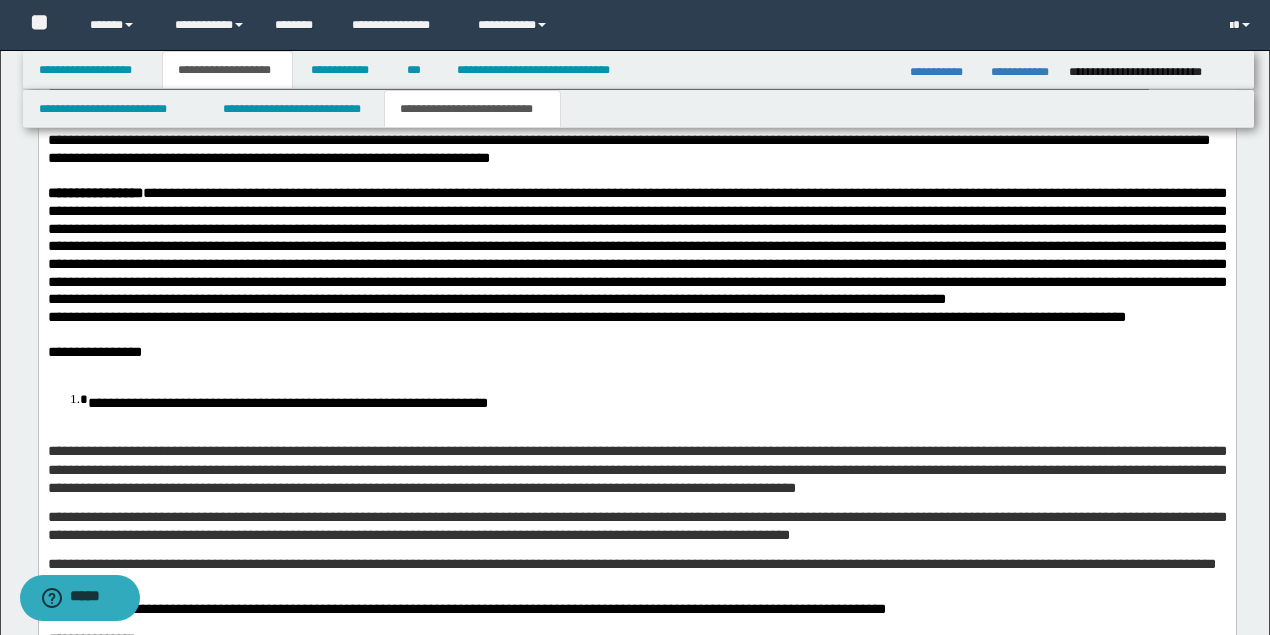click at bounding box center [636, 246] 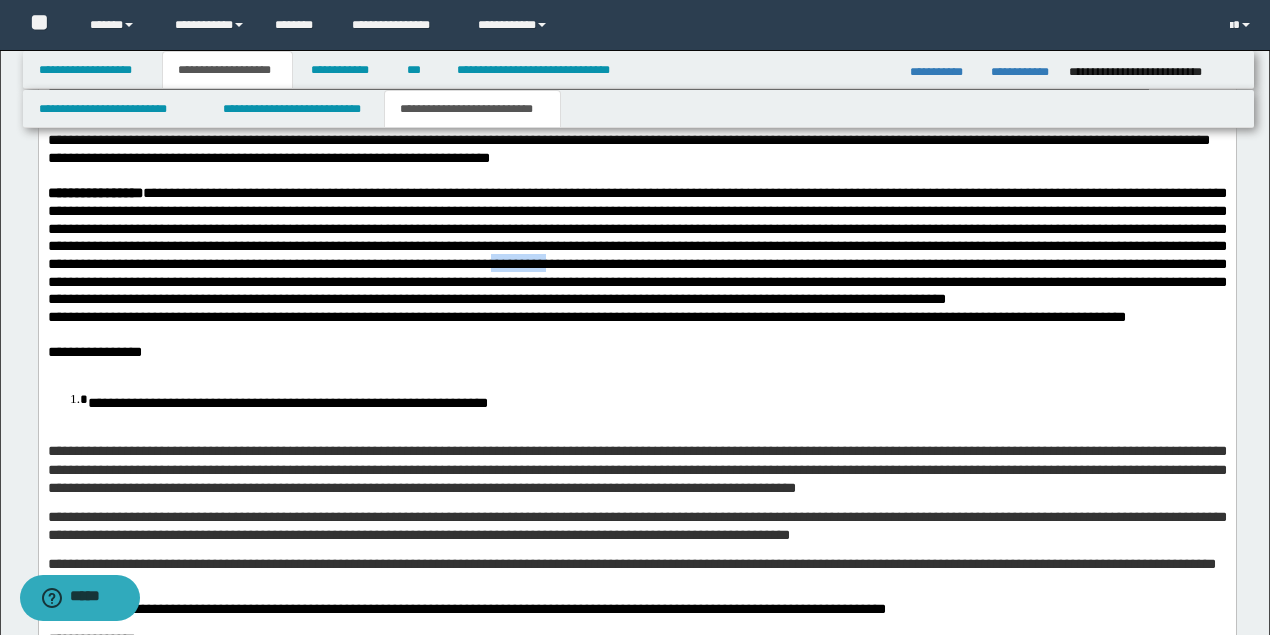 drag, startPoint x: 368, startPoint y: 323, endPoint x: 420, endPoint y: 321, distance: 52.03845 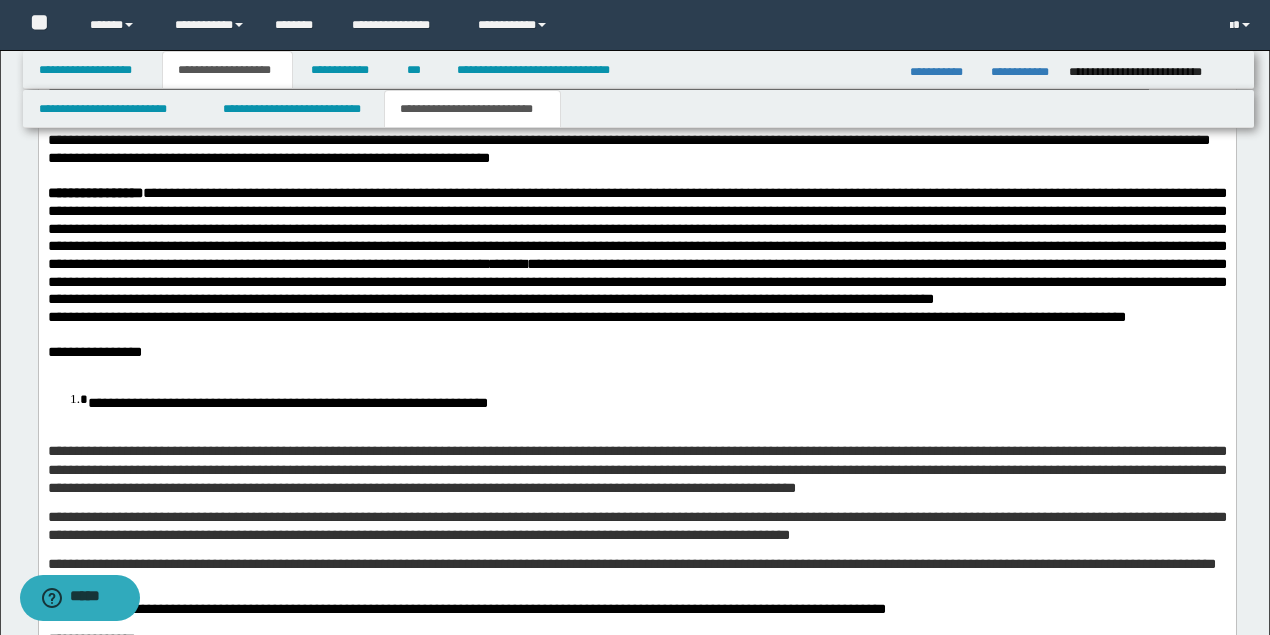 click on "**********" at bounding box center (636, 246) 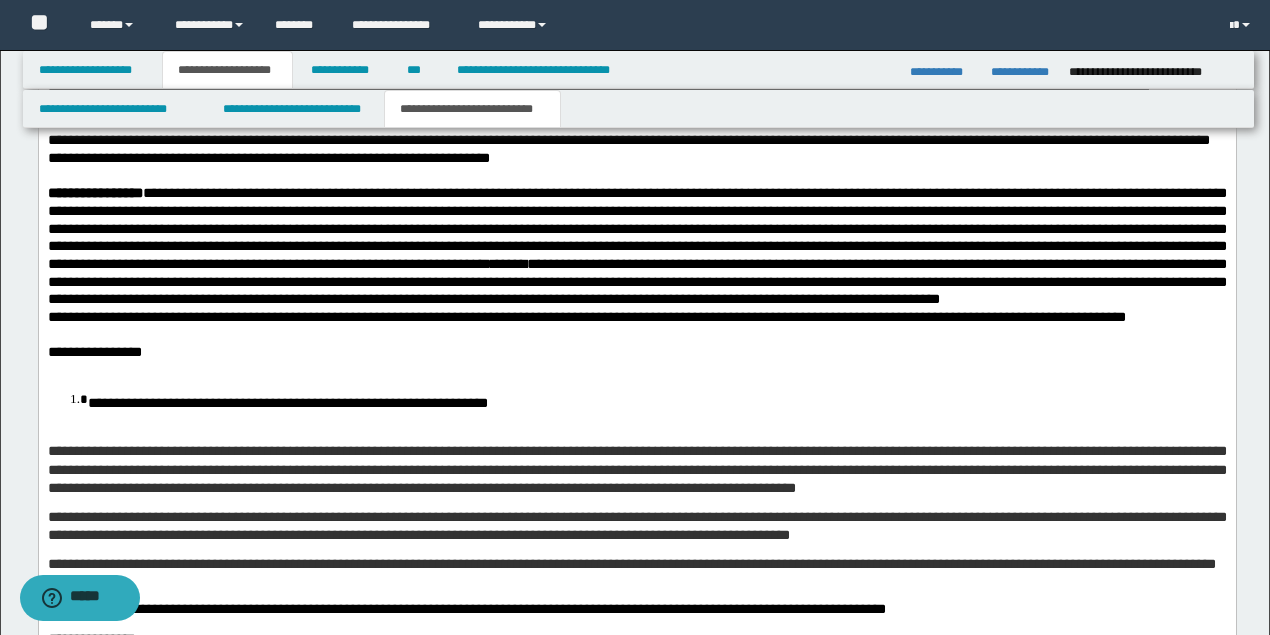 click on "**********" at bounding box center (636, 246) 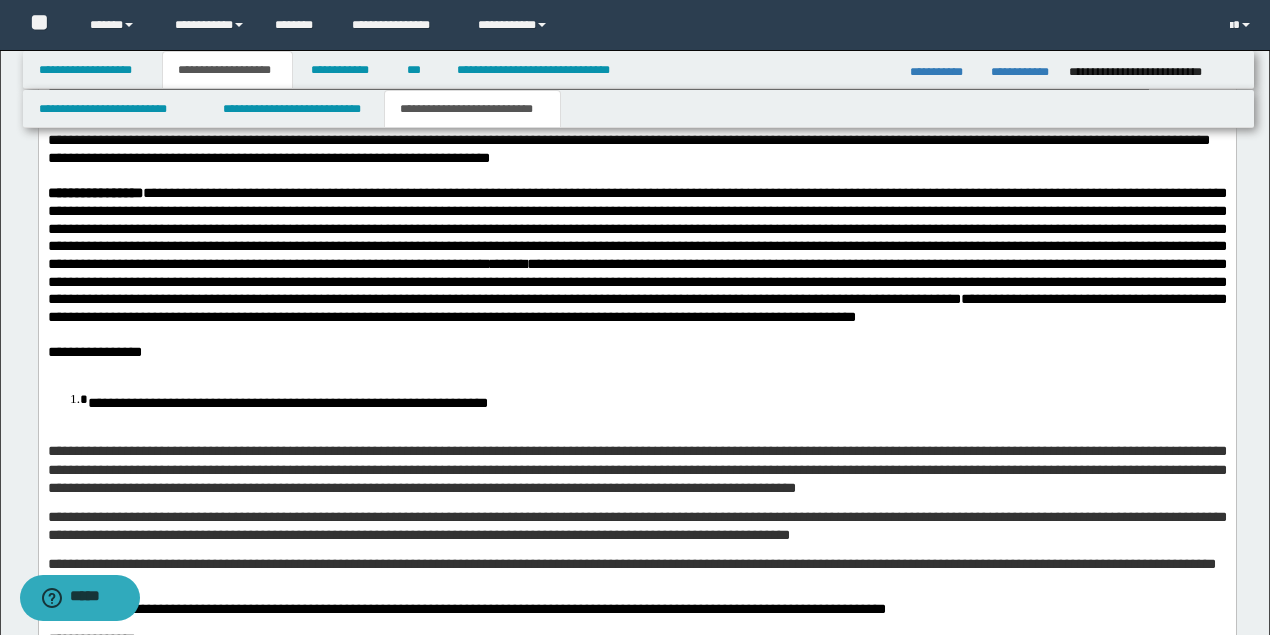 click on "**********" at bounding box center (636, 308) 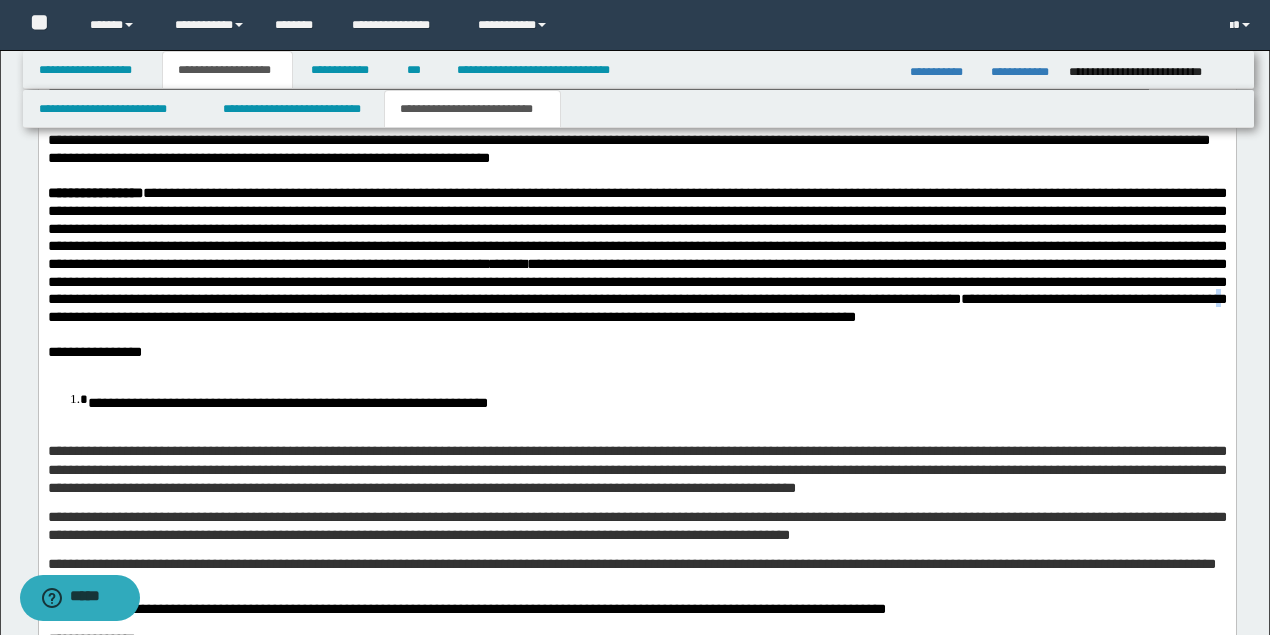 click on "**********" at bounding box center [636, 308] 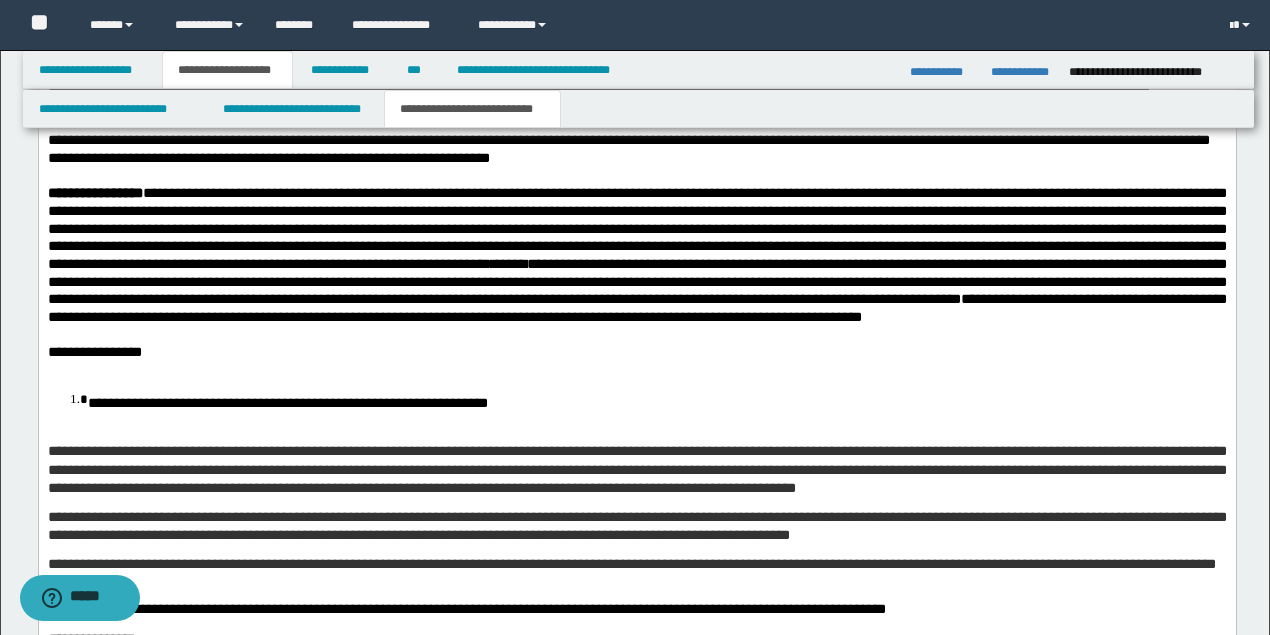 scroll, scrollTop: 3708, scrollLeft: 0, axis: vertical 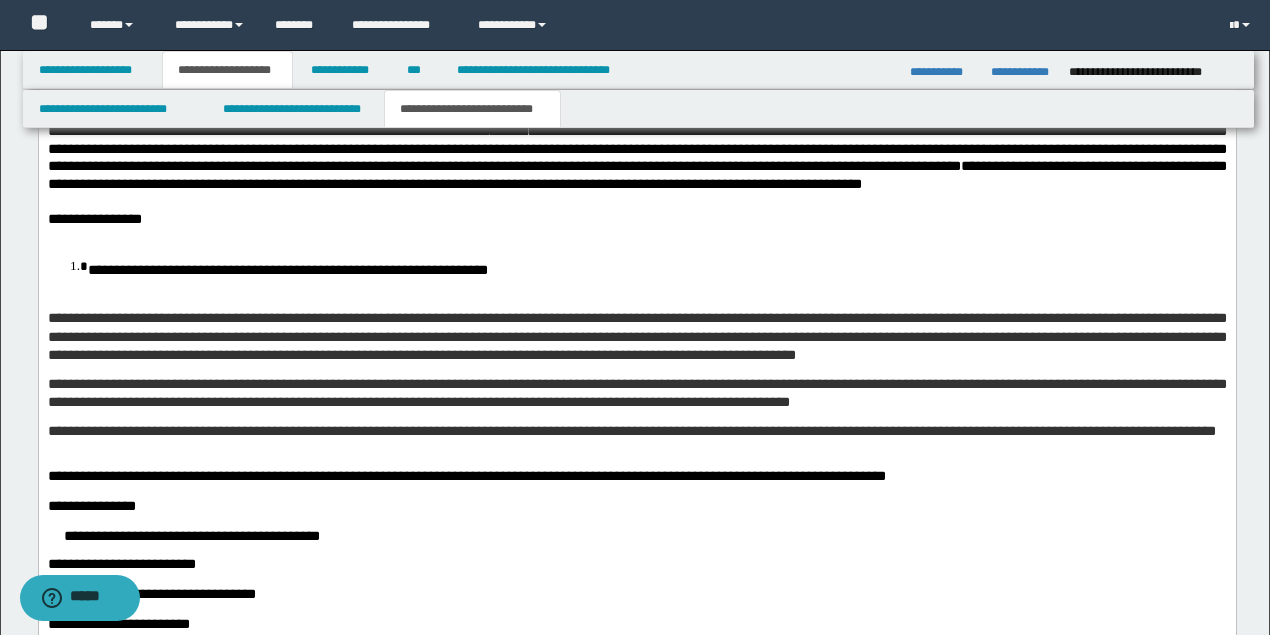 click on "**********" at bounding box center [636, 219] 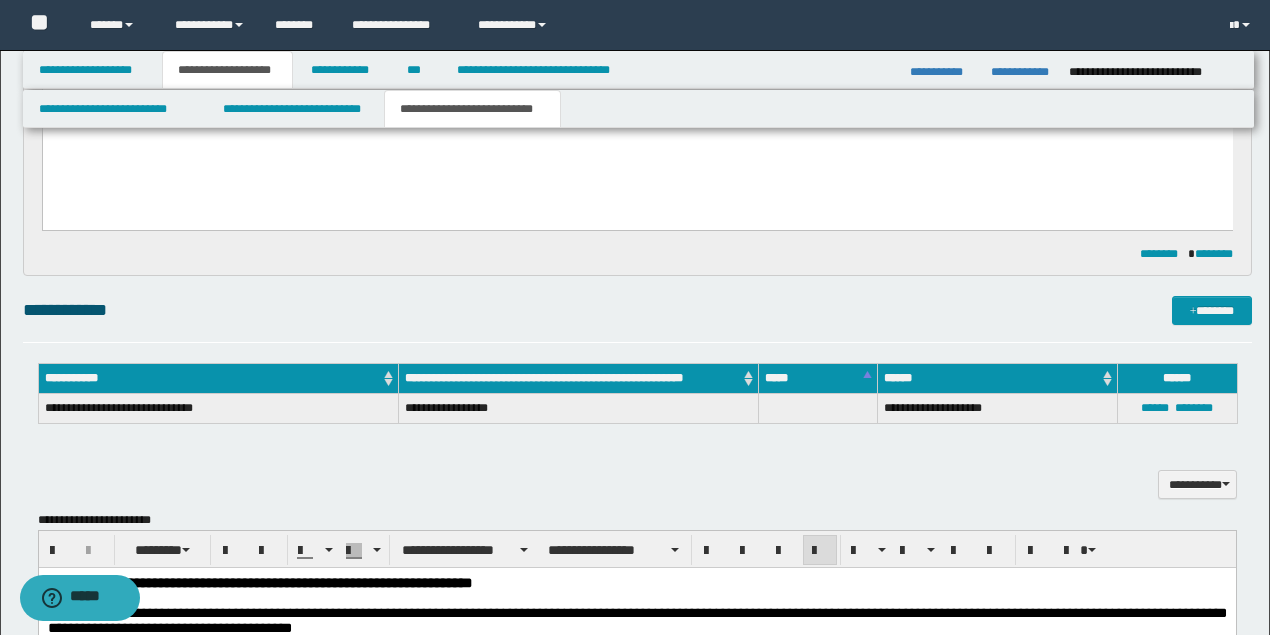 scroll, scrollTop: 1442, scrollLeft: 0, axis: vertical 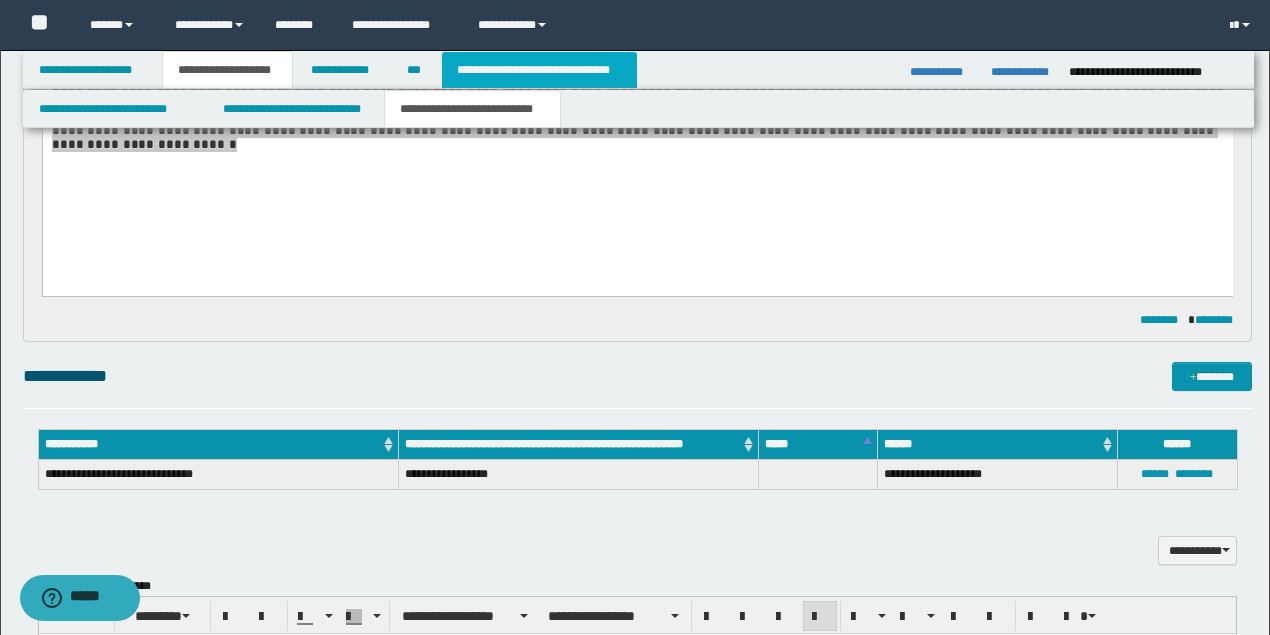 click on "**********" at bounding box center [539, 70] 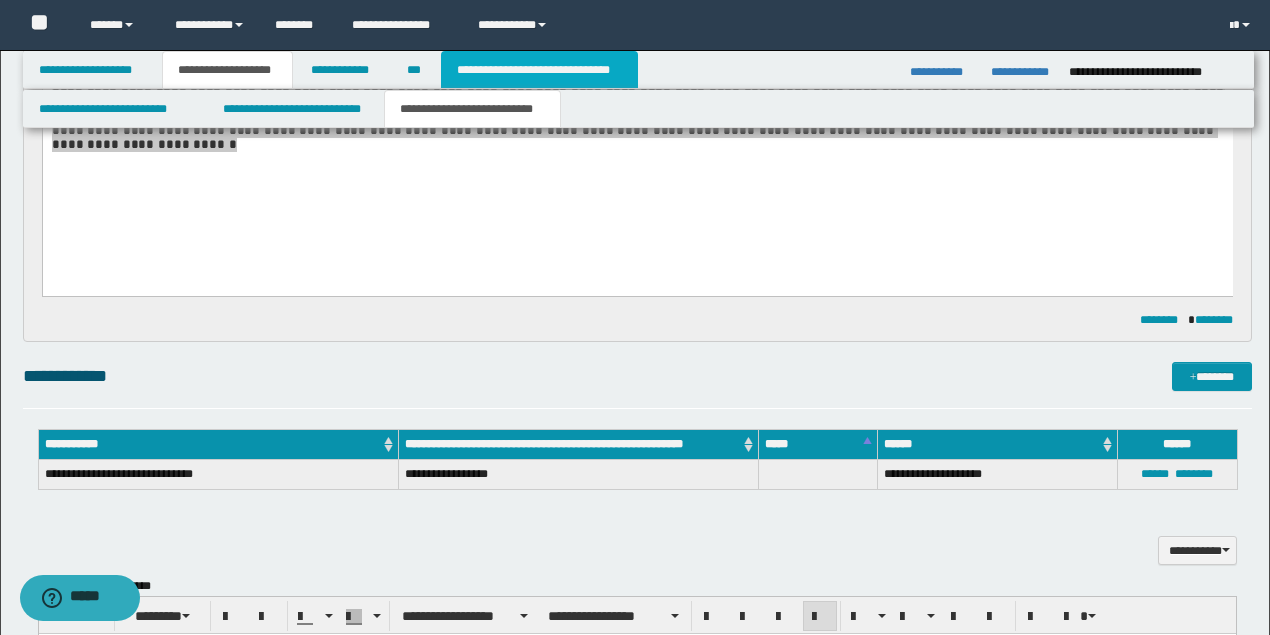 scroll, scrollTop: 0, scrollLeft: 0, axis: both 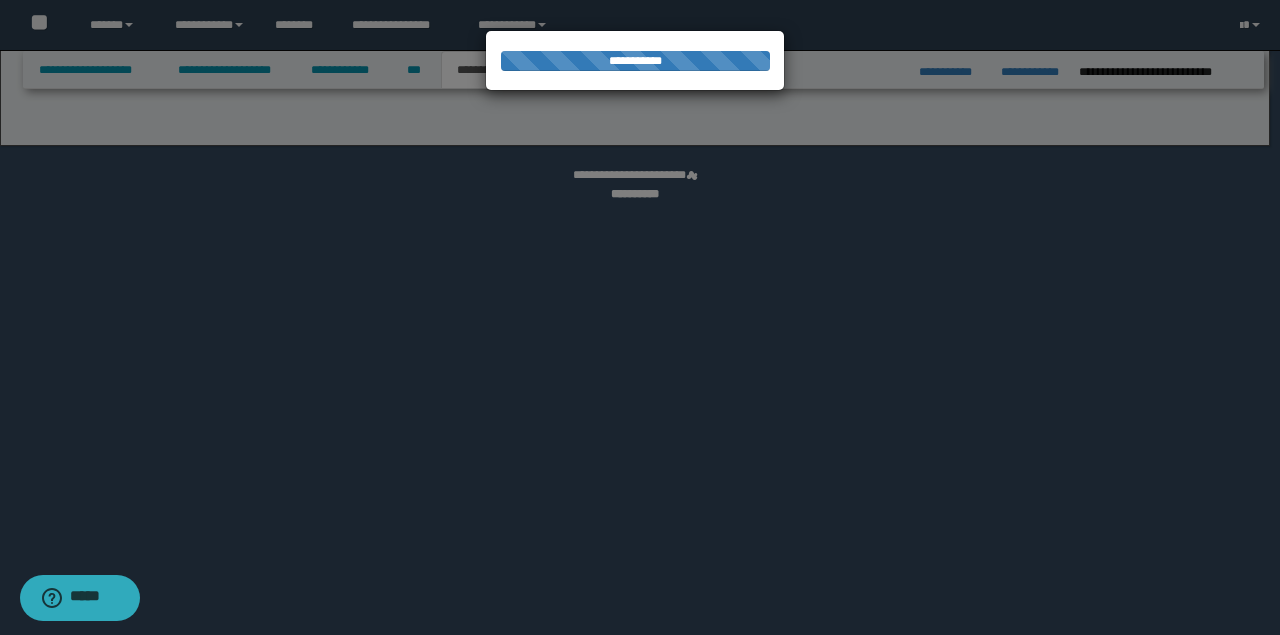 select on "*" 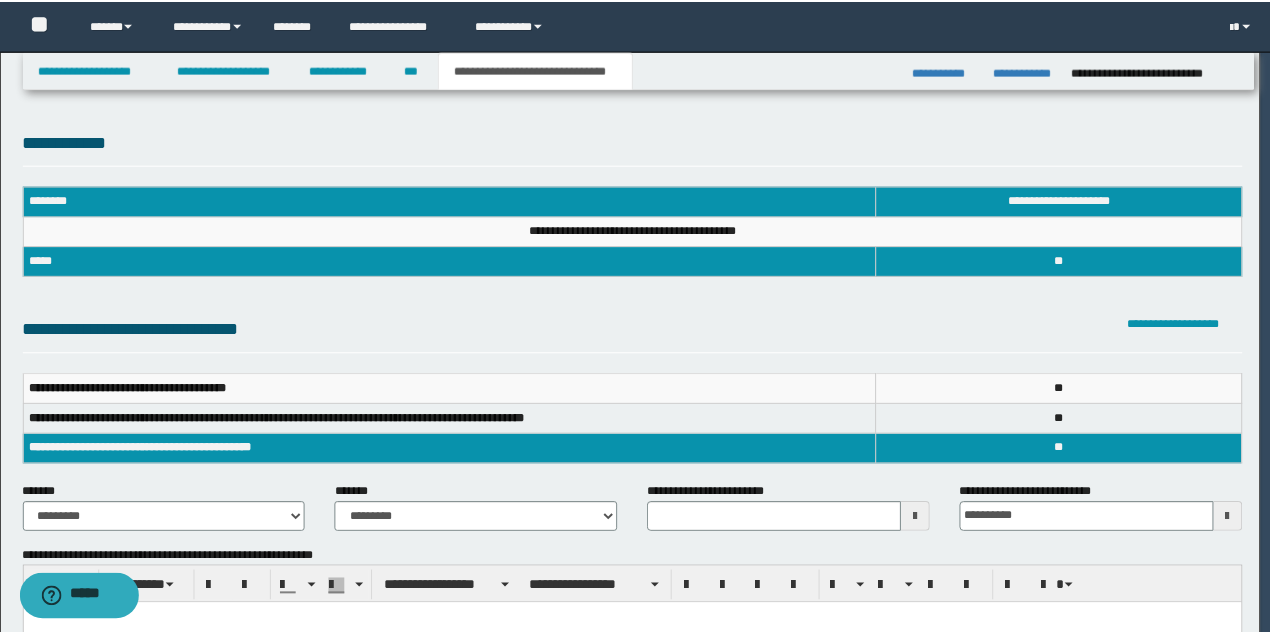 scroll, scrollTop: 0, scrollLeft: 0, axis: both 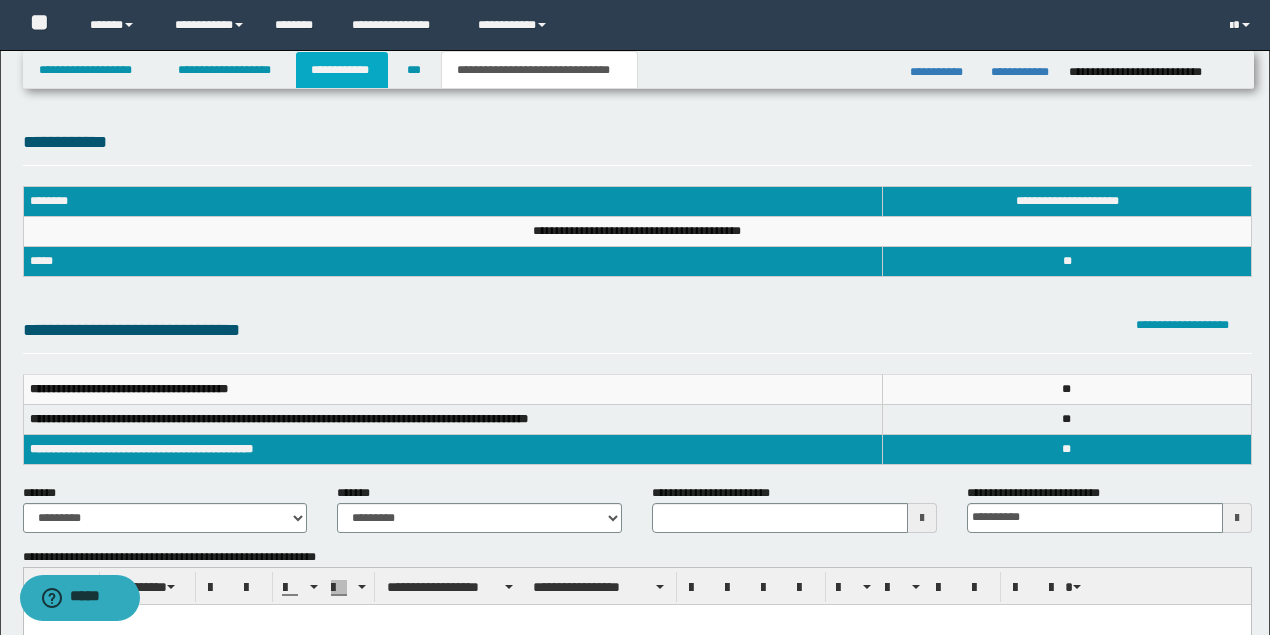 click on "**********" at bounding box center [342, 70] 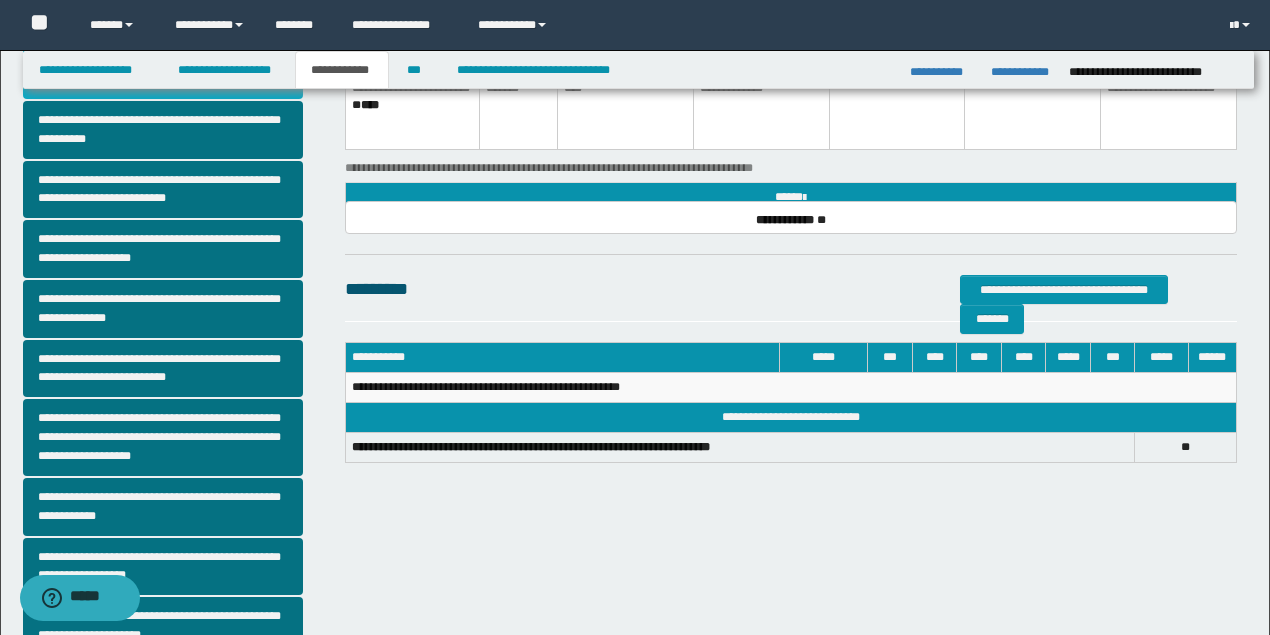 scroll, scrollTop: 513, scrollLeft: 0, axis: vertical 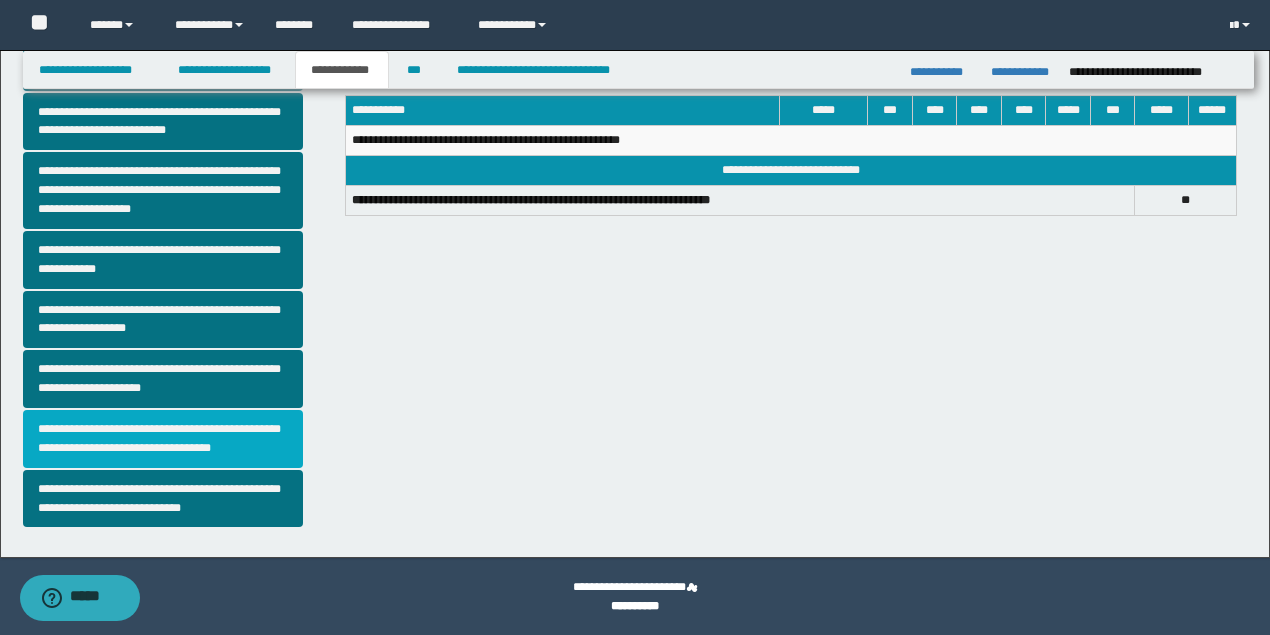 click on "**********" at bounding box center [163, 439] 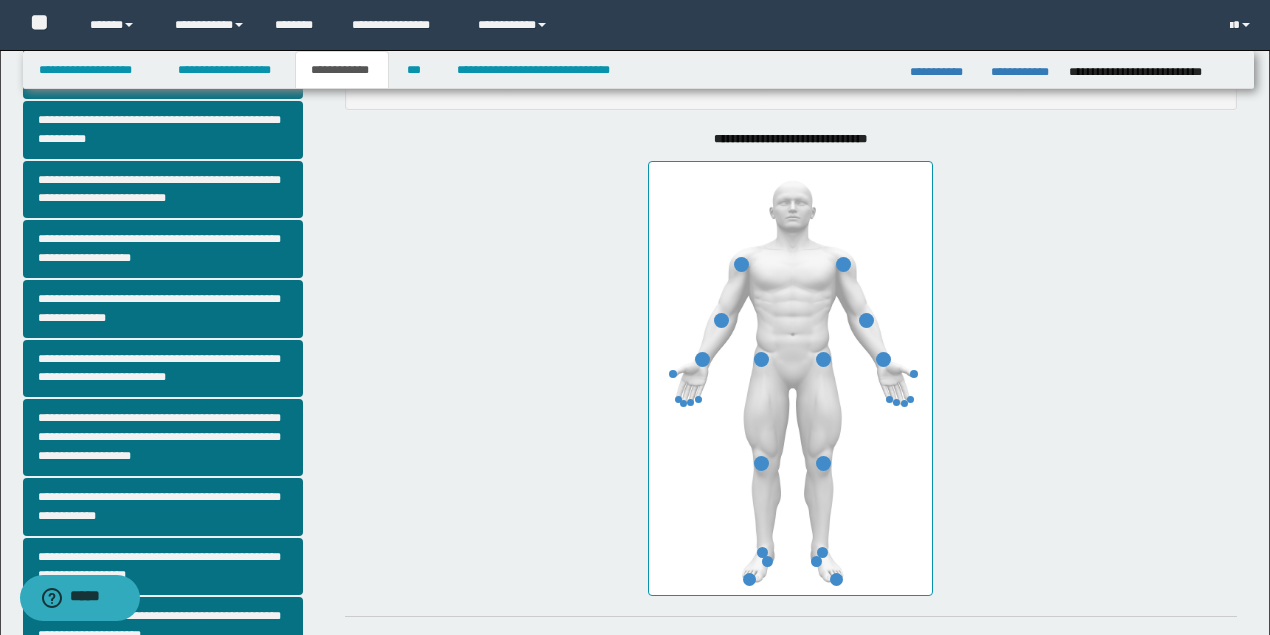 scroll, scrollTop: 400, scrollLeft: 0, axis: vertical 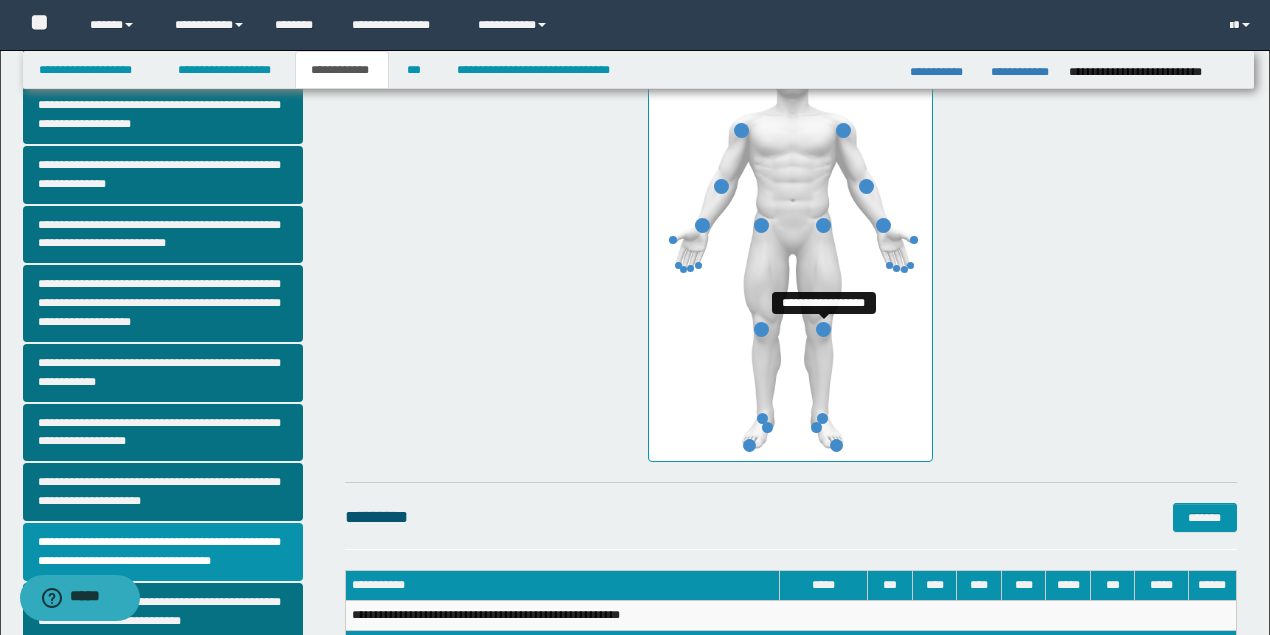 click at bounding box center [823, 329] 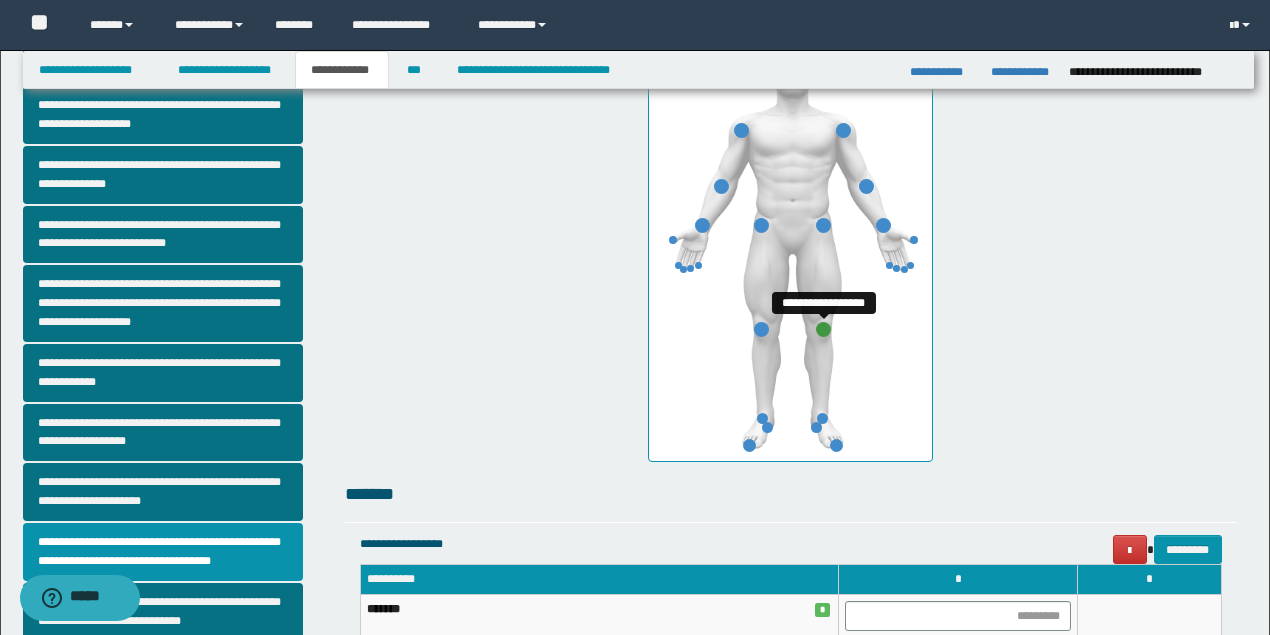 scroll, scrollTop: 666, scrollLeft: 0, axis: vertical 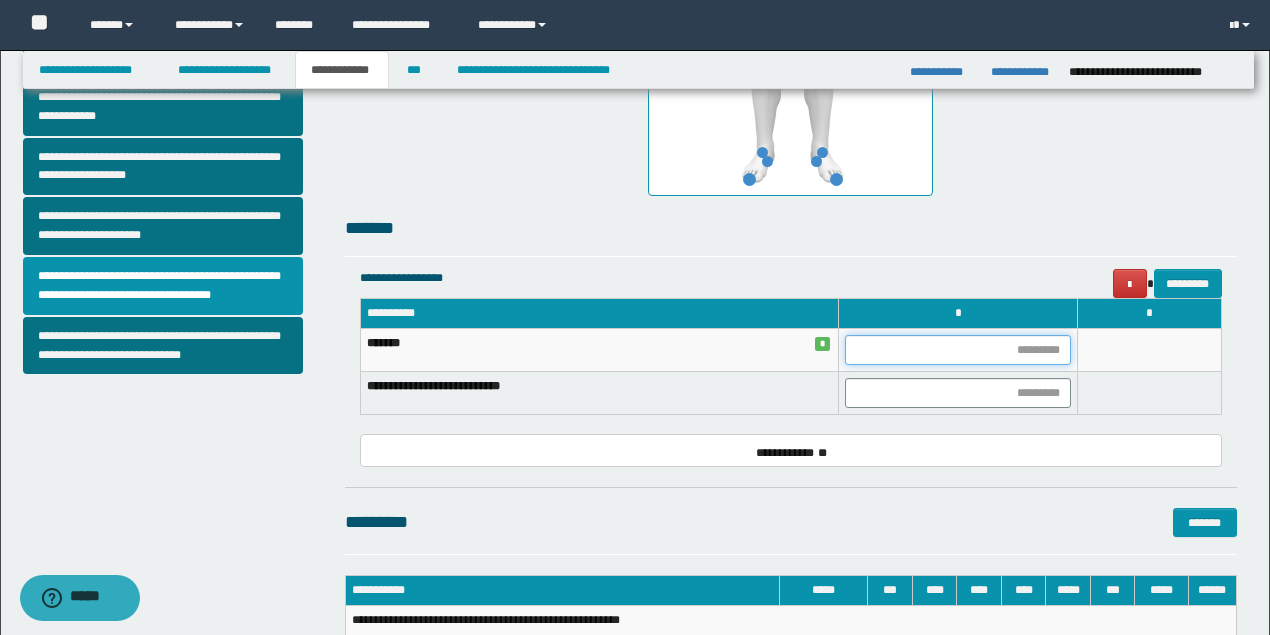 click at bounding box center [958, 350] 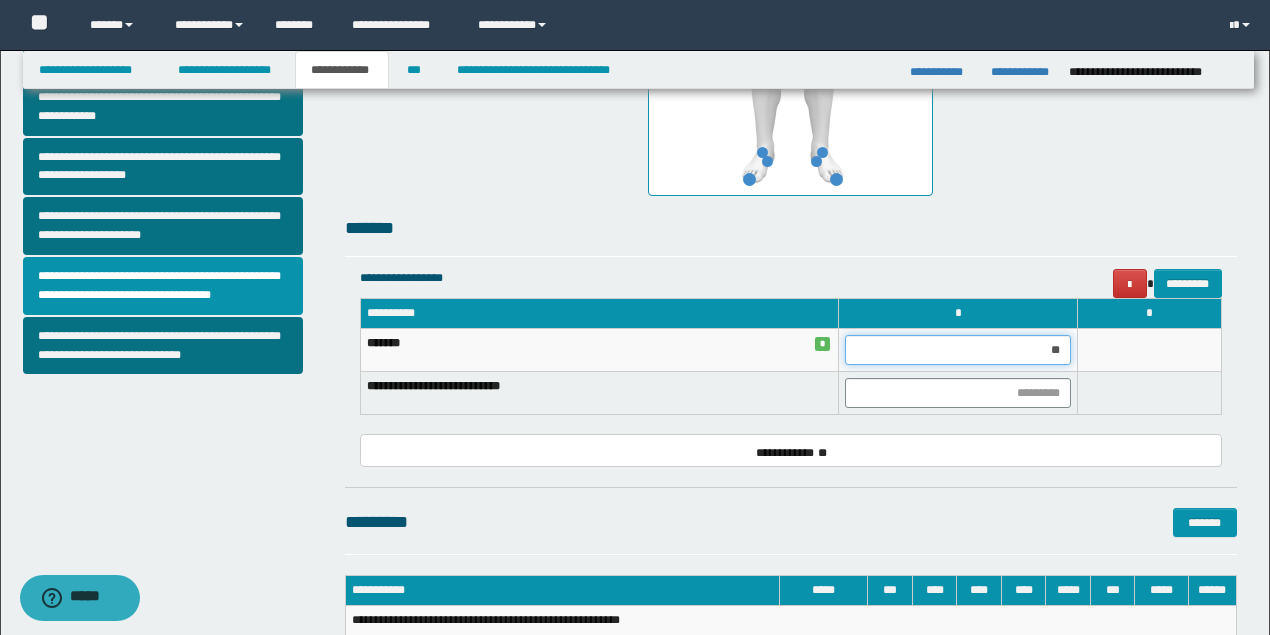 type on "***" 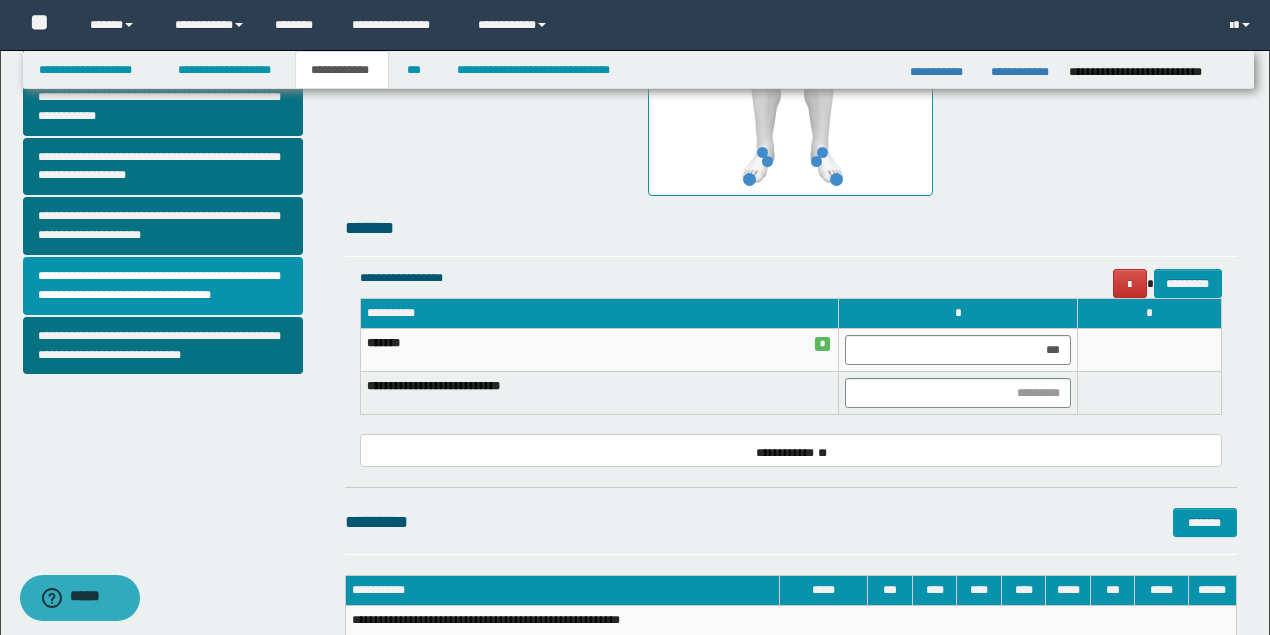 click on "**********" at bounding box center [599, 393] 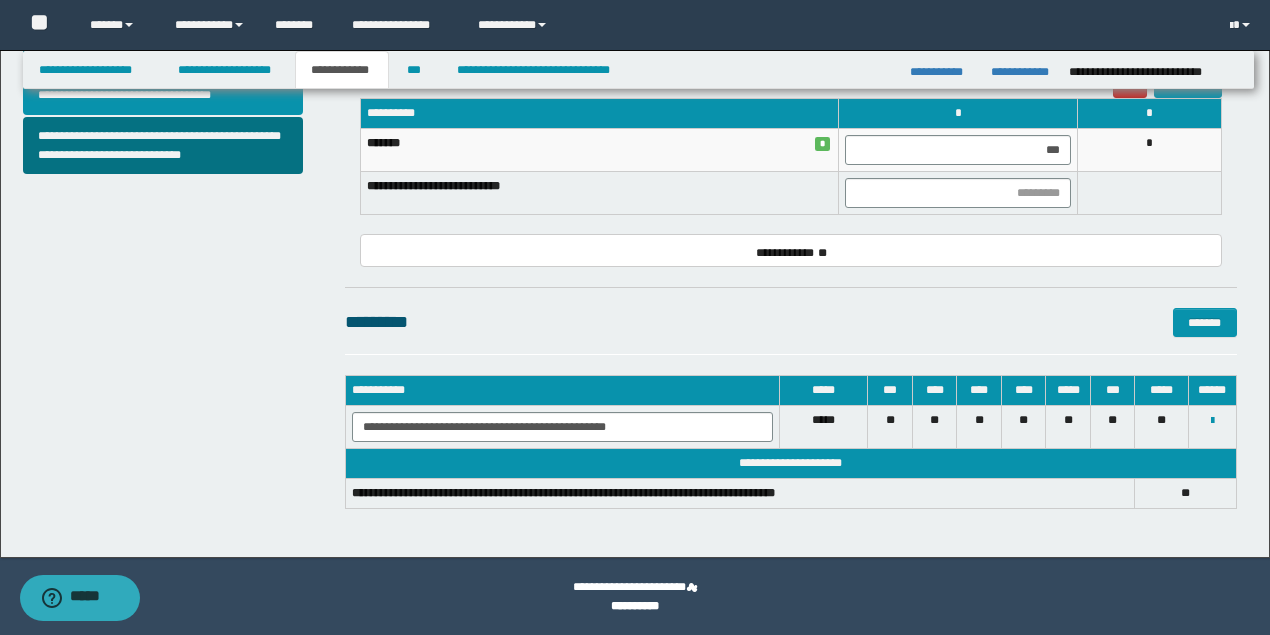 scroll, scrollTop: 666, scrollLeft: 0, axis: vertical 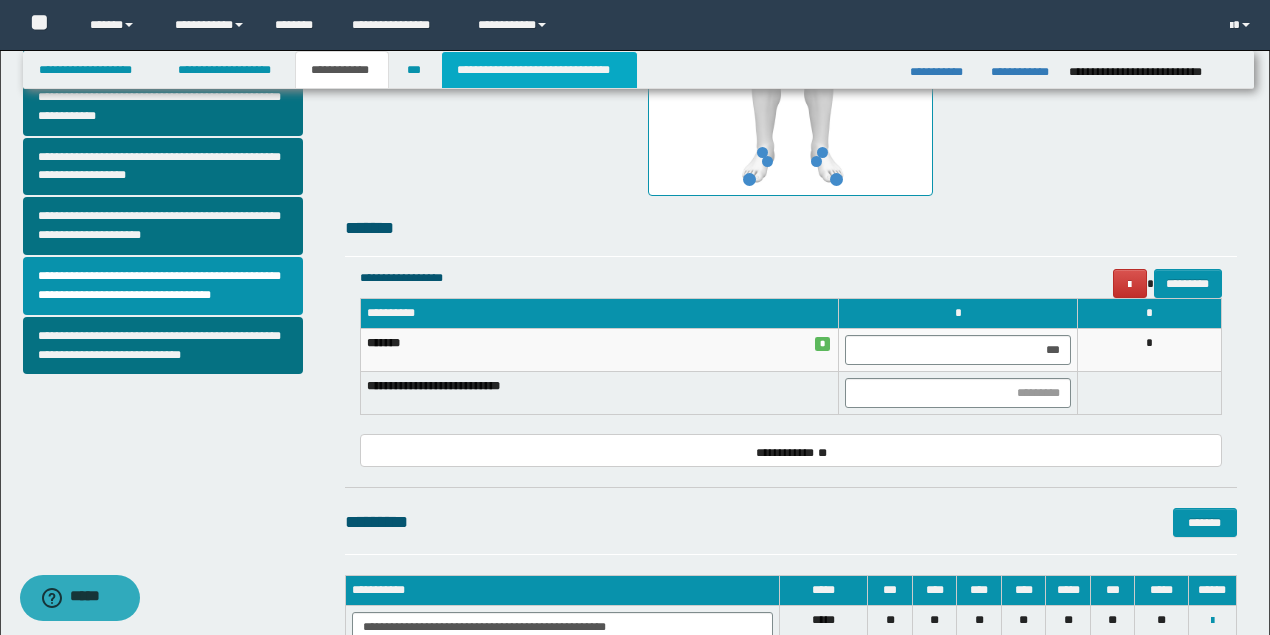 click on "**********" at bounding box center [539, 70] 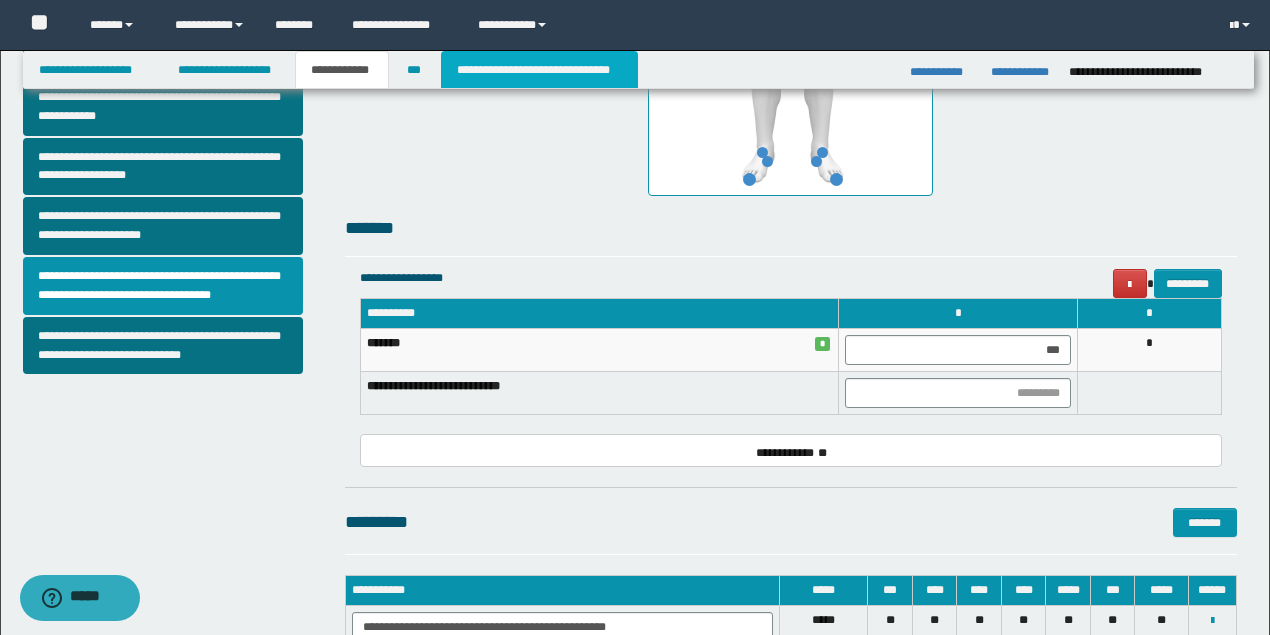 type 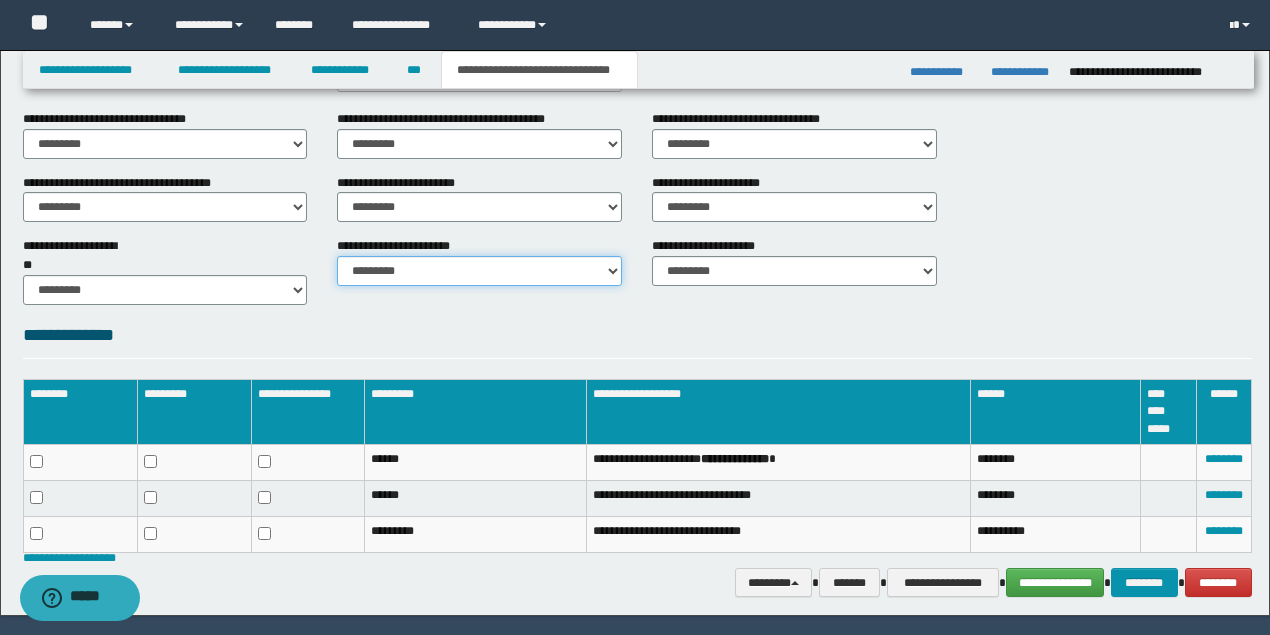 click on "*********
*********
*********" at bounding box center [479, 271] 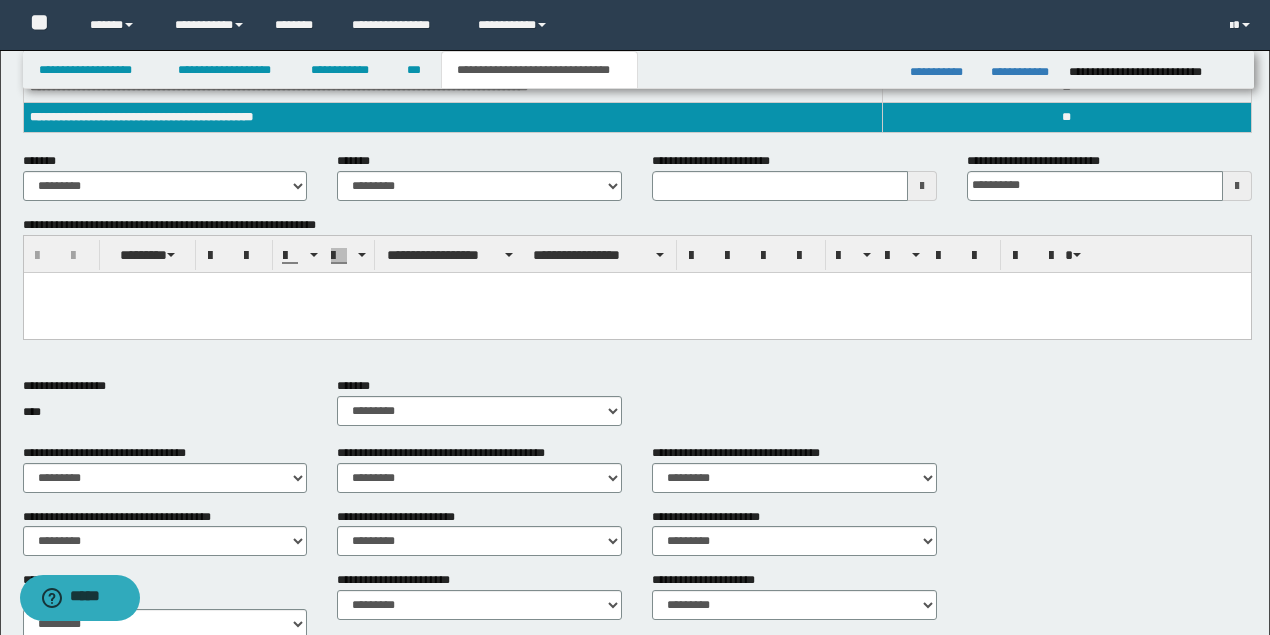 click at bounding box center (636, 287) 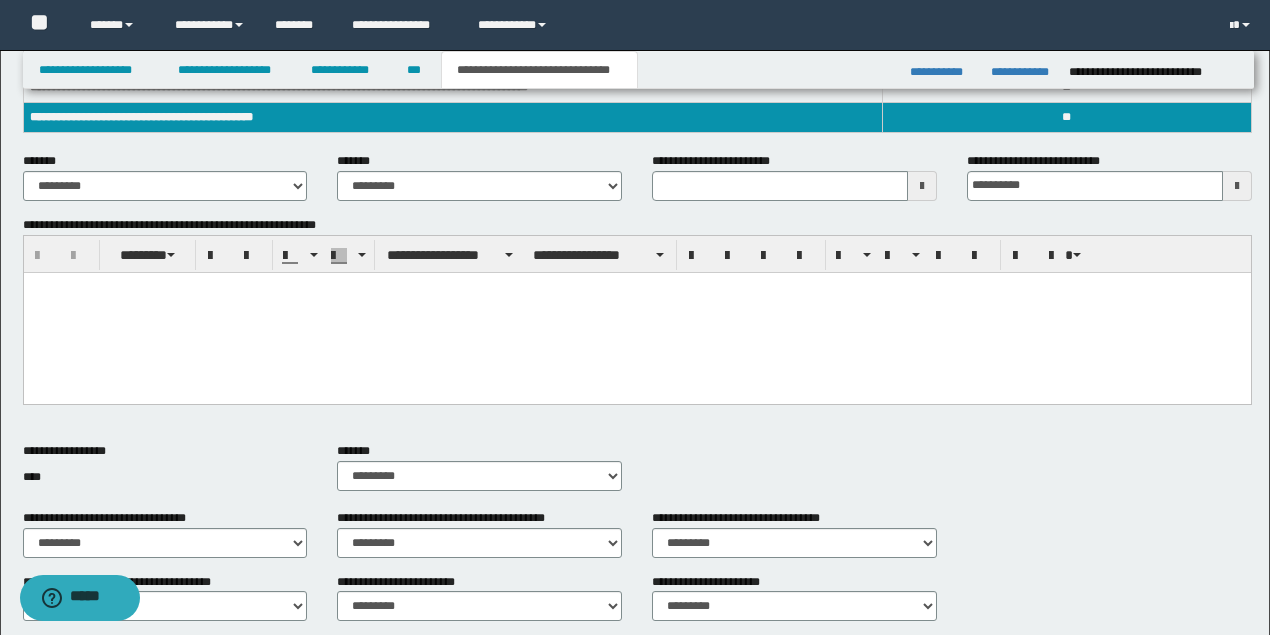 type 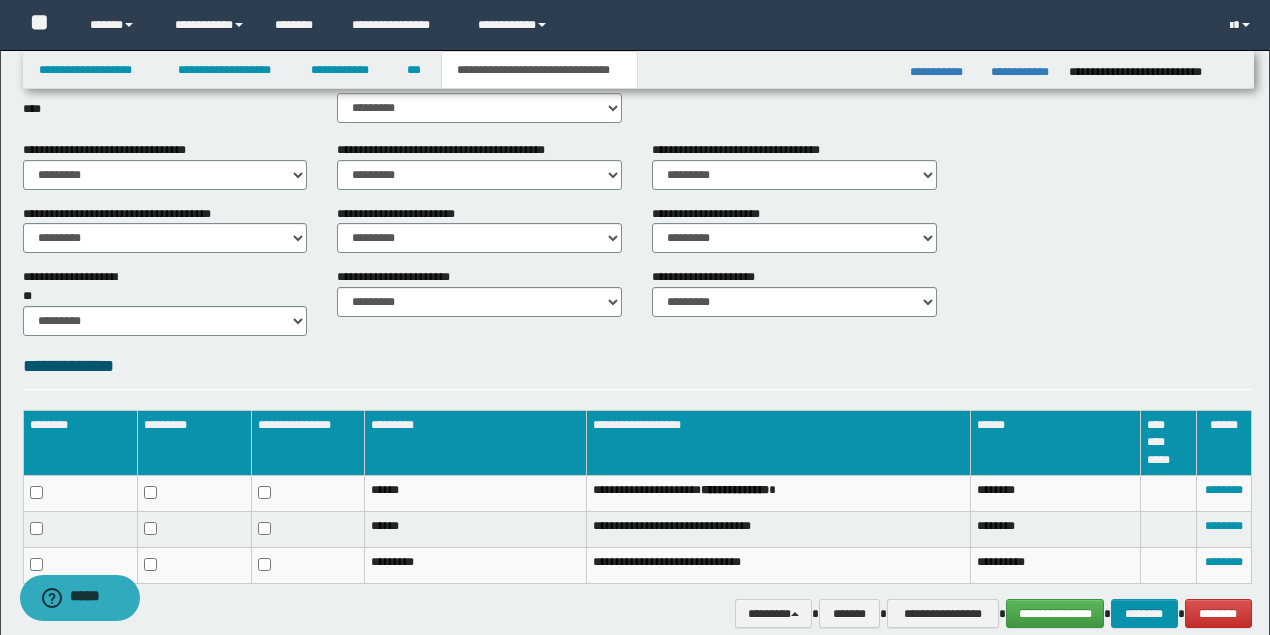 scroll, scrollTop: 666, scrollLeft: 0, axis: vertical 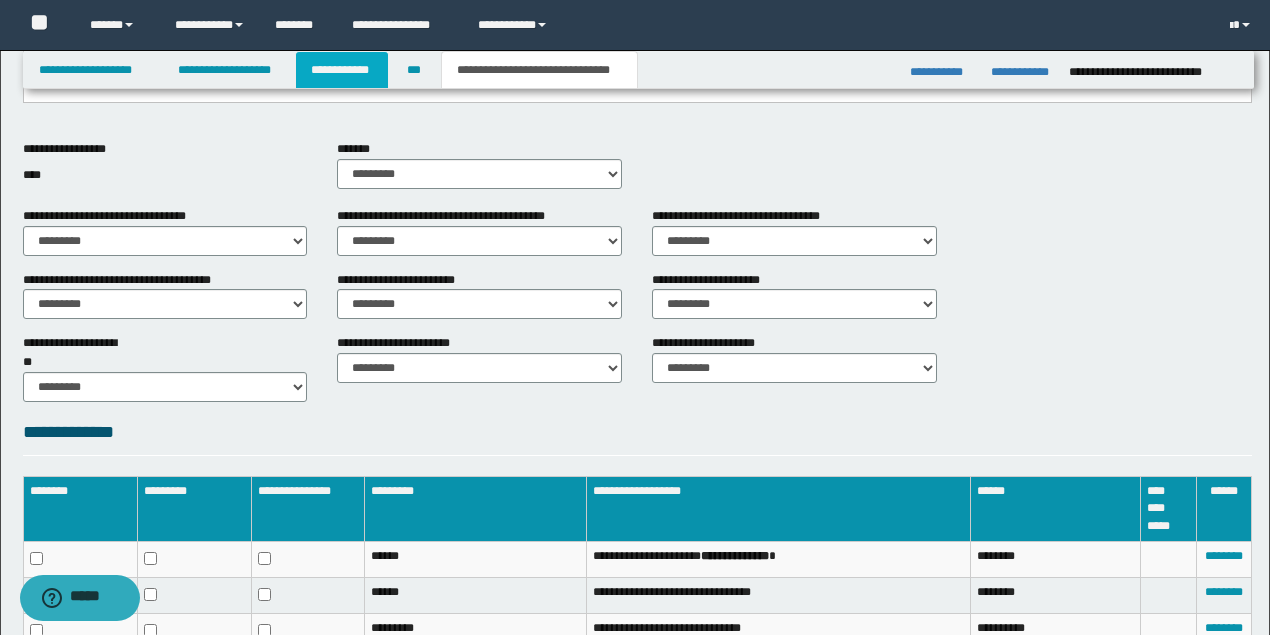 click on "**********" at bounding box center (342, 70) 